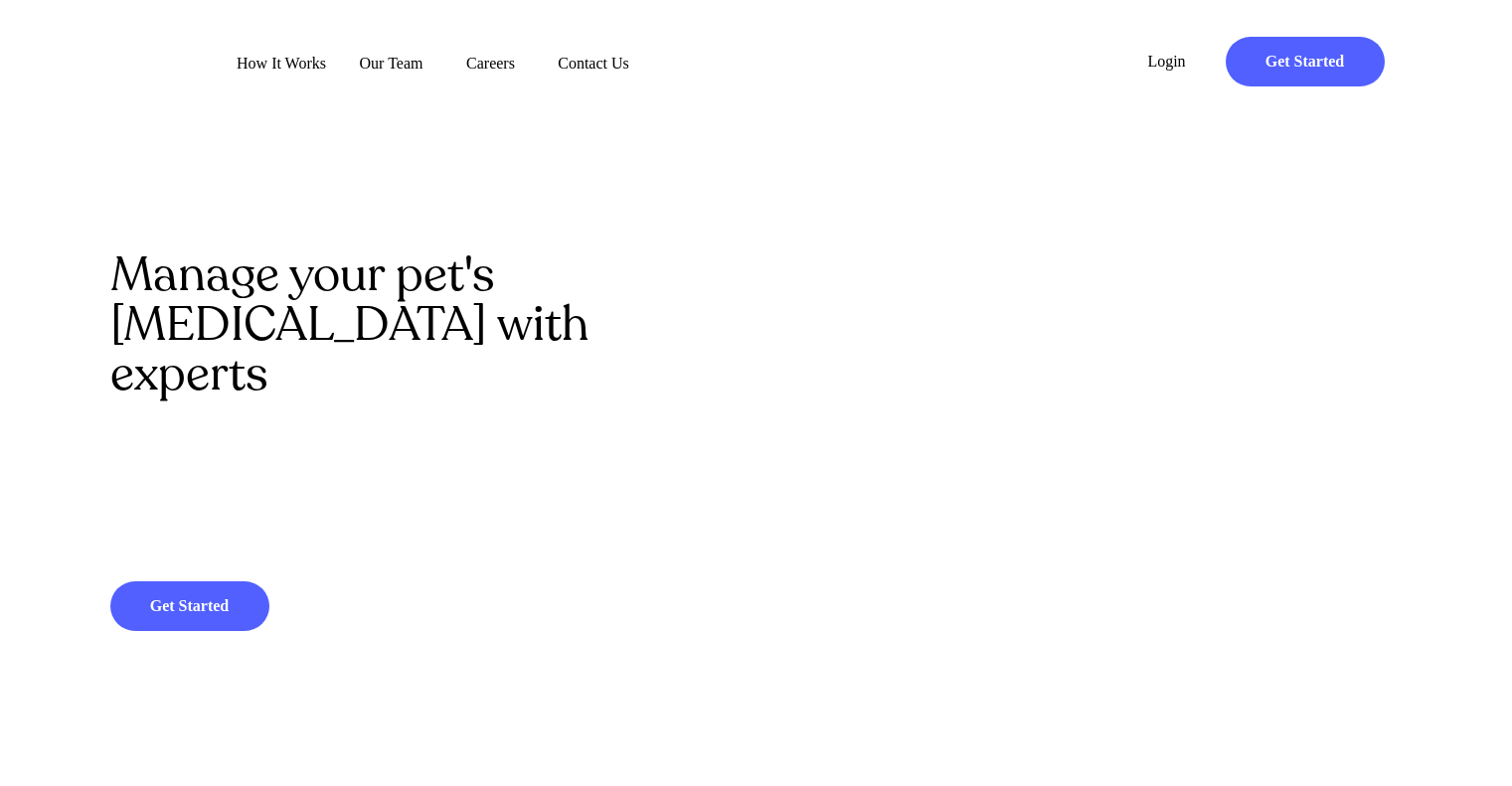 scroll, scrollTop: 0, scrollLeft: 0, axis: both 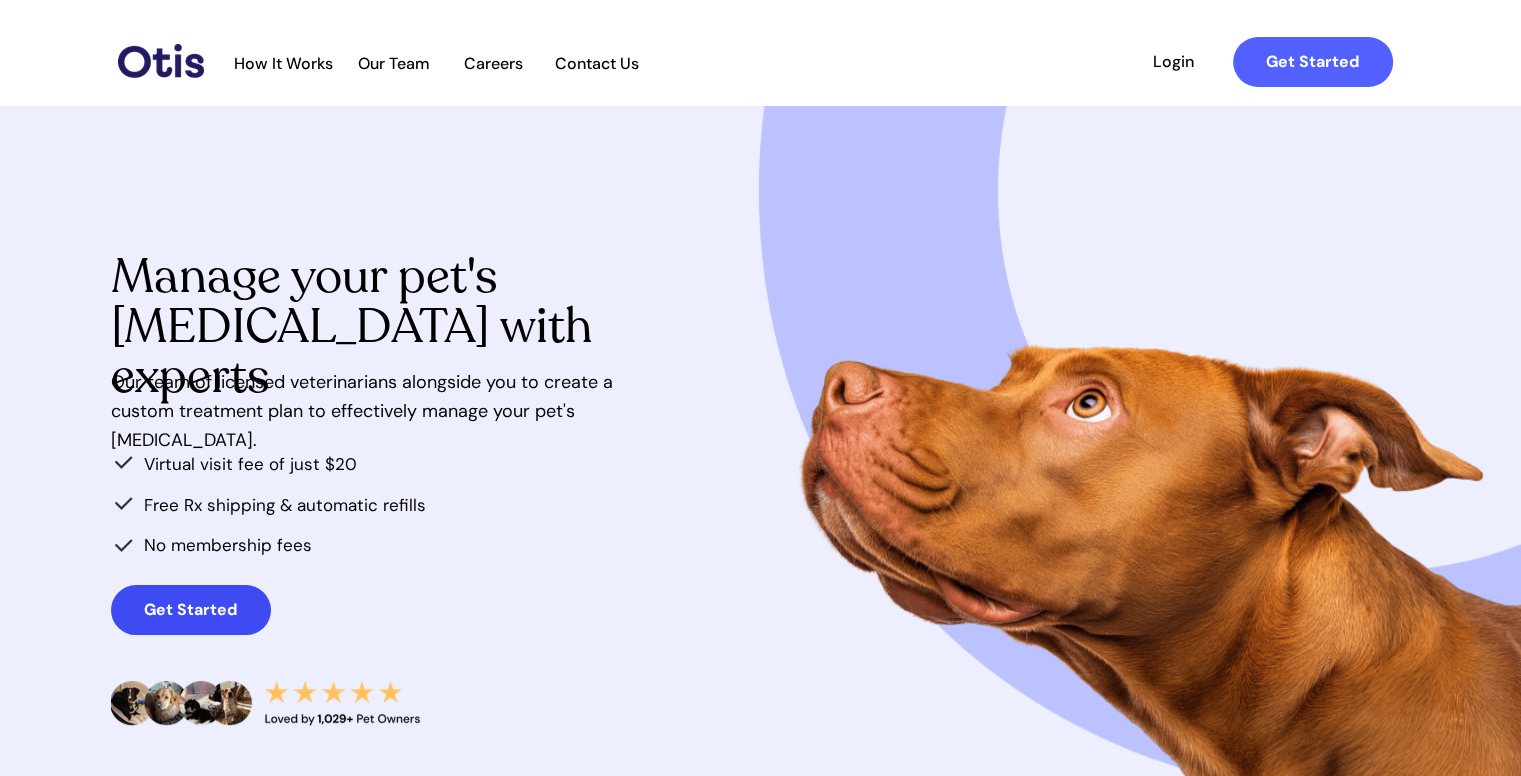 click on "Get Started" at bounding box center (191, 610) 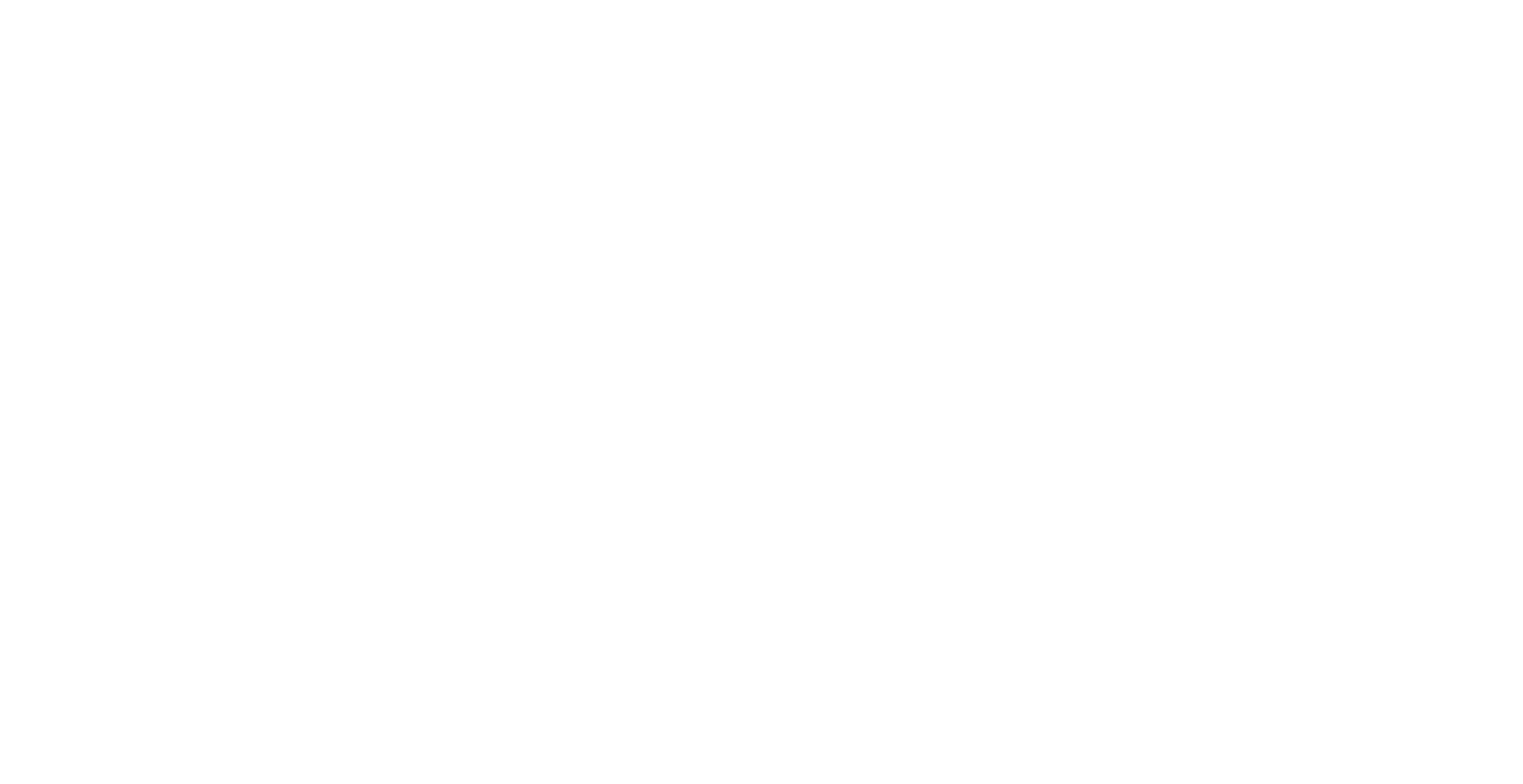 scroll, scrollTop: 0, scrollLeft: 0, axis: both 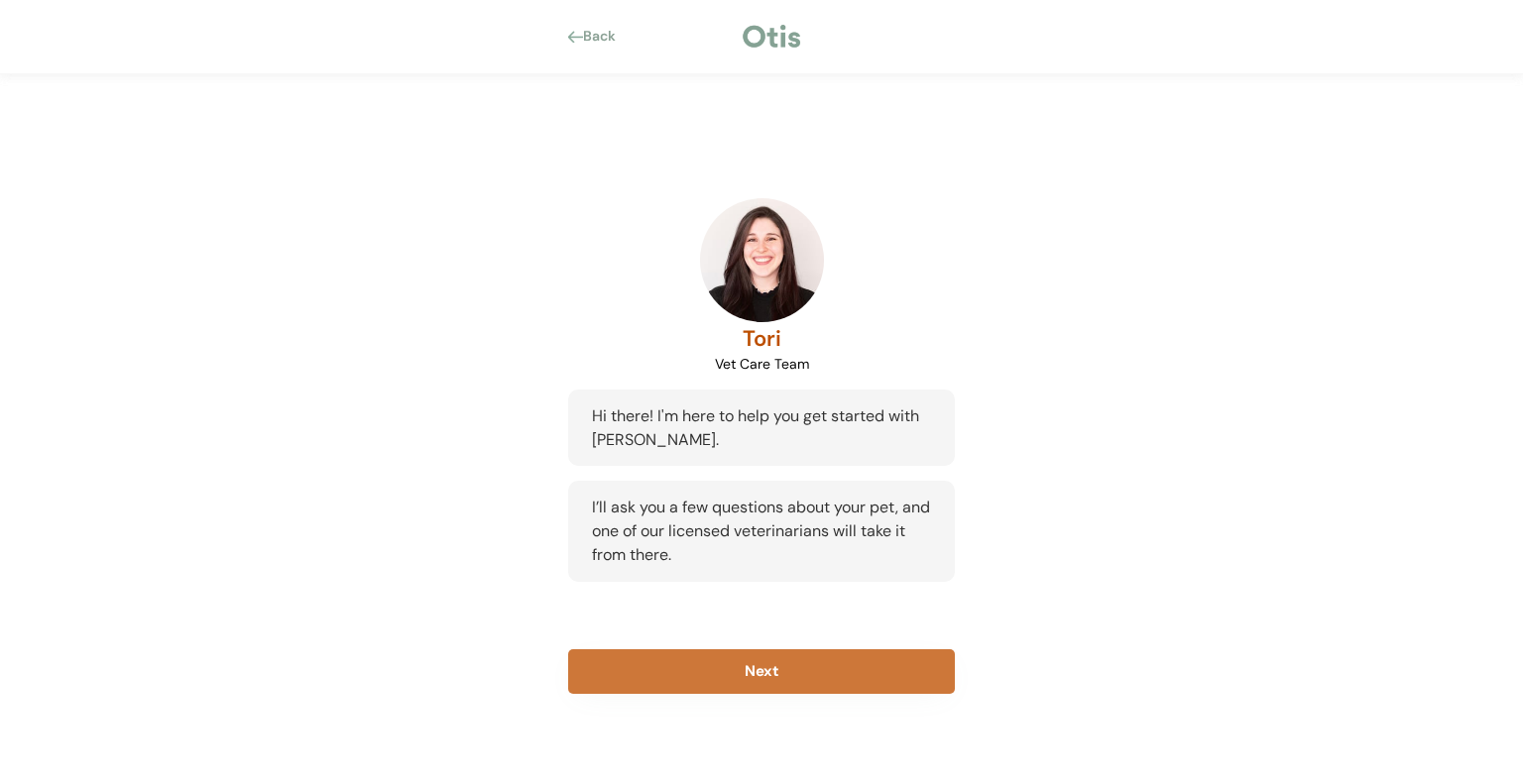 click on "Next" at bounding box center [762, 671] 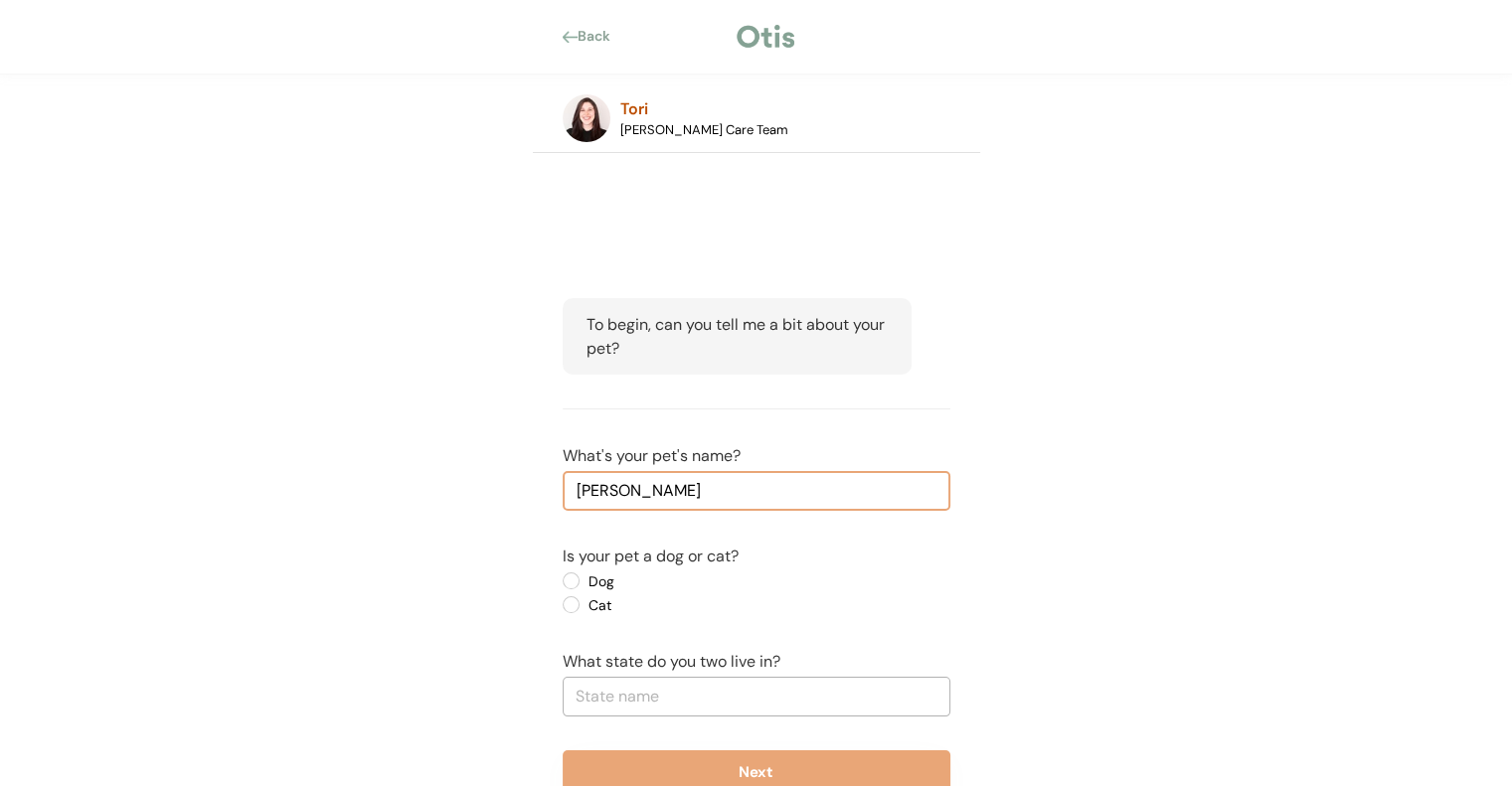 type on "[PERSON_NAME]" 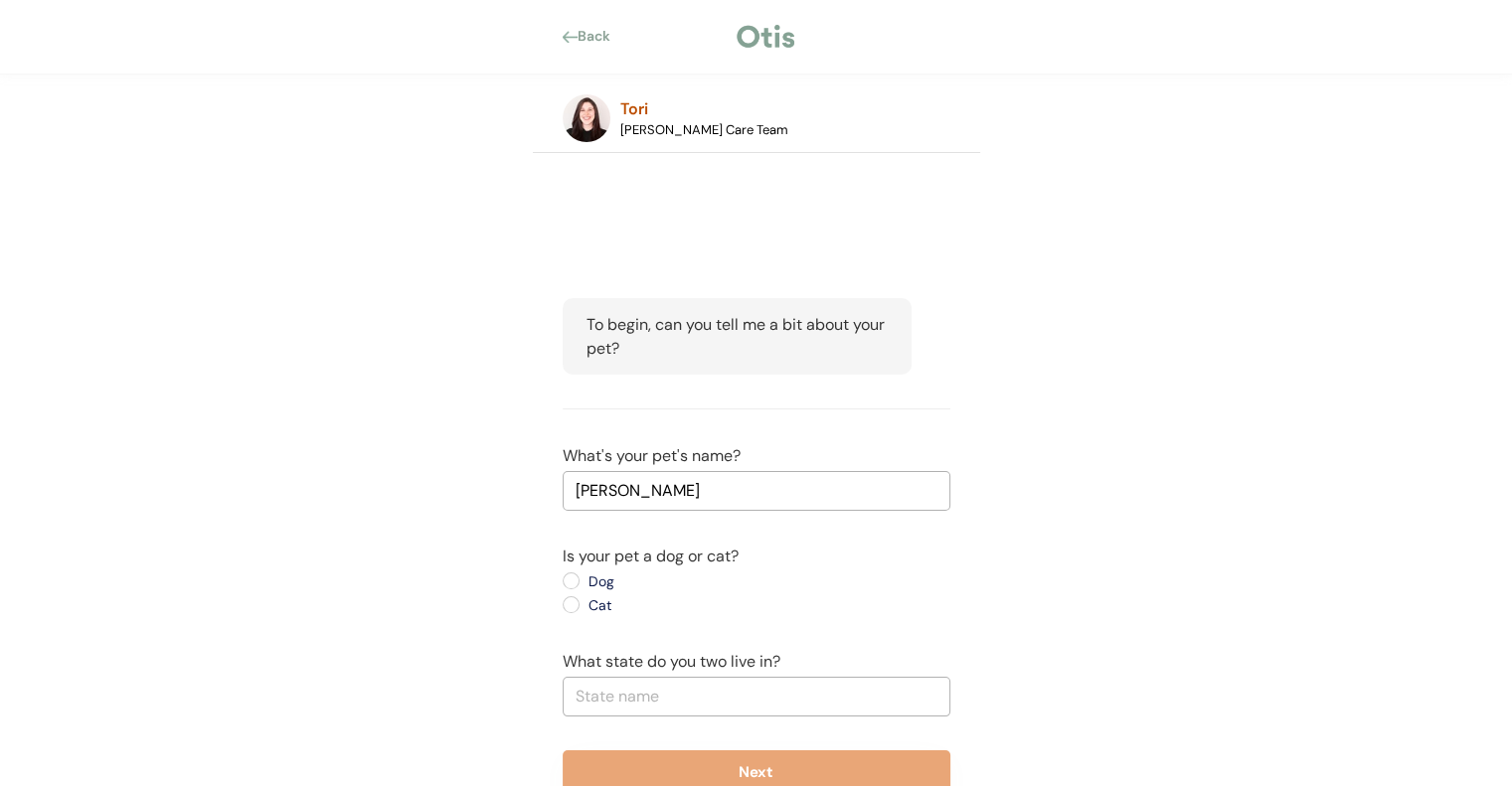 click on "Dog" at bounding box center (672, 581) 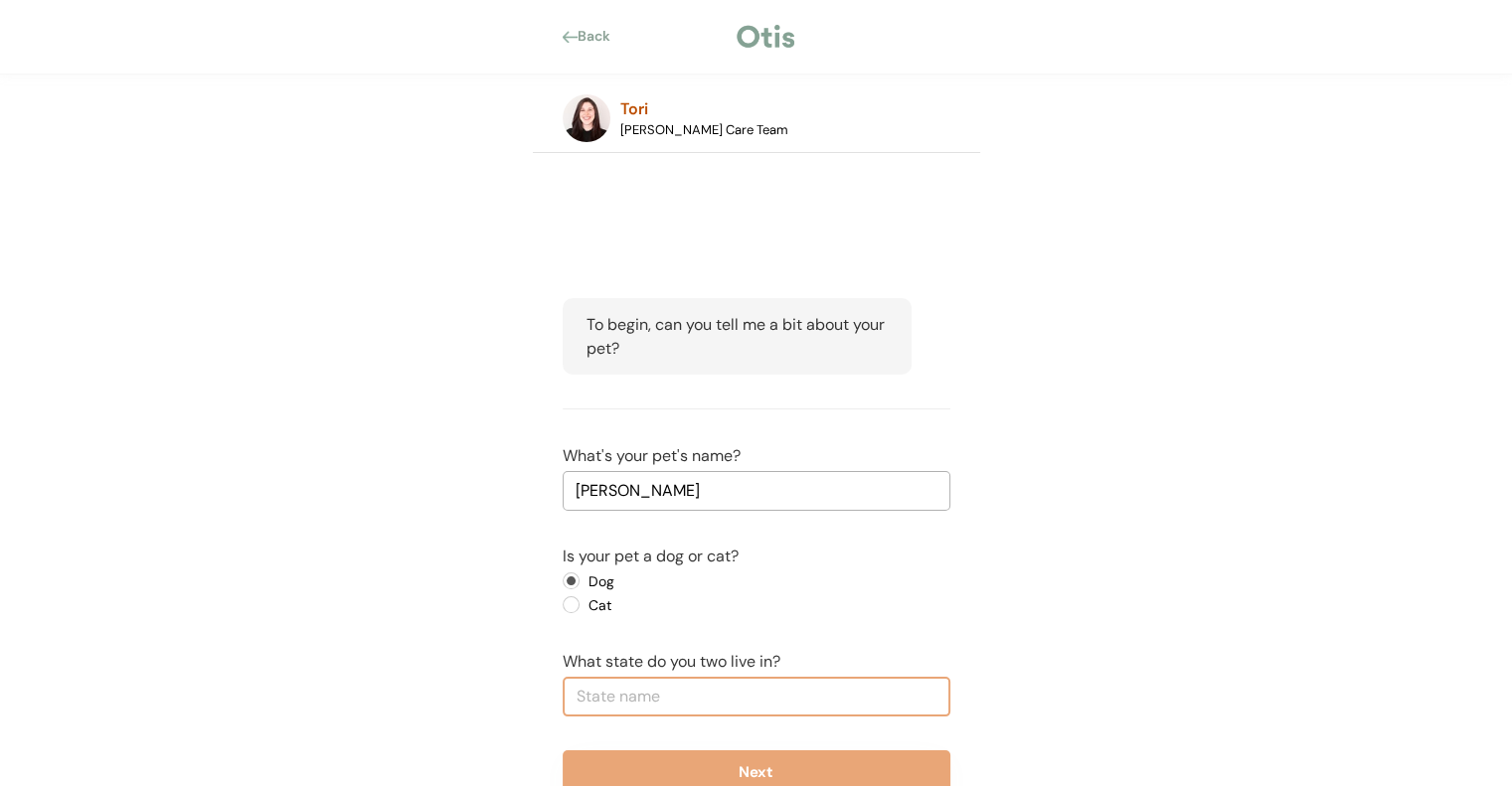 click at bounding box center (756, 697) 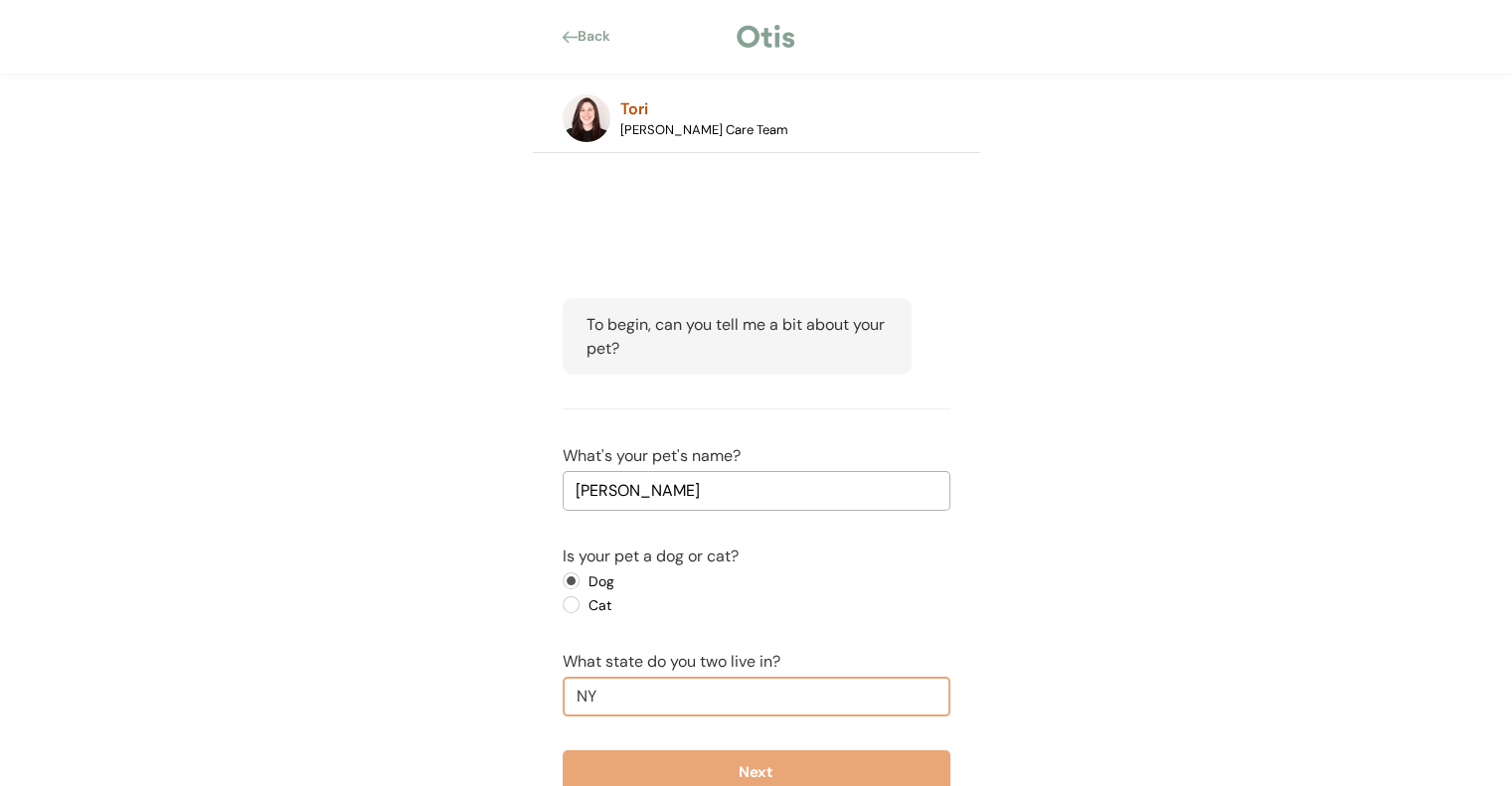 scroll, scrollTop: 61, scrollLeft: 0, axis: vertical 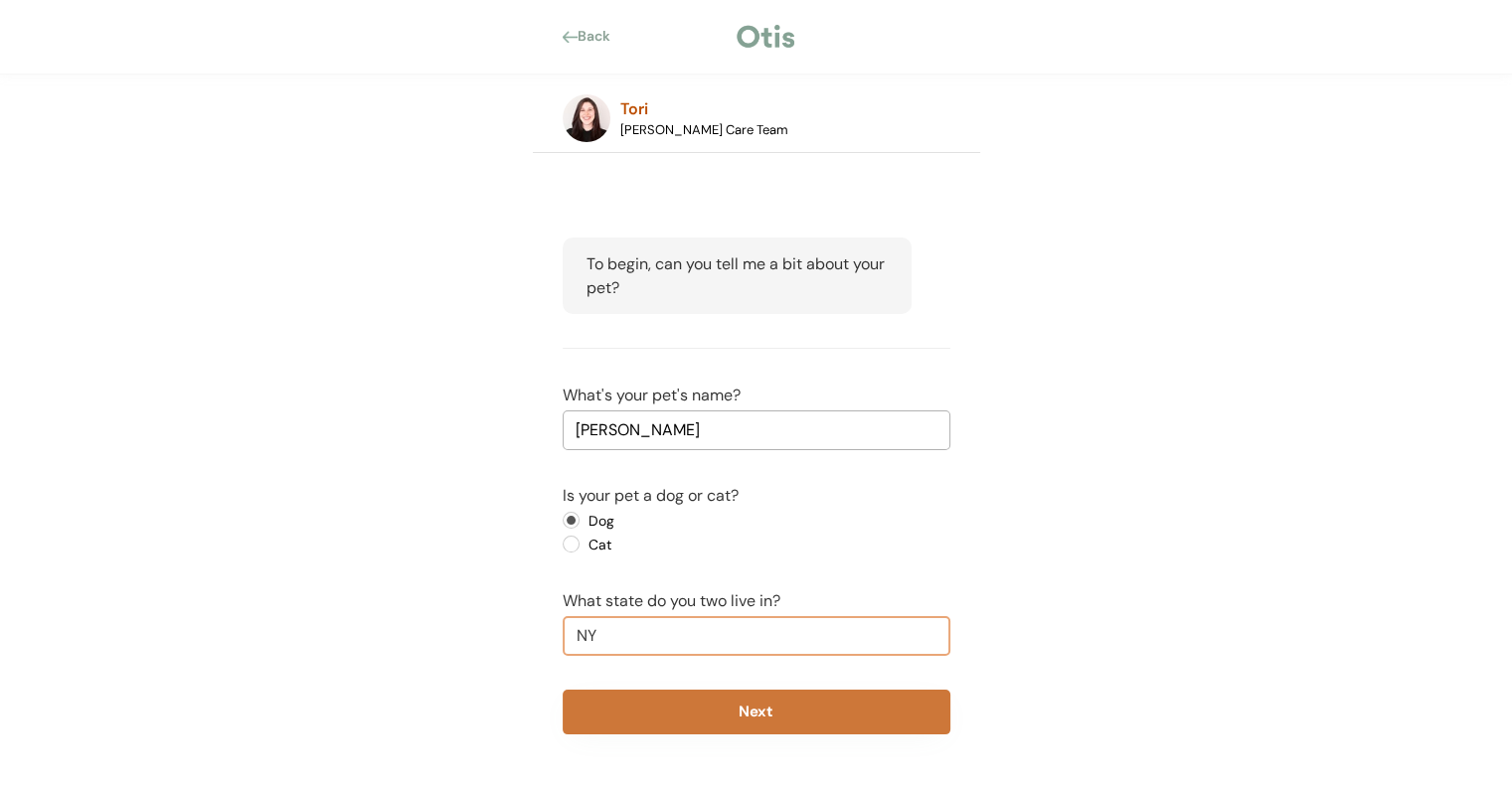 type on "NY" 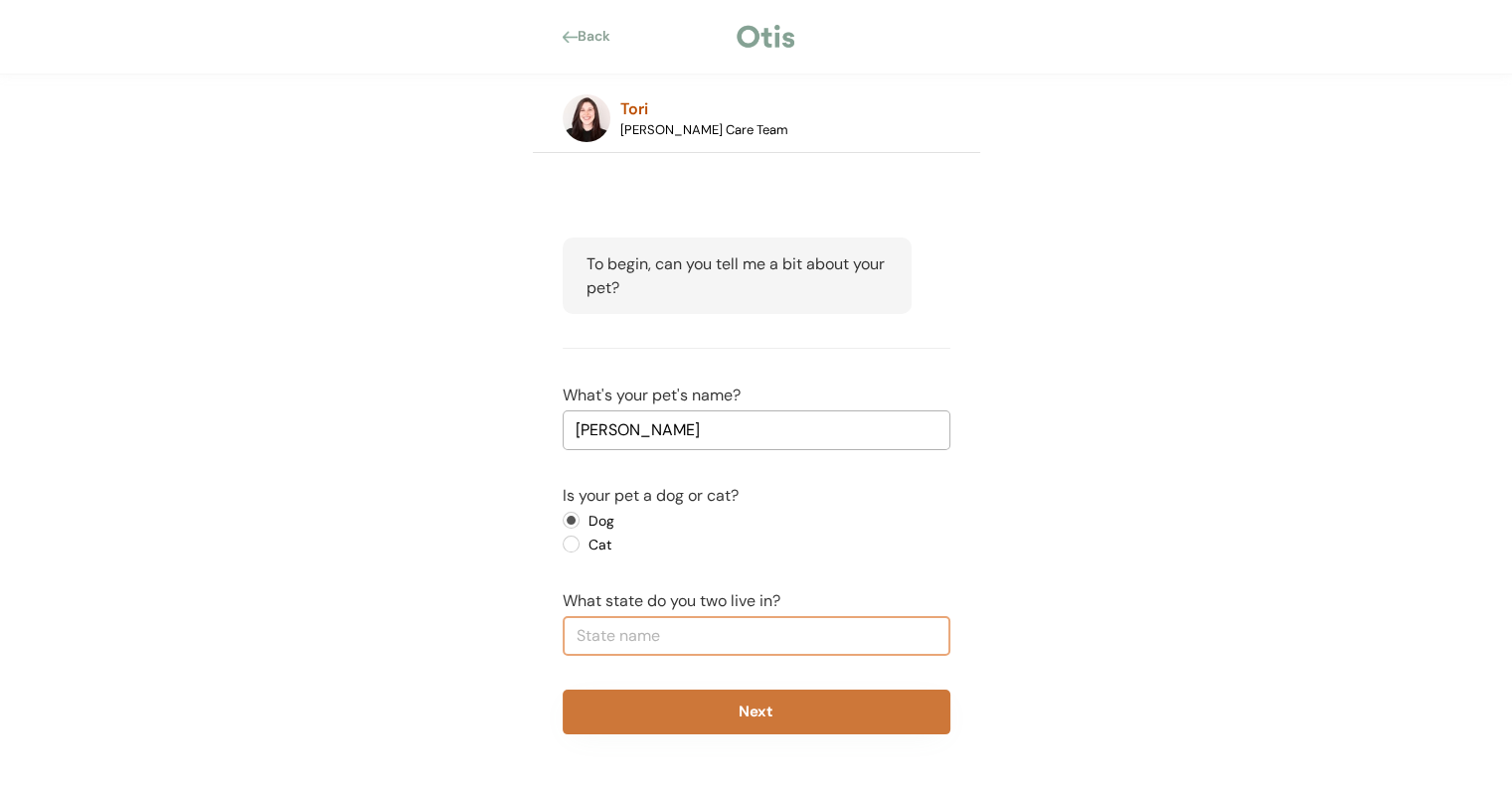 click on "Next" at bounding box center [756, 711] 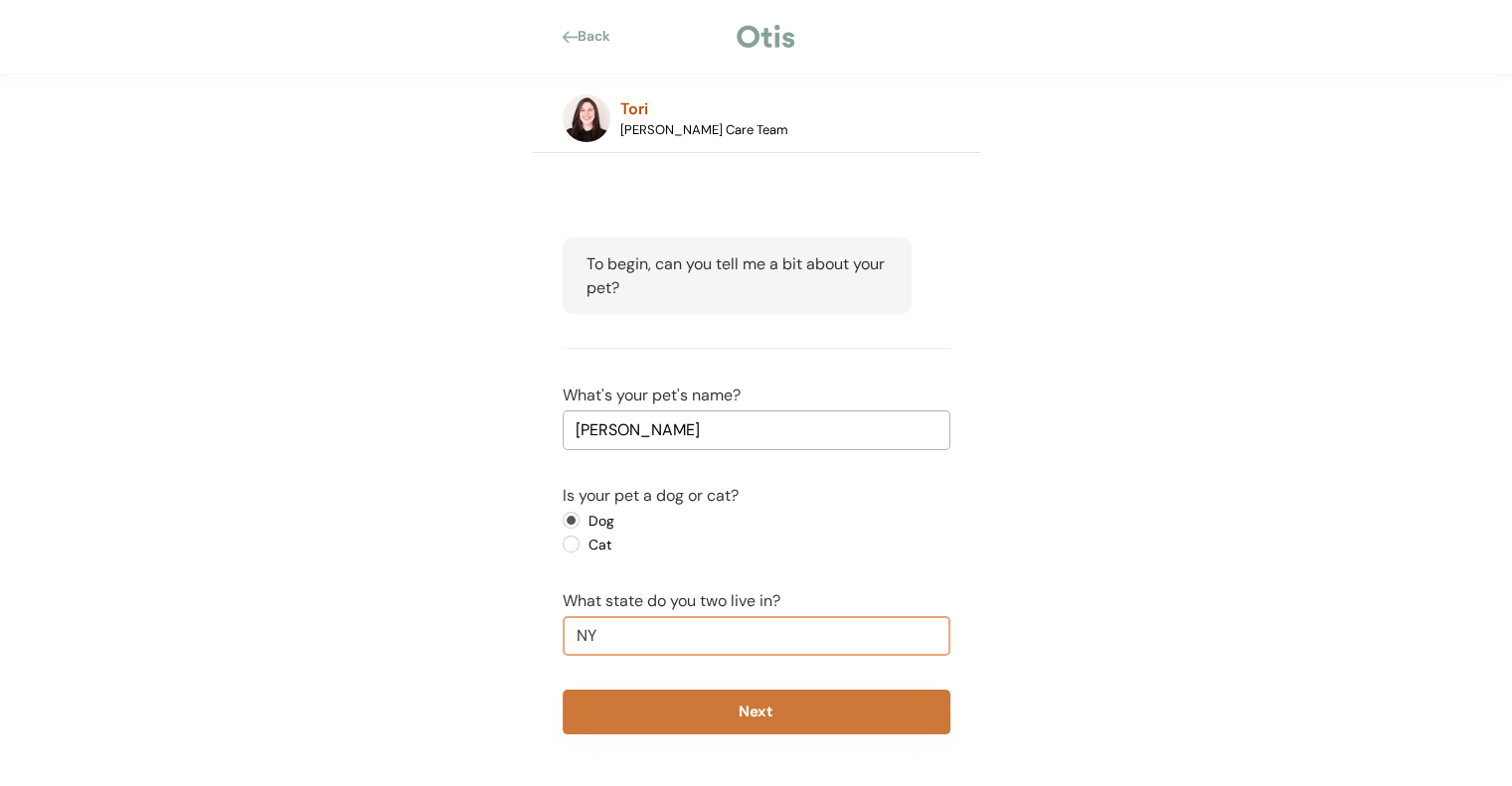 type on "NY" 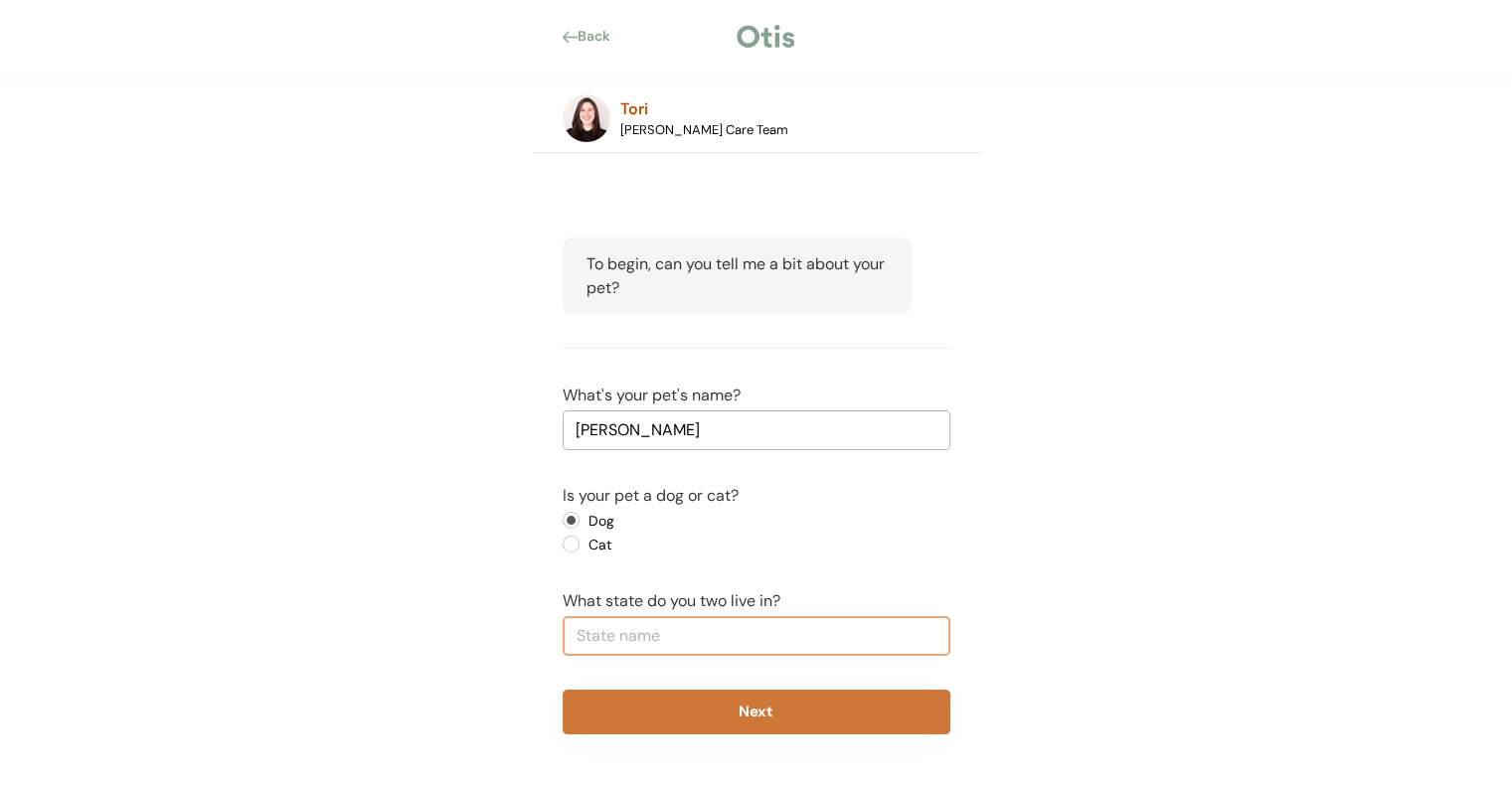 click on "Next" at bounding box center [756, 711] 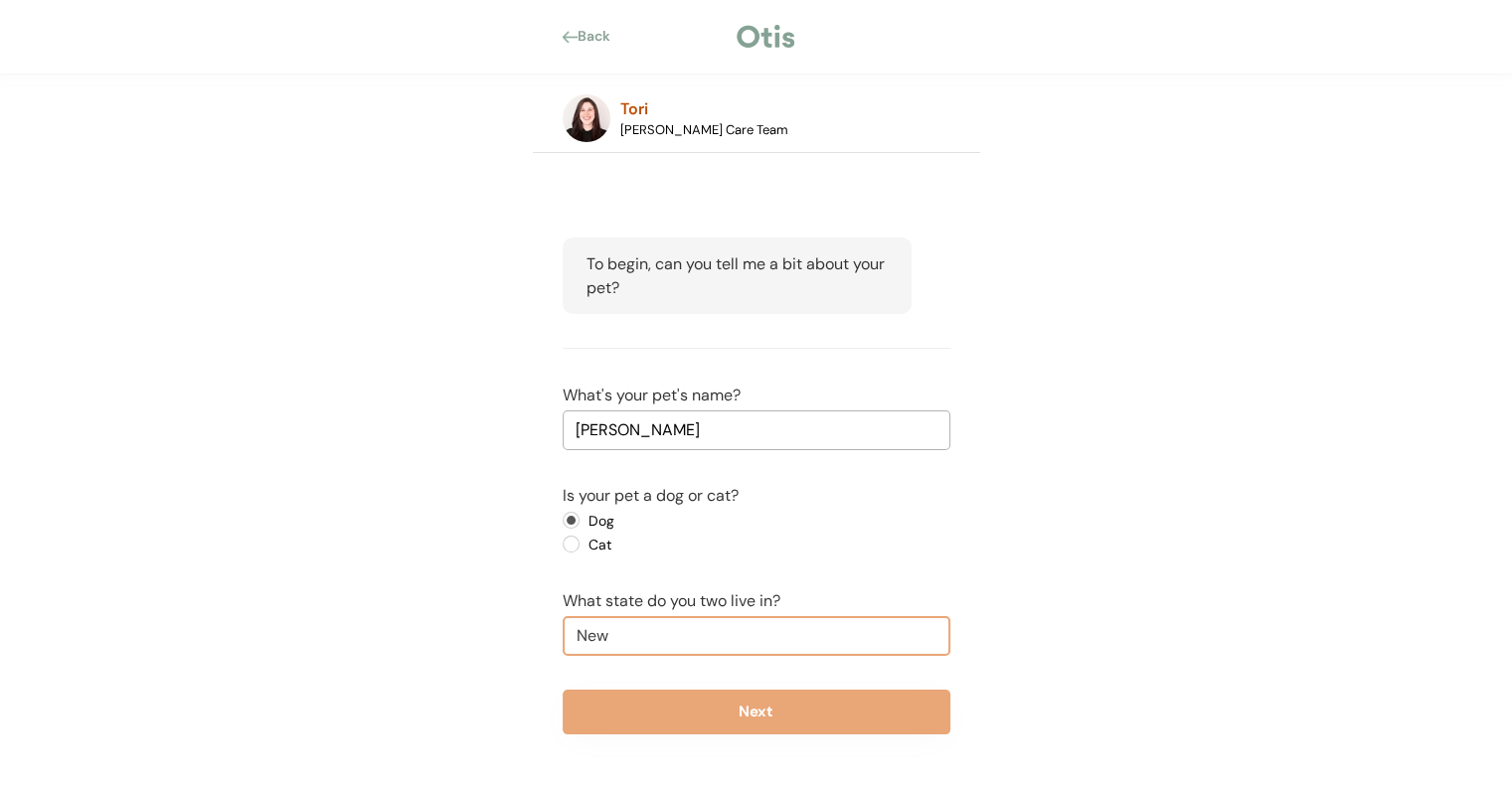 type on "New Y" 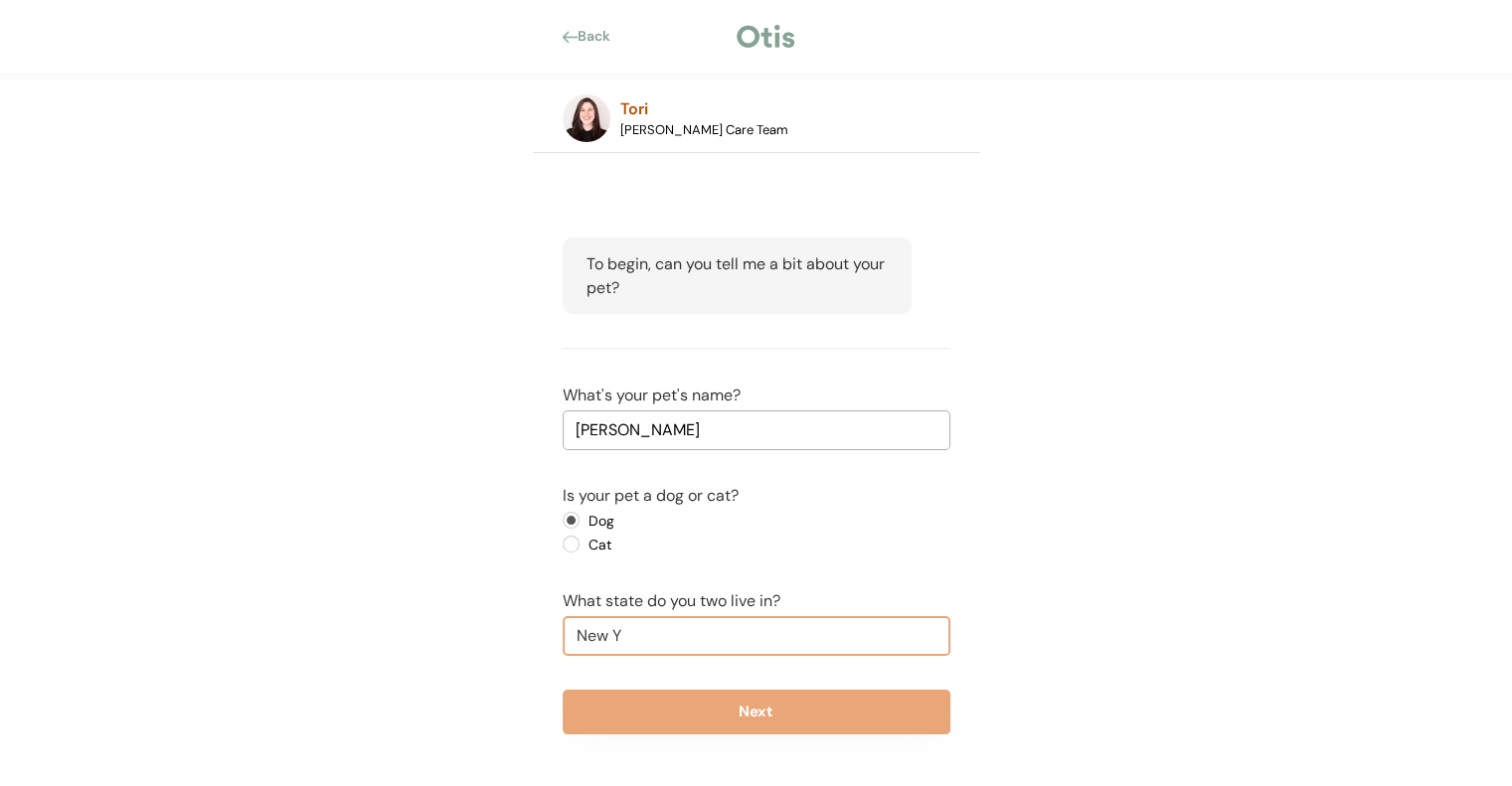 type on "New York" 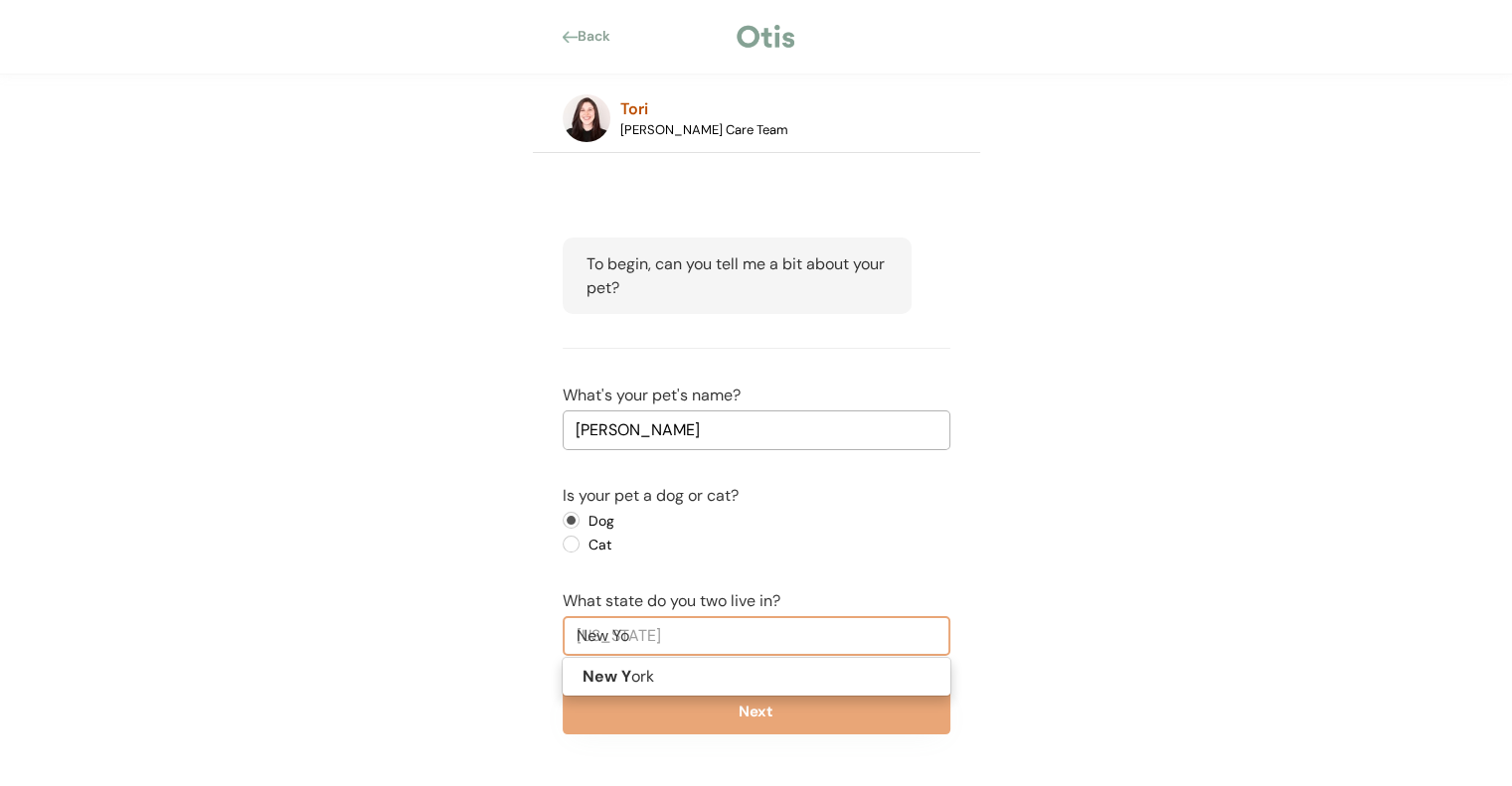 type on "New Yor" 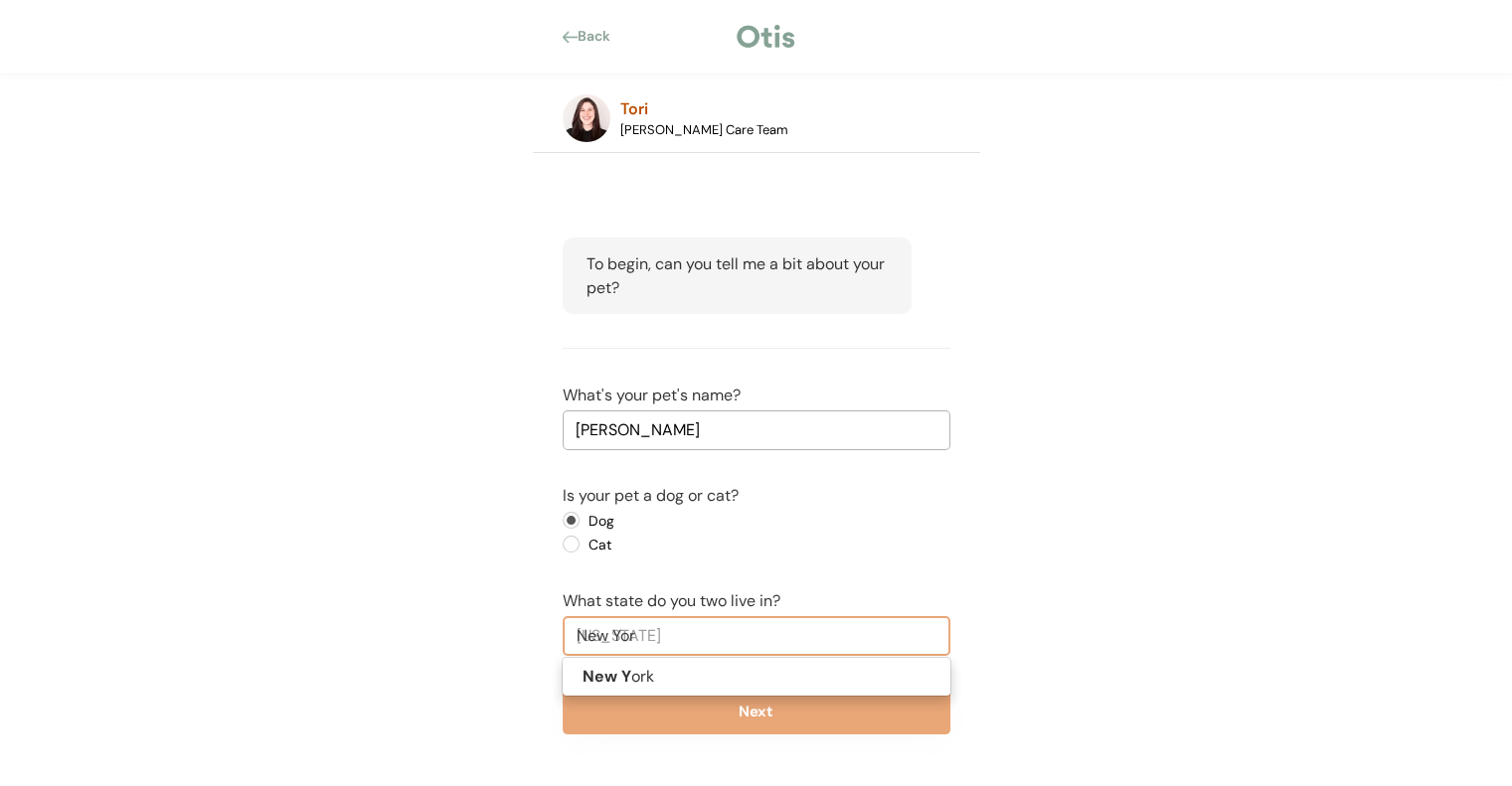 type 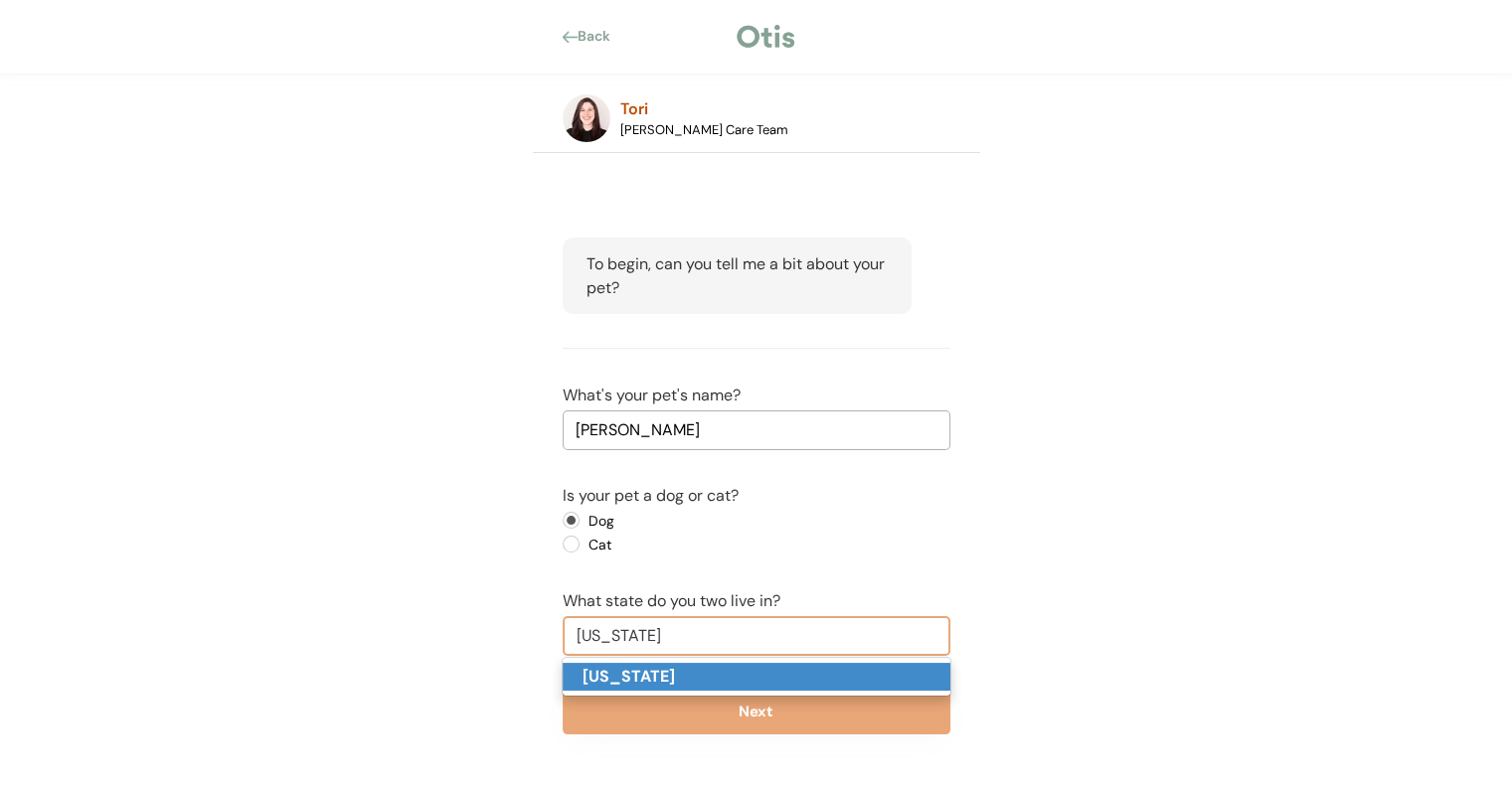 click on "New York" 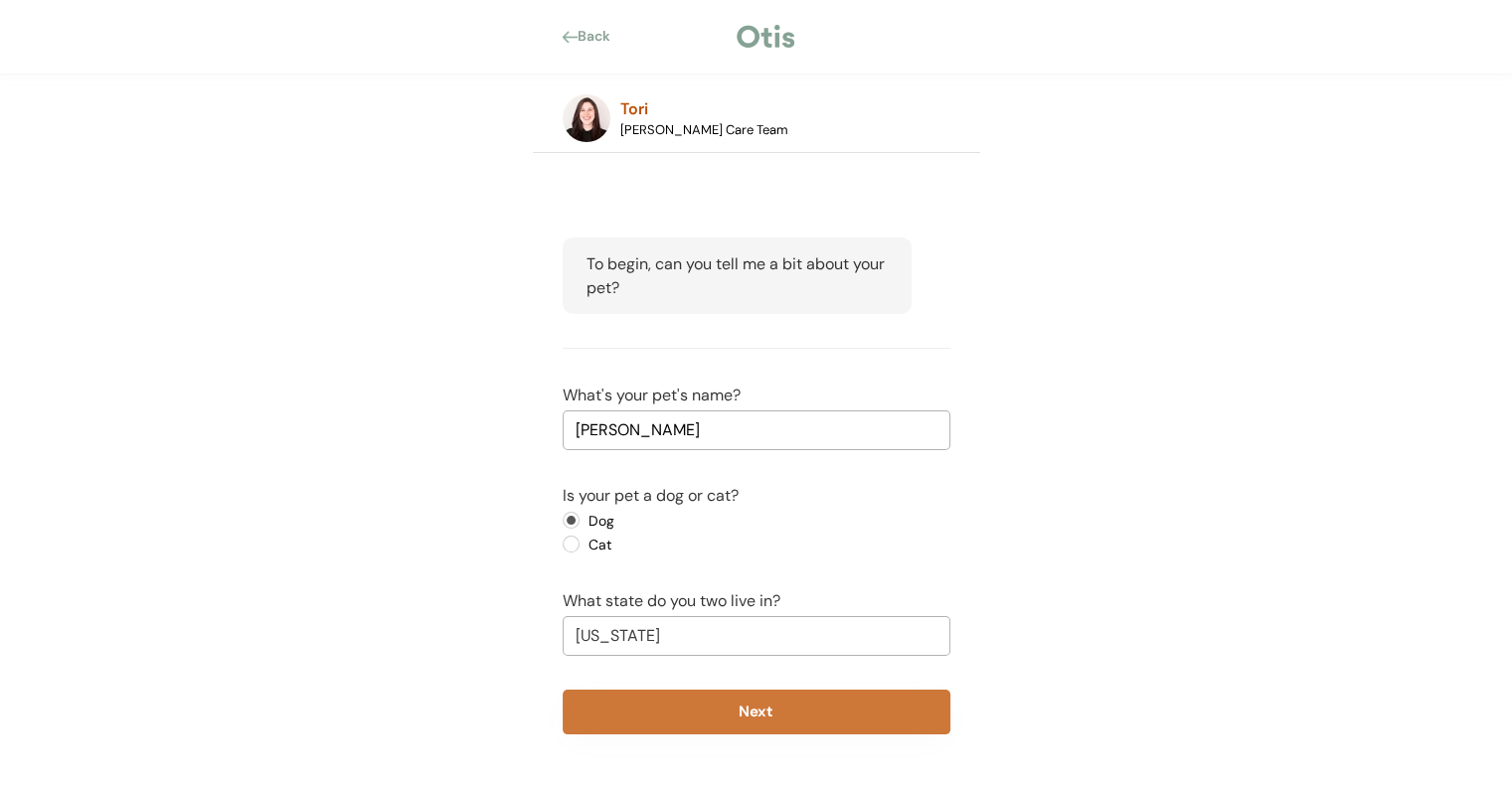 type on "New York" 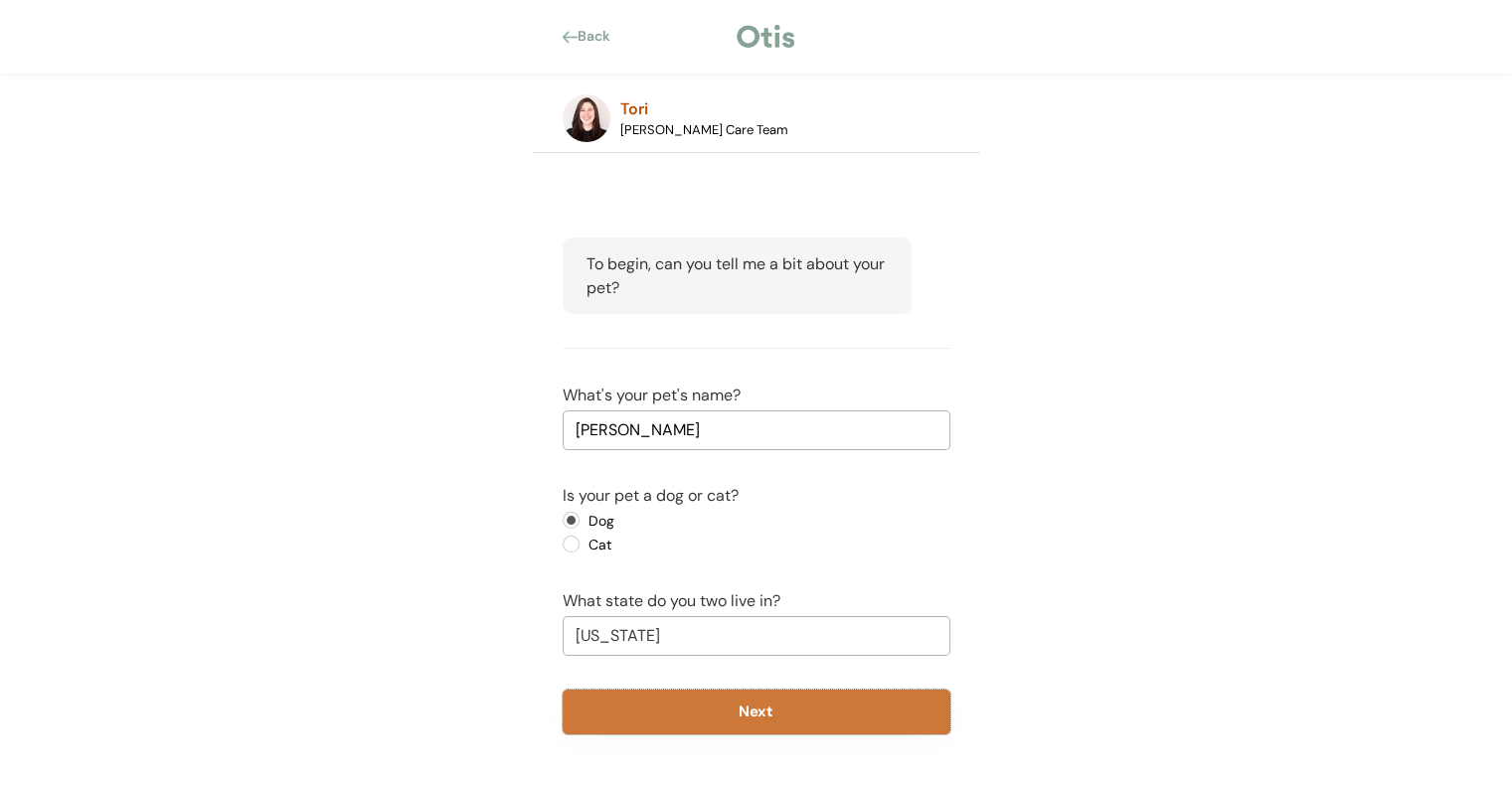click on "Next" at bounding box center [756, 711] 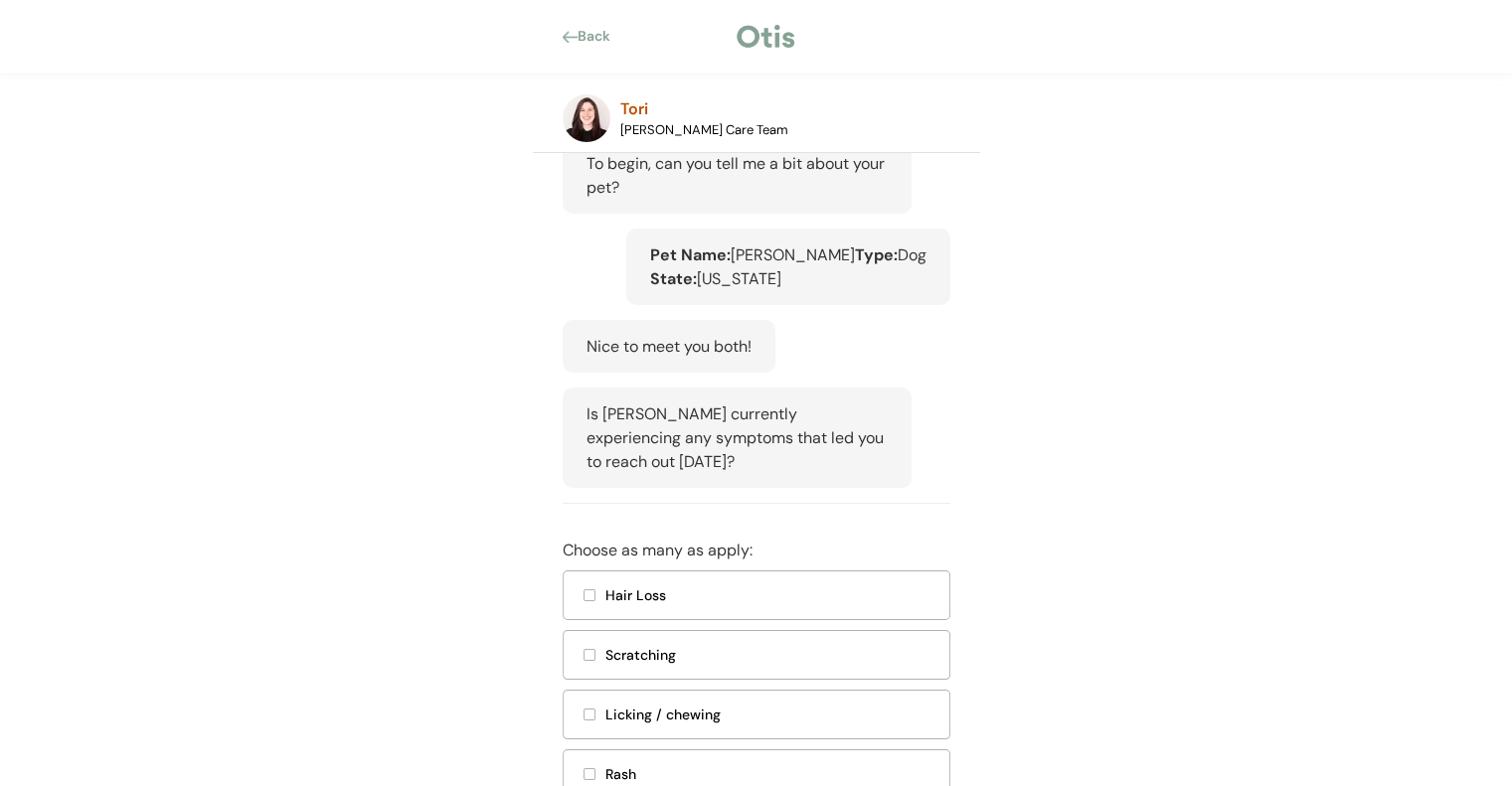 scroll, scrollTop: 306, scrollLeft: 0, axis: vertical 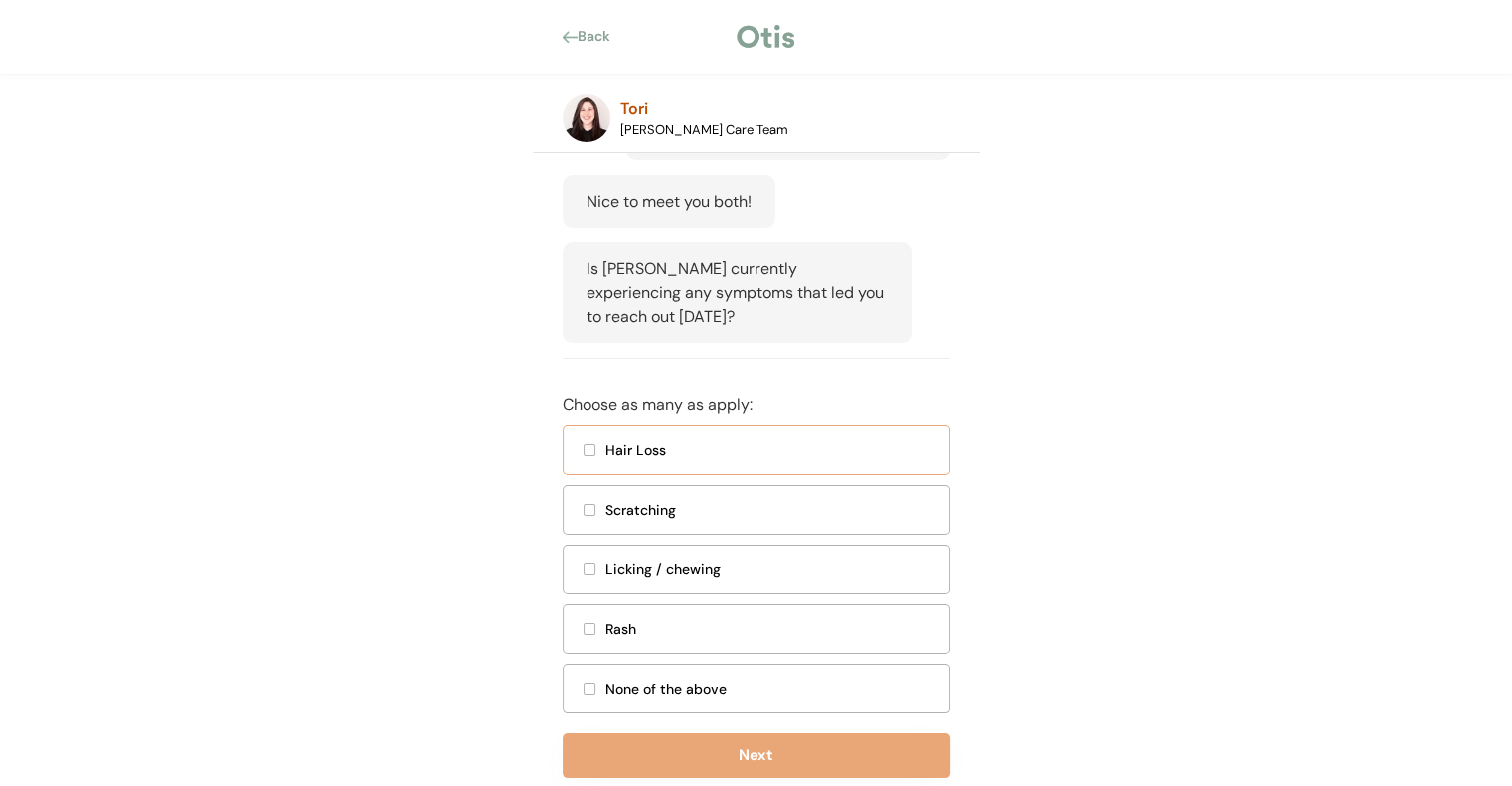 click at bounding box center (589, 450) 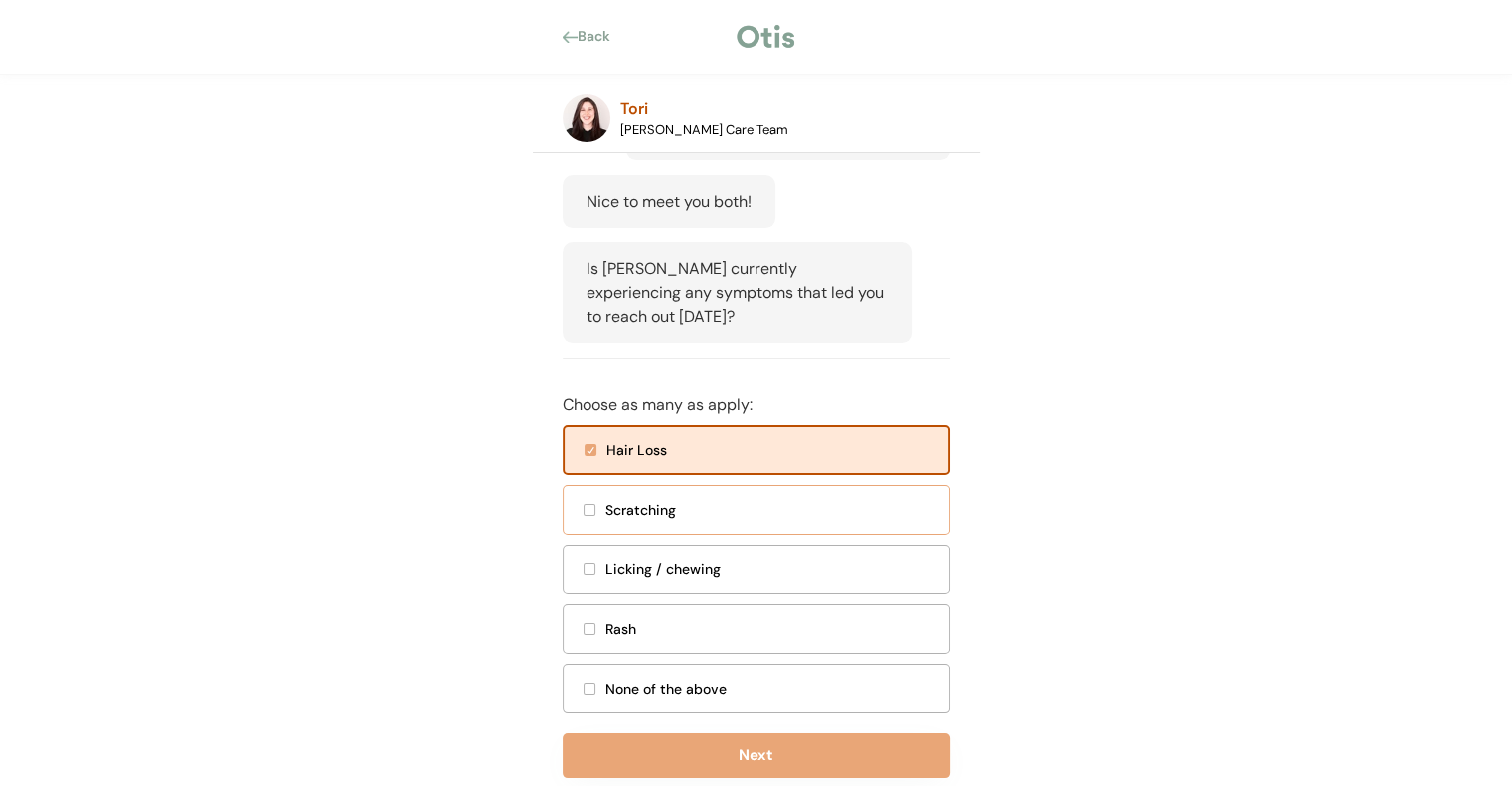 click at bounding box center [589, 510] 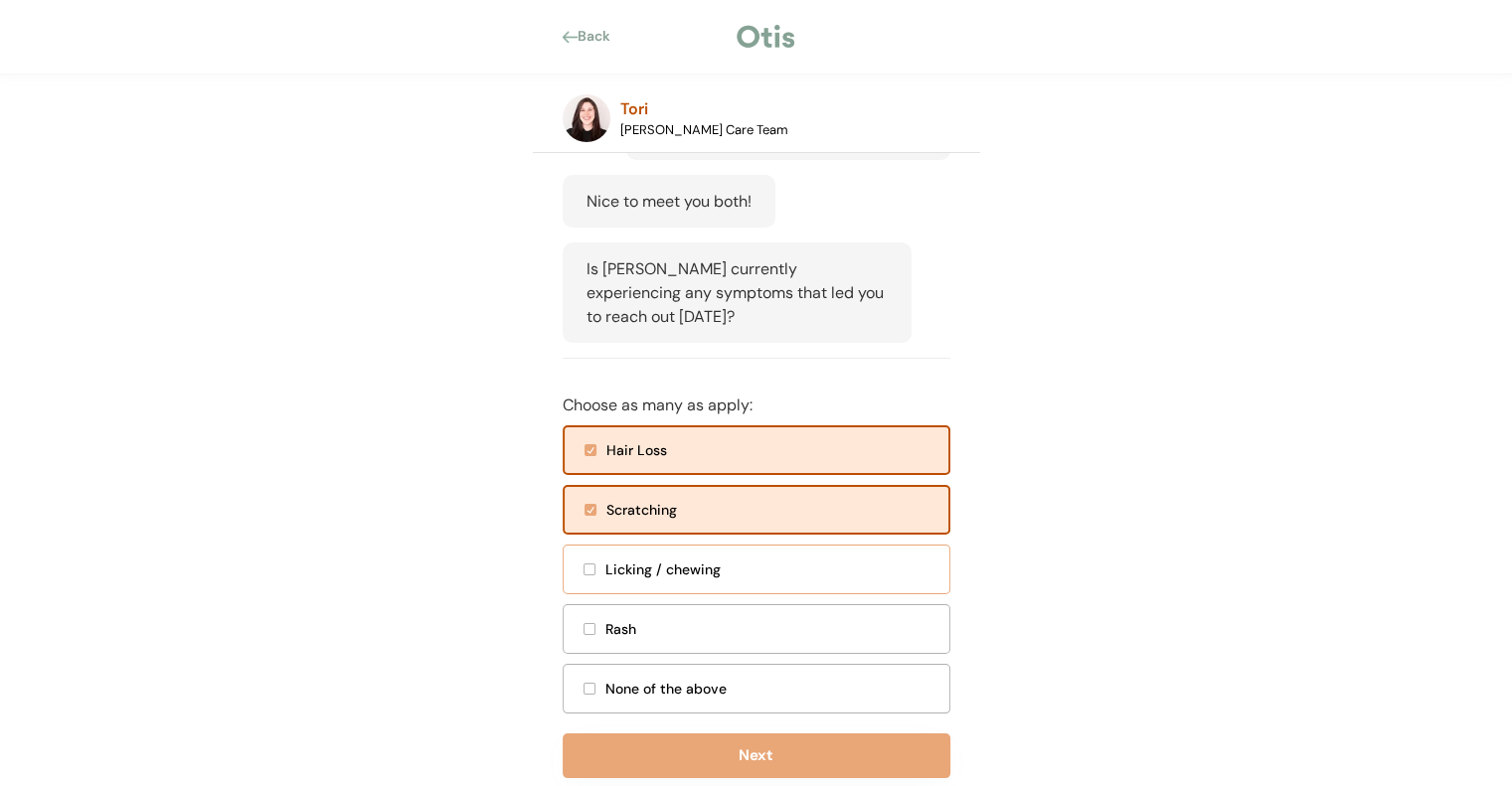 click at bounding box center [589, 569] 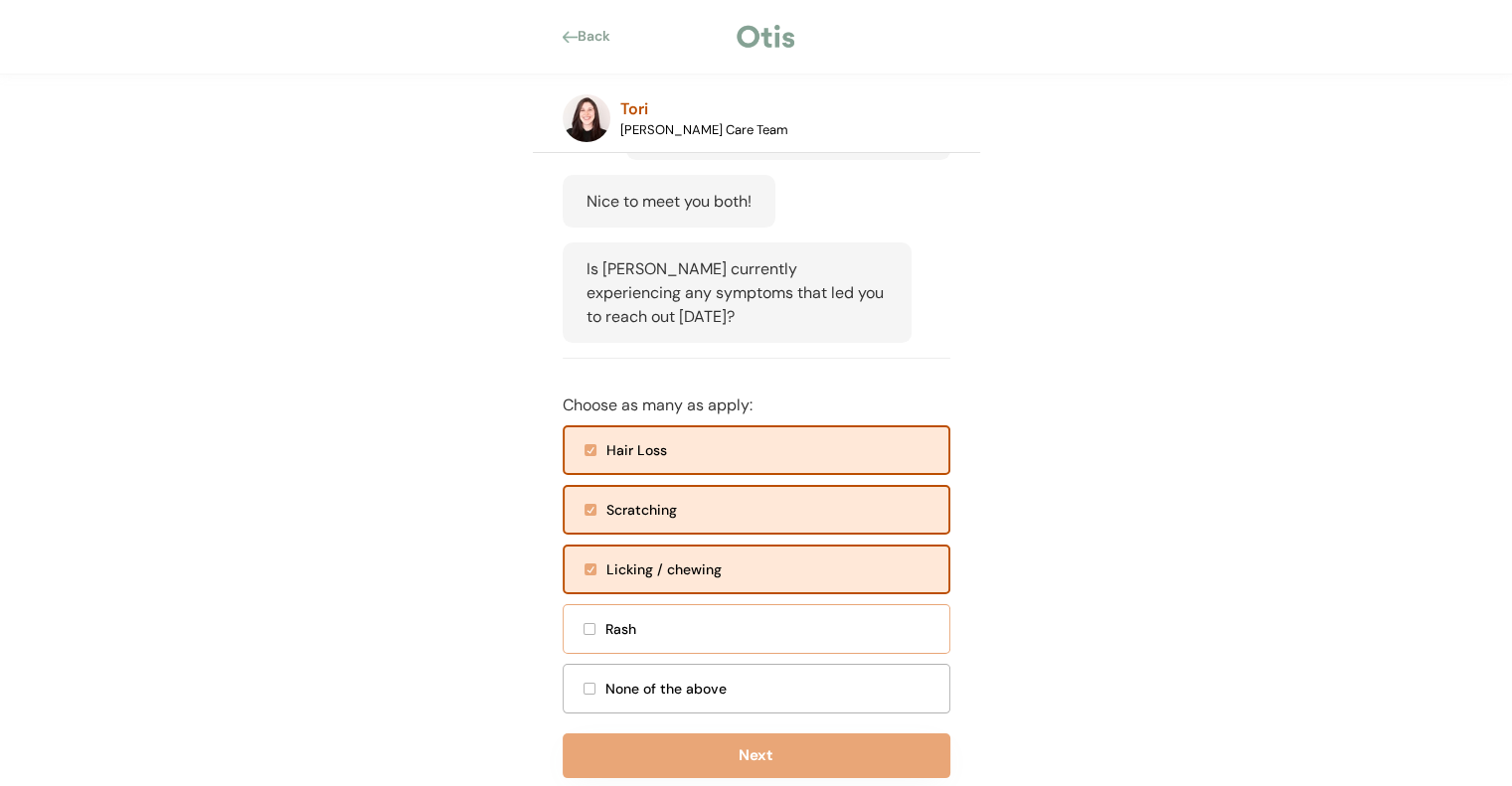 click at bounding box center [589, 629] 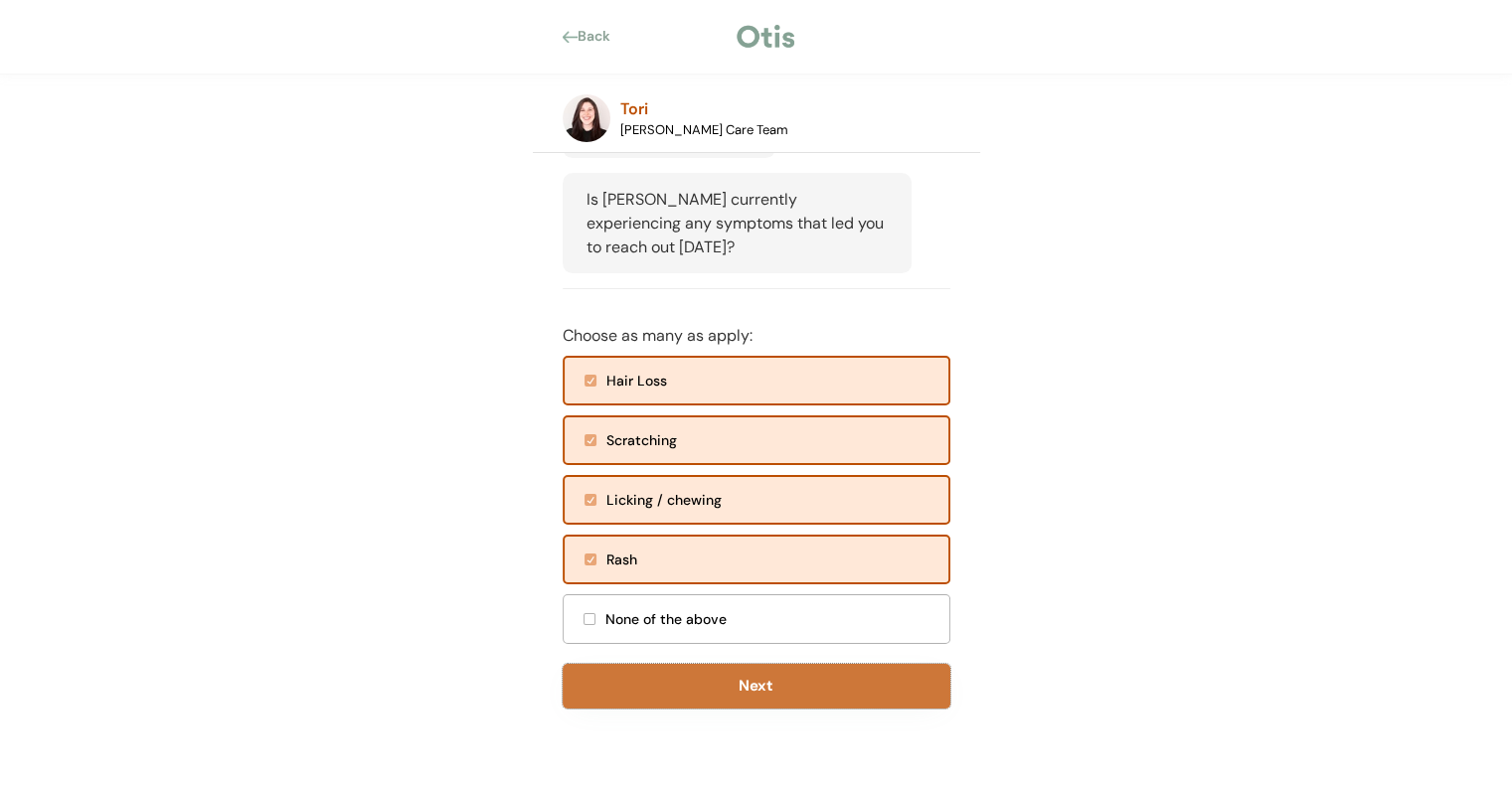 click on "Next" at bounding box center [756, 686] 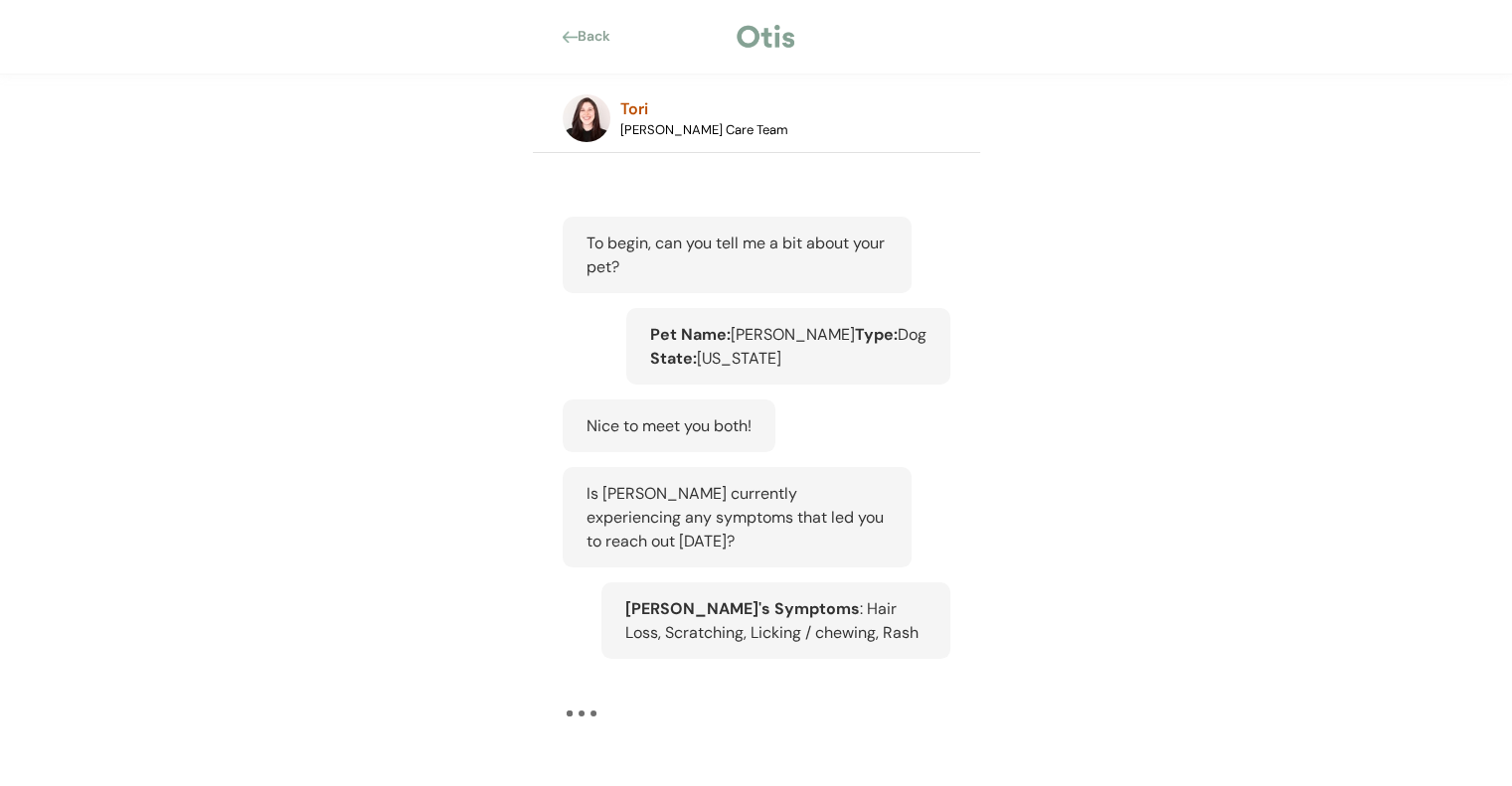 scroll, scrollTop: 104, scrollLeft: 0, axis: vertical 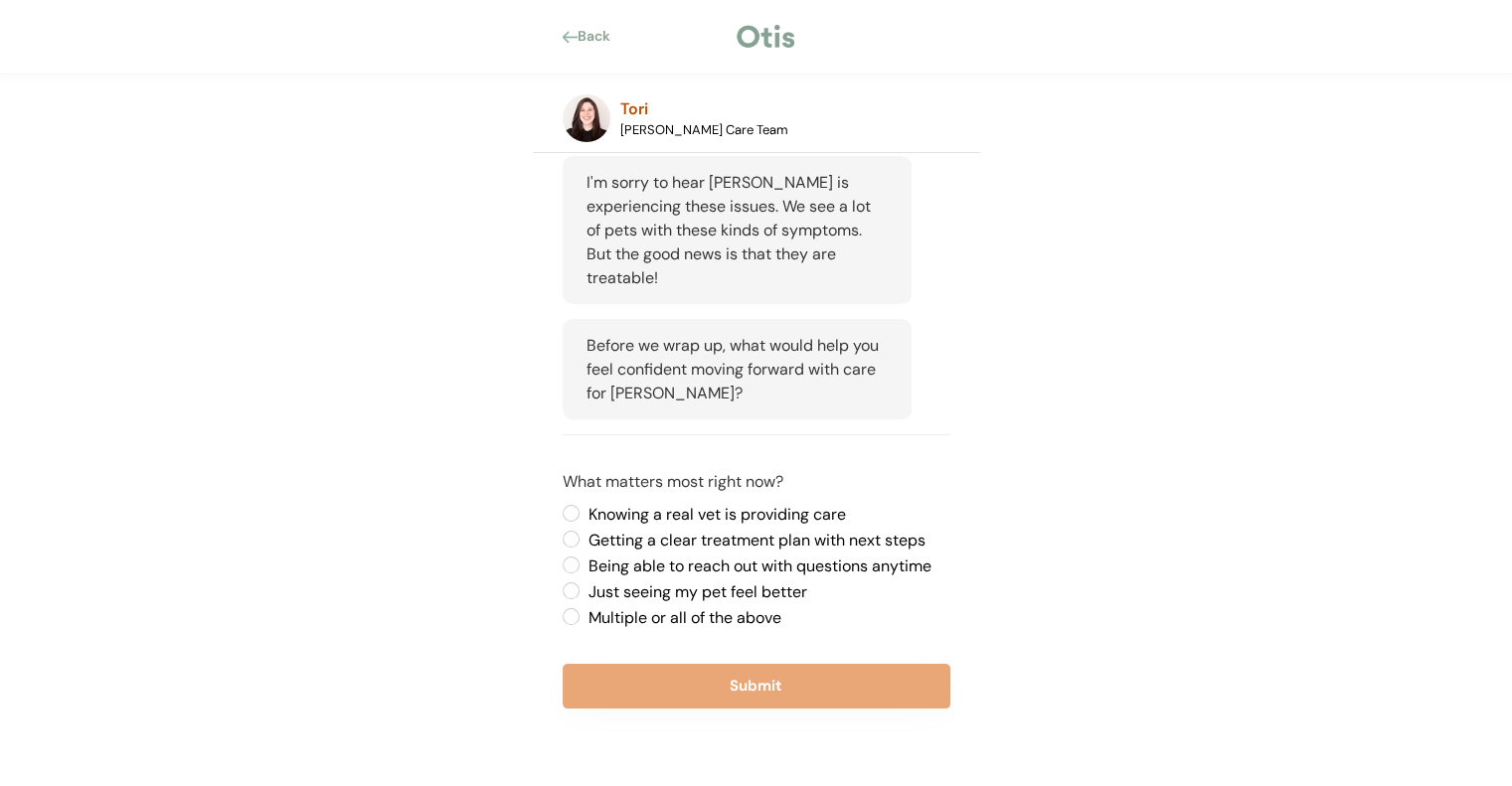 click on "Knowing a real vet is providing care" at bounding box center (766, 515) 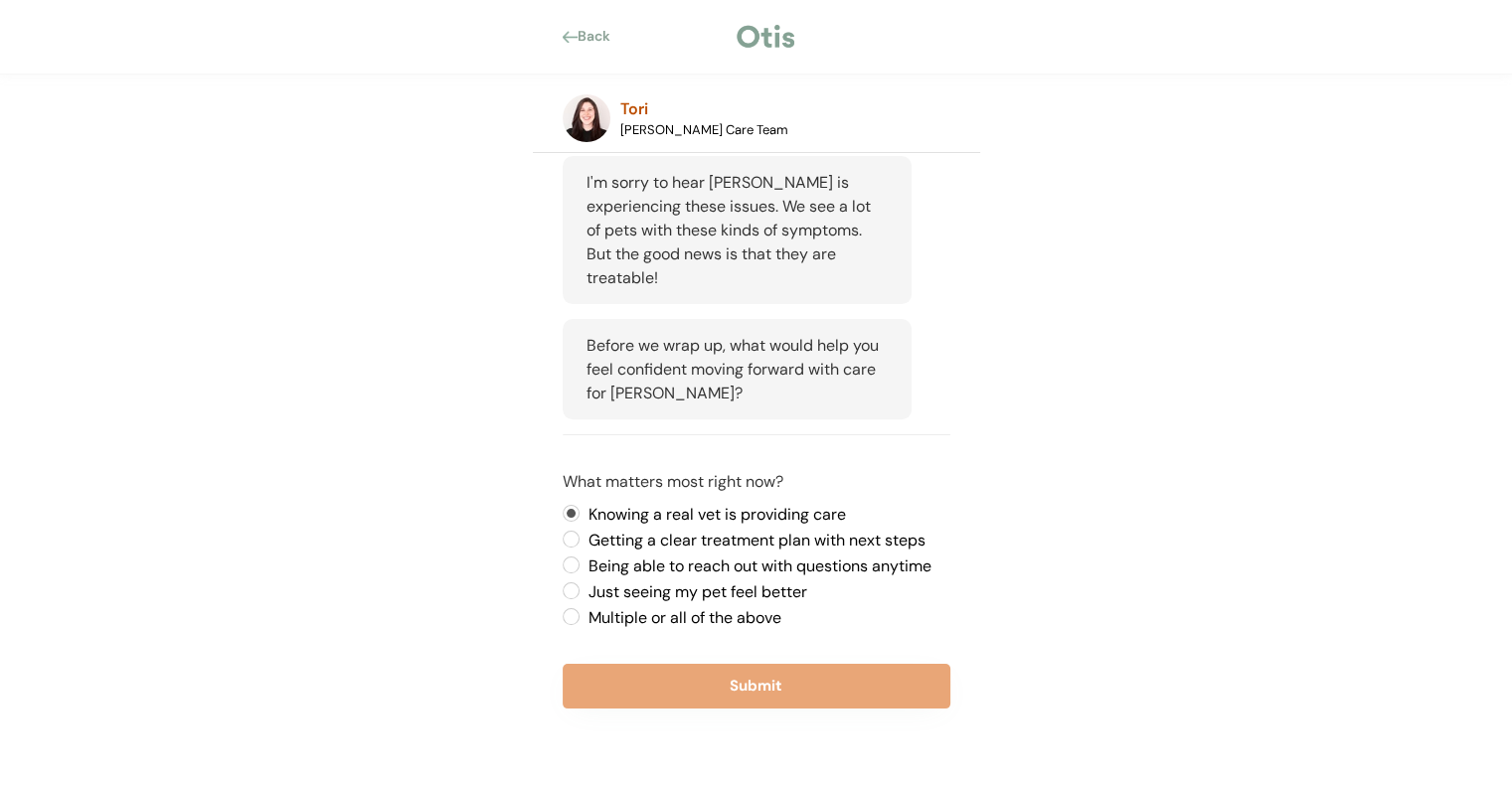 click on "Getting a clear treatment plan with next steps" at bounding box center (766, 541) 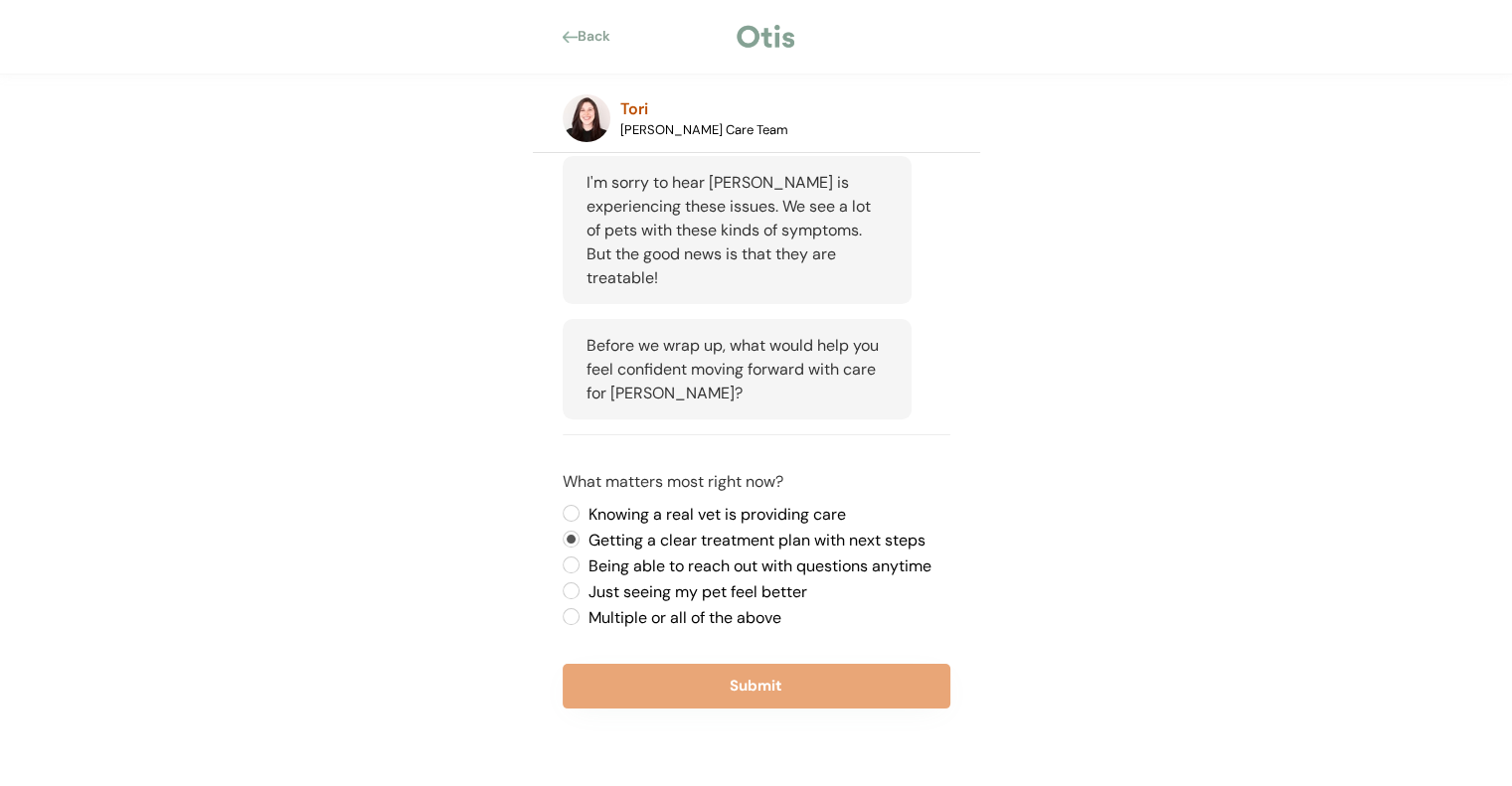 click on "Being able to reach out with questions anytime" at bounding box center [766, 566] 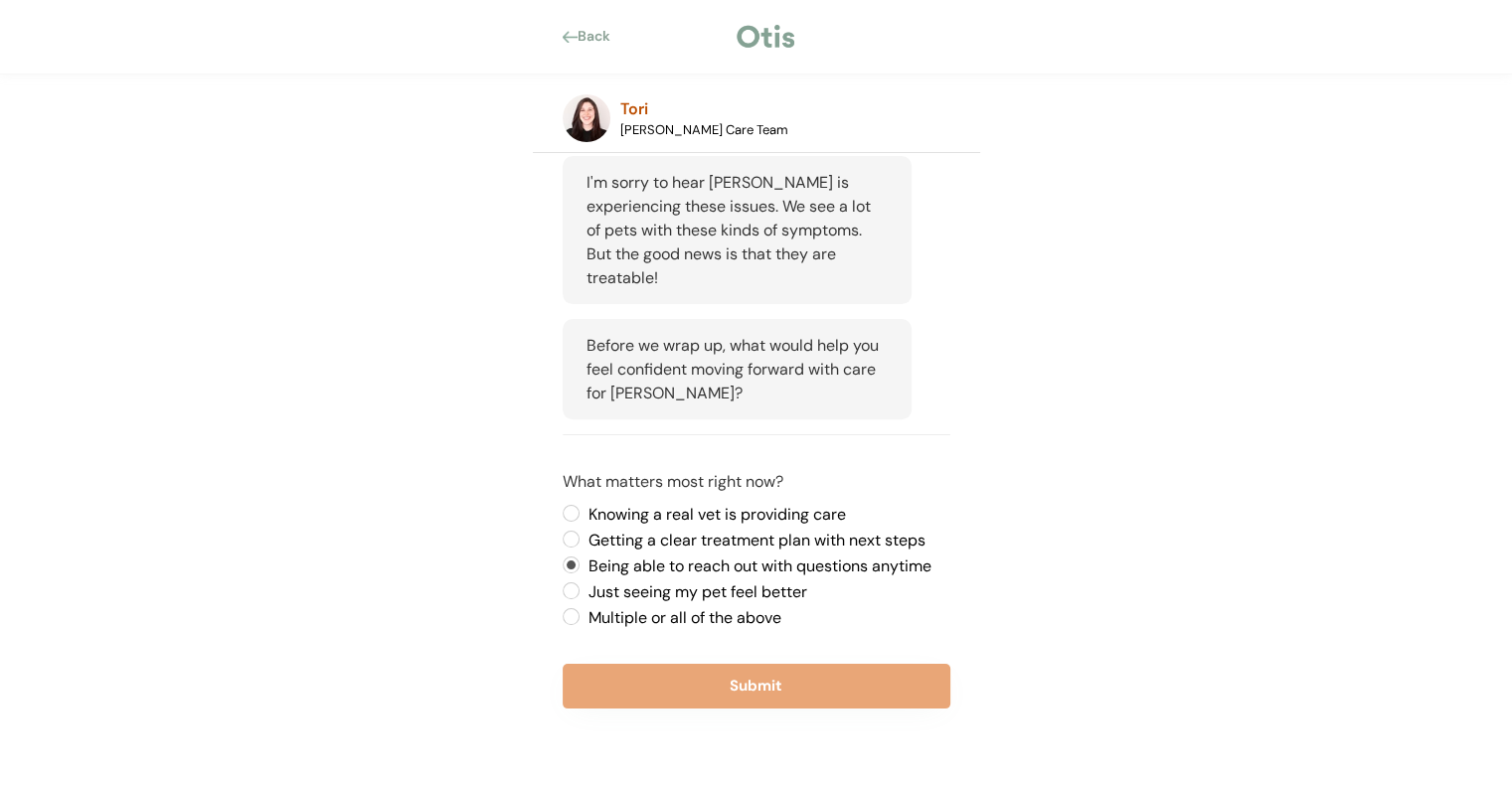 click on "Multiple or all of the above" at bounding box center (766, 618) 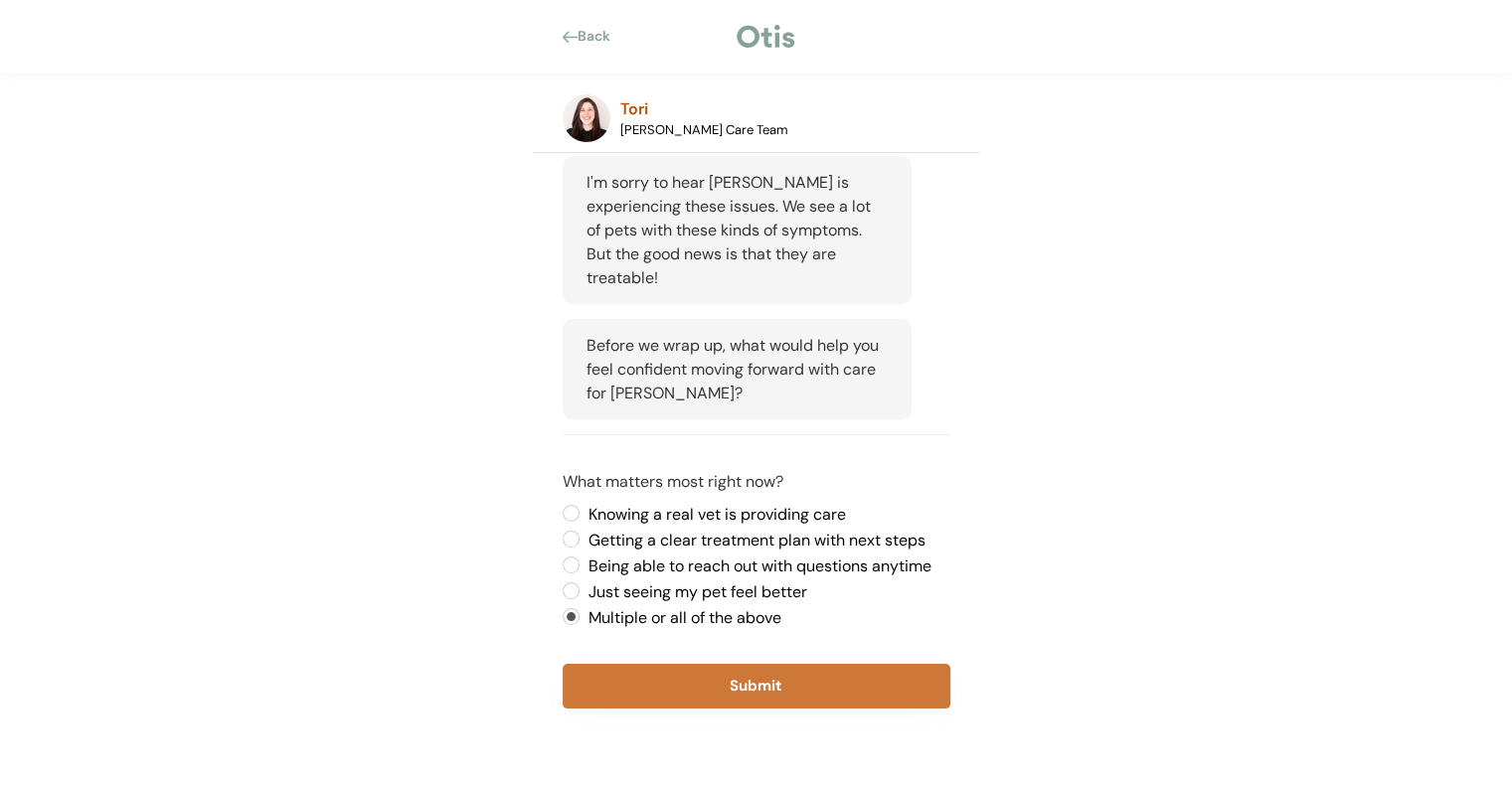 click on "Submit" at bounding box center (756, 686) 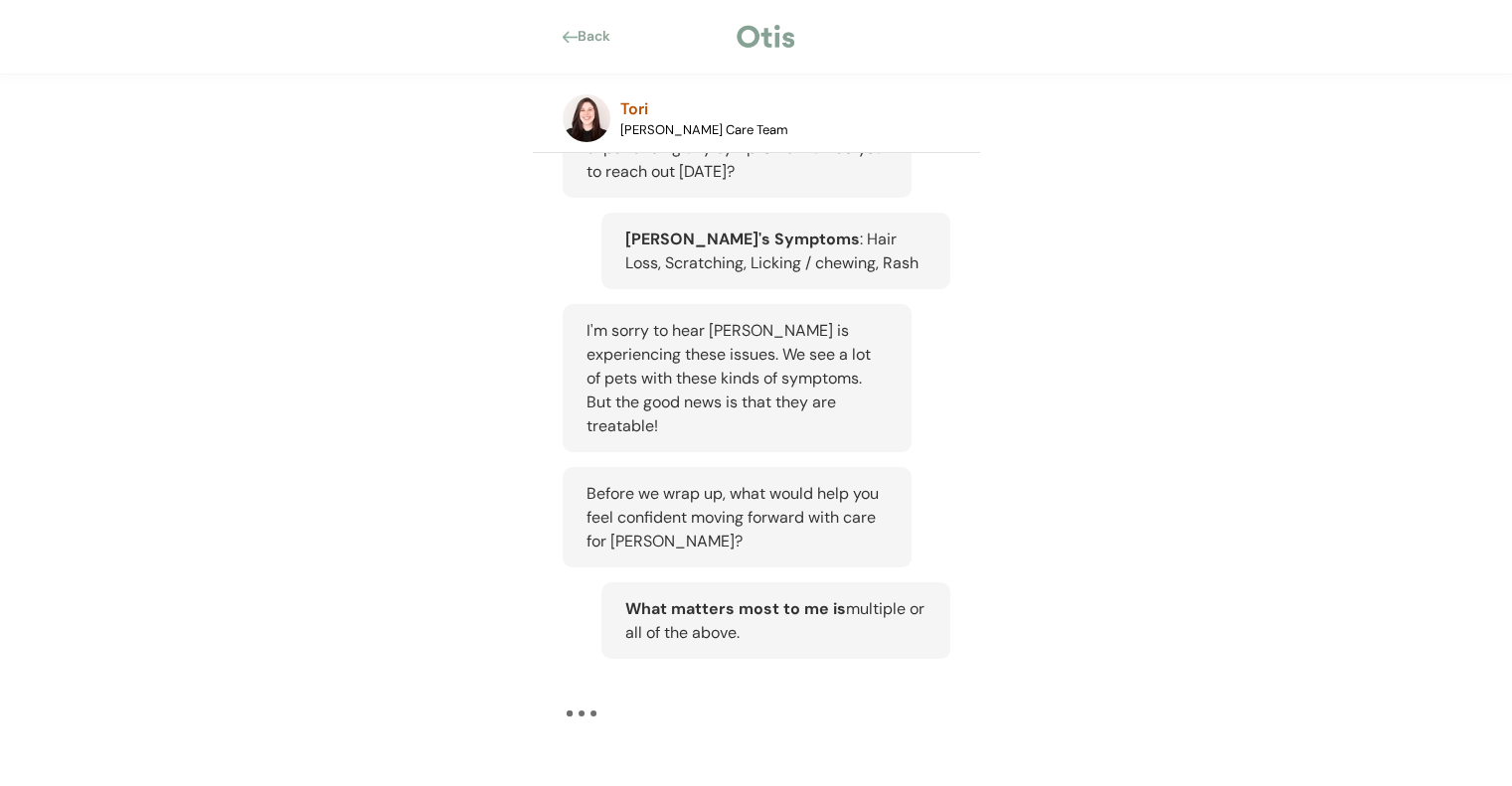 scroll, scrollTop: 450, scrollLeft: 0, axis: vertical 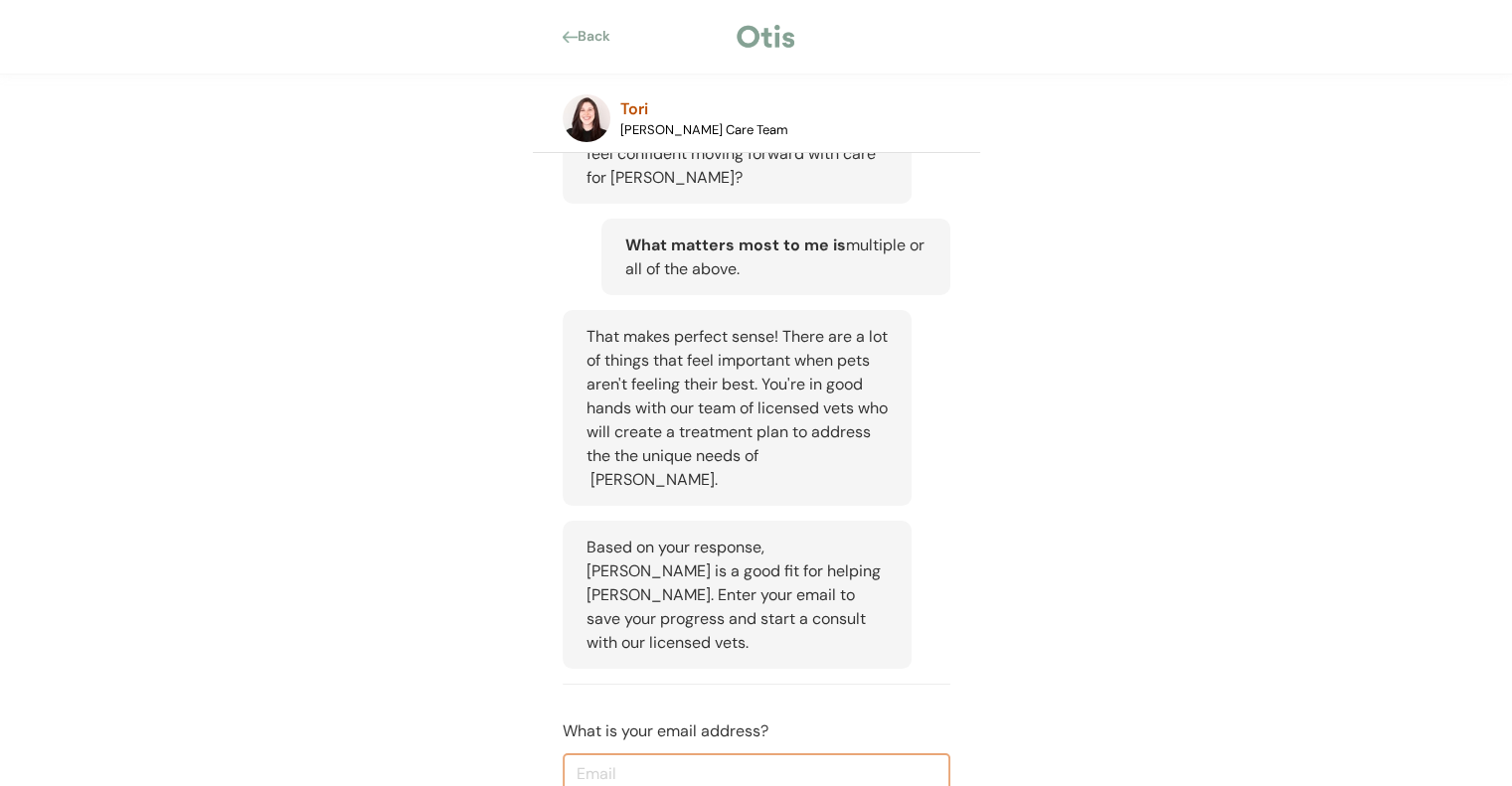 click at bounding box center [756, 773] 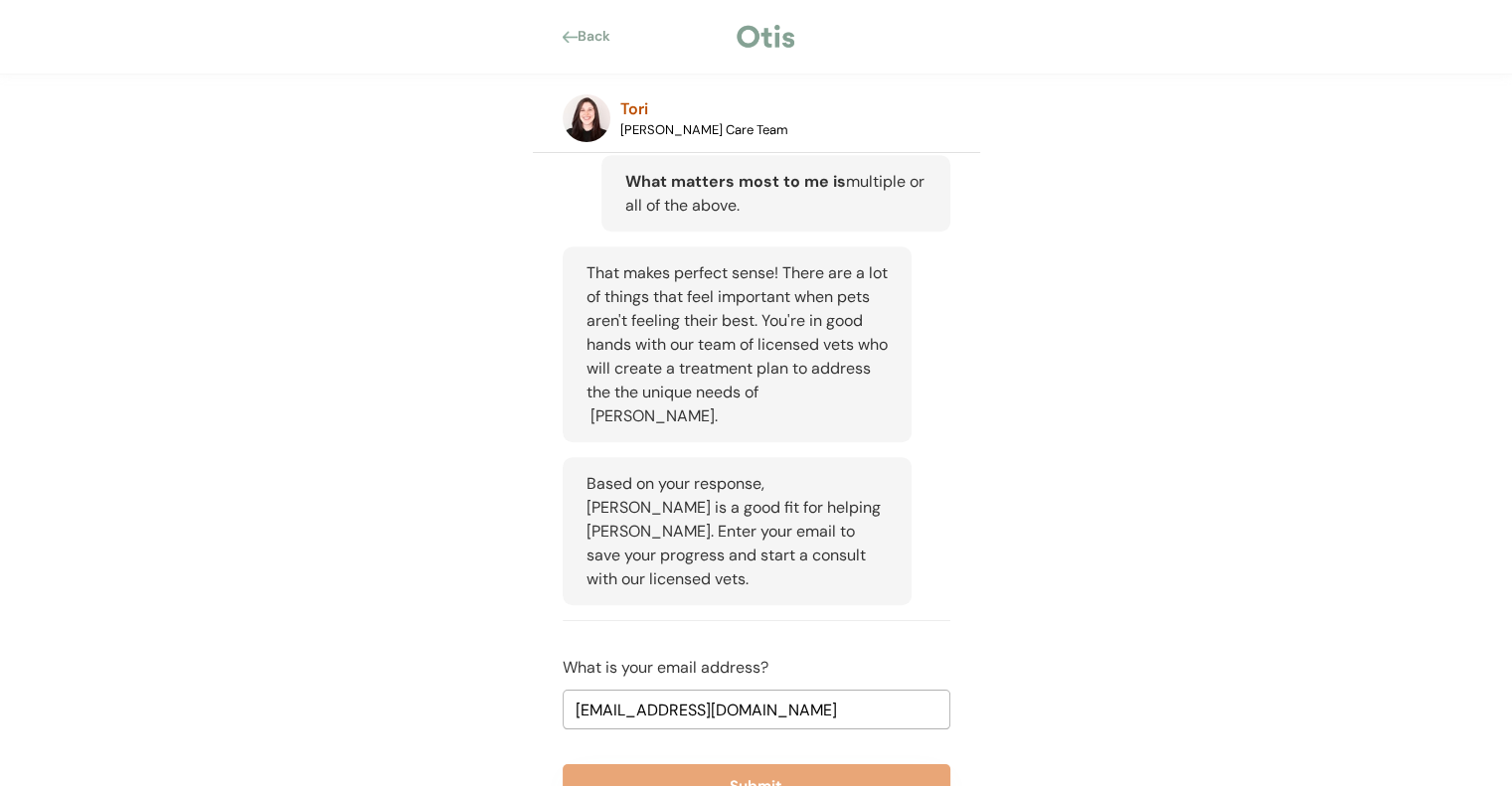 scroll, scrollTop: 930, scrollLeft: 0, axis: vertical 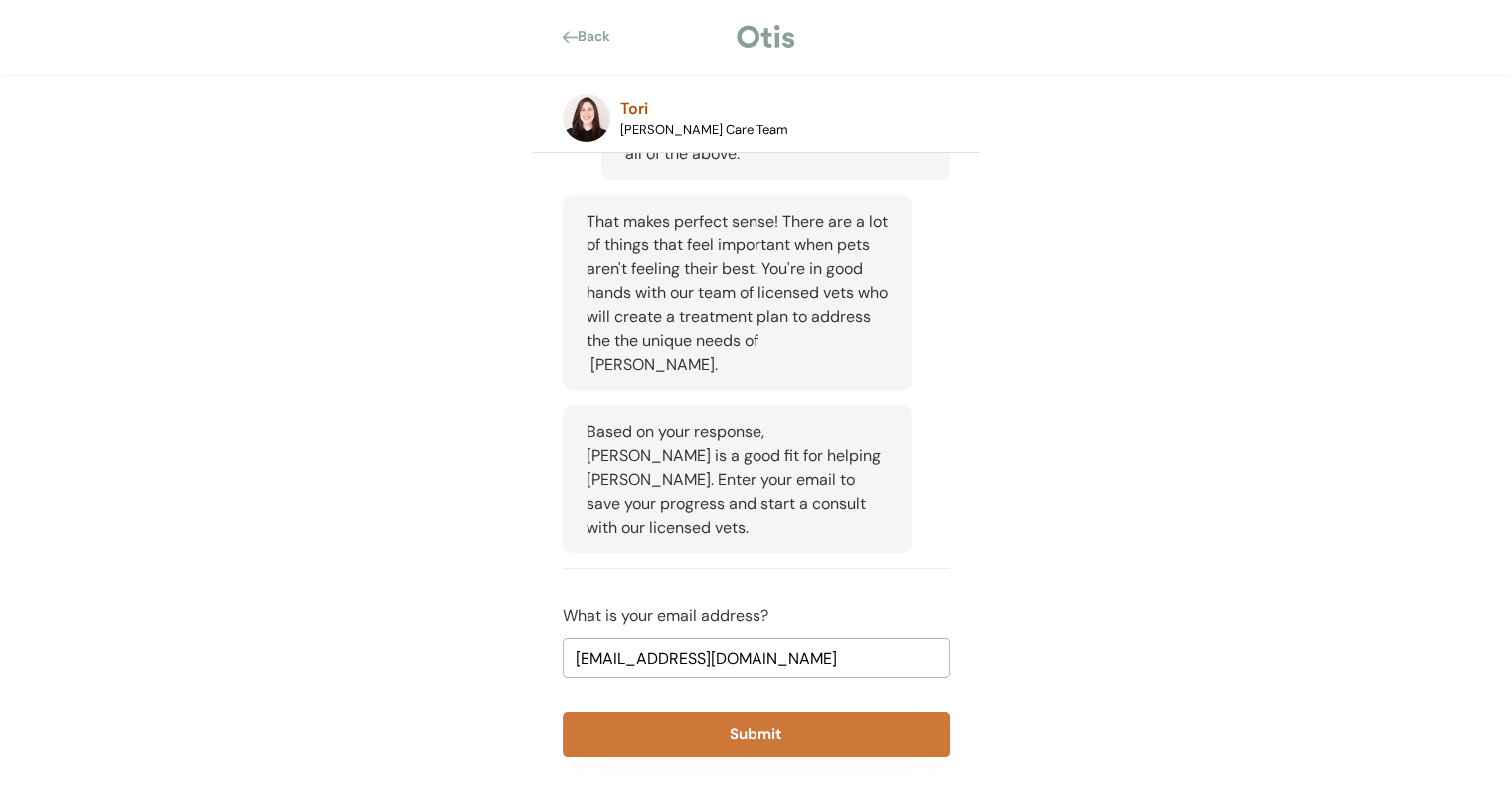 click on "Submit" at bounding box center (756, 734) 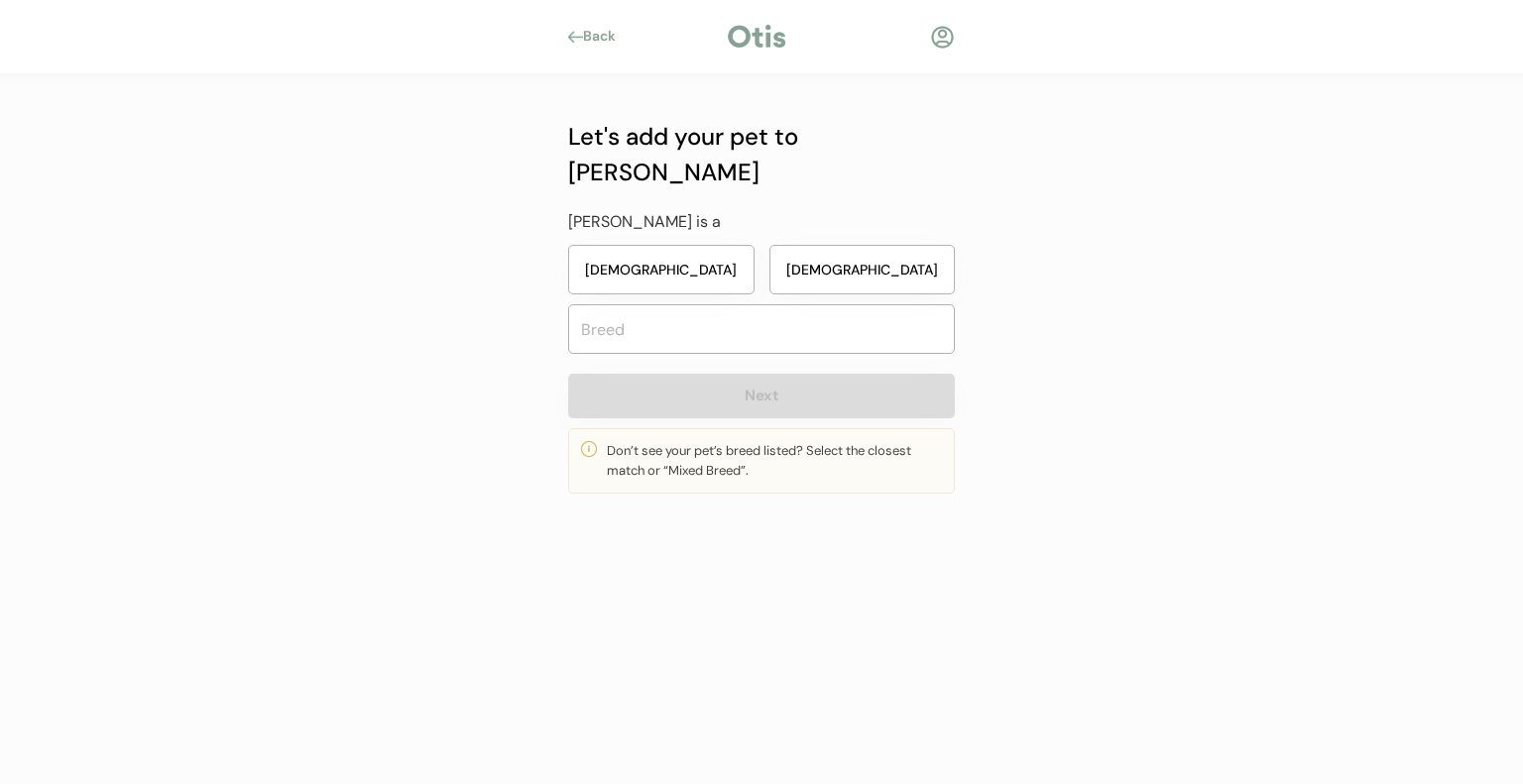 scroll, scrollTop: 0, scrollLeft: 0, axis: both 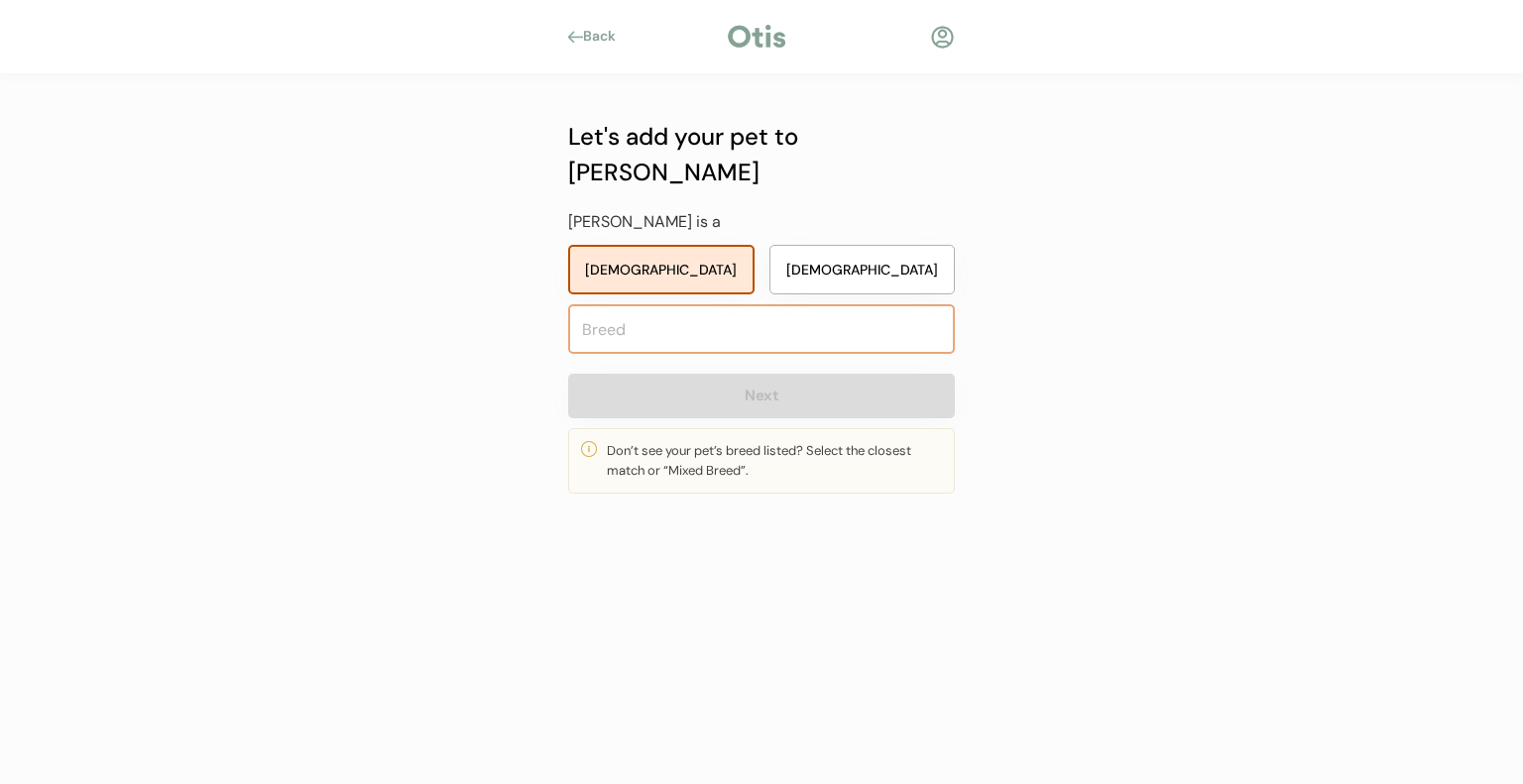 click at bounding box center [762, 329] 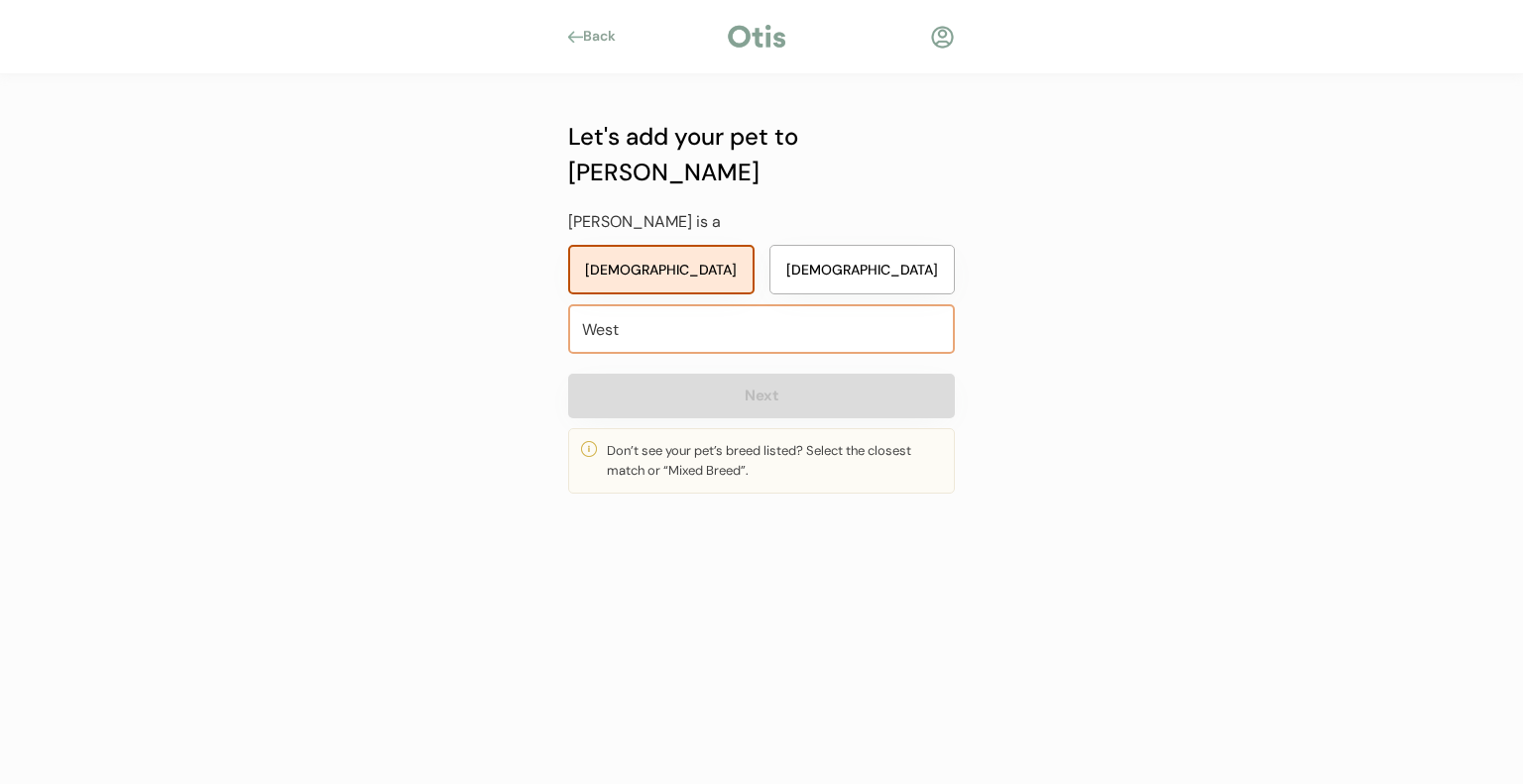 type on "West" 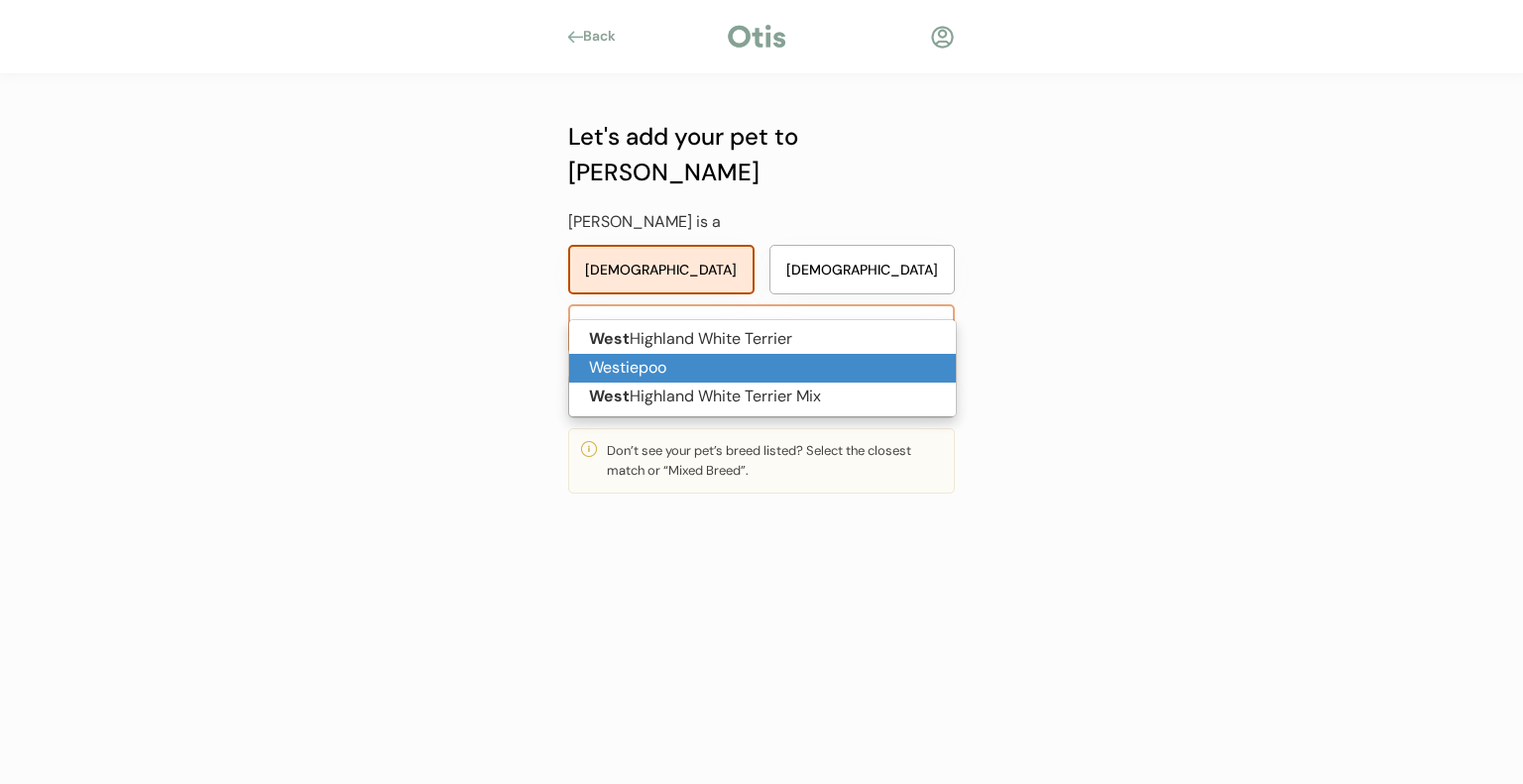 click on "Westiepoo" at bounding box center (762, 368) 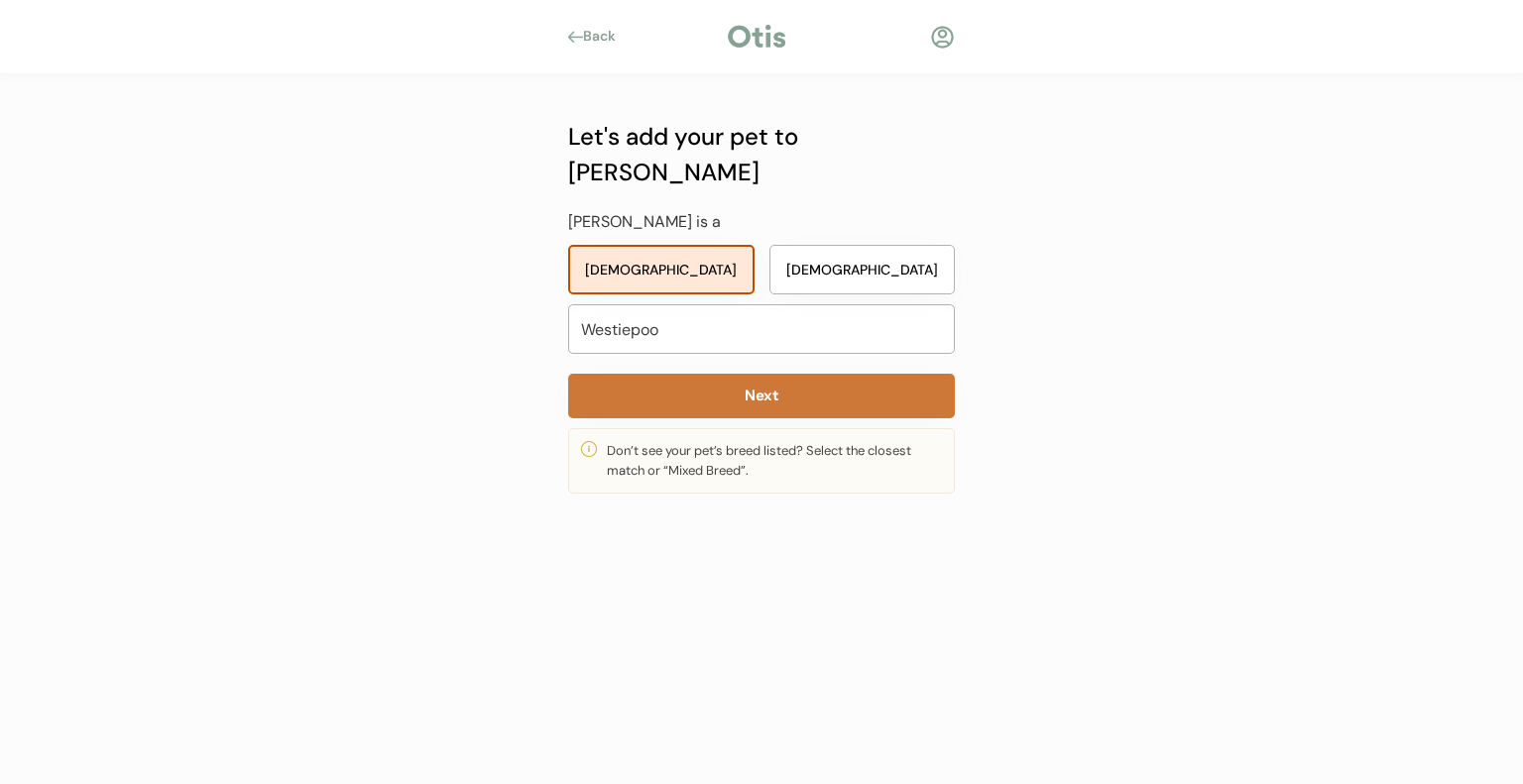type on "Westiepoo" 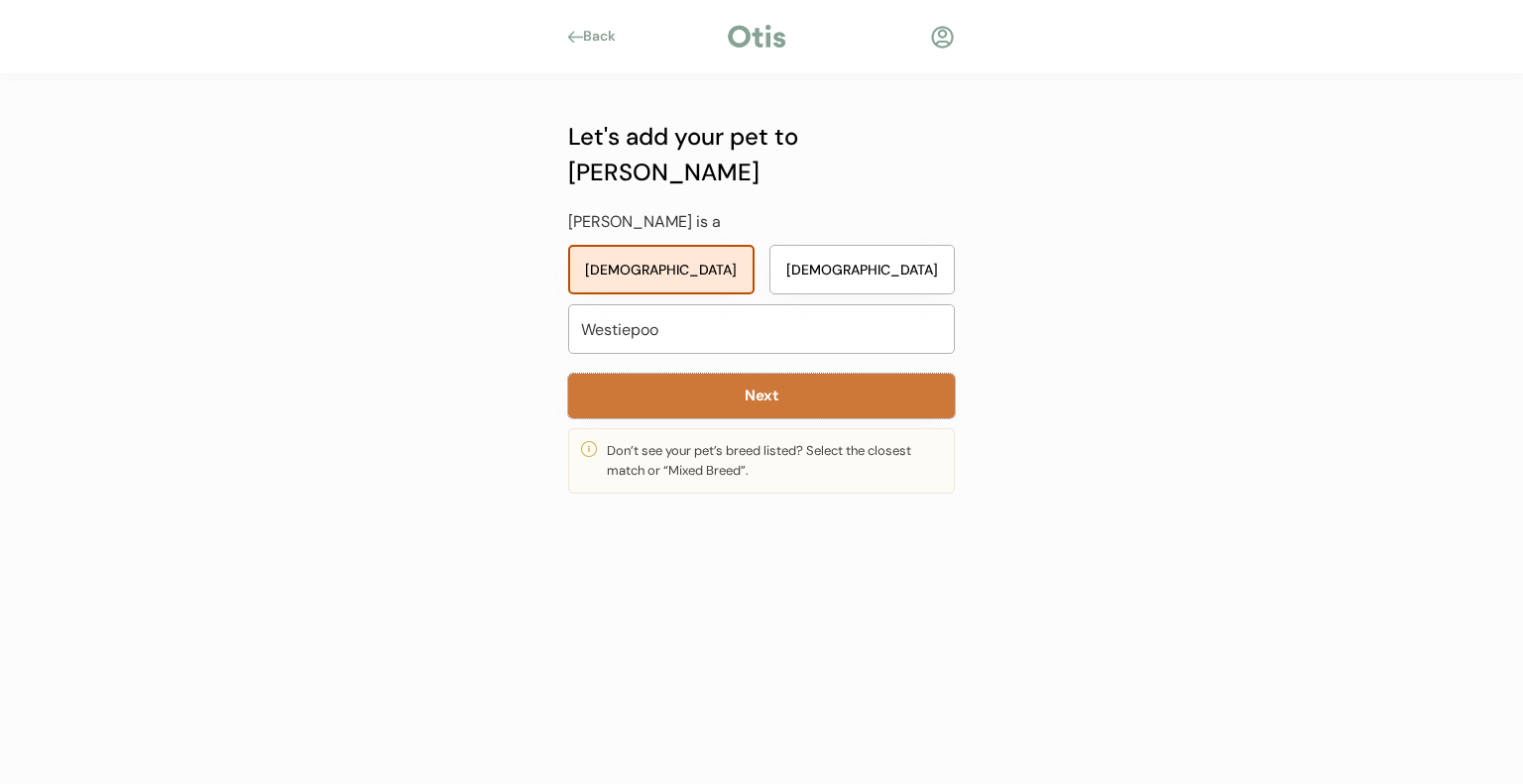 click on "Next" at bounding box center (762, 395) 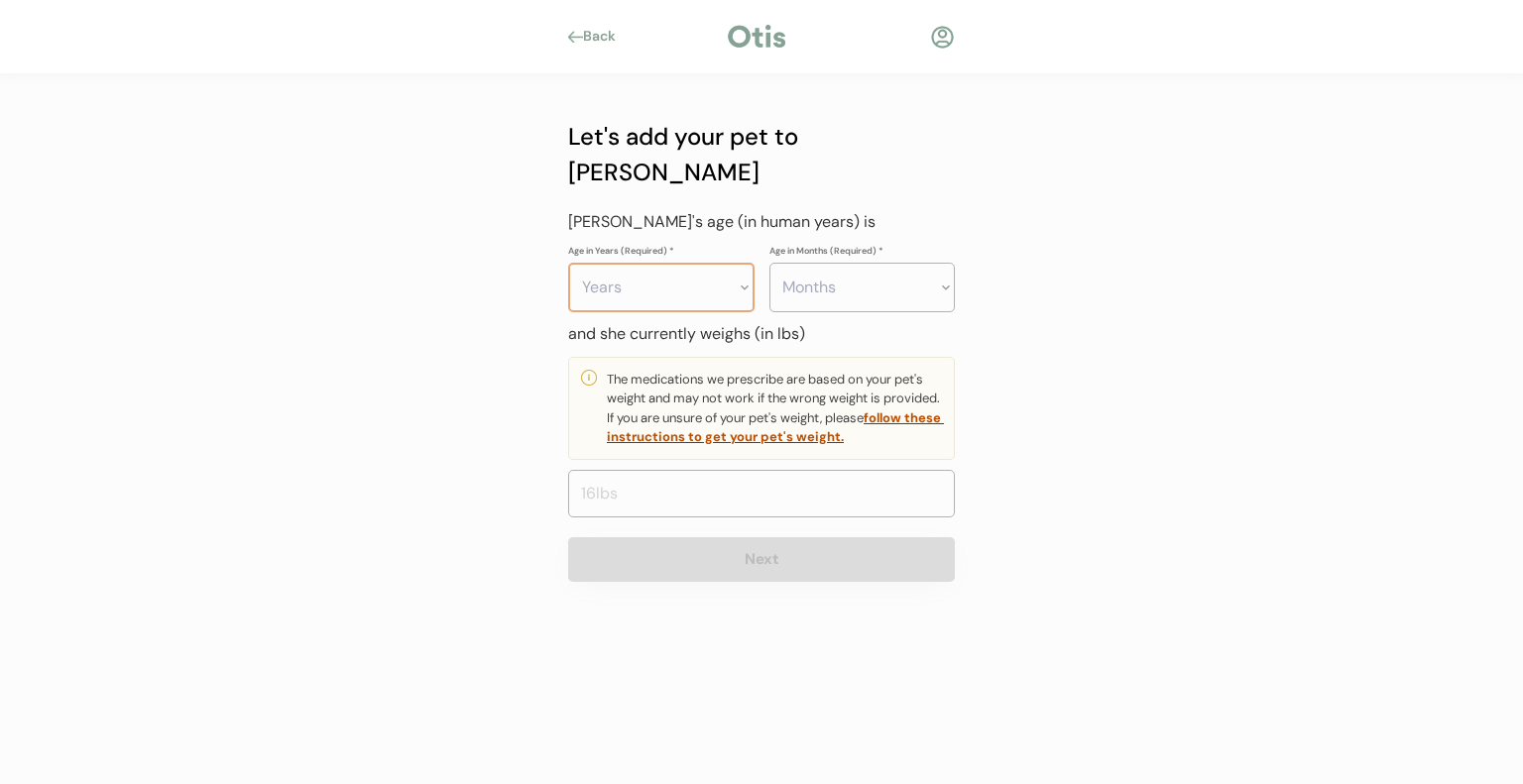 click on "Years 0 1 2 3 4 5 6 7 8 9 10 11 12 13 14 15 16 17 18 19 20" at bounding box center [661, 287] 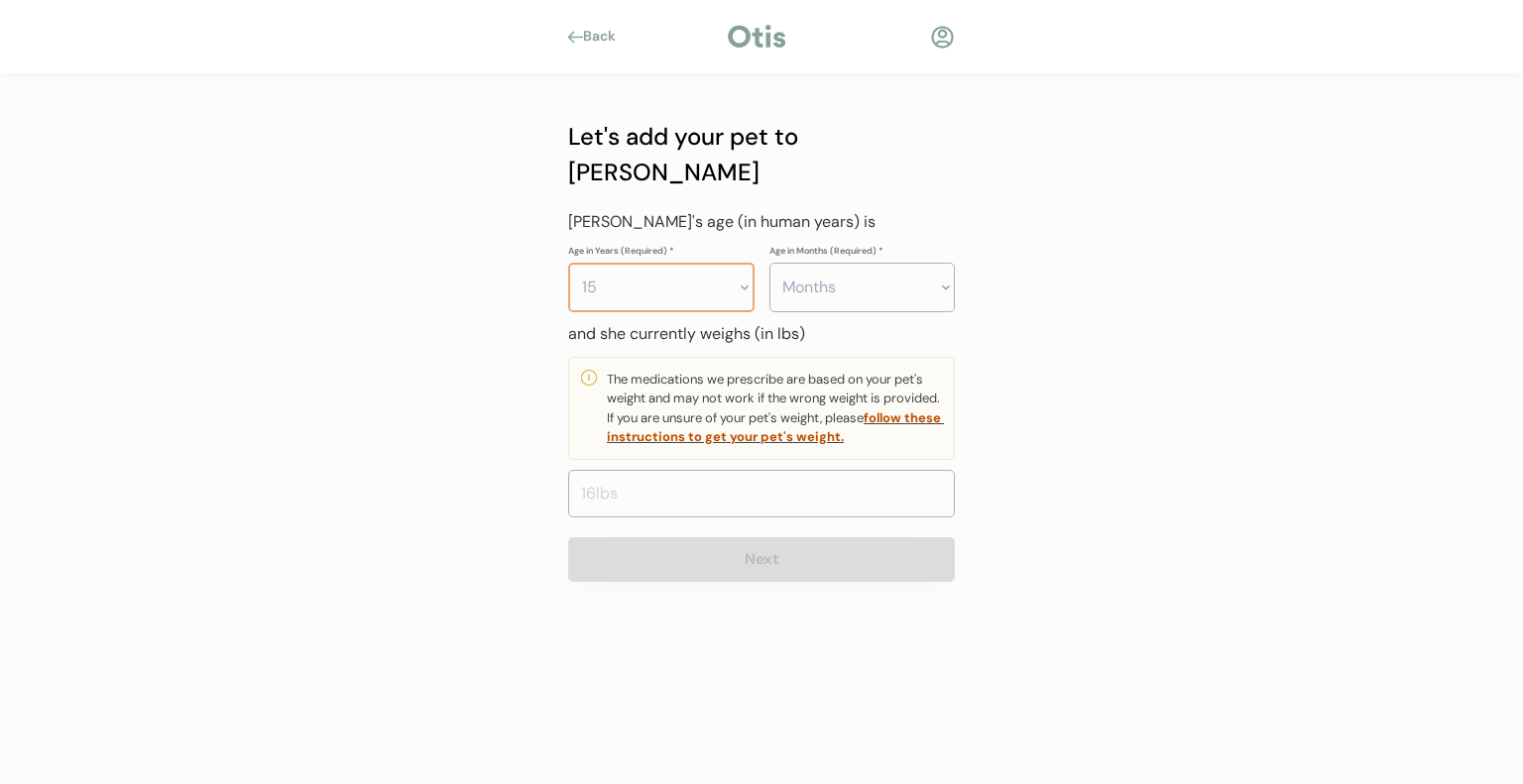 click on "Years 0 1 2 3 4 5 6 7 8 9 10 11 12 13 14 15 16 17 18 19 20" at bounding box center [661, 287] 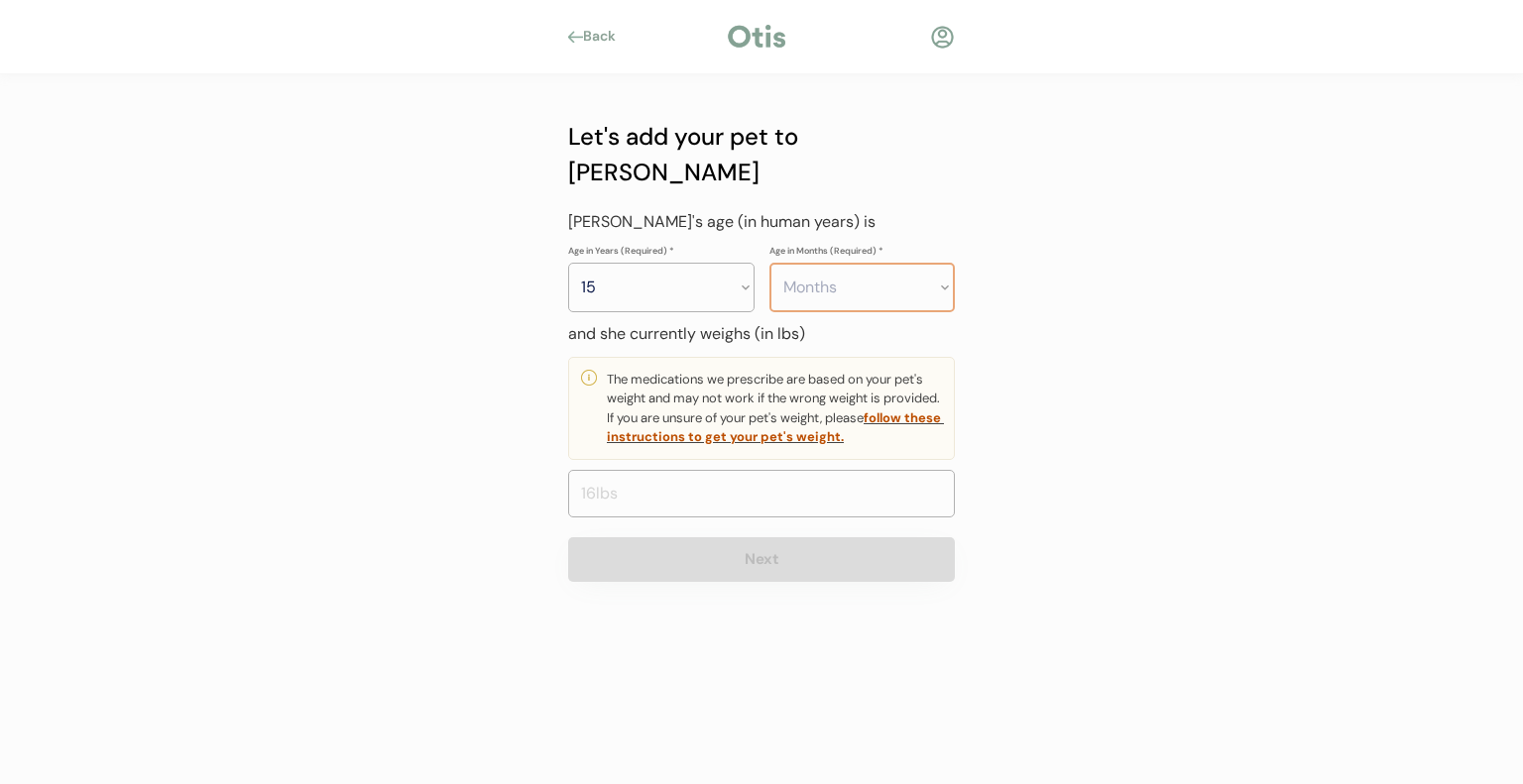 click on "Months 0 1 2 3 4 5 6 7 8 9 10 11" at bounding box center (863, 287) 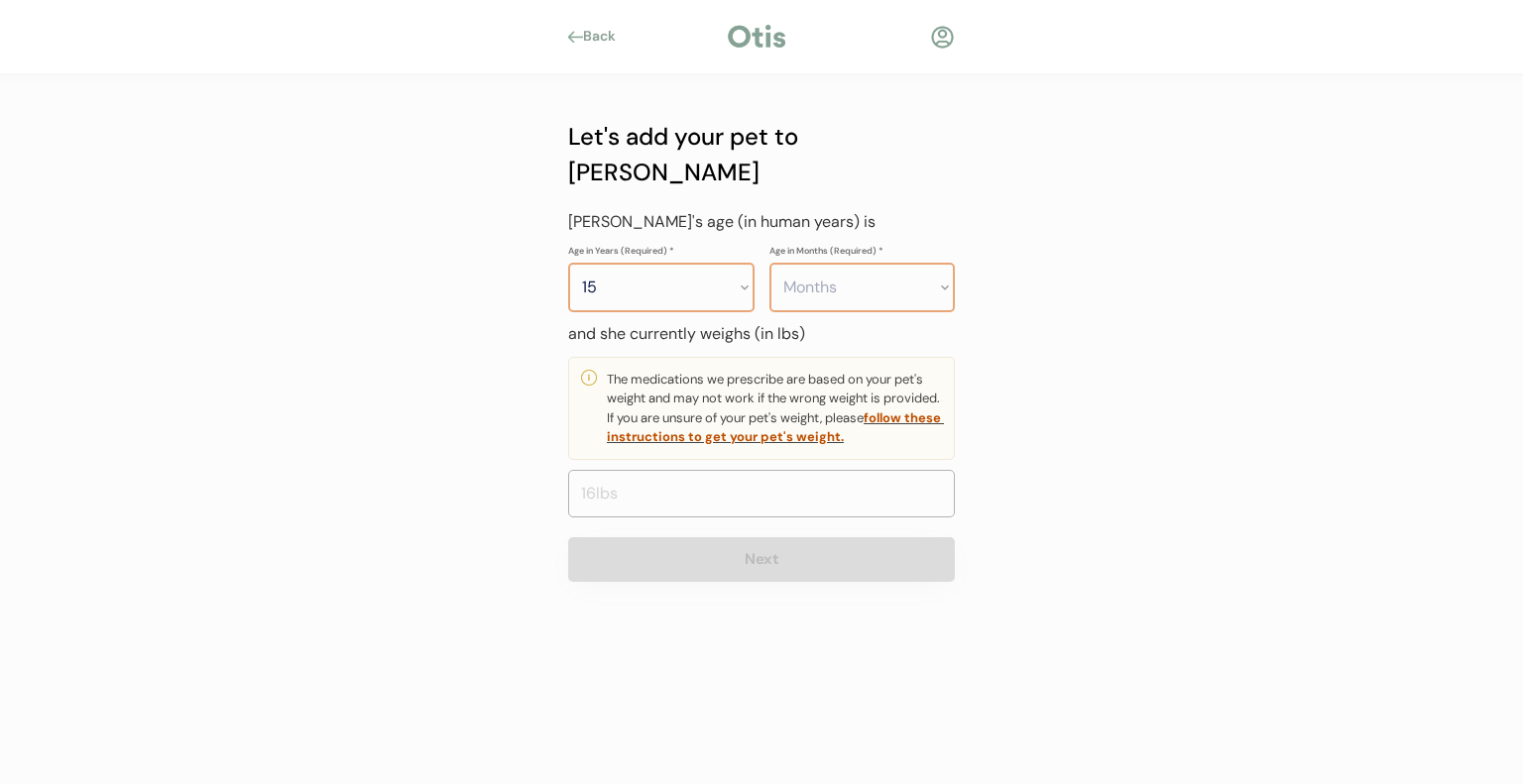 click on "Years 0 1 2 3 4 5 6 7 8 9 10 11 12 13 14 15 16 17 18 19 20" at bounding box center [661, 287] 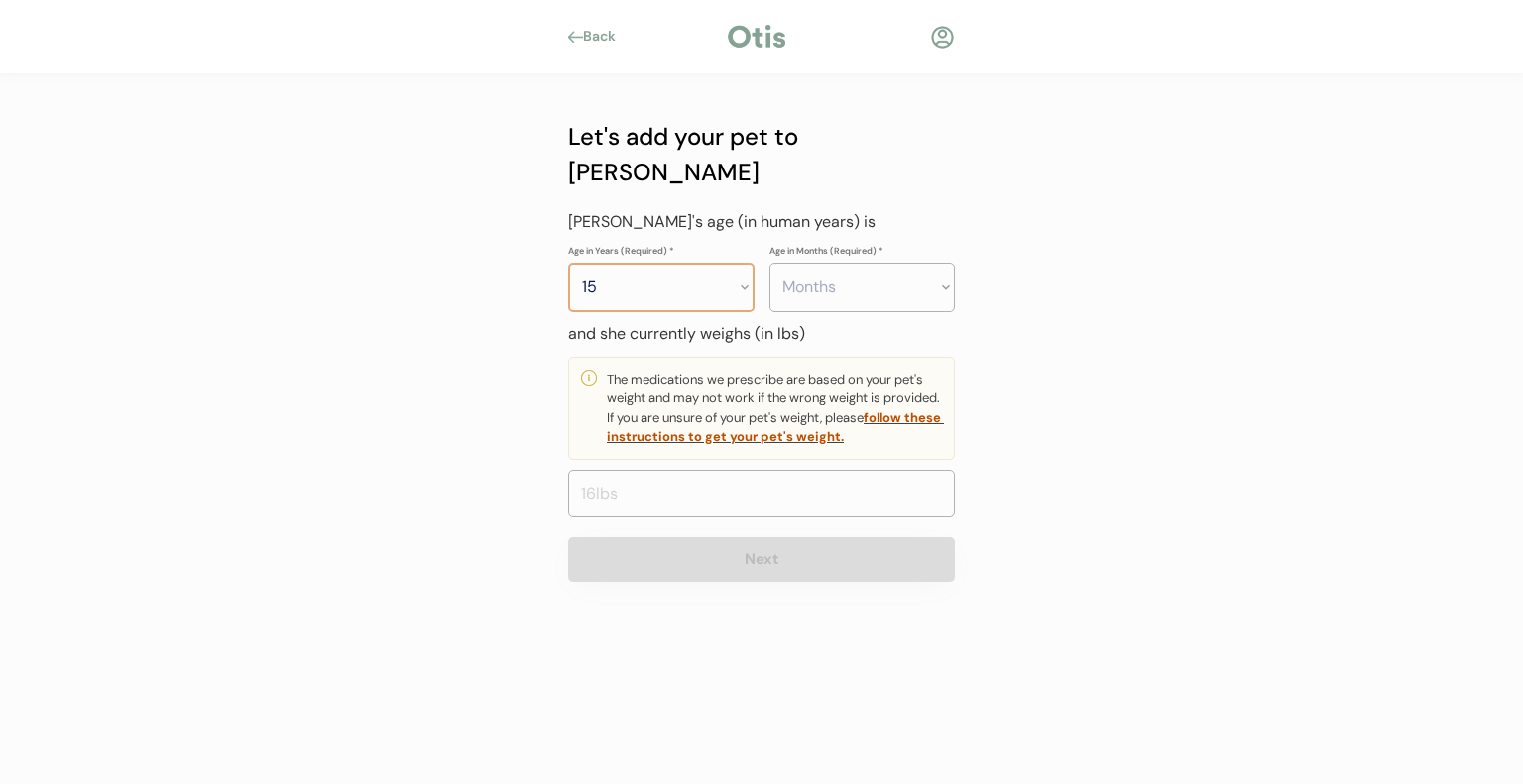 click on "Years 0 1 2 3 4 5 6 7 8 9 10 11 12 13 14 15 16 17 18 19 20" at bounding box center [661, 287] 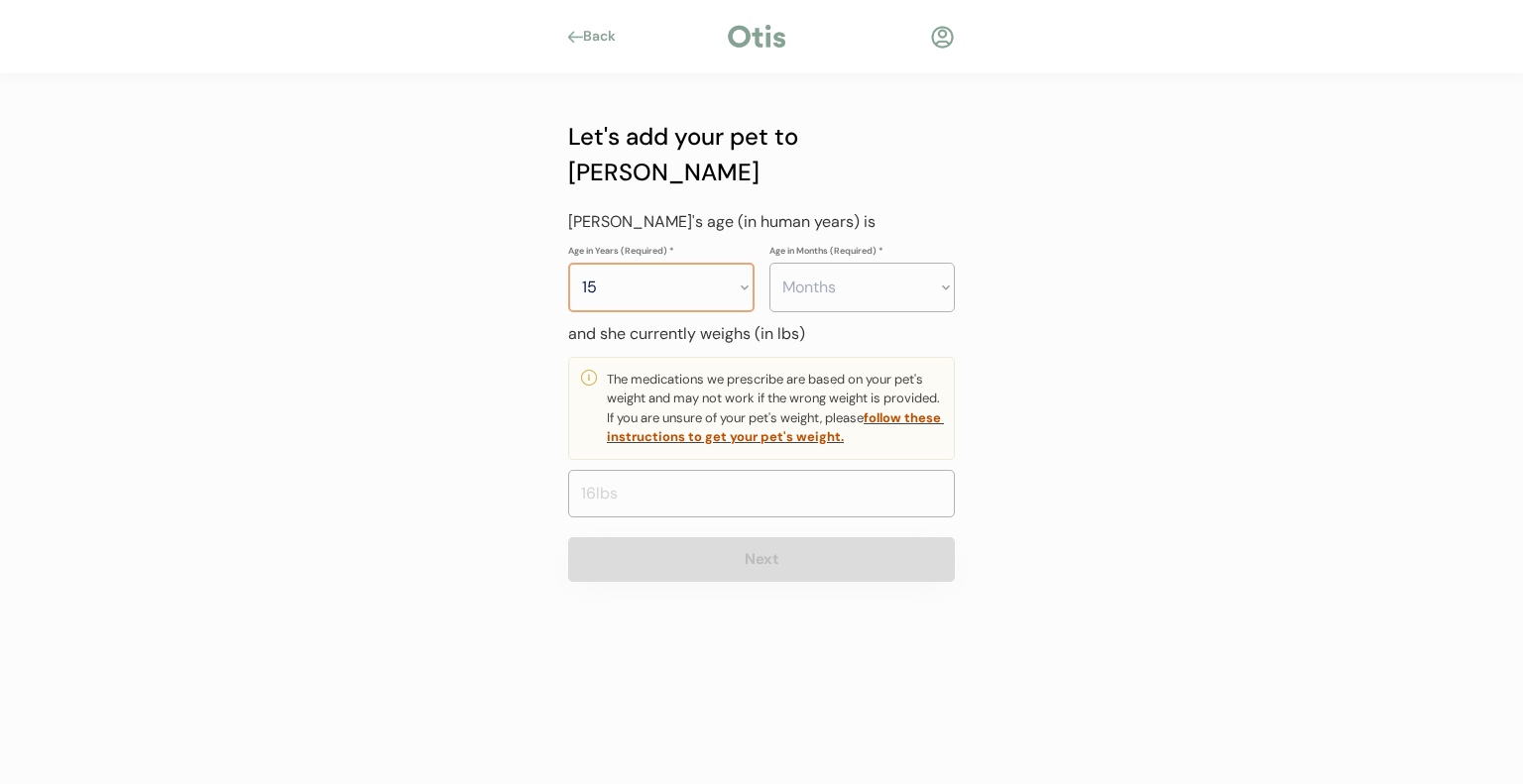 select on "14" 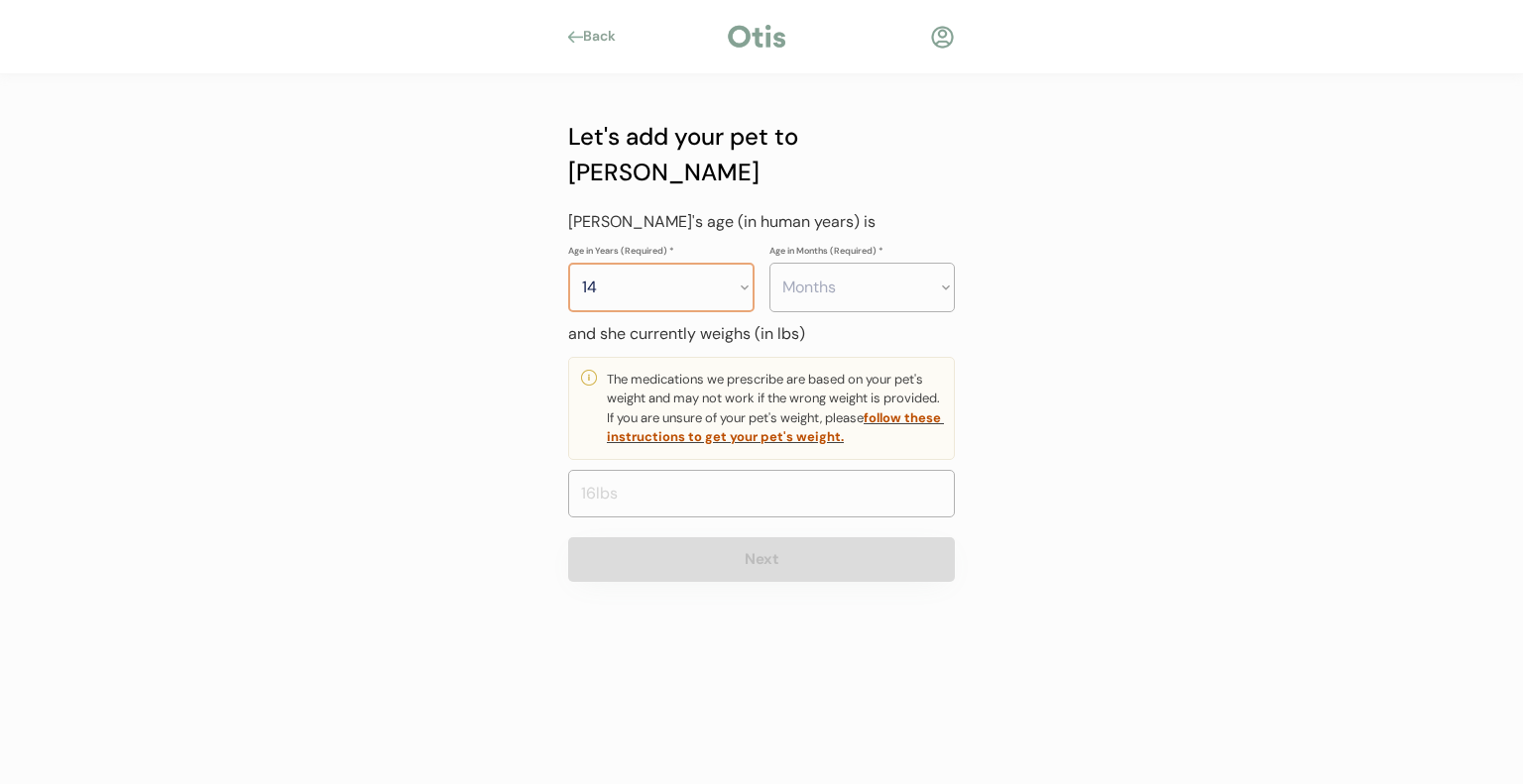 click on "Years 0 1 2 3 4 5 6 7 8 9 10 11 12 13 14 15 16 17 18 19 20" at bounding box center [661, 287] 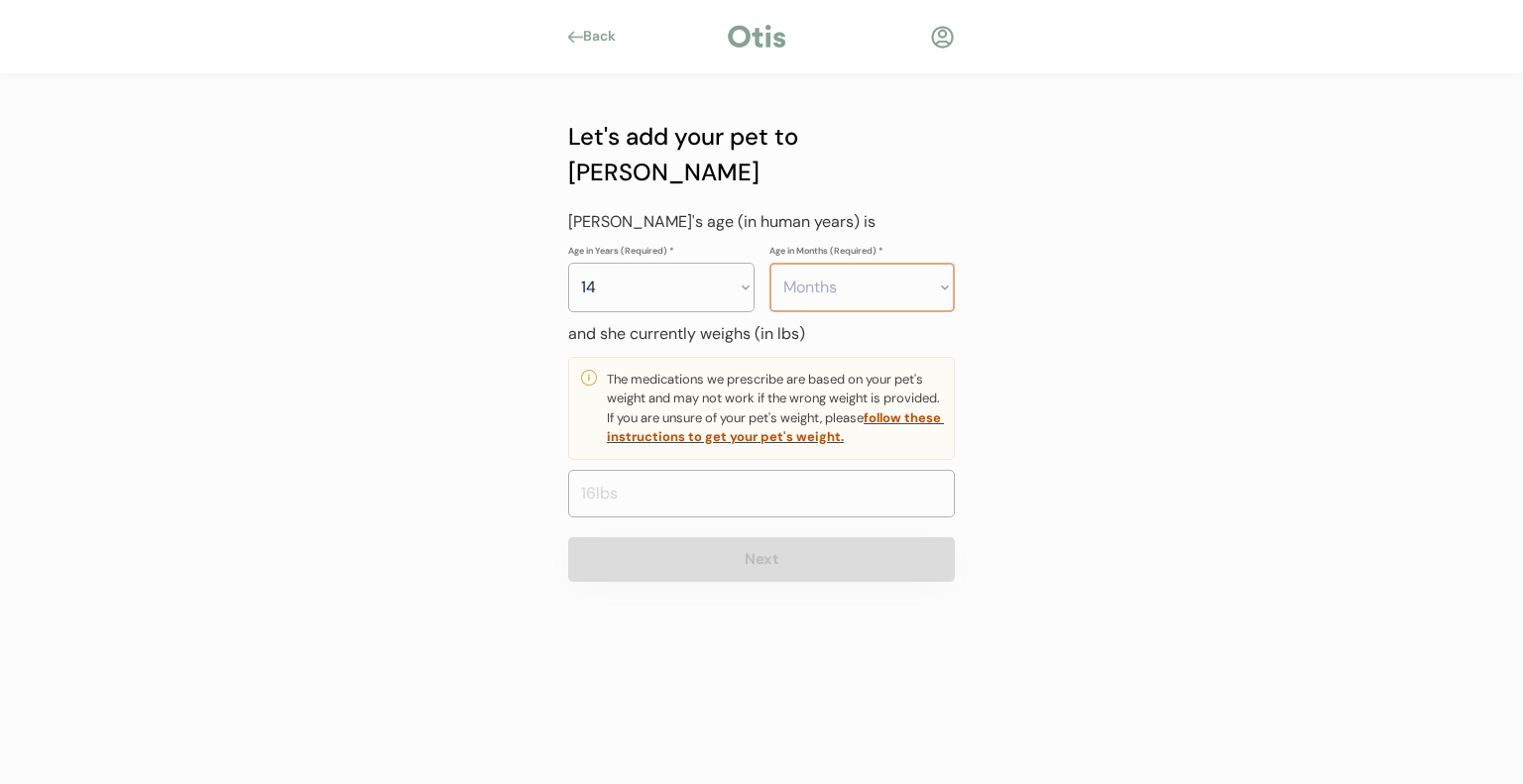 click on "Months 0 1 2 3 4 5 6 7 8 9 10 11" at bounding box center [863, 287] 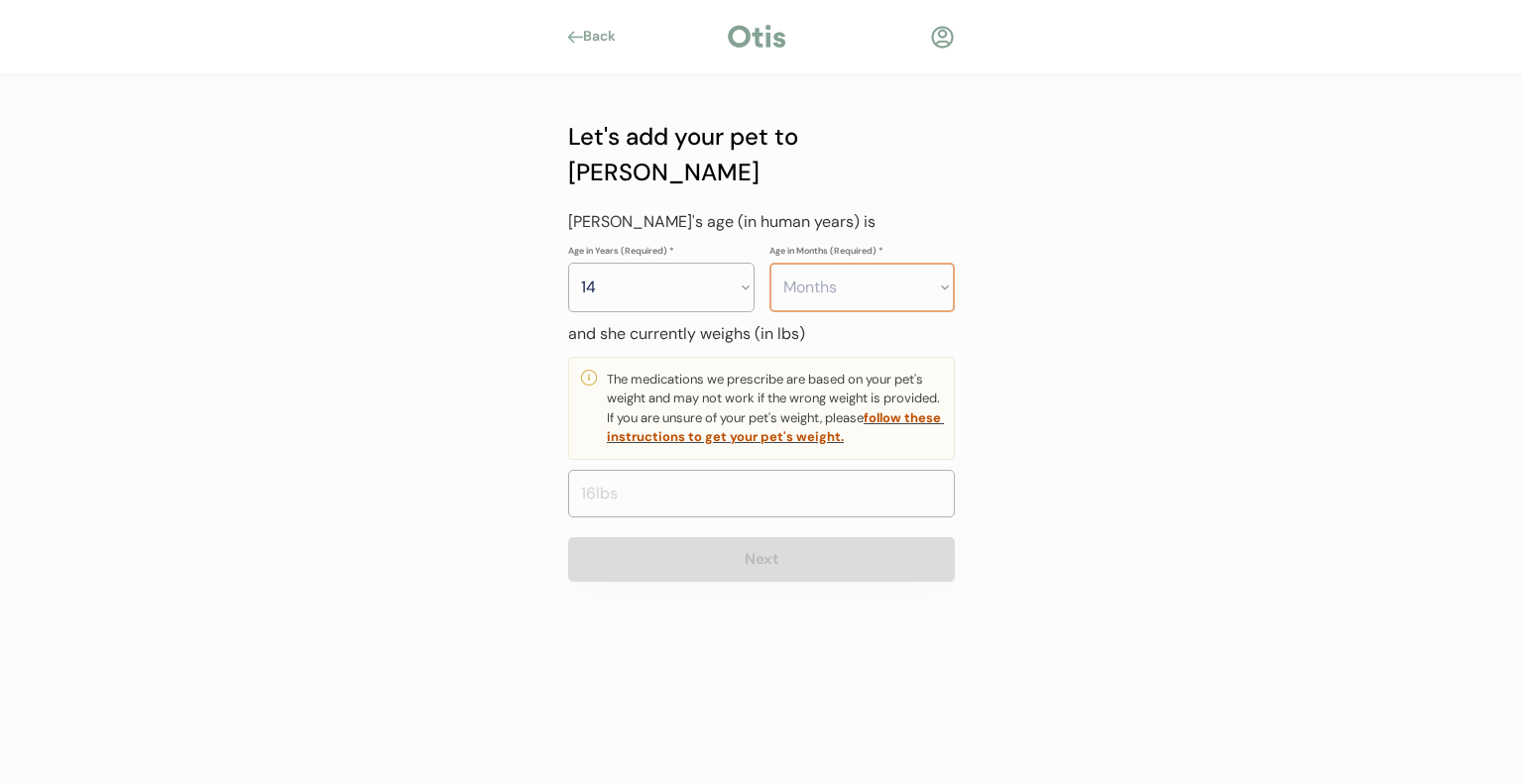 select on "10" 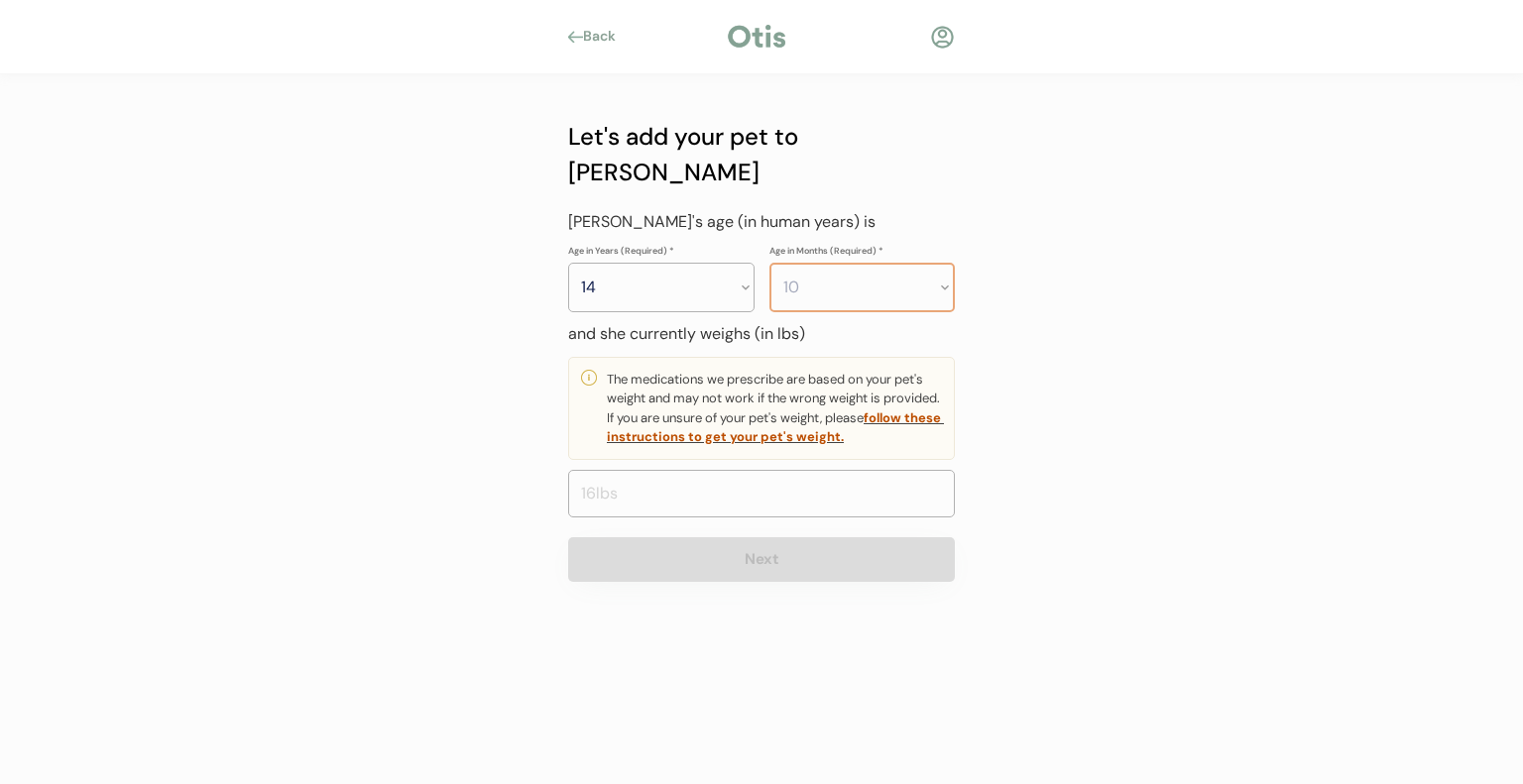 click on "Months 0 1 2 3 4 5 6 7 8 9 10 11" at bounding box center (863, 287) 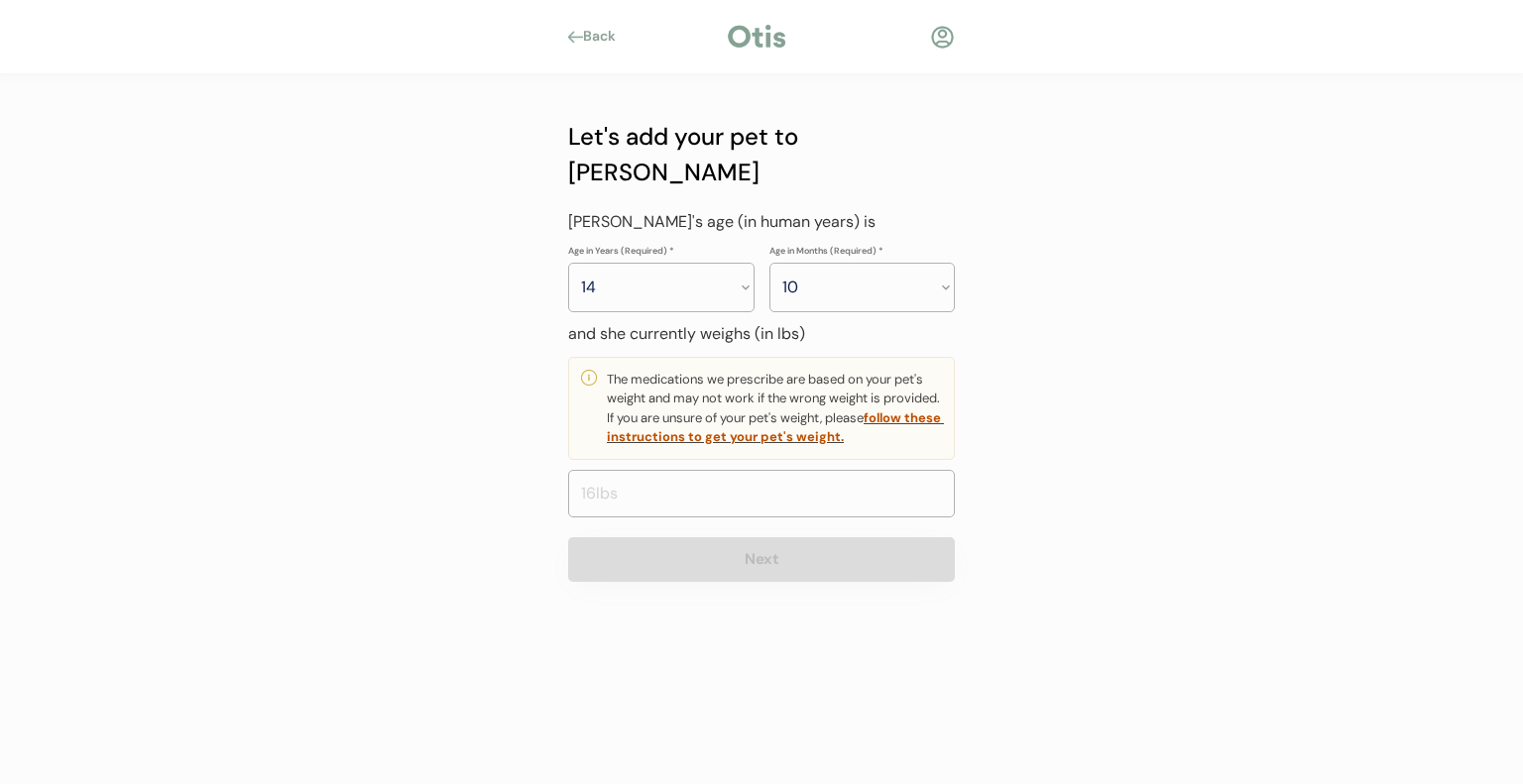 click on "Back Let's add your pet to Otis Penny is a Female Male Westiepoo West  Next Don’t see your pet’s breed listed? Select the closest match or “Mixed Breed”. Let's add your pet to Otis Penny's age (in human years) is Age in Years (Required) * Years 0 1 2 3 4 5 6 7 8 9 10 11 12 13 14 15 16 17 18 19 20 Age in Months (Required) * Months 0 1 2 3 4 5 6 7 8 9 10 11 and she currently weighs (in lbs) The medications we prescribe are based on your pet's weight and may not work if the wrong weight is provided. If you are unsure of your pet's weight, please  follow these instructions to get your pet's weight. Next" at bounding box center (762, 392) 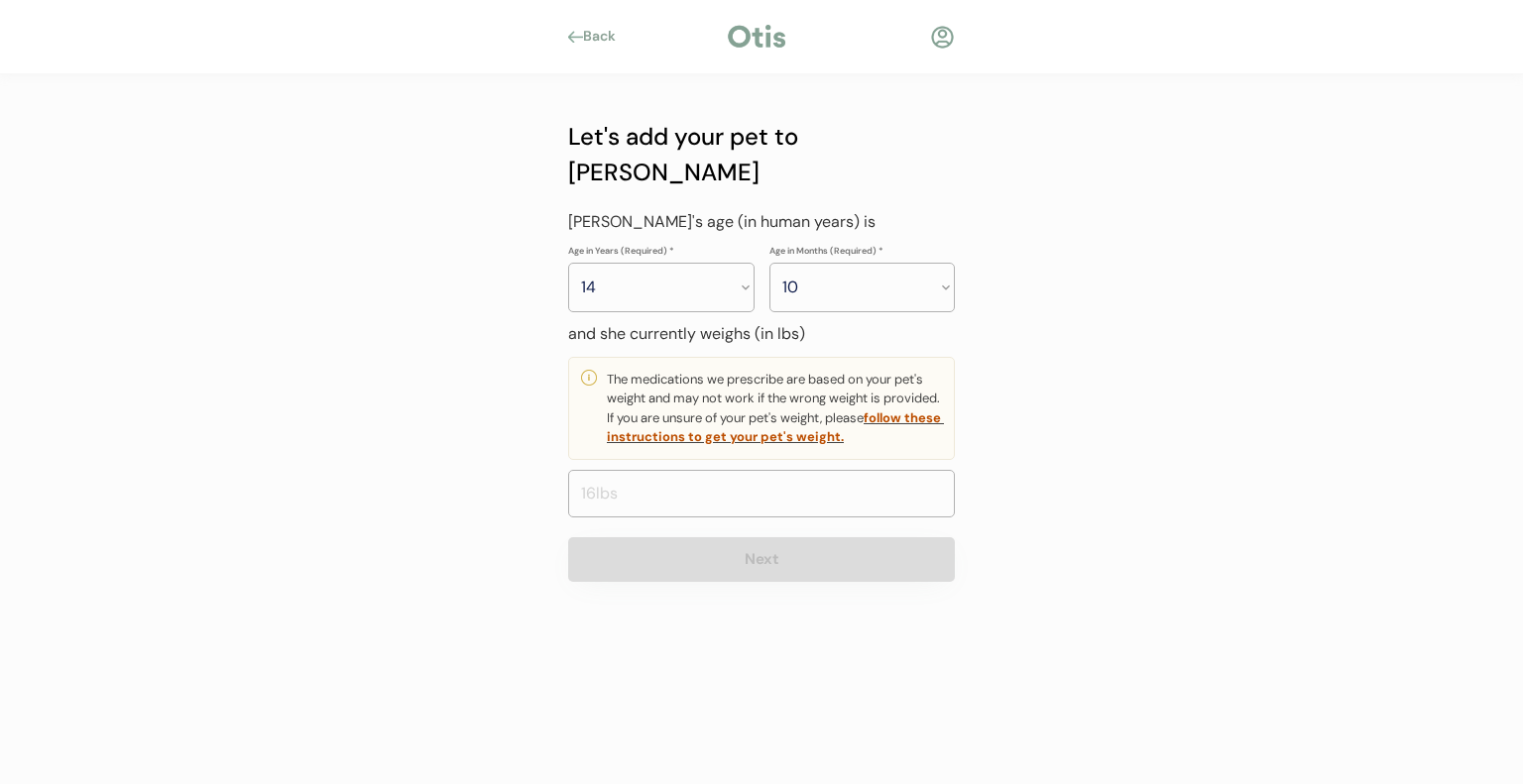 click on "and she currently weighs (in lbs)" at bounding box center (762, 334) 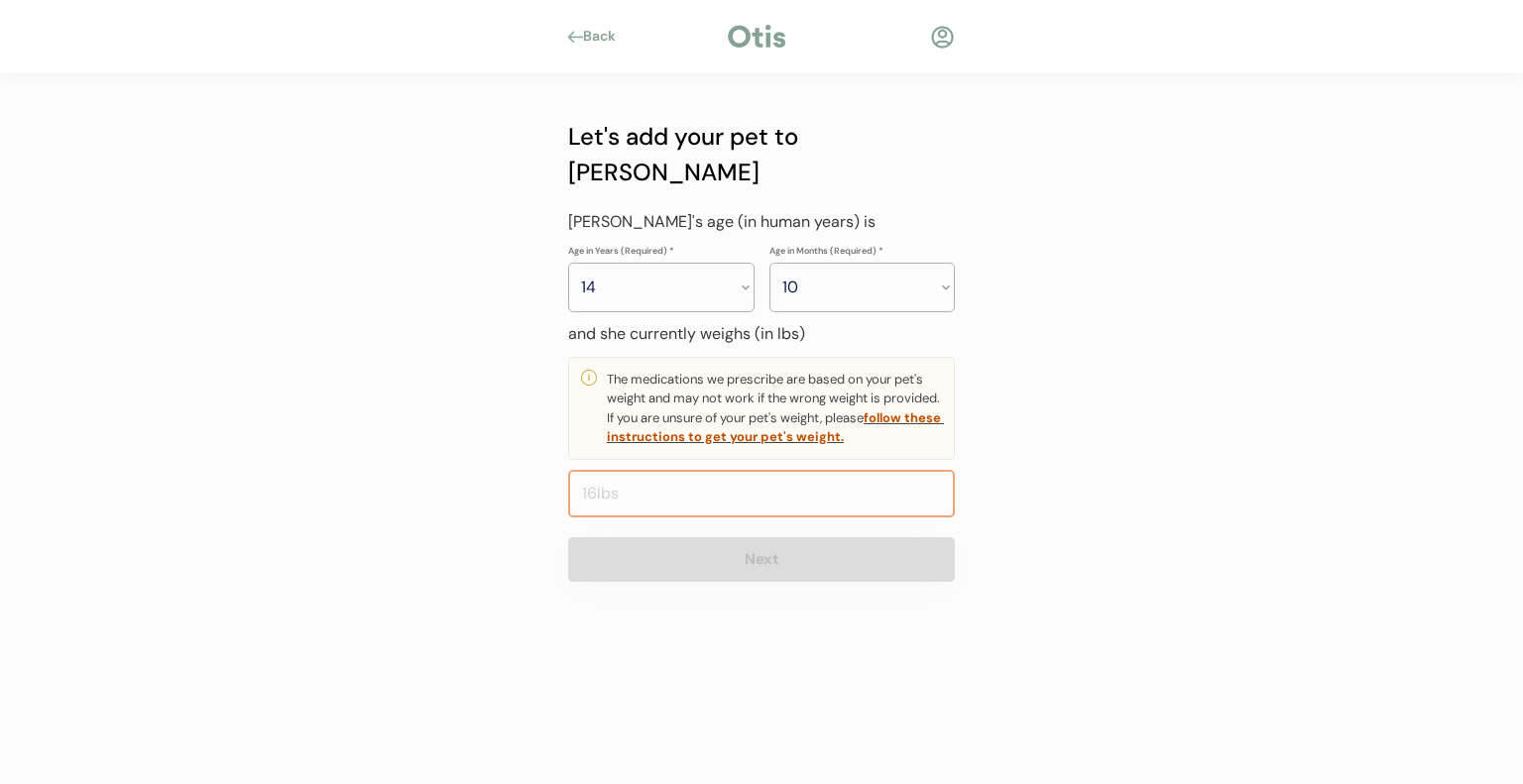 click at bounding box center [762, 494] 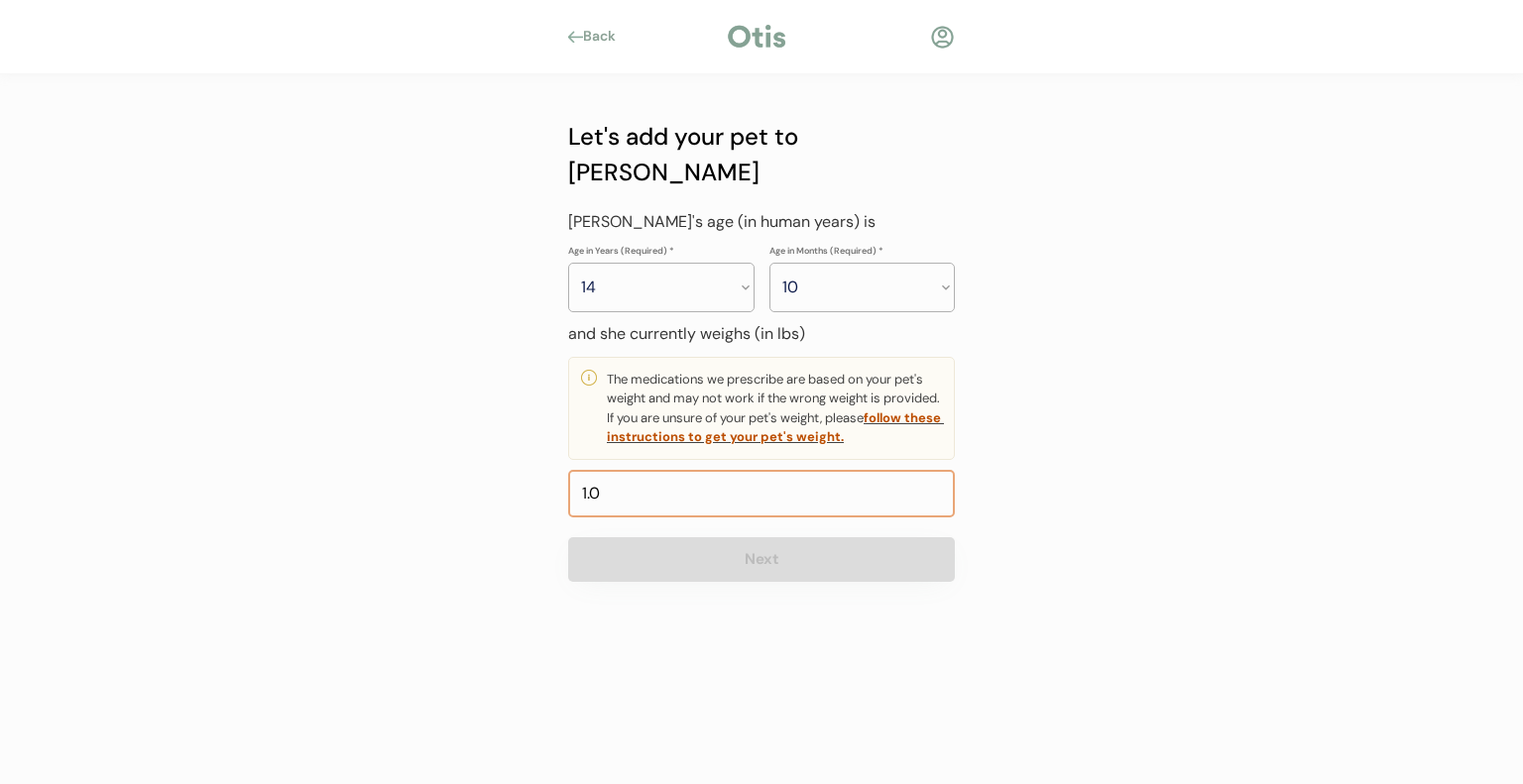 type on "15.0" 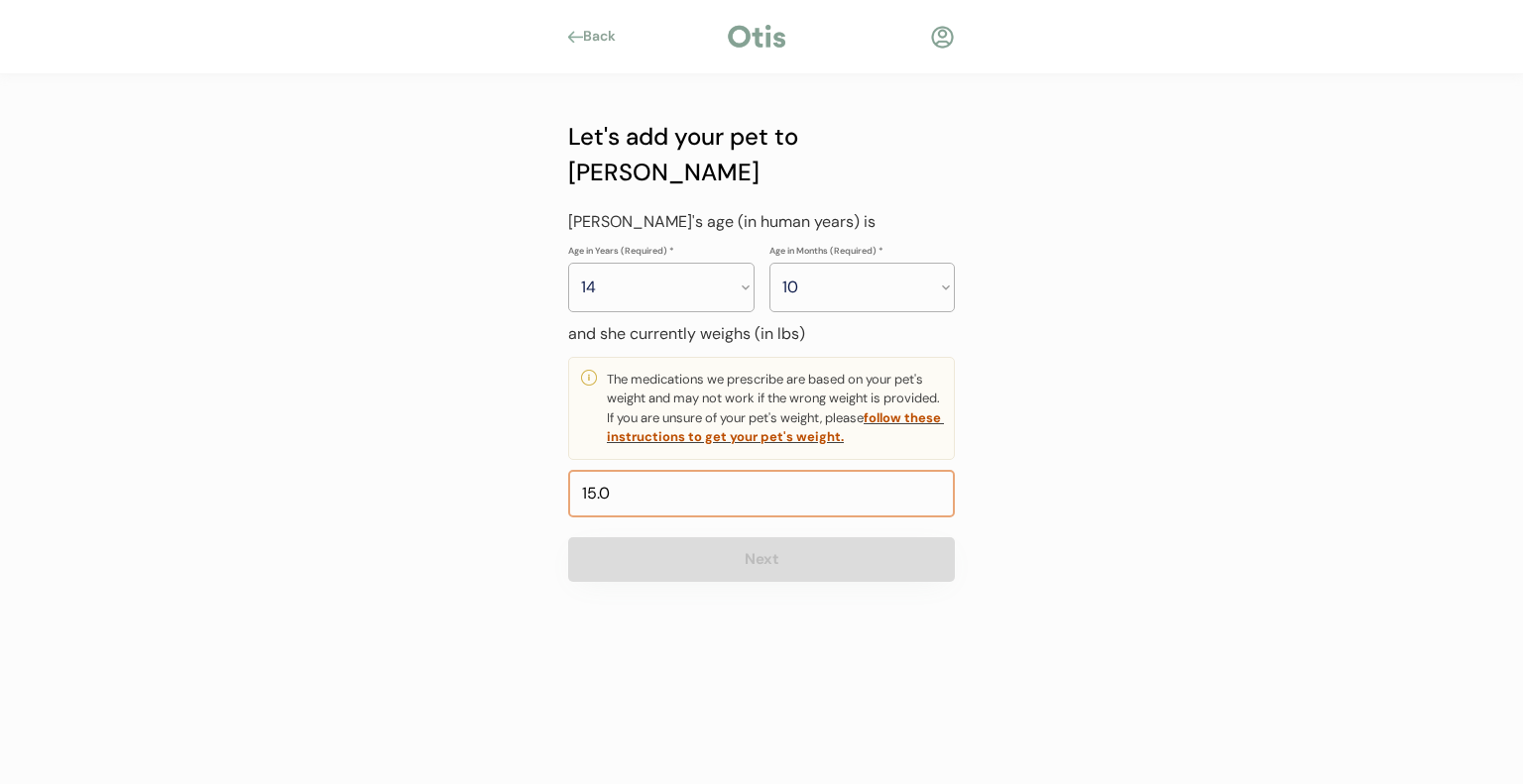click on "Next" at bounding box center [762, 559] 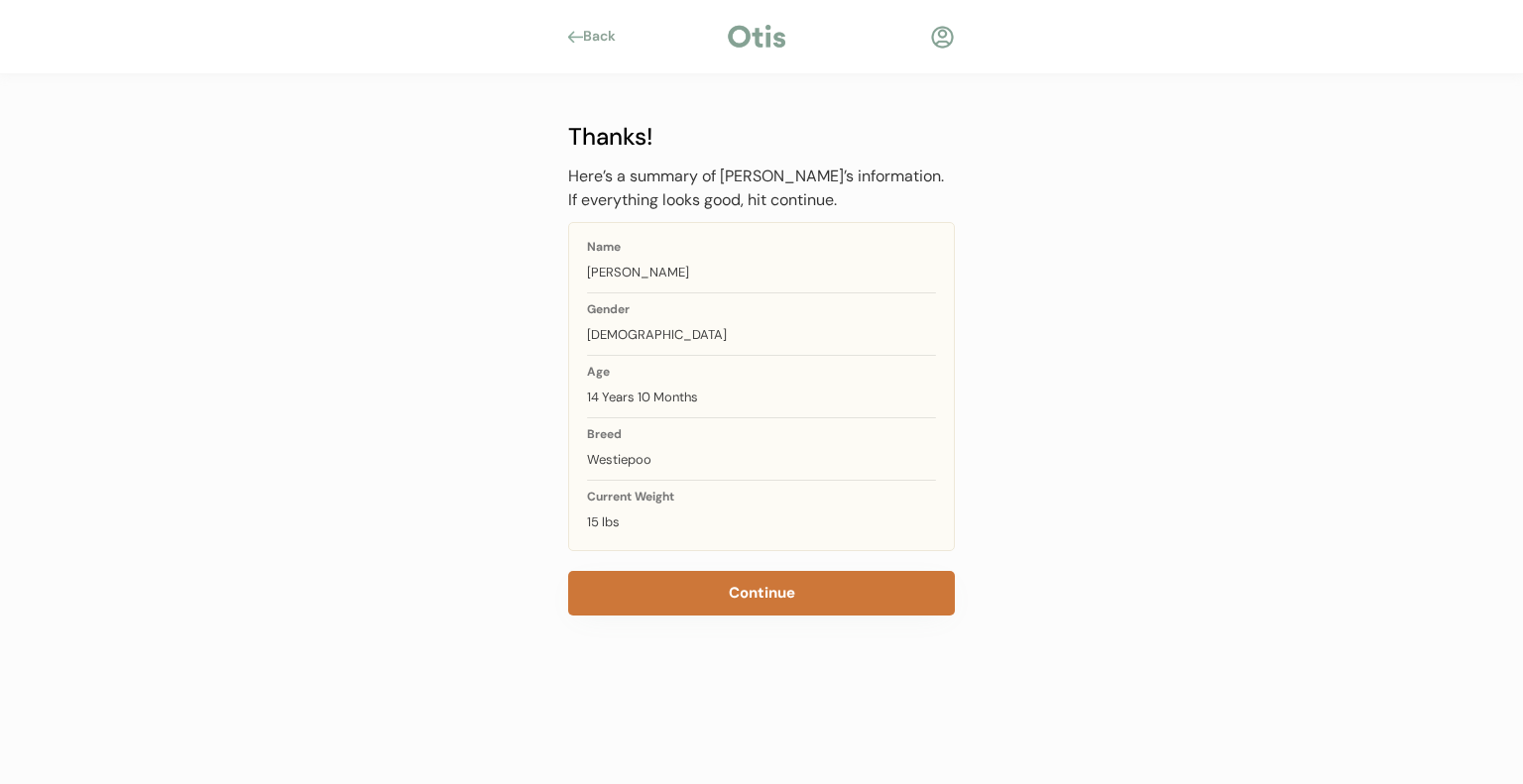click on "Continue" at bounding box center (762, 593) 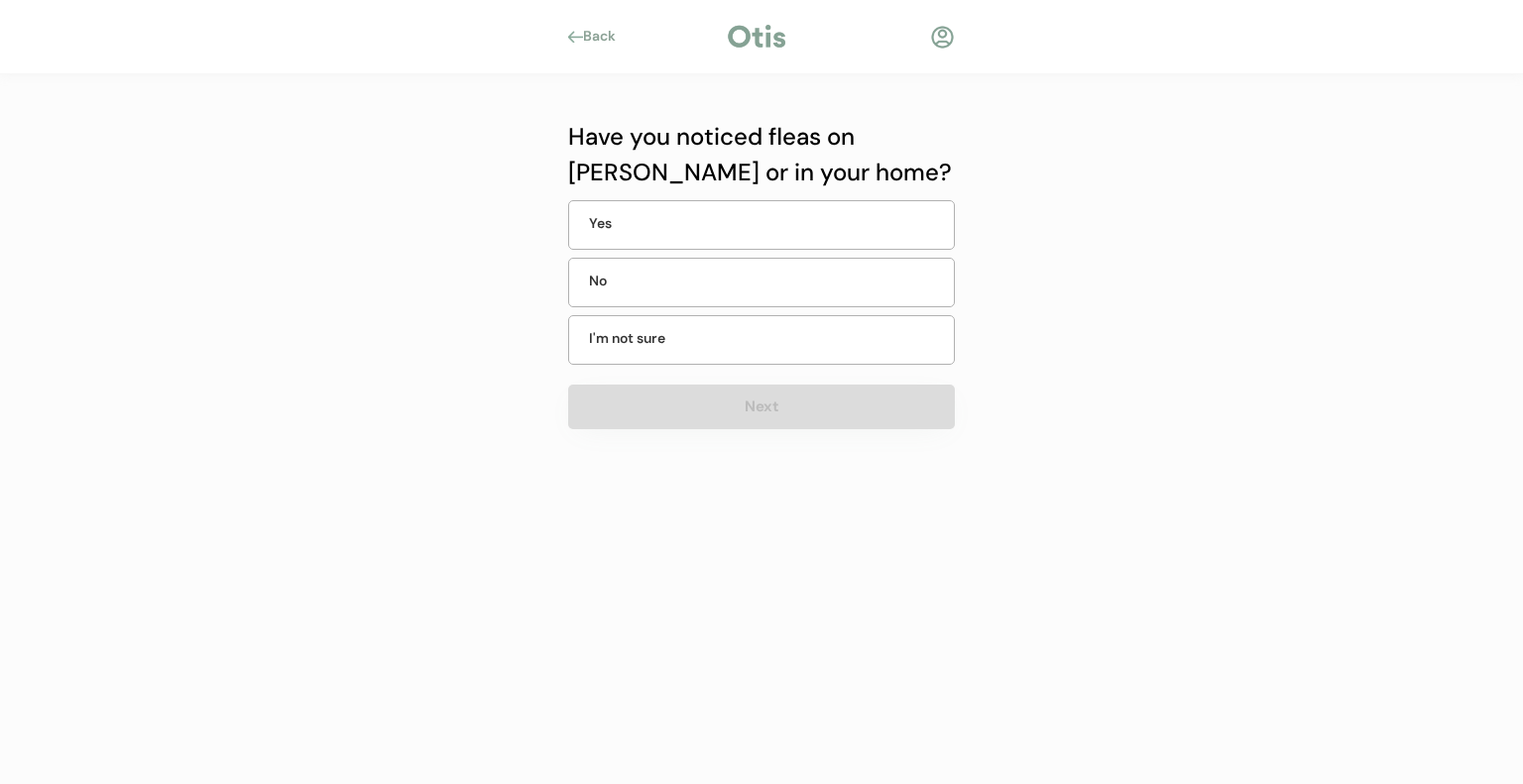 scroll, scrollTop: 0, scrollLeft: 0, axis: both 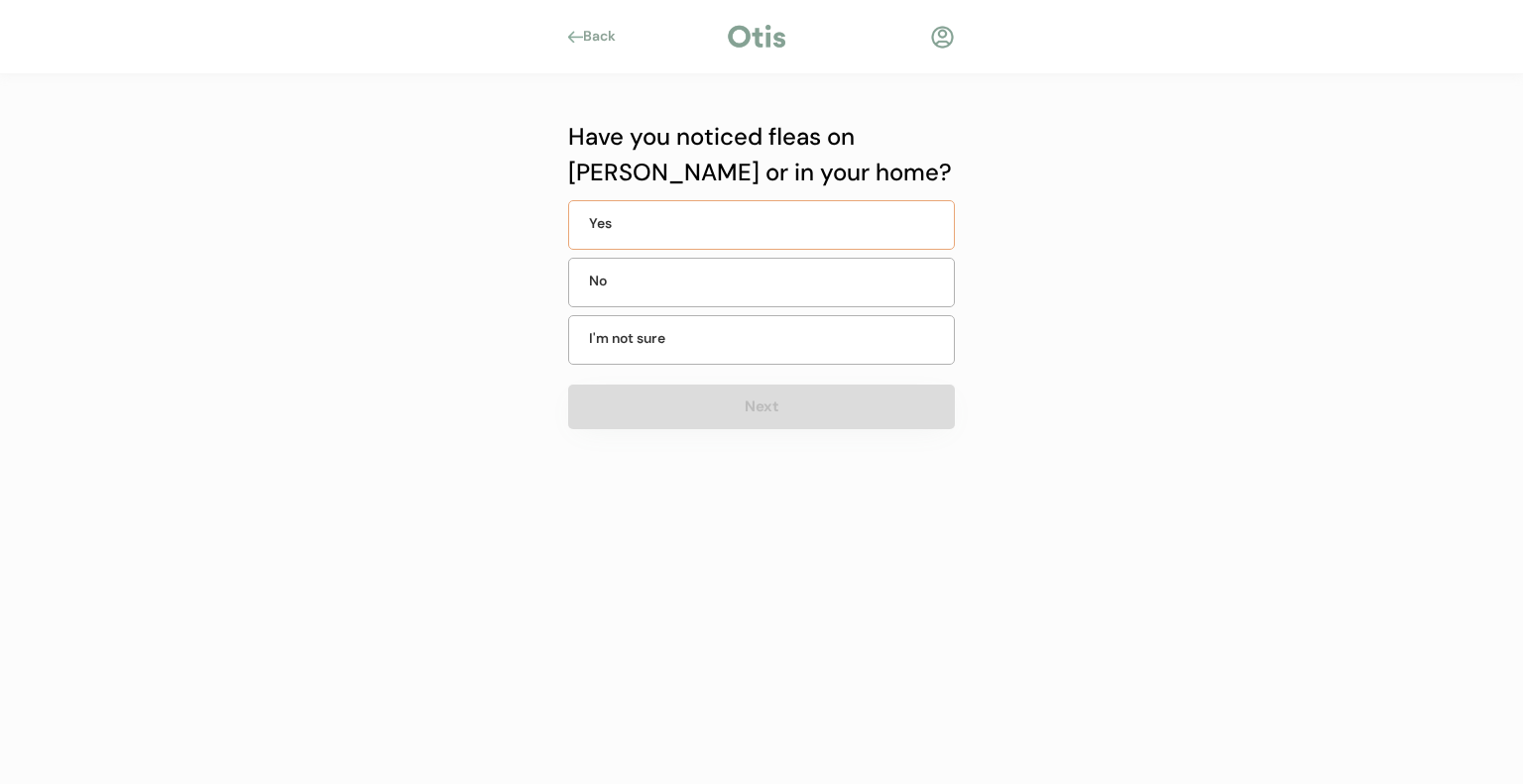 click on "Yes" at bounding box center [639, 223] 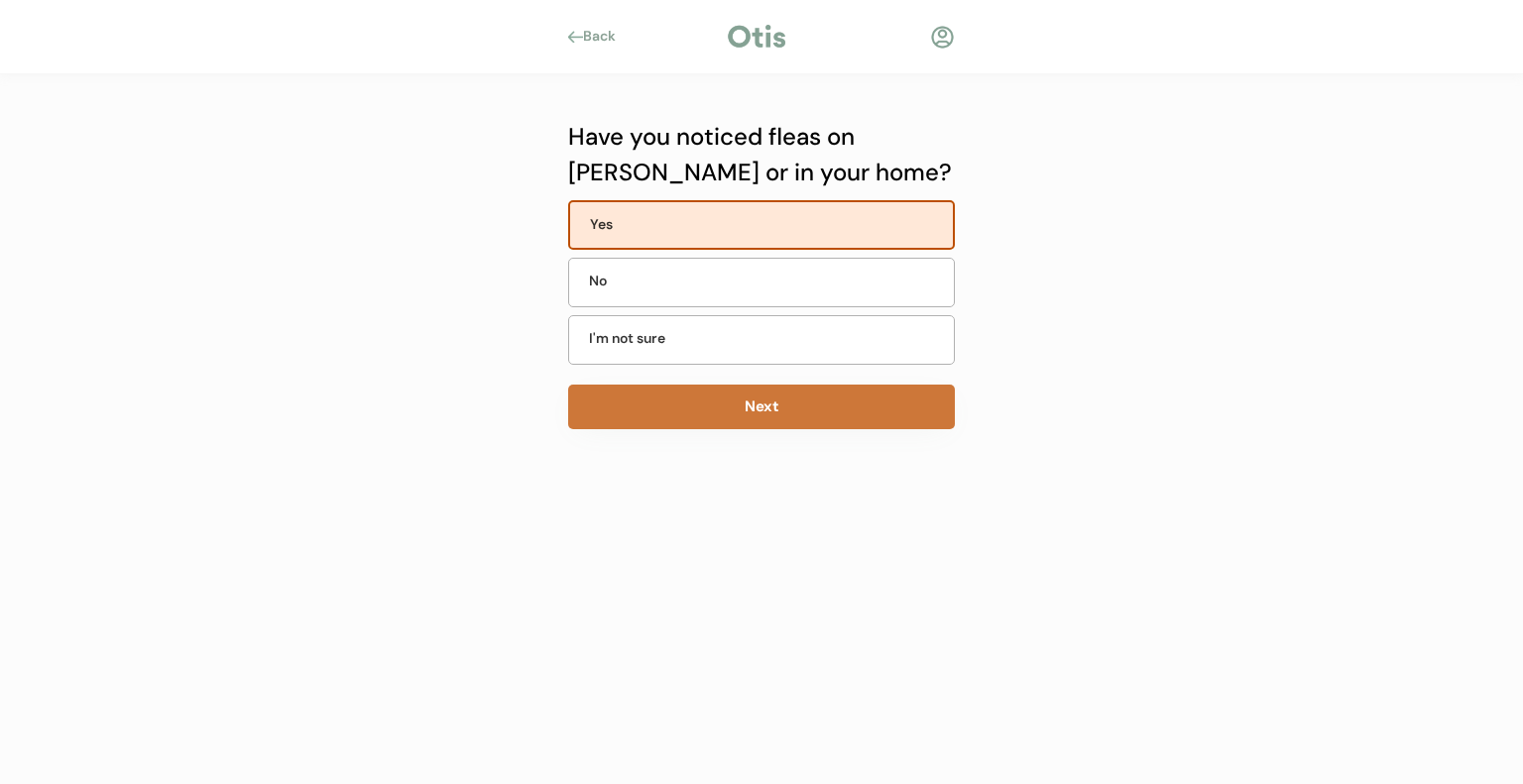 click on "Next" at bounding box center [762, 406] 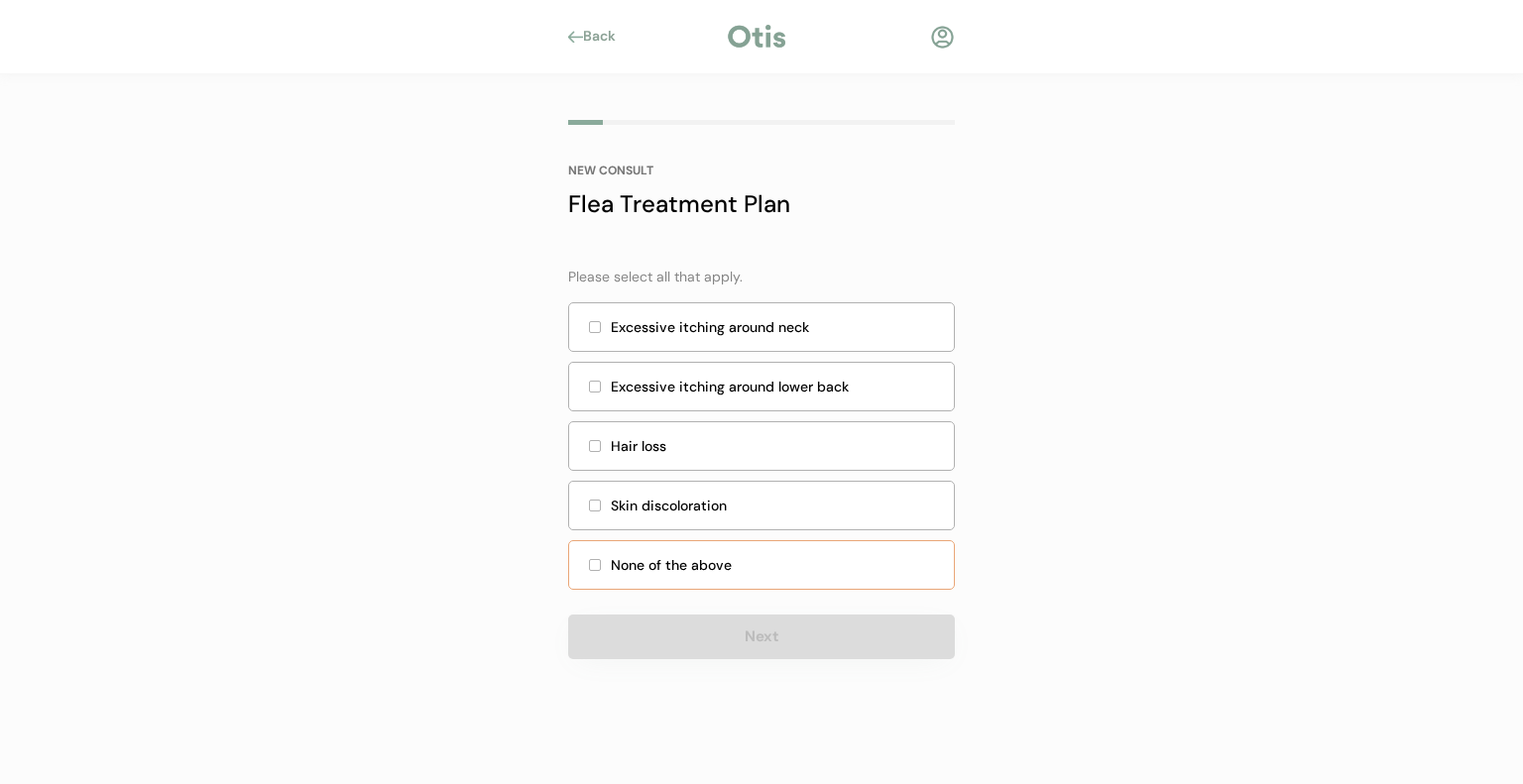 scroll, scrollTop: 0, scrollLeft: 0, axis: both 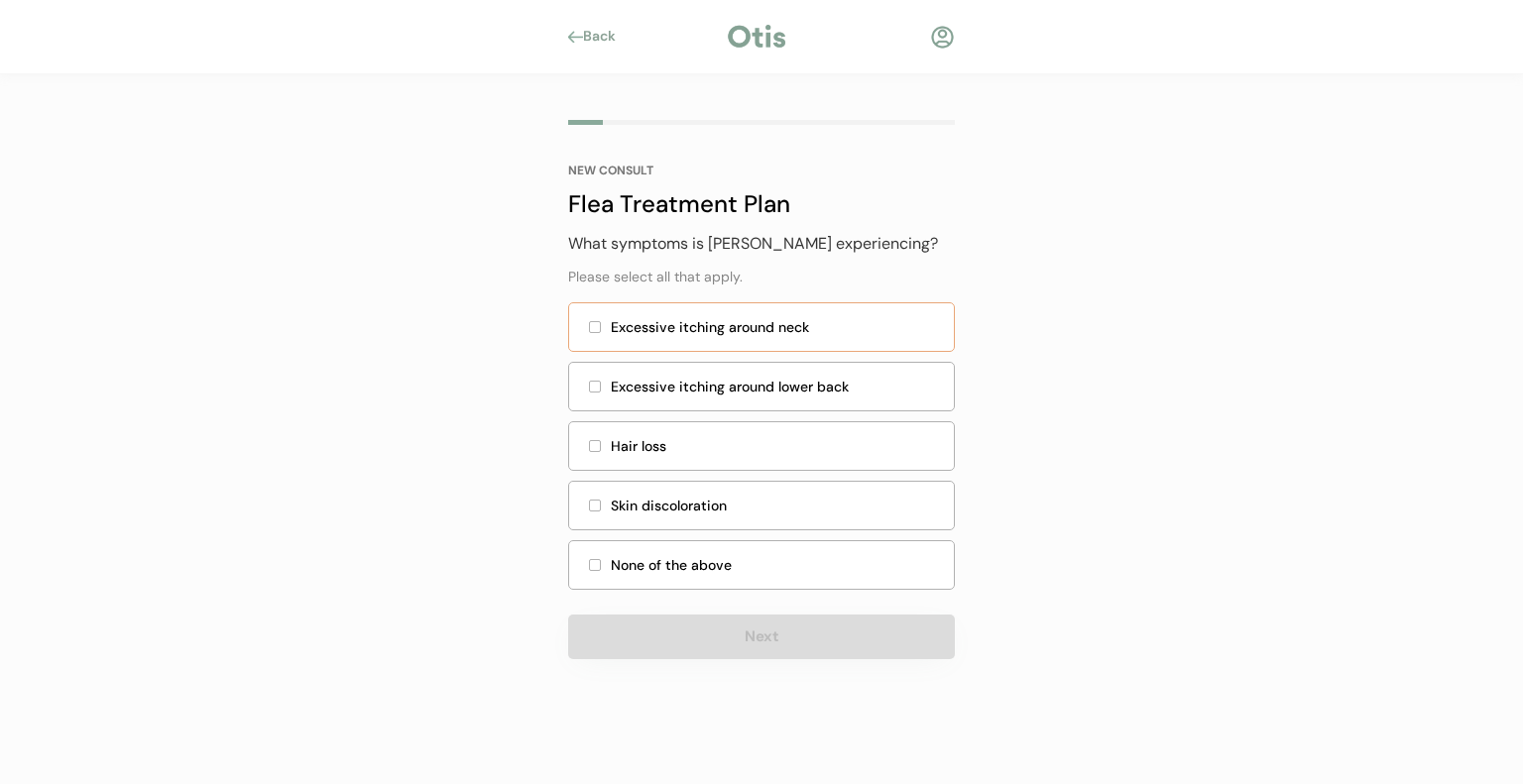 click at bounding box center [595, 327] 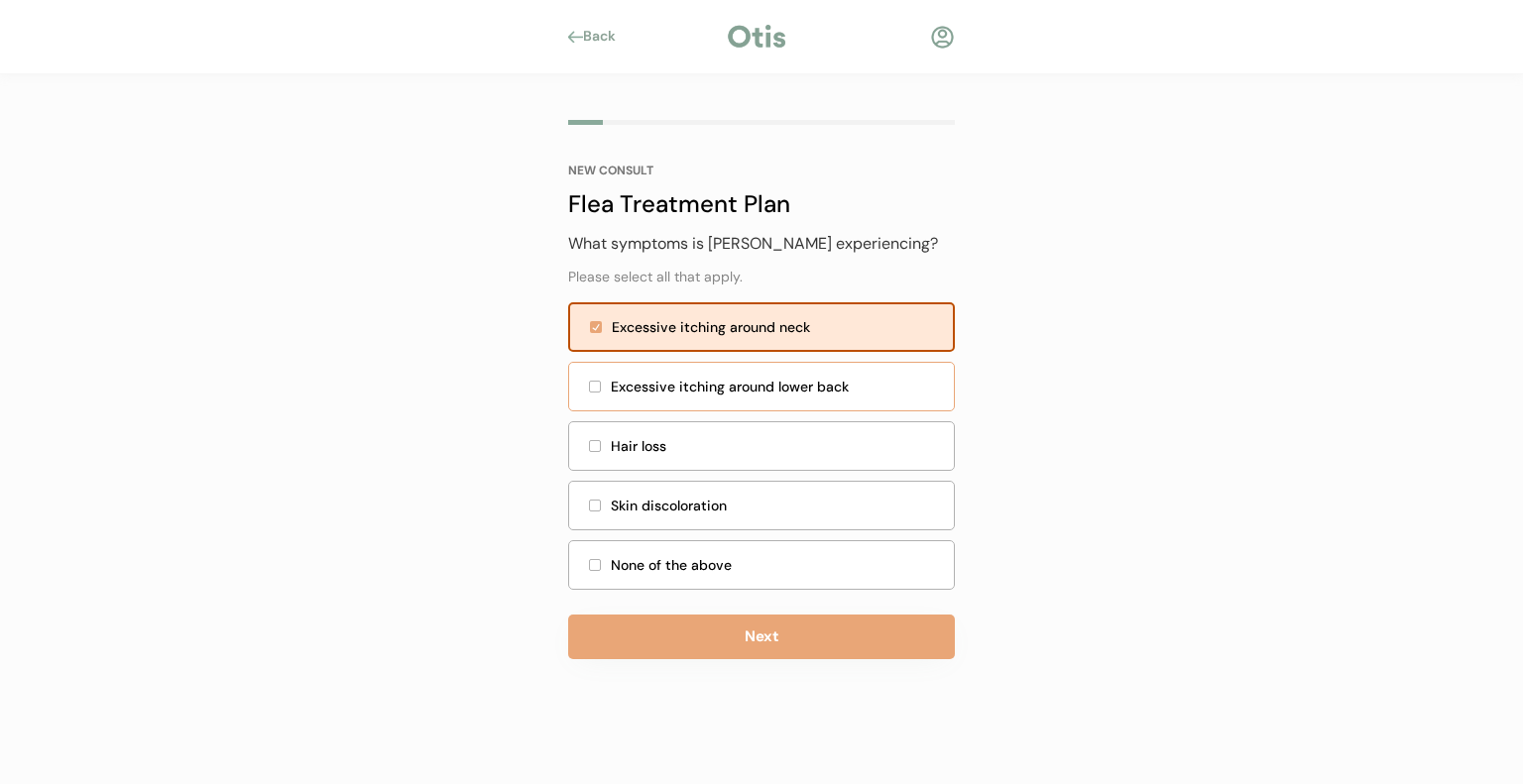 click at bounding box center [595, 387] 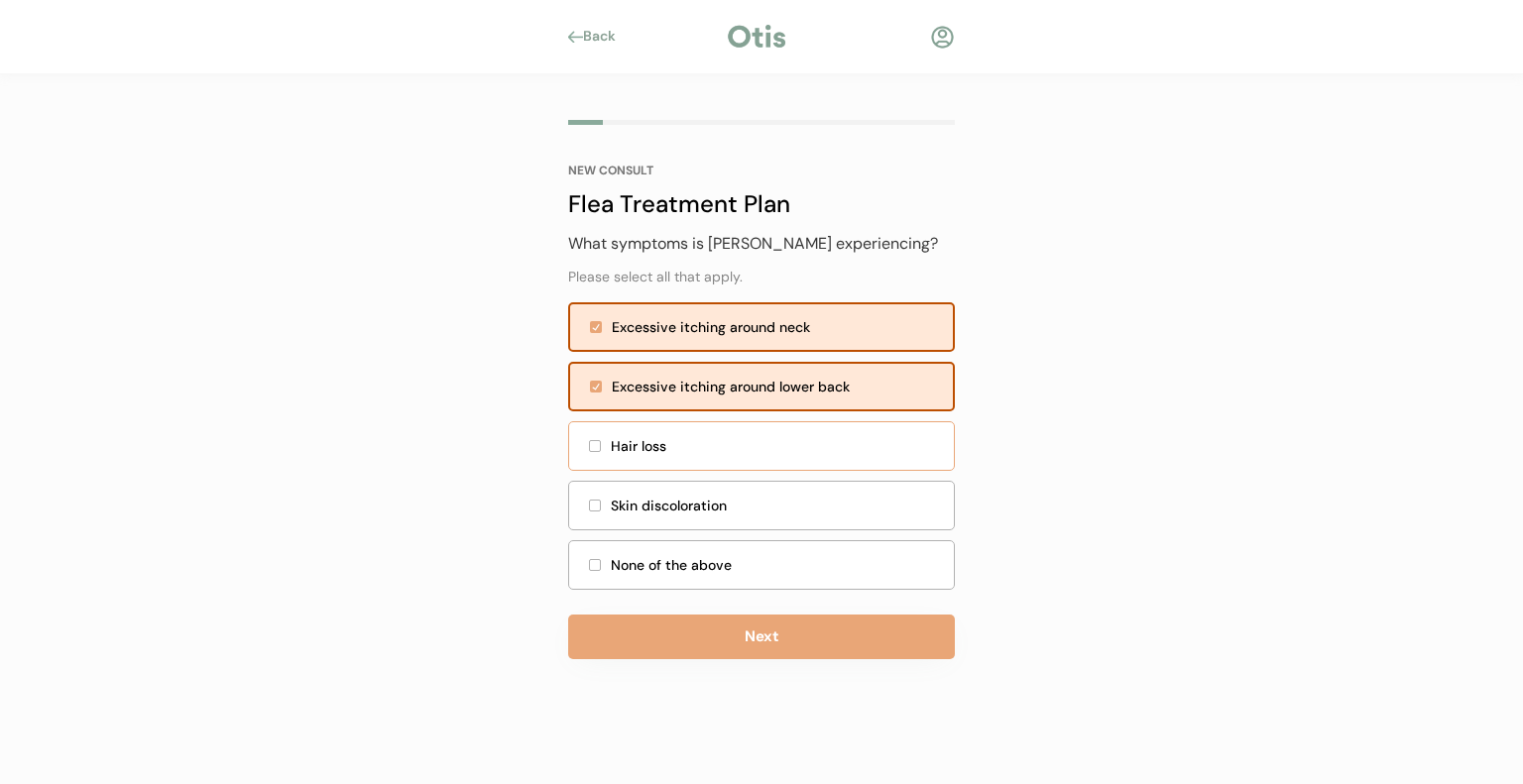 click at bounding box center (595, 446) 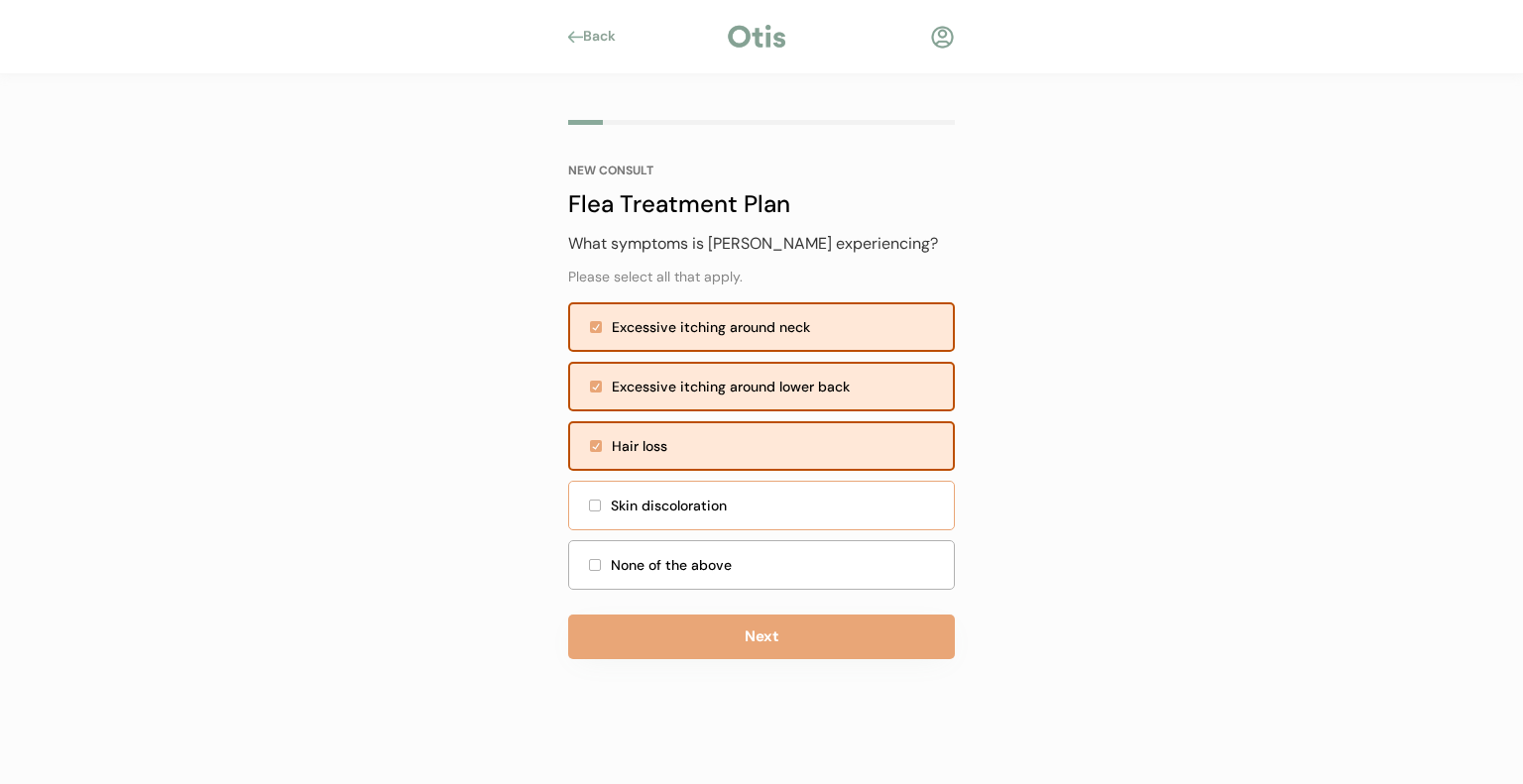 click at bounding box center (595, 505) 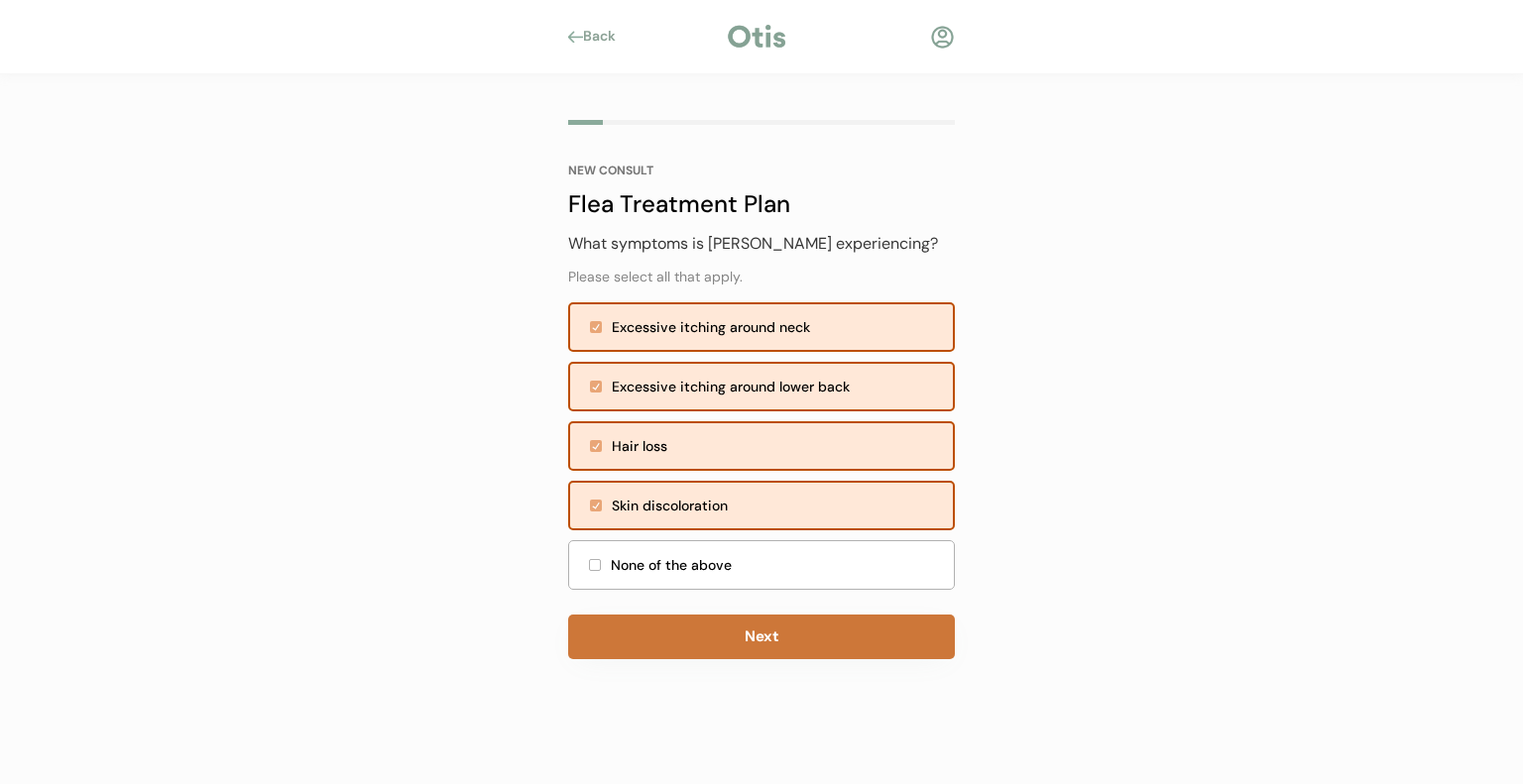click on "Next" at bounding box center (762, 636) 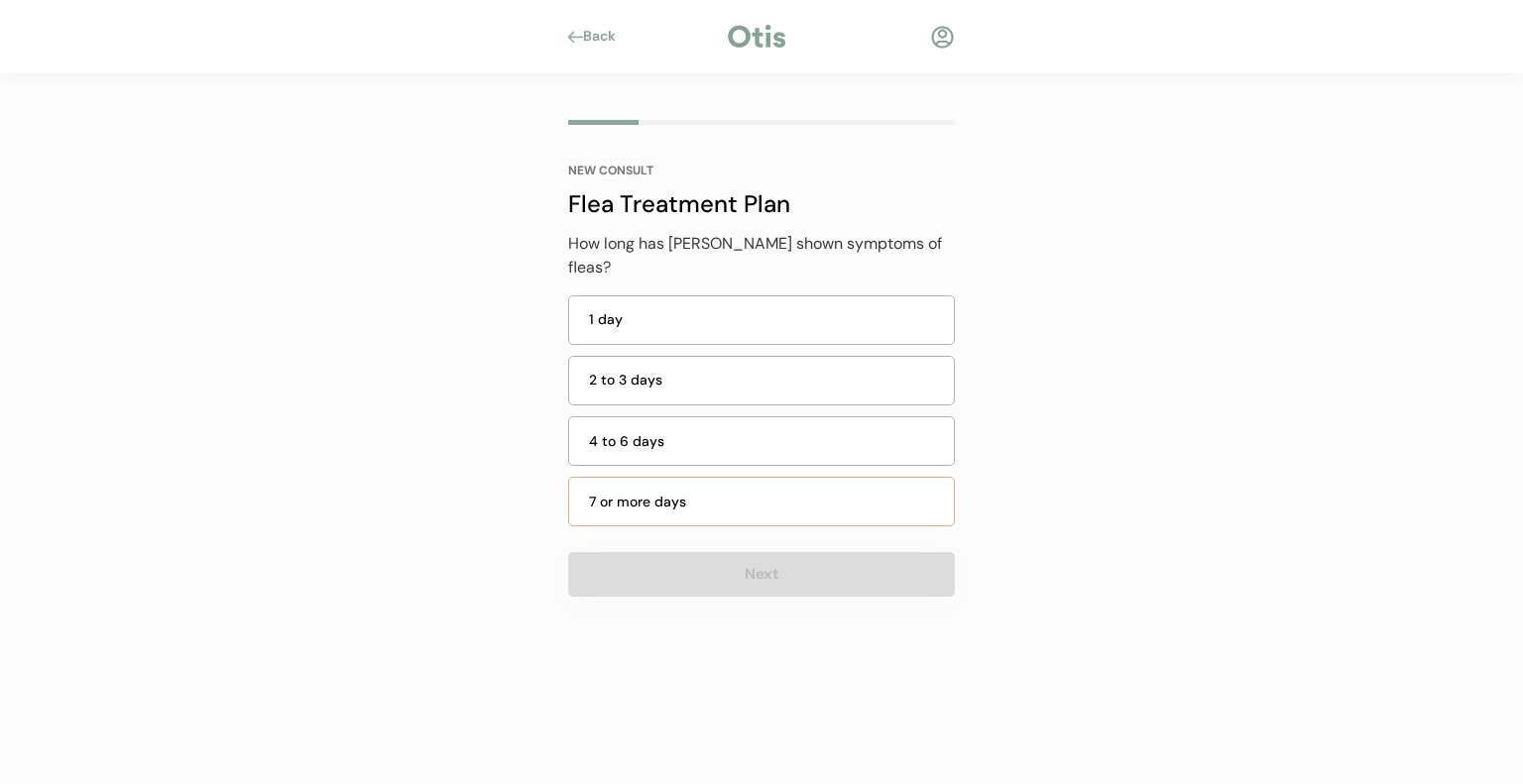 click on "7 or more days" at bounding box center (765, 502) 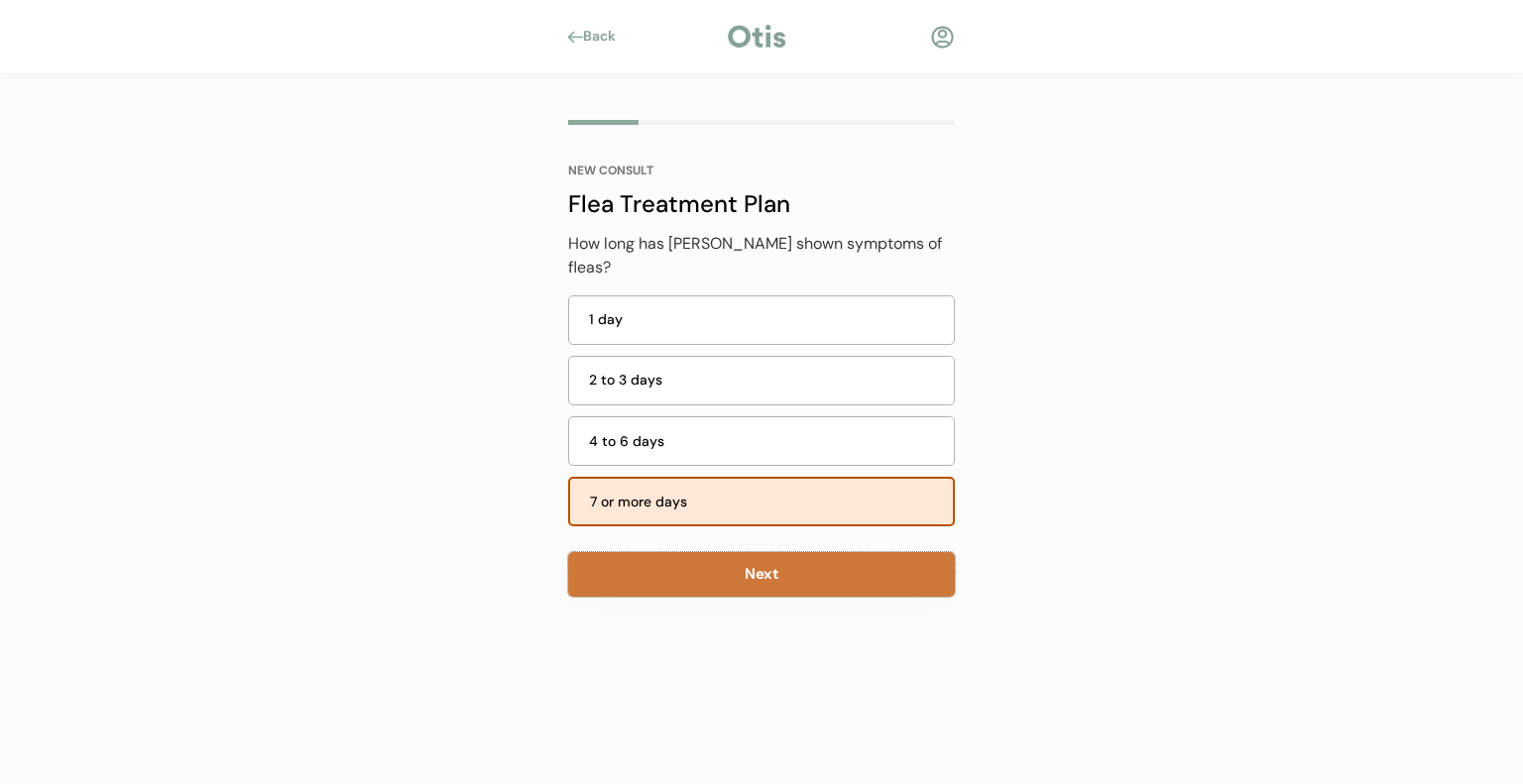 click on "Next" at bounding box center (762, 574) 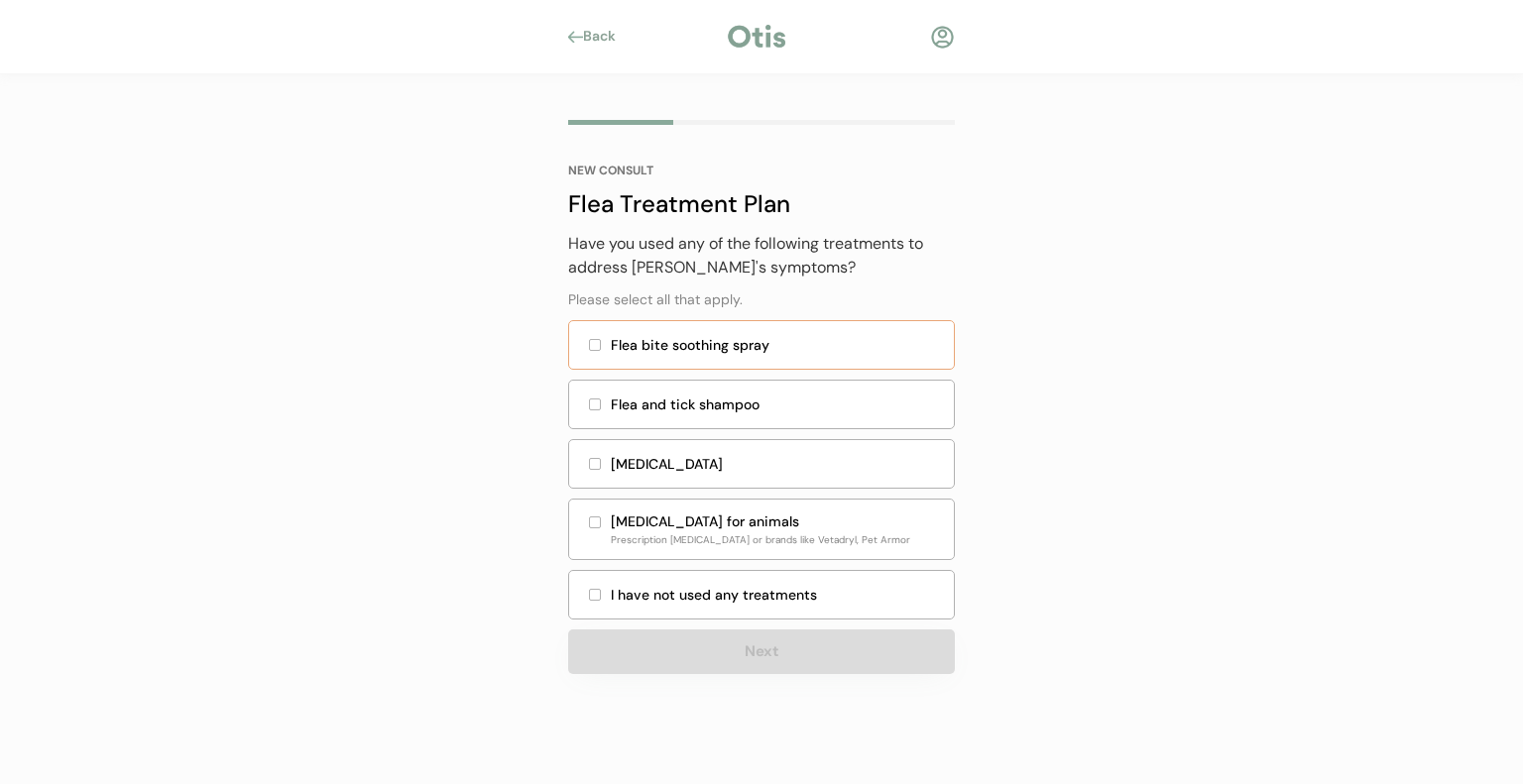 click at bounding box center (595, 345) 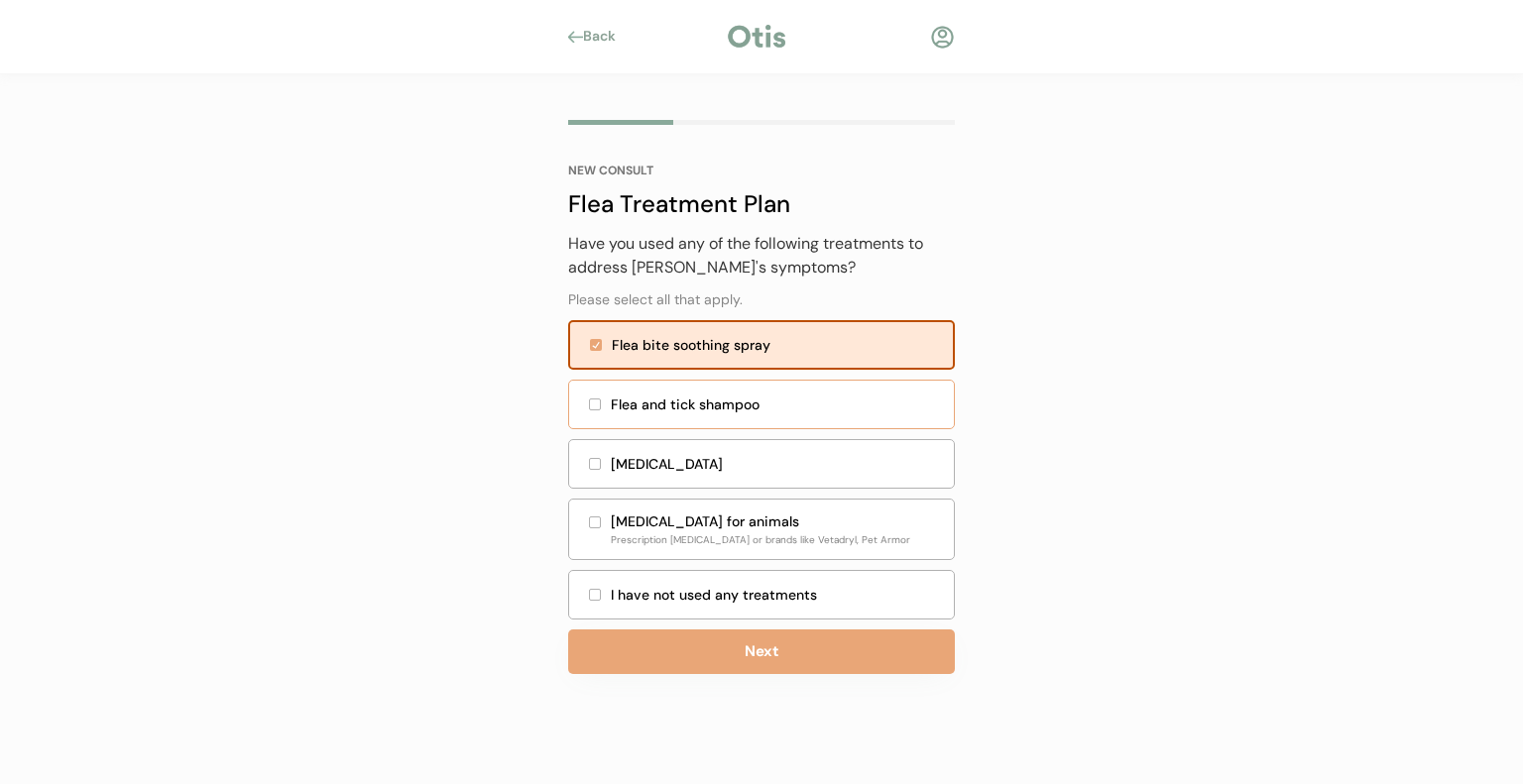 click at bounding box center (595, 404) 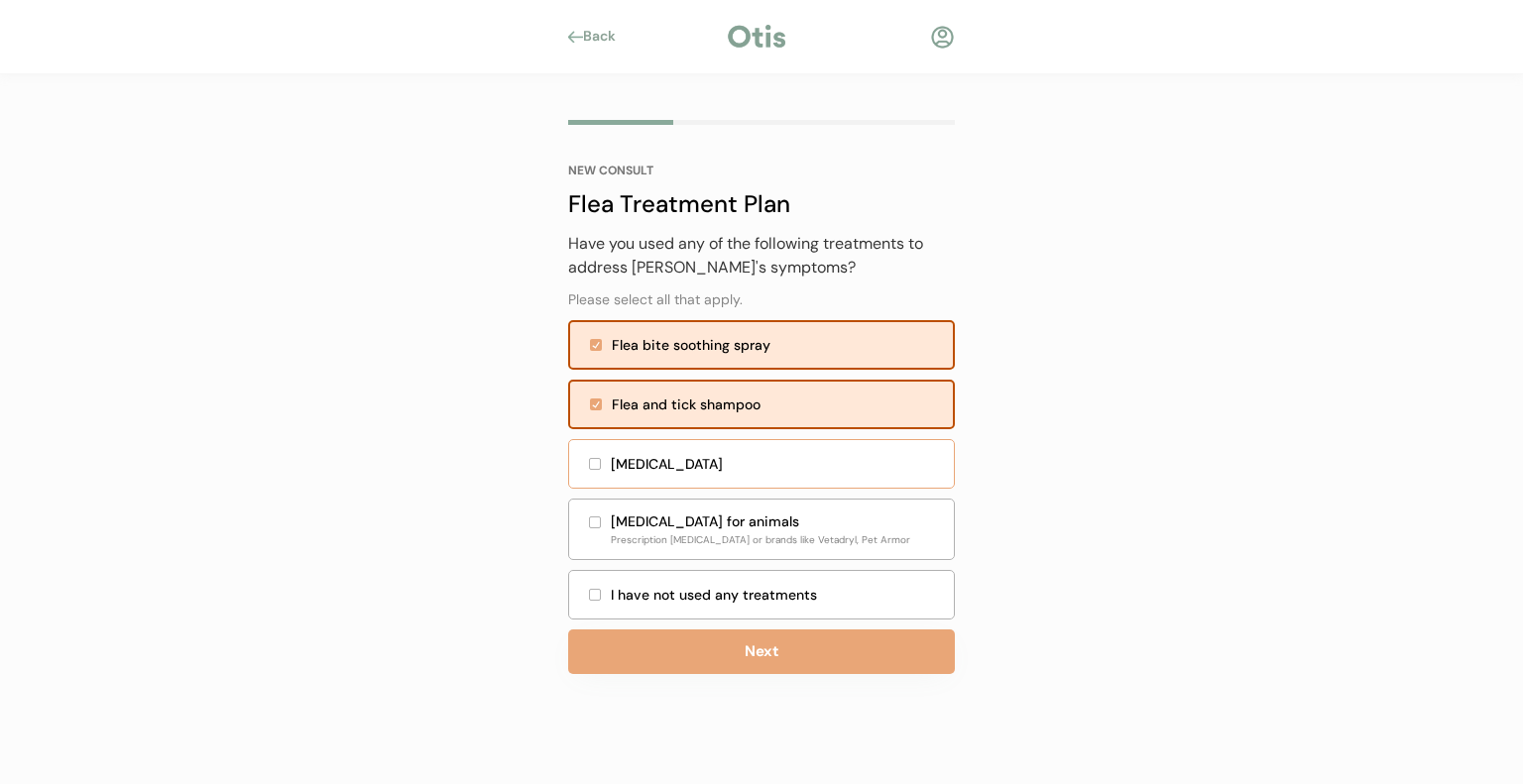 click on "Benadryl" at bounding box center [762, 464] 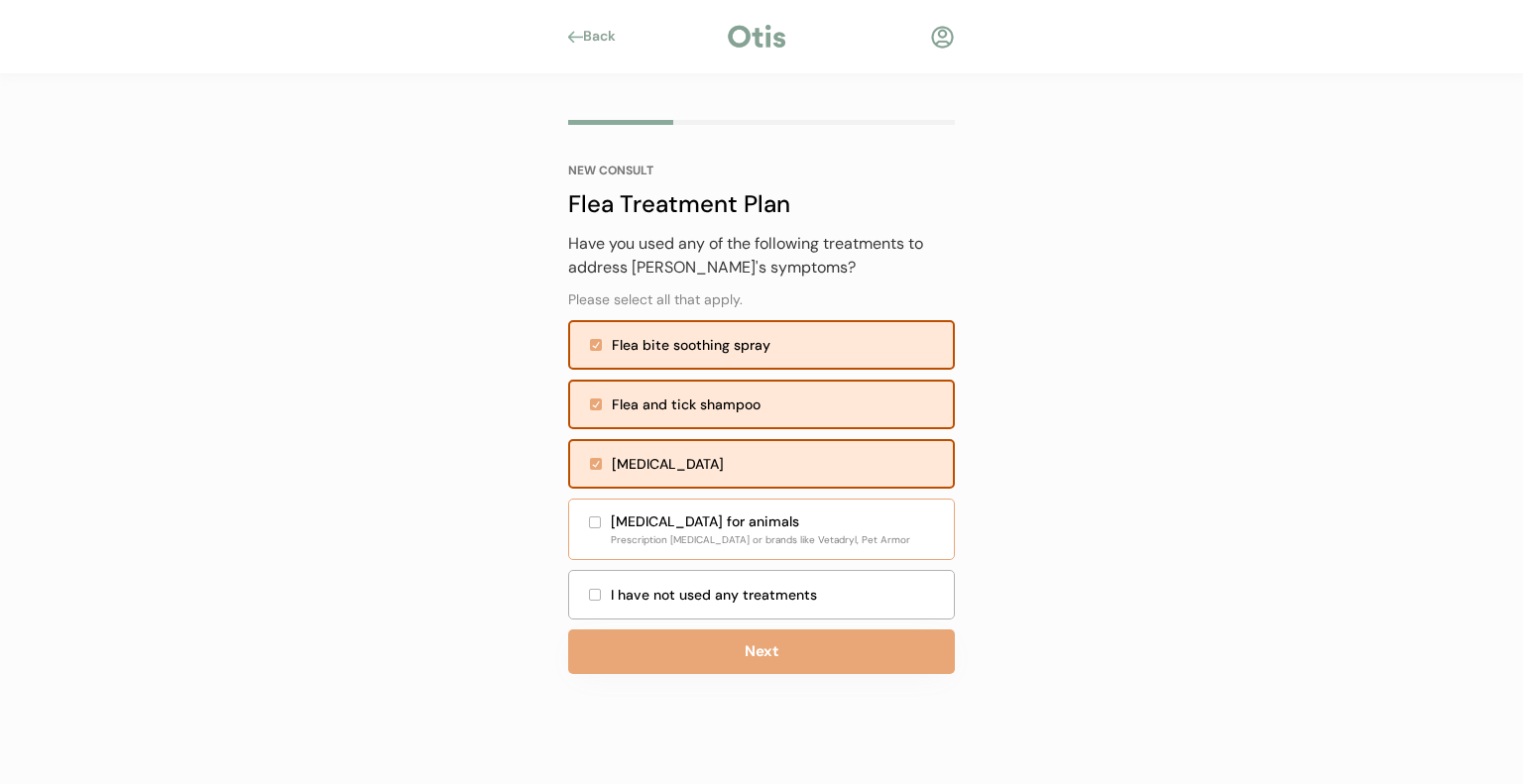 click at bounding box center (595, 522) 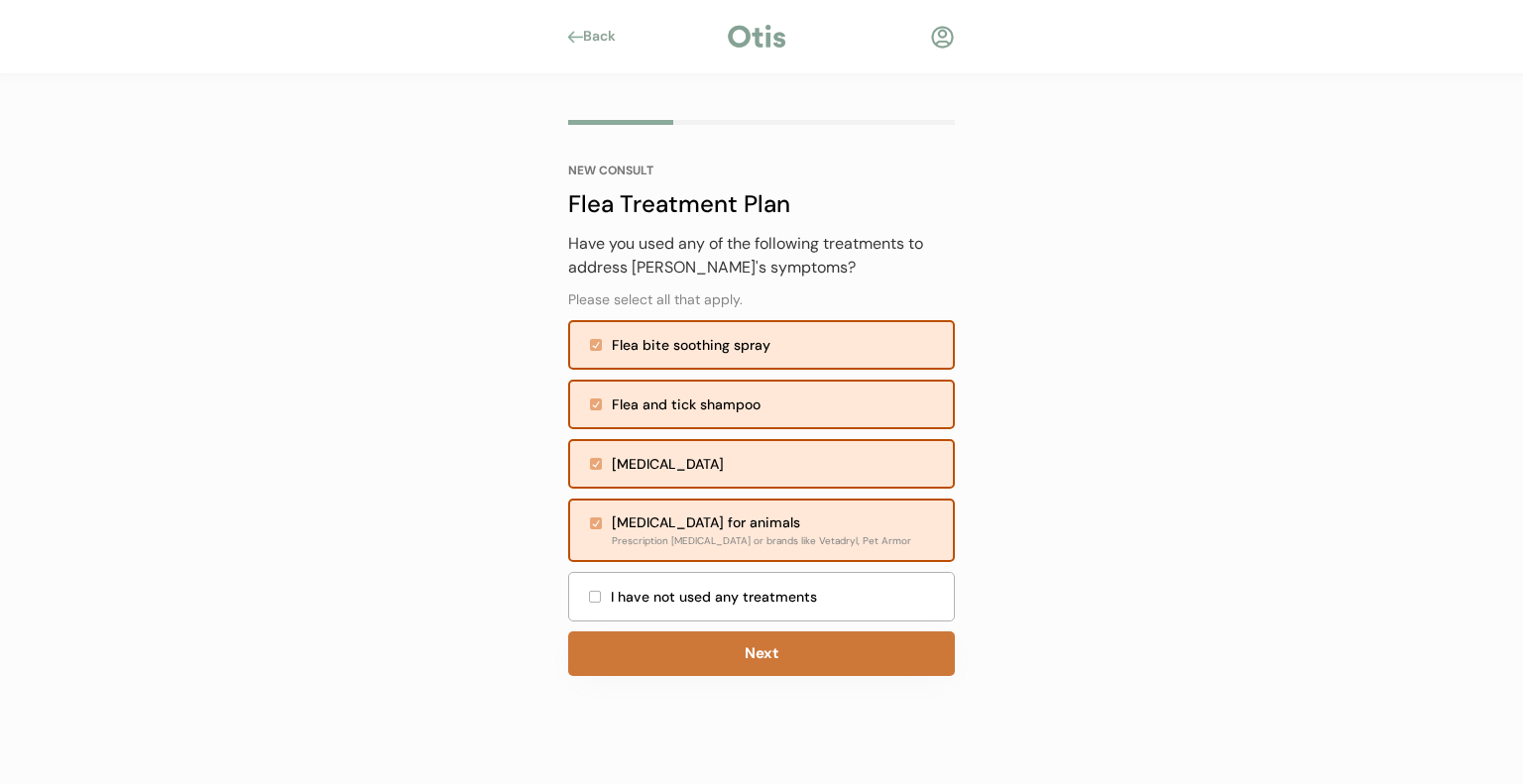 click on "Next" at bounding box center (762, 653) 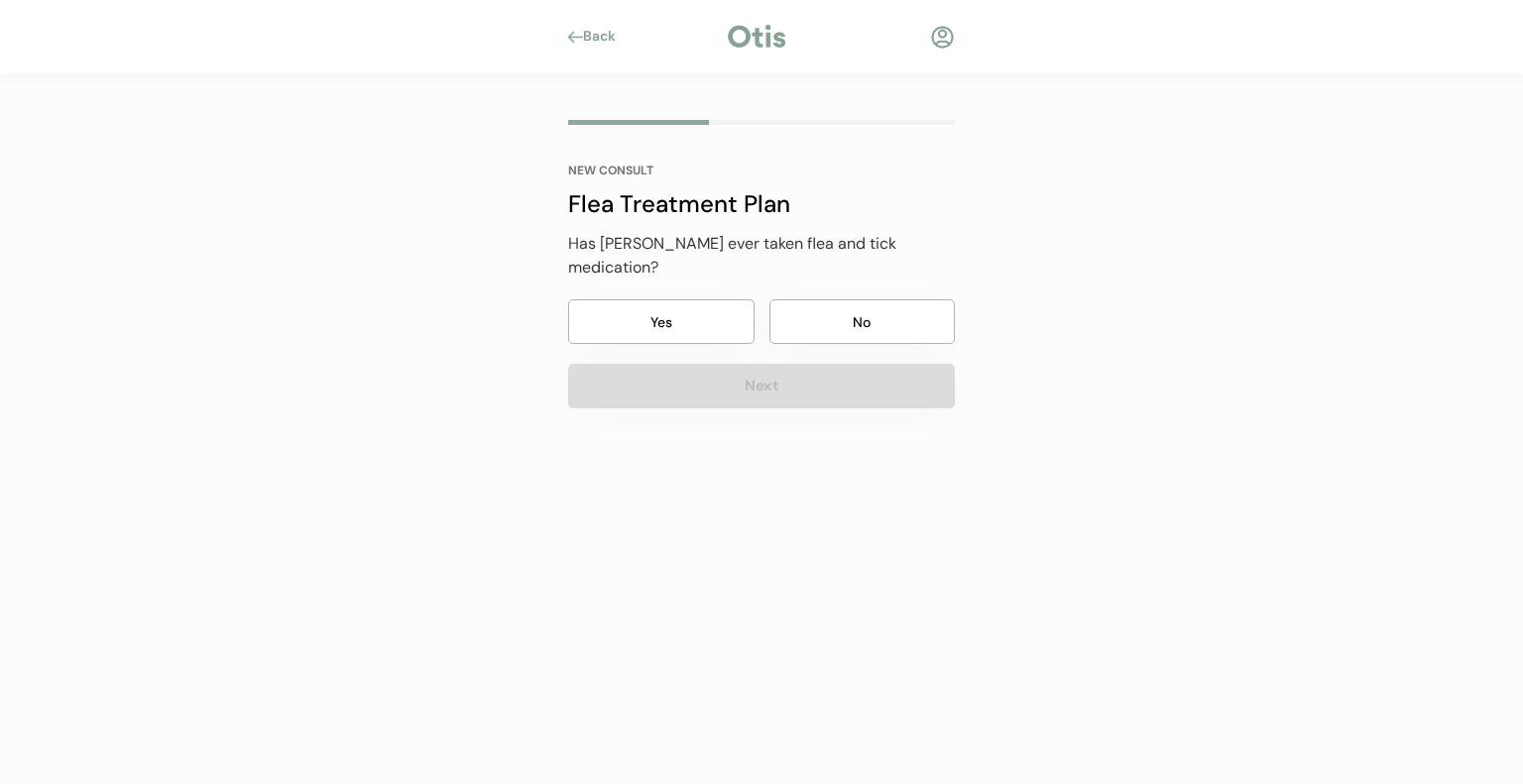 click on "Yes" at bounding box center (661, 321) 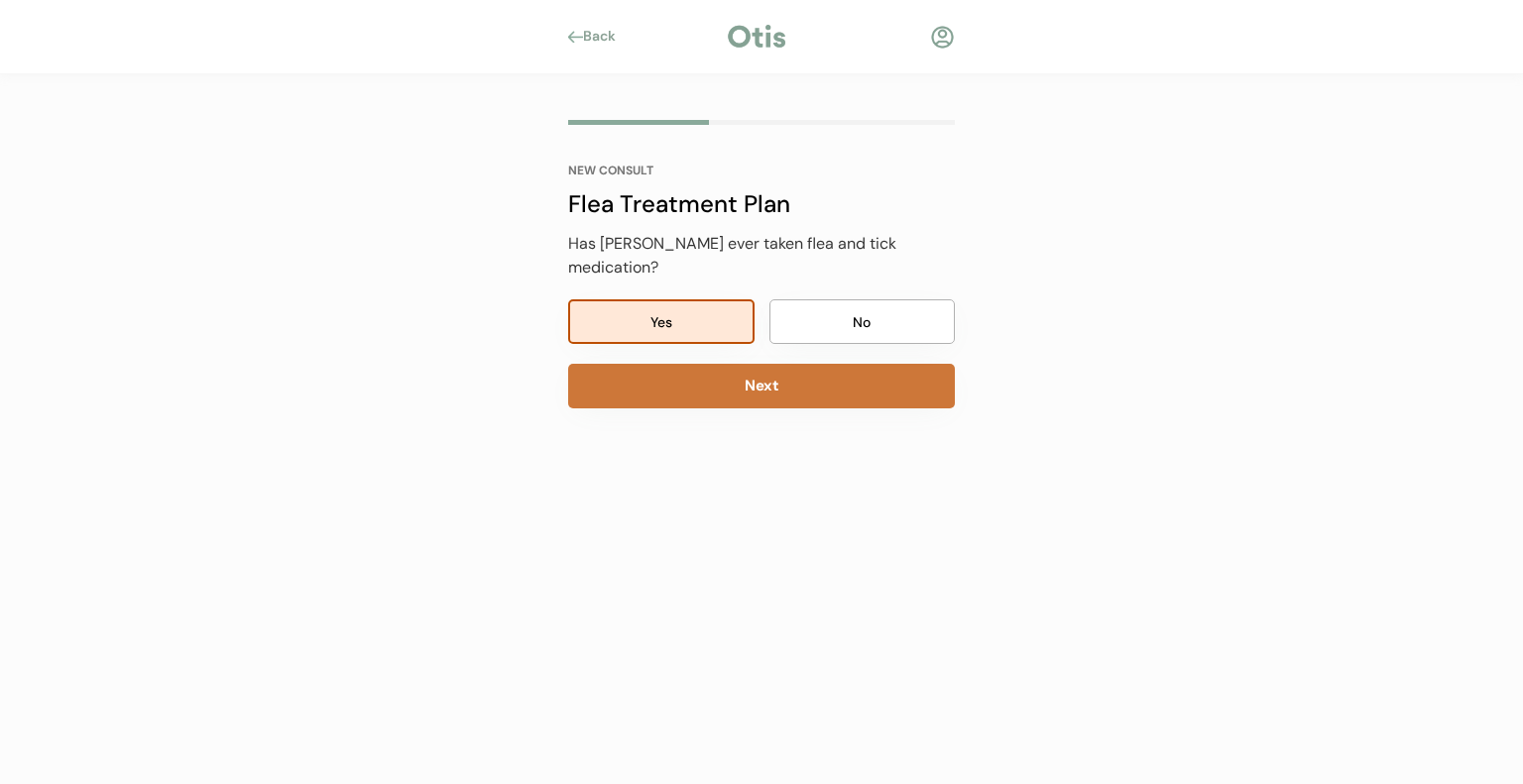 click on "Next" at bounding box center (762, 386) 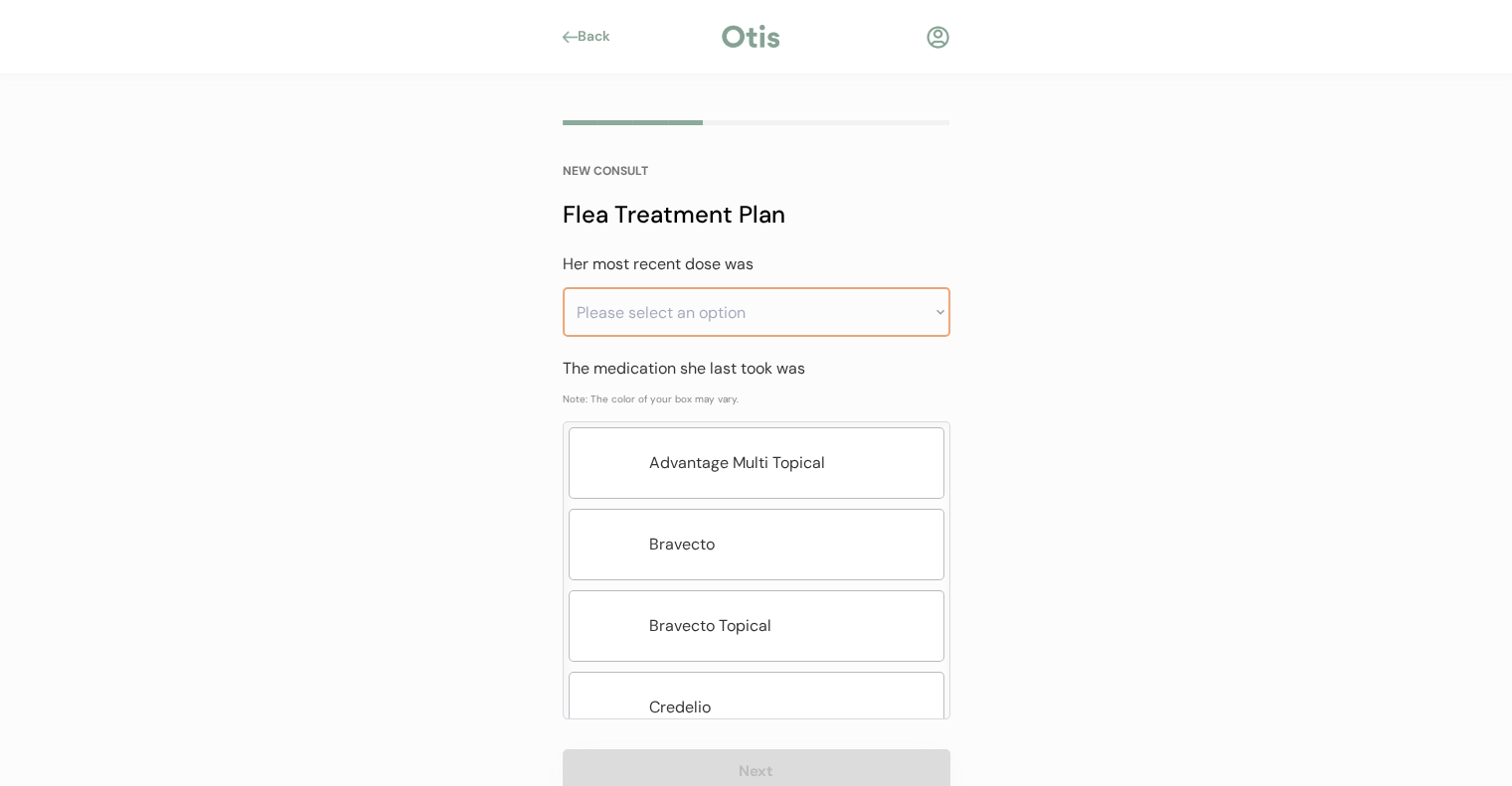 click on "Please select an option Less than a month ago Within the last 1 - 2 months Within the last 3 - 6 months Greater than [DATE]" at bounding box center (756, 312) 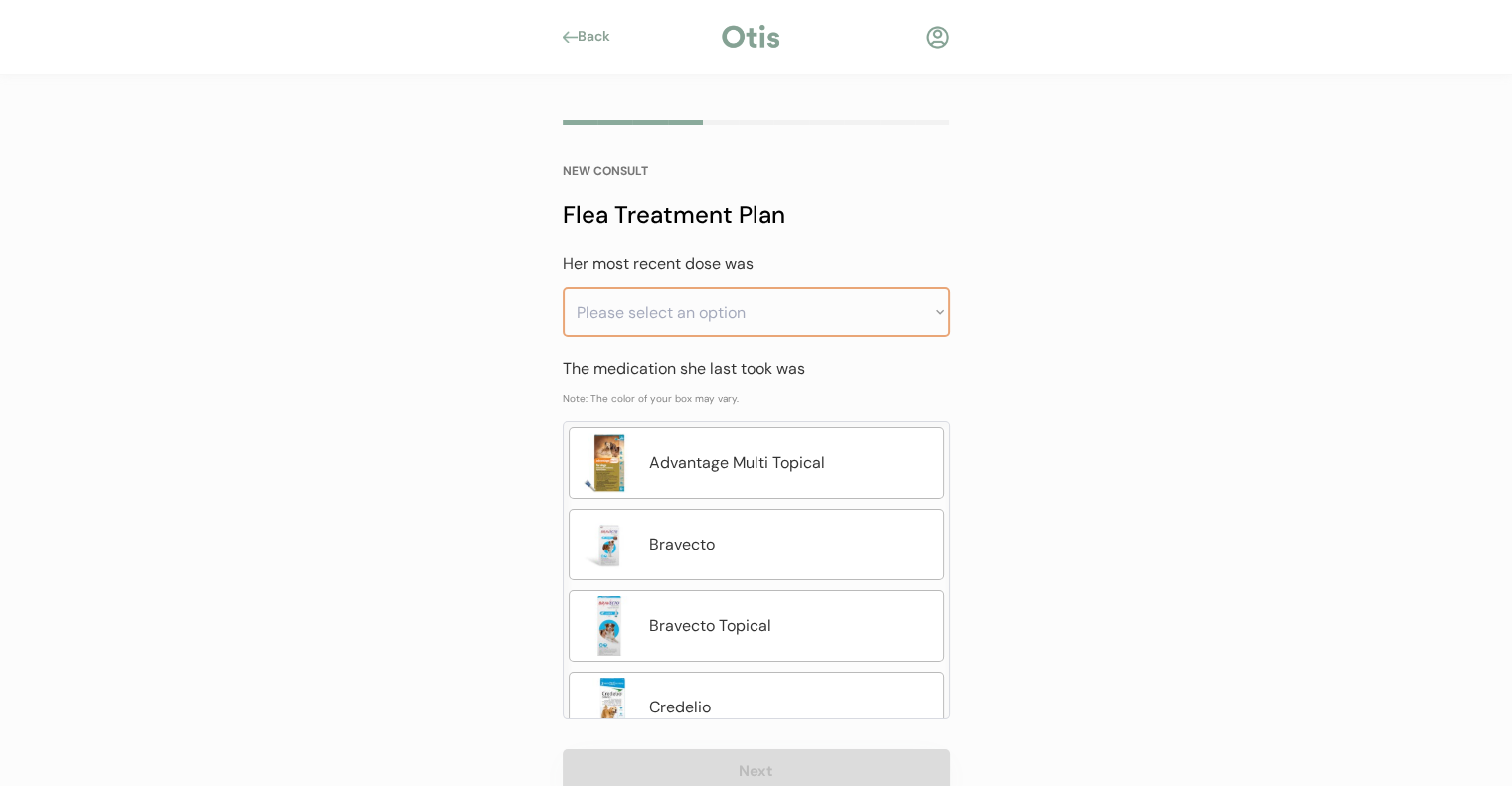 select on ""less_than_a_month_ago"" 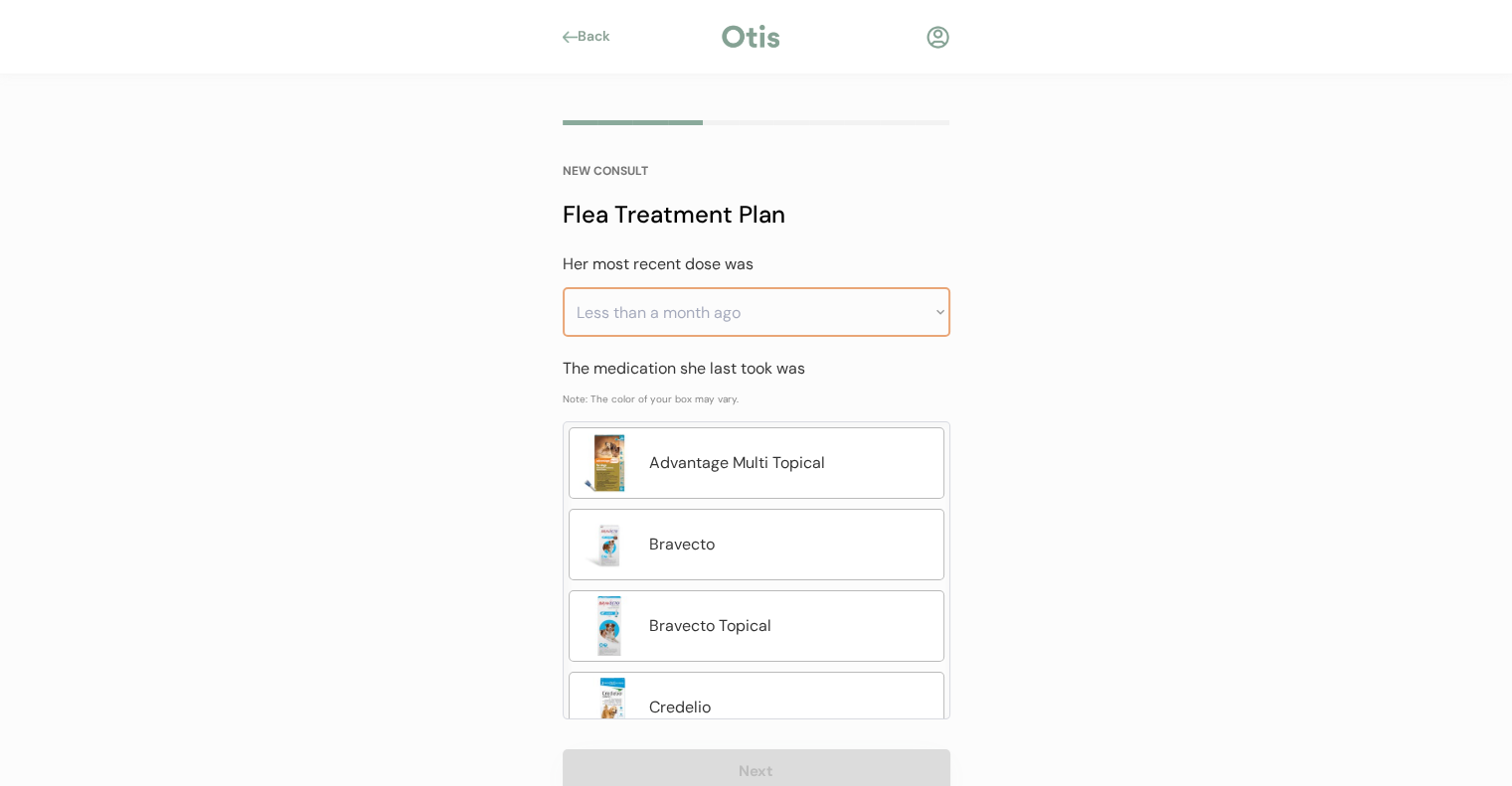 click on "Please select an option Less than a month ago Within the last 1 - 2 months Within the last 3 - 6 months Greater than [DATE]" at bounding box center (756, 312) 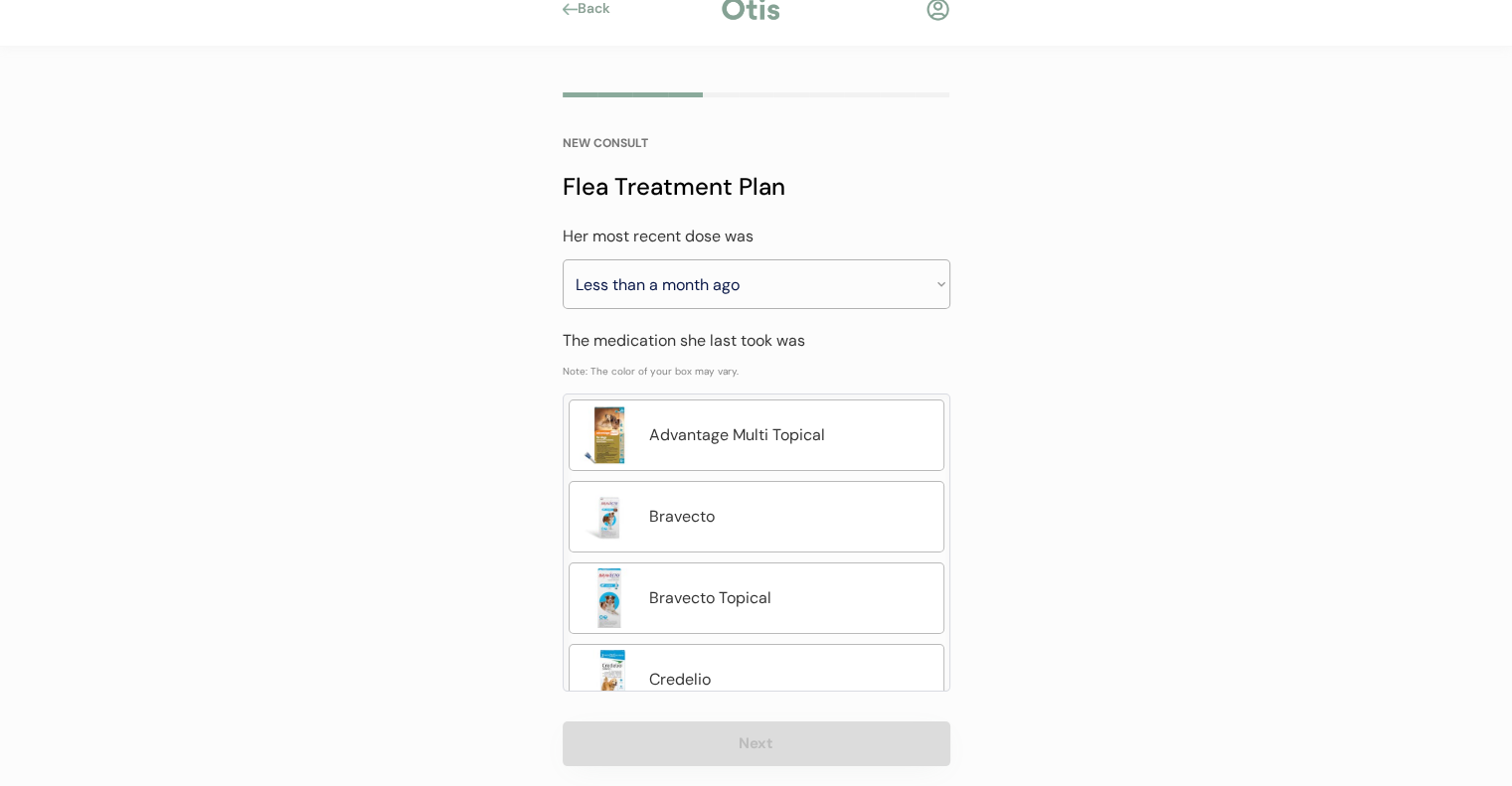 scroll, scrollTop: 53, scrollLeft: 0, axis: vertical 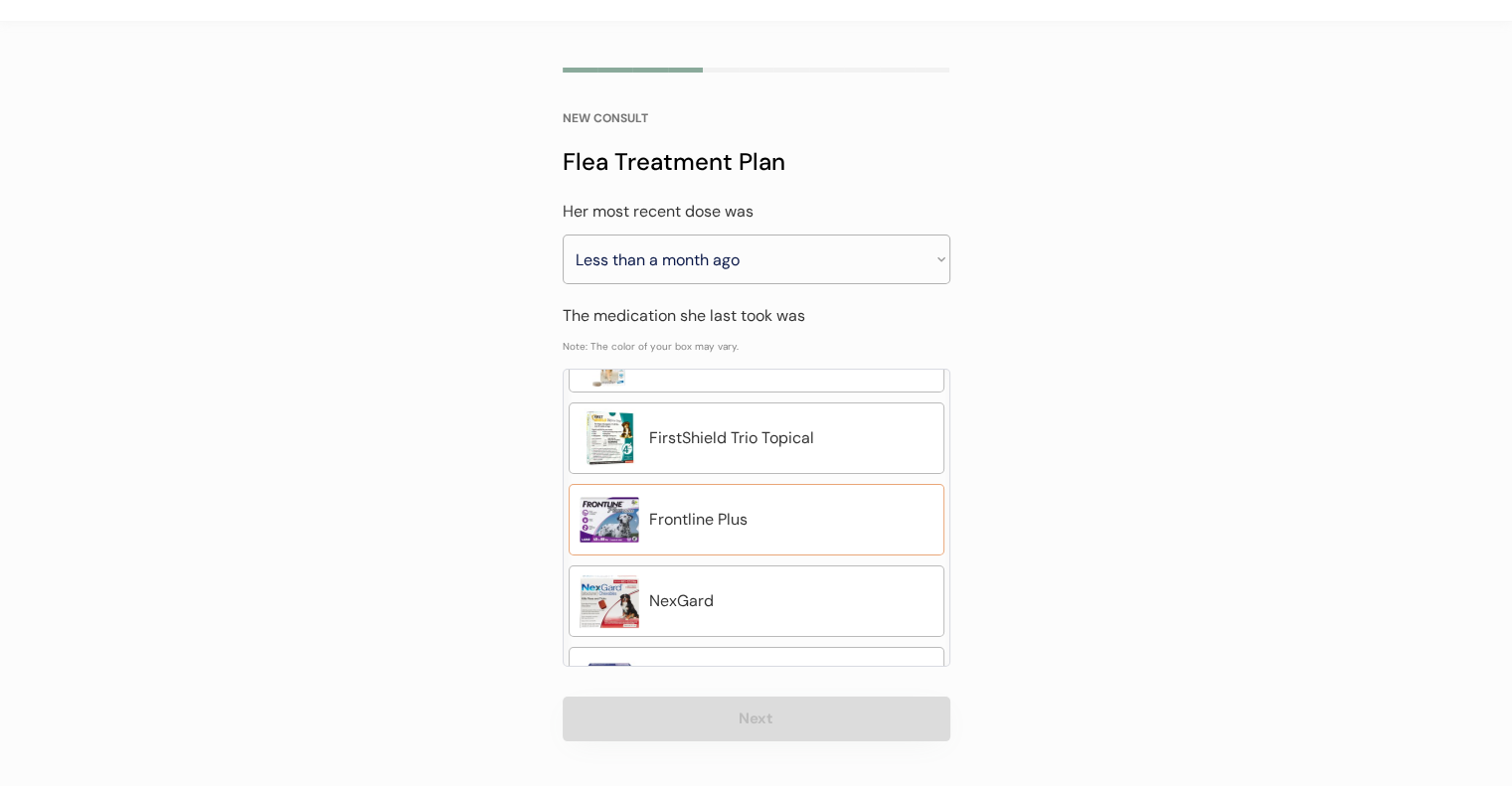 click on "Frontline Plus" at bounding box center (791, 520) 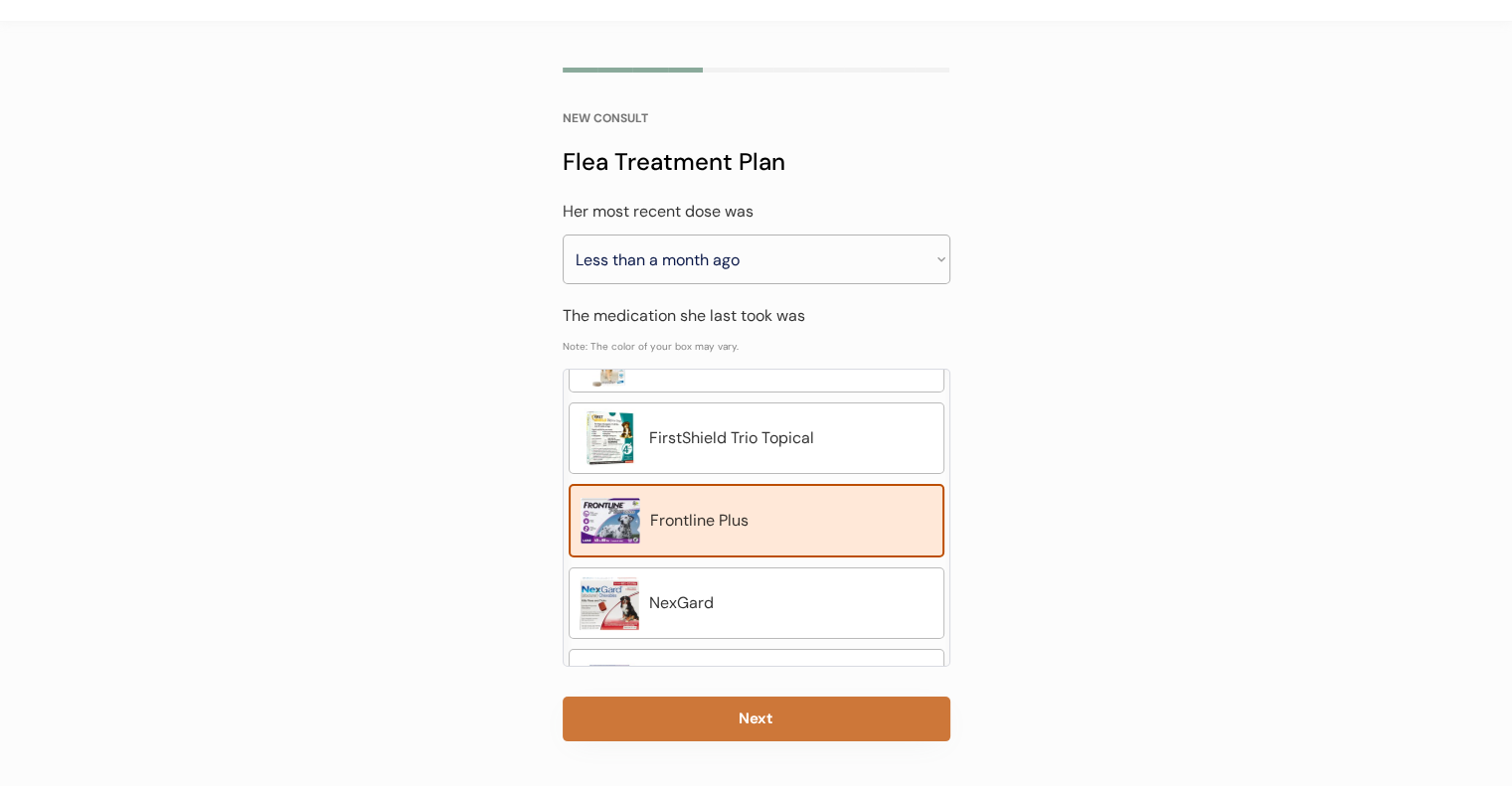 click on "Next" at bounding box center [756, 718] 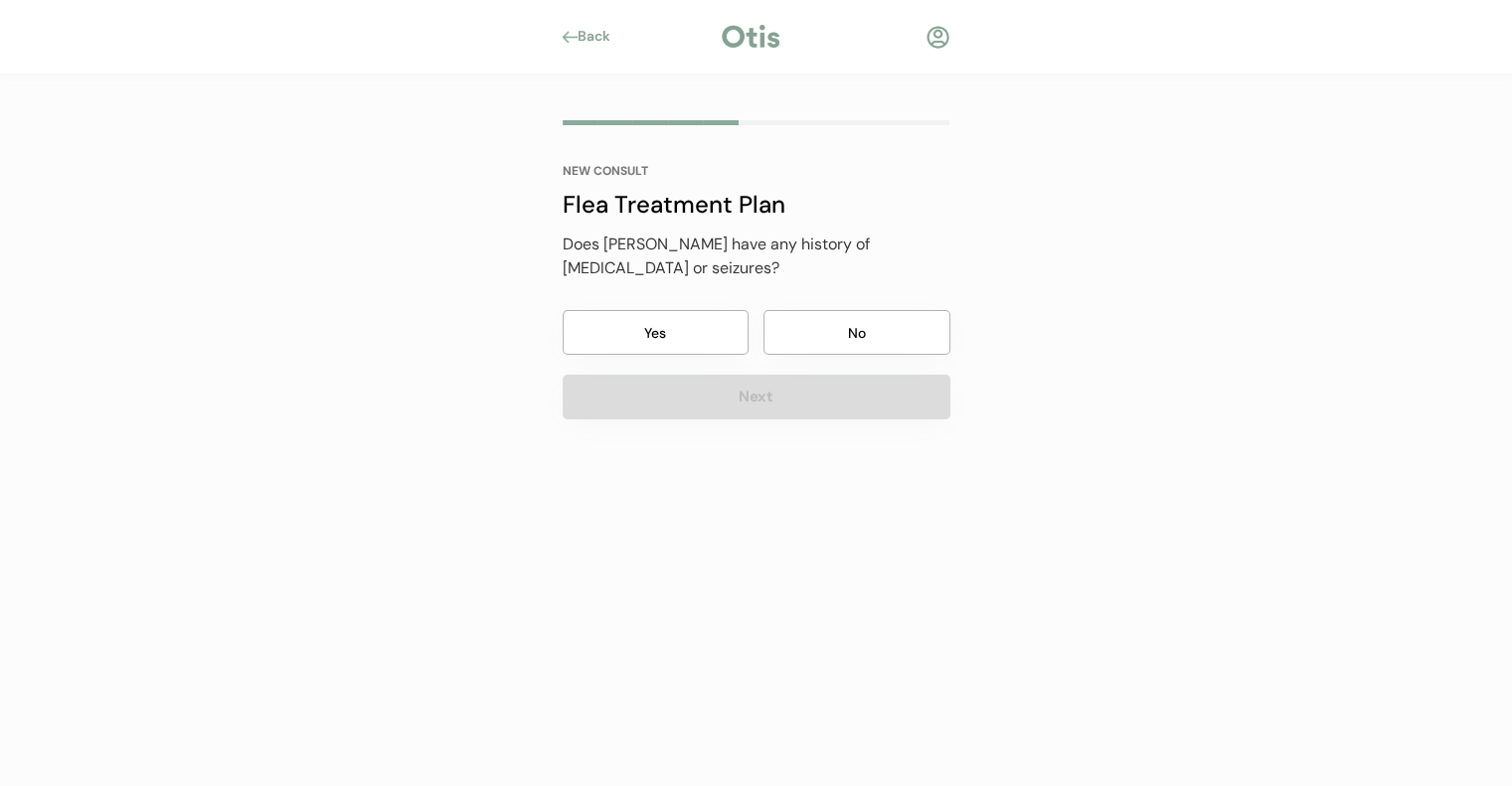 scroll, scrollTop: 0, scrollLeft: 0, axis: both 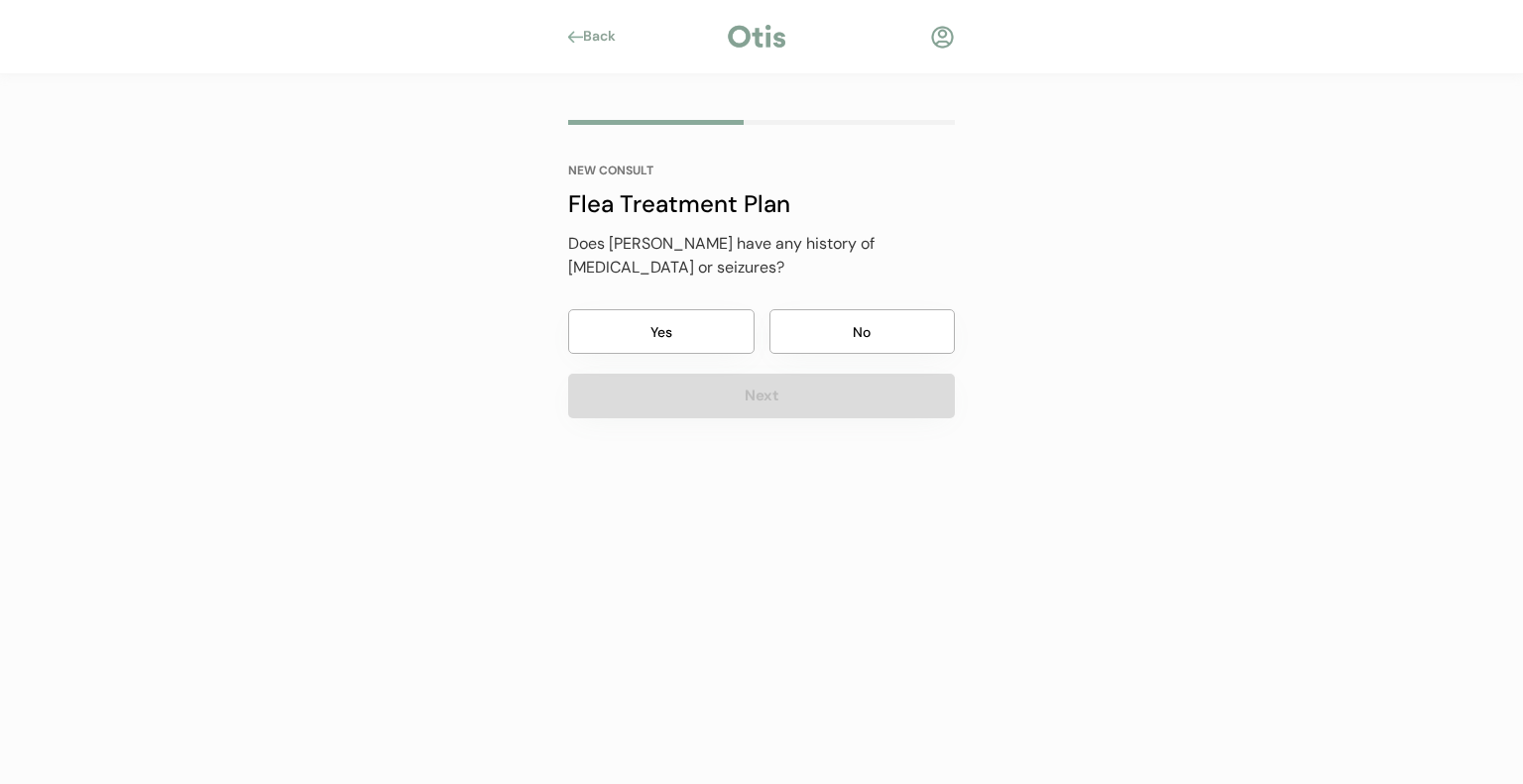 click on "No" at bounding box center [863, 331] 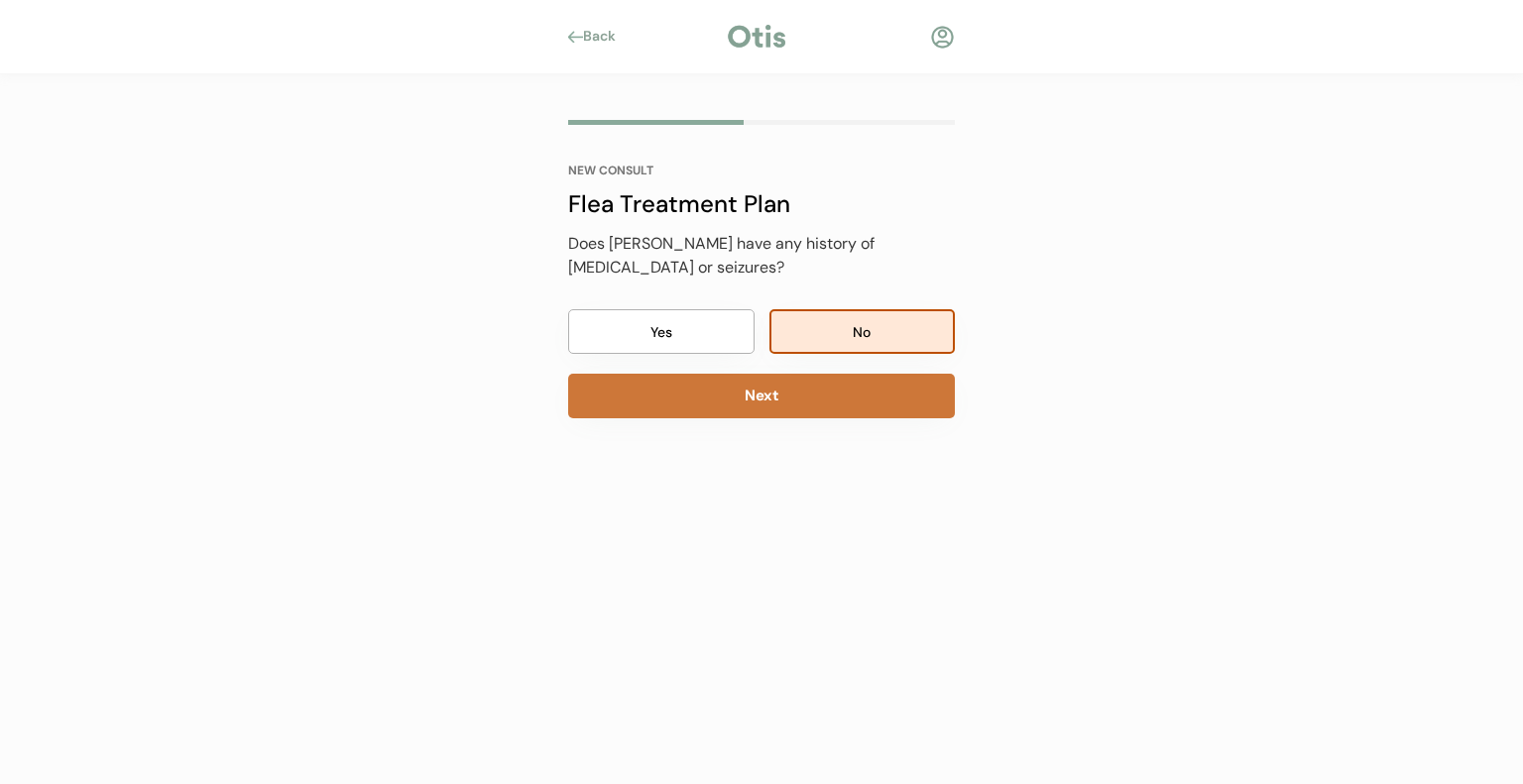 click on "Next" at bounding box center [762, 395] 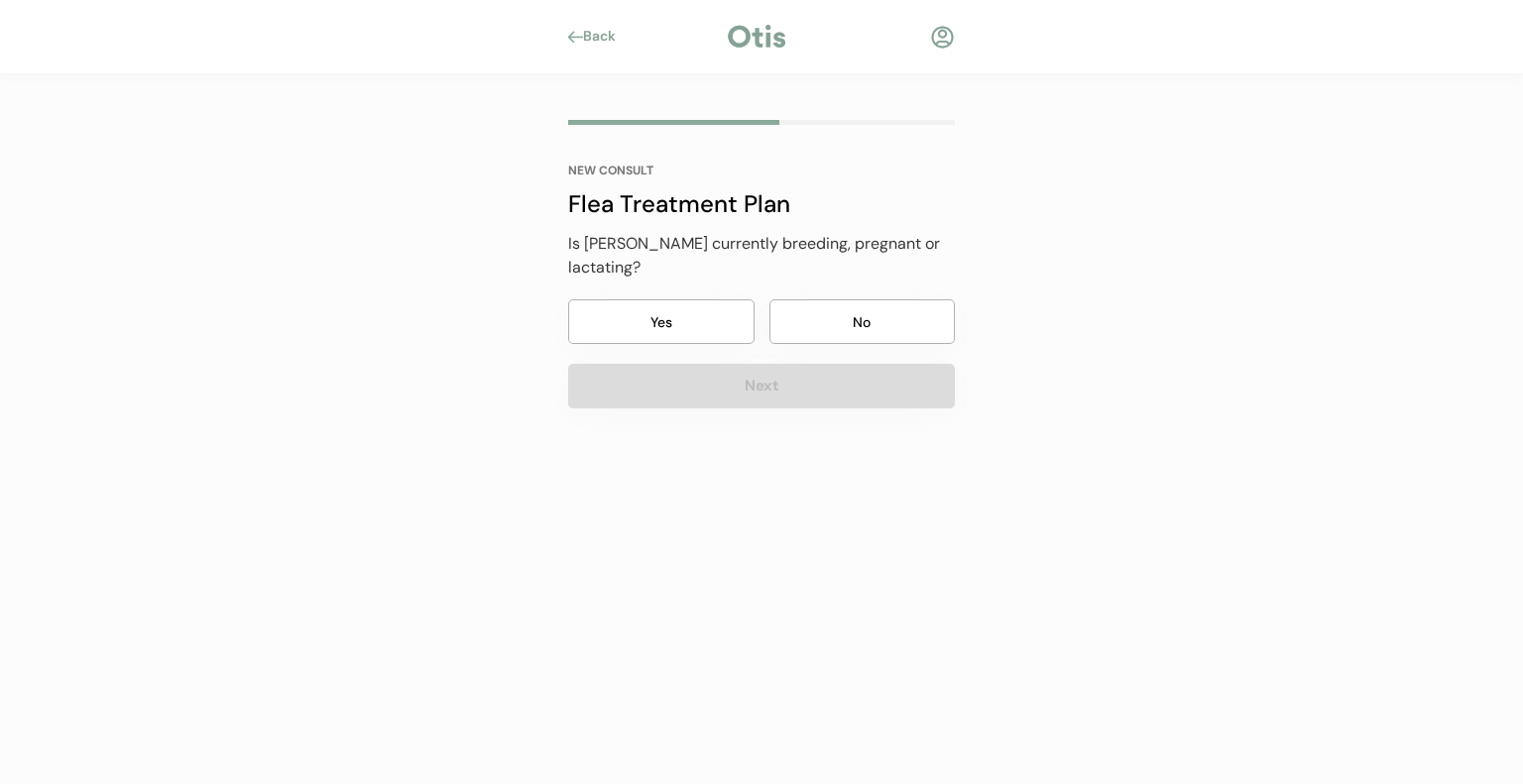 drag, startPoint x: 861, startPoint y: 288, endPoint x: 851, endPoint y: 292, distance: 10.77033 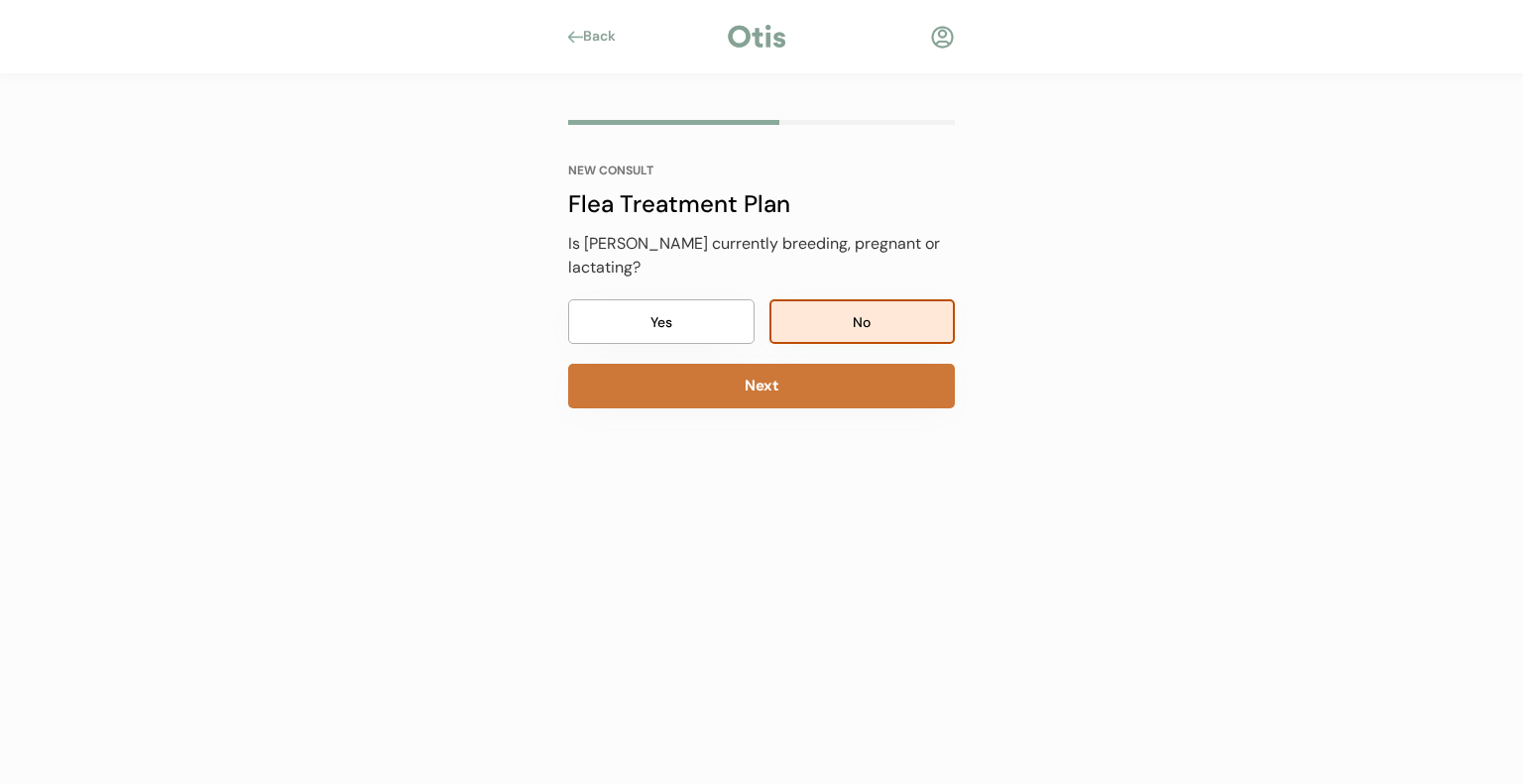 click on "Next" at bounding box center (762, 386) 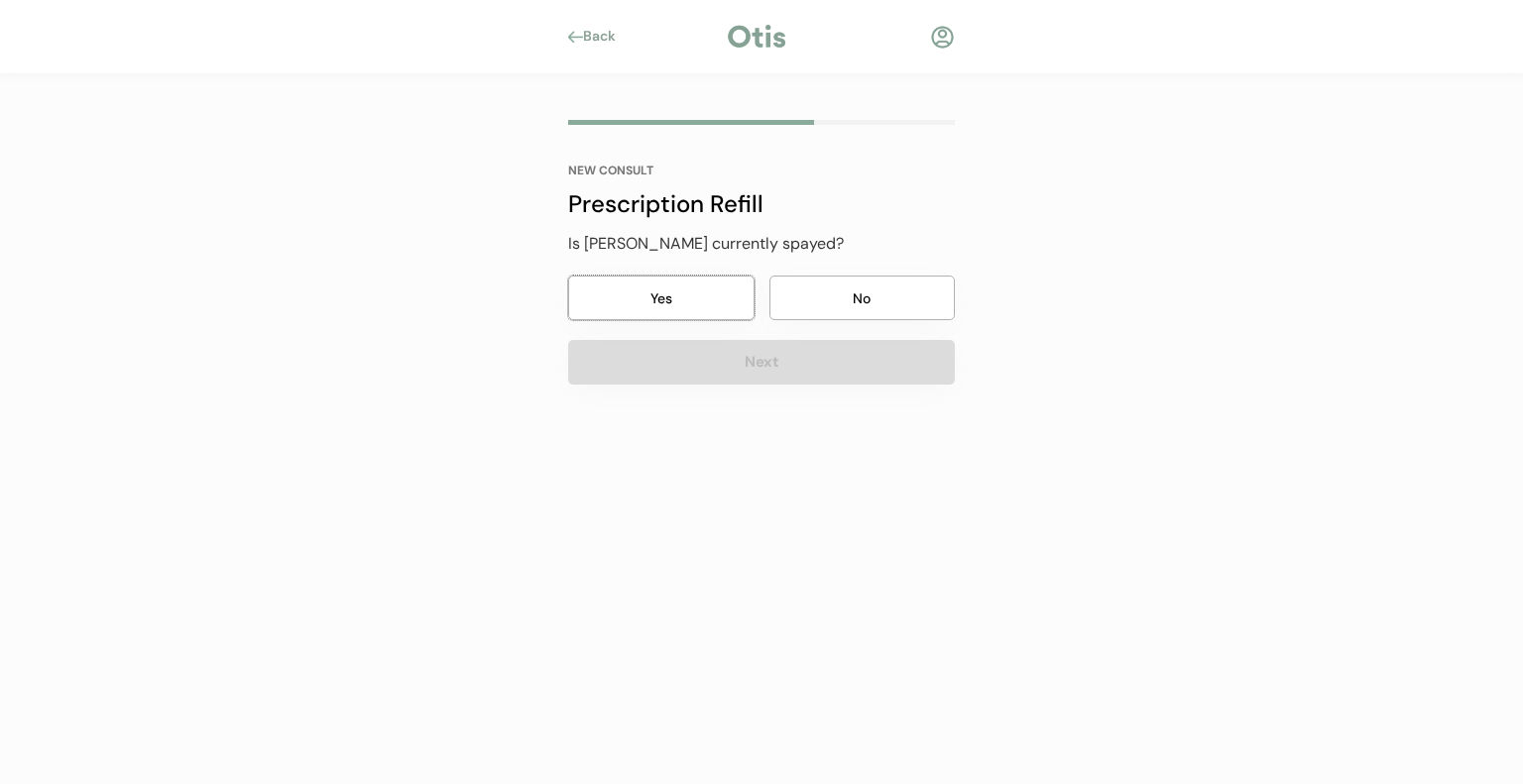 click on "Yes" at bounding box center (661, 297) 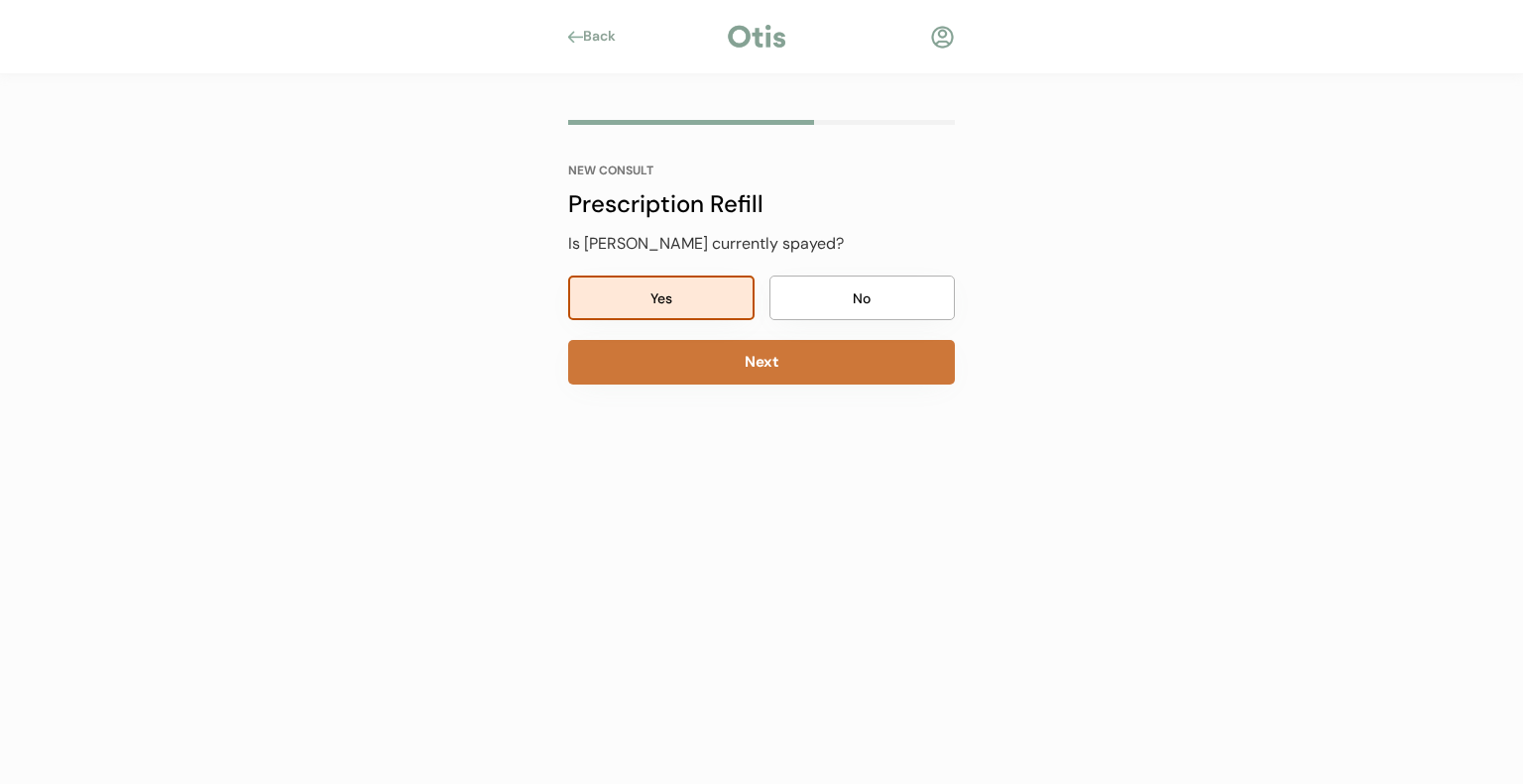 click on "Next" at bounding box center [762, 362] 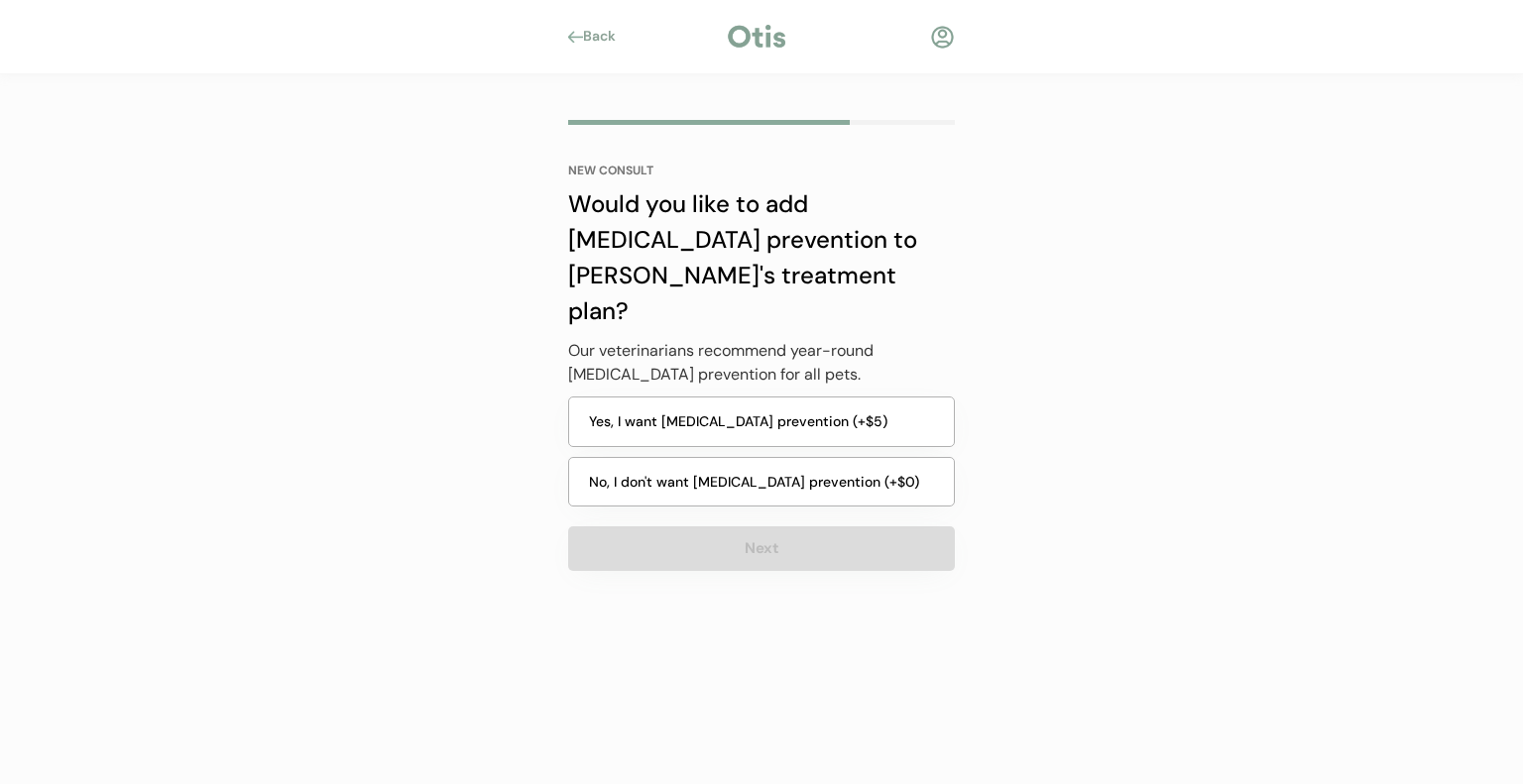 click on "No, I don't want heartworm prevention (+$0)" at bounding box center (762, 482) 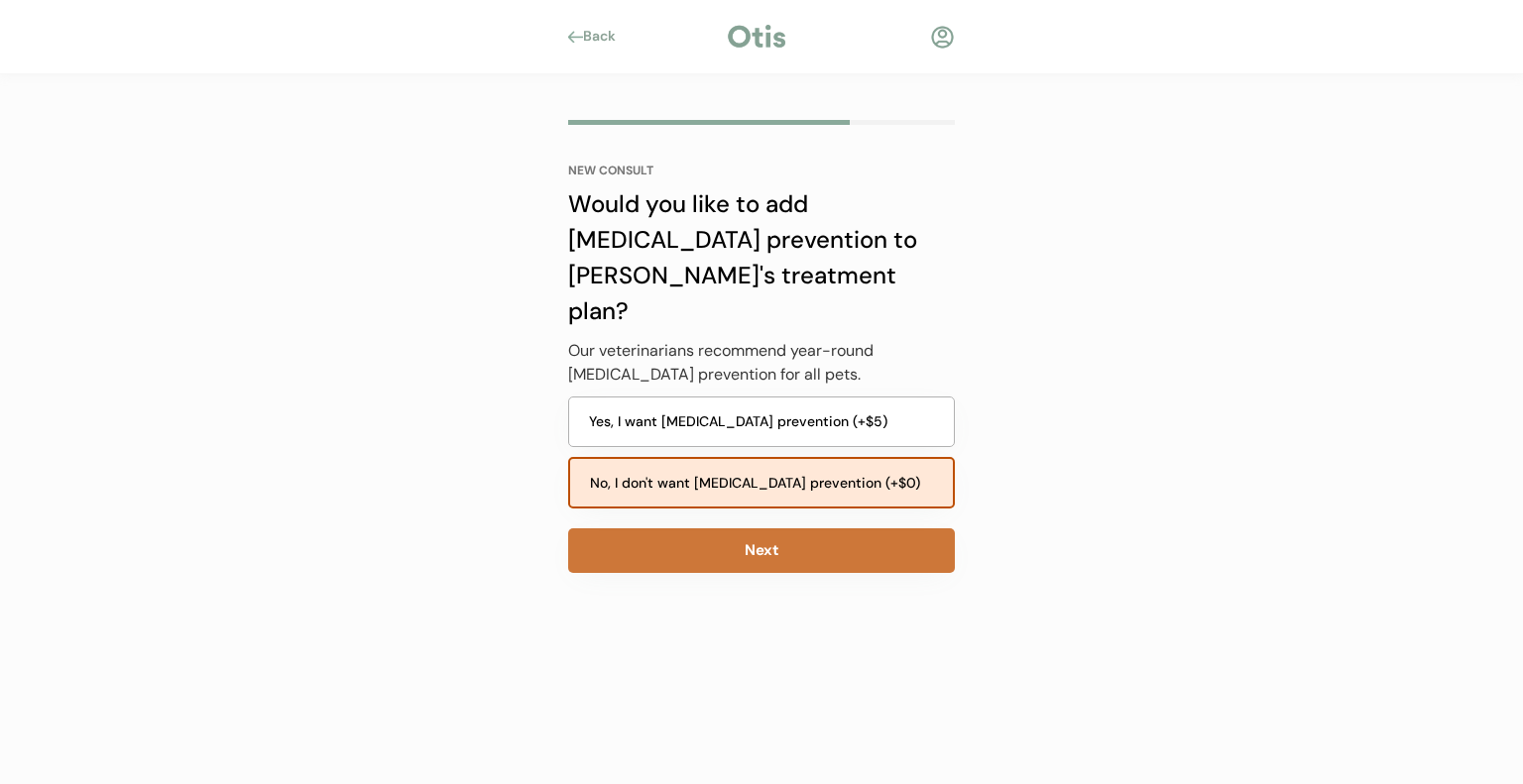 click on "Next" at bounding box center (762, 550) 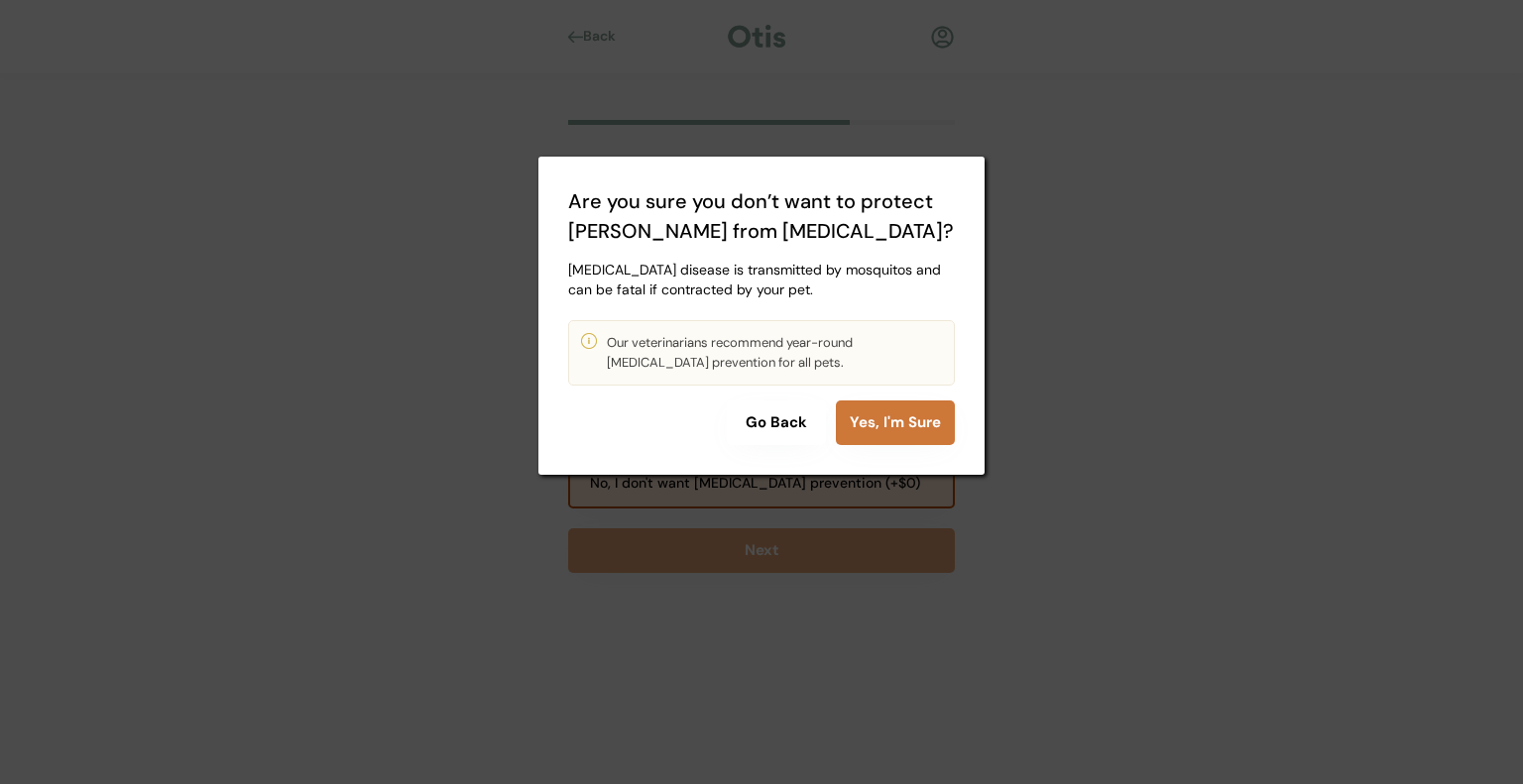 click on "Yes, I'm Sure" at bounding box center [895, 422] 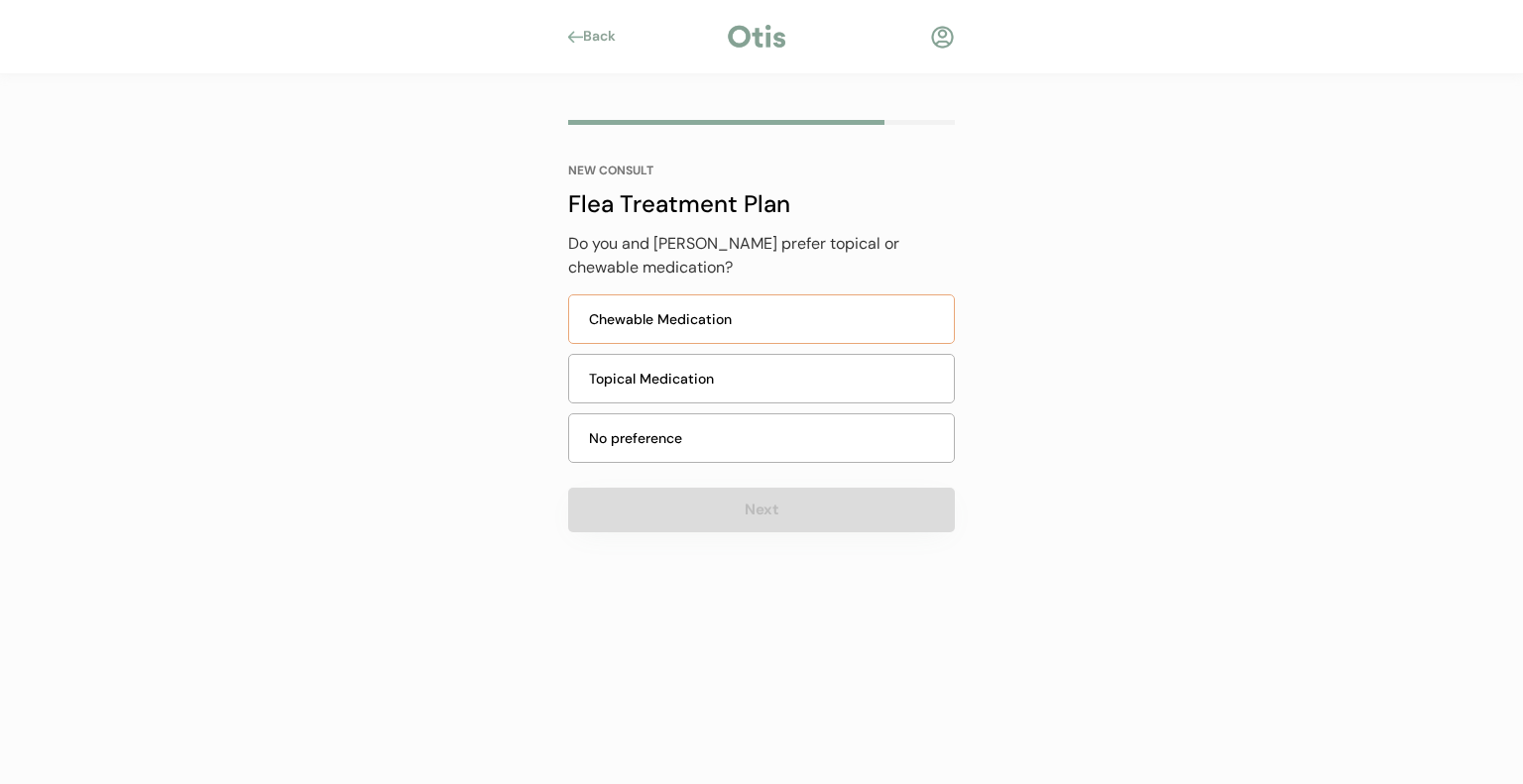 click on "Chewable Medication" at bounding box center [765, 319] 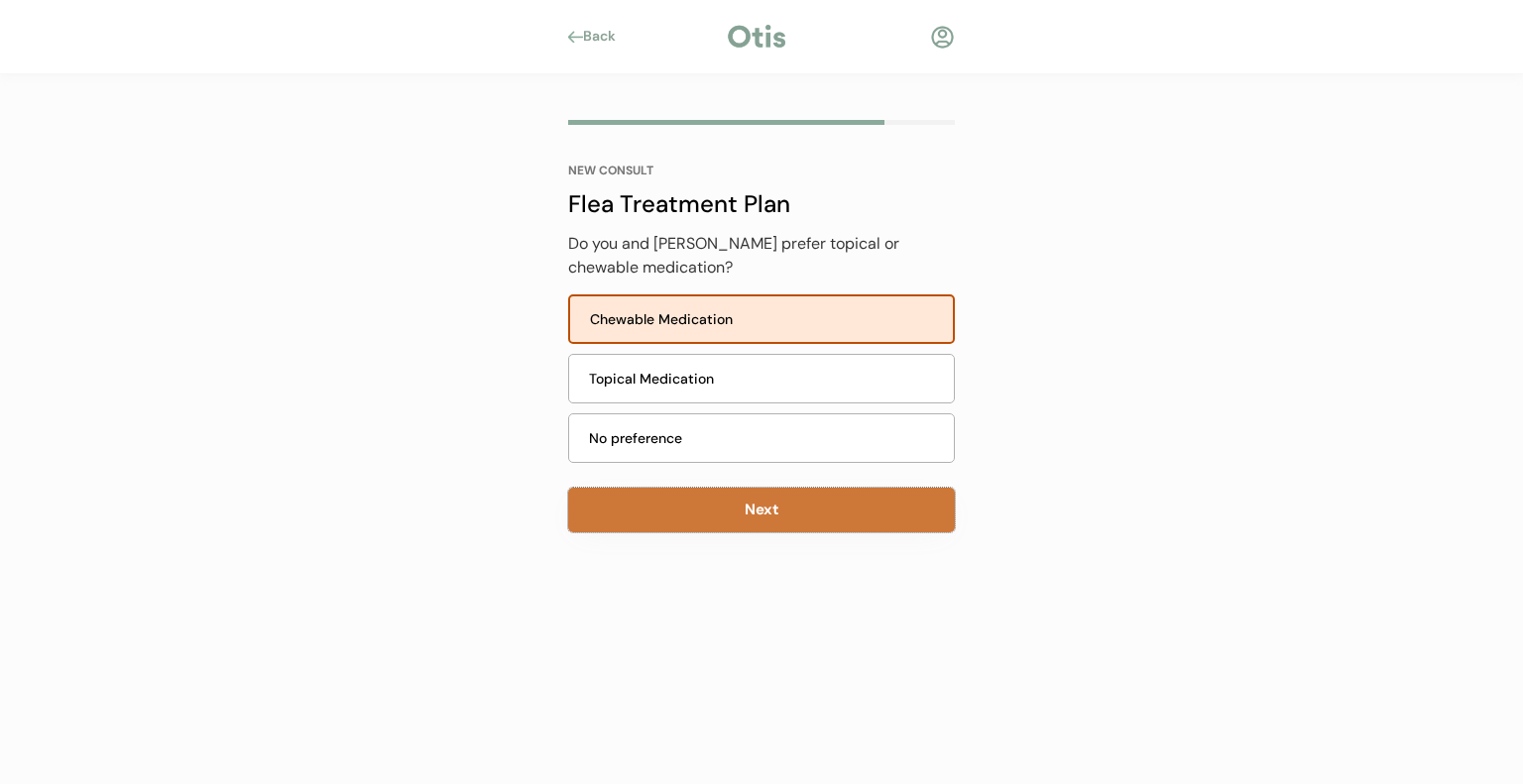 click on "Next" at bounding box center (762, 509) 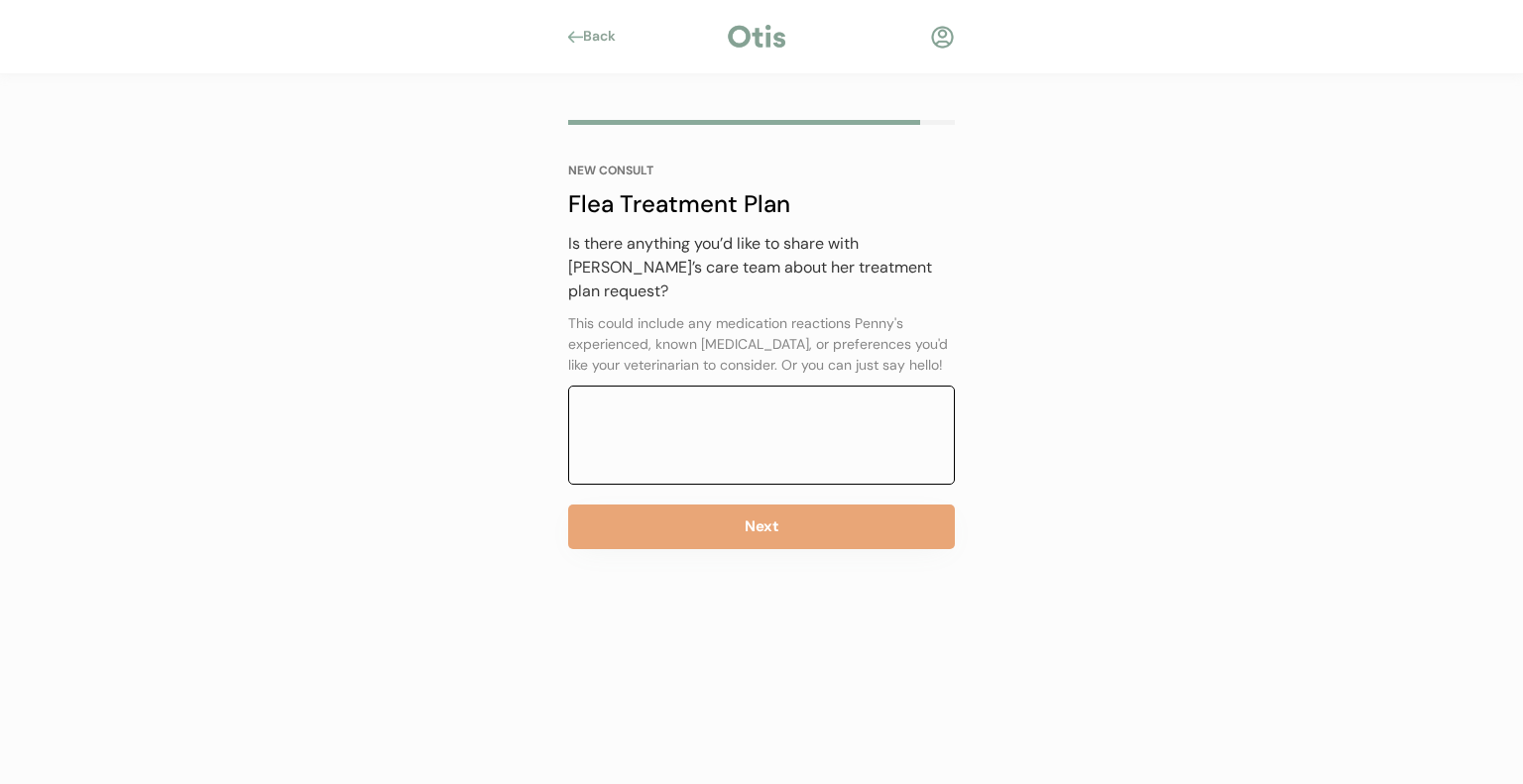 click at bounding box center (762, 435) 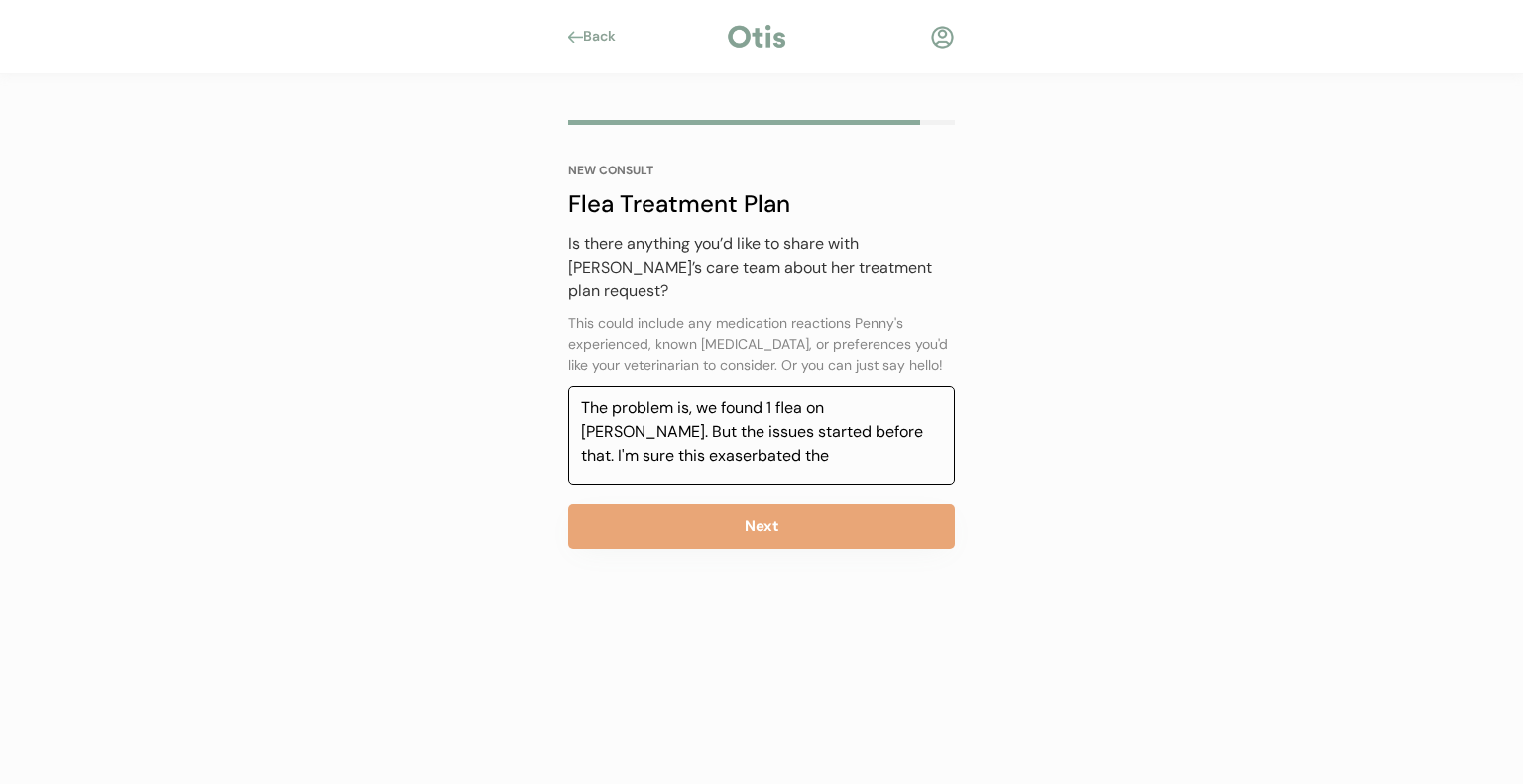 click on "The problem is, we found 1 flea on Penny. But the issues started before that. I'm sure this exaserbated the" at bounding box center (762, 435) 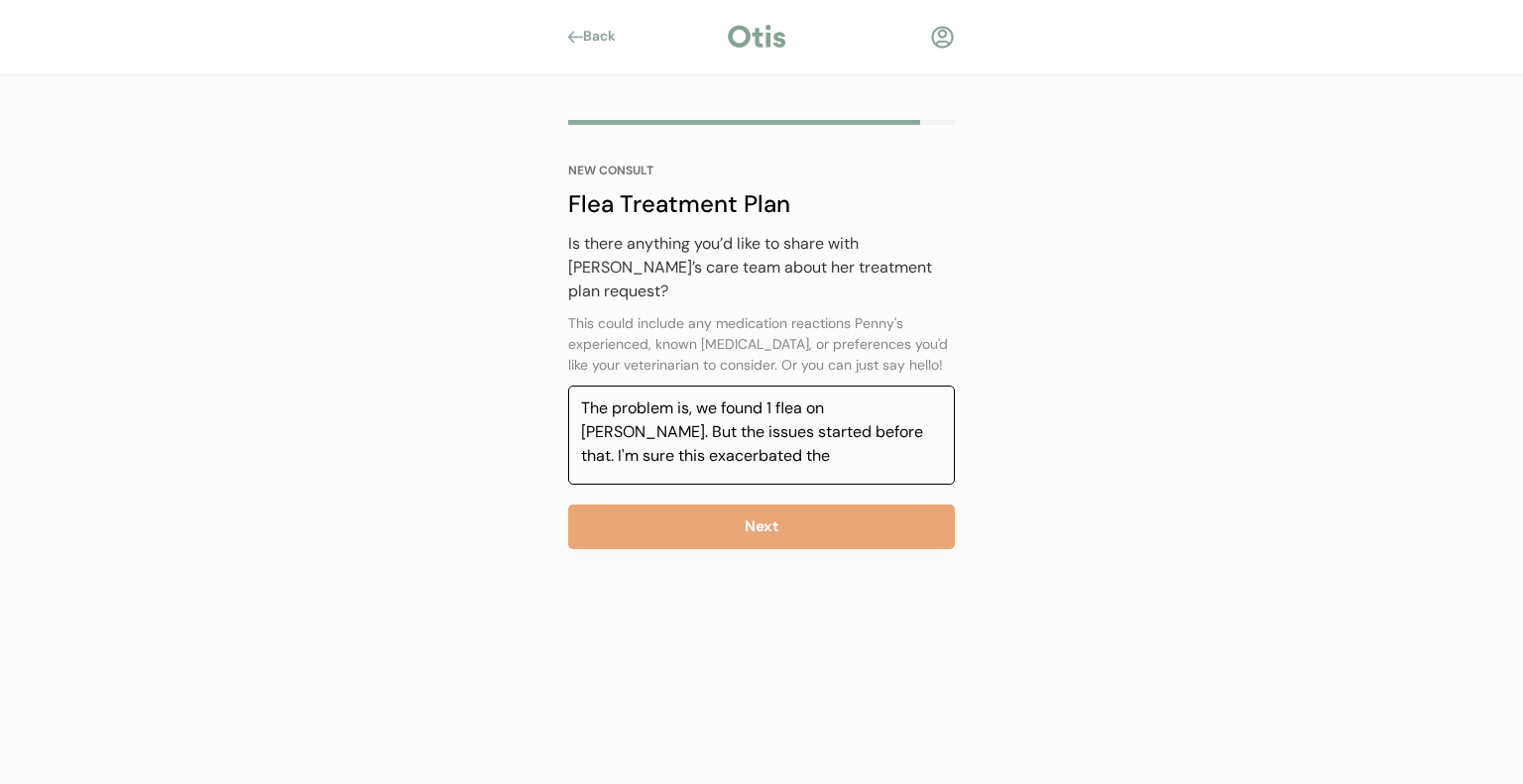 click on "The problem is, we found 1 flea on Penny. But the issues started before that. I'm sure this exacerbated the" at bounding box center [762, 435] 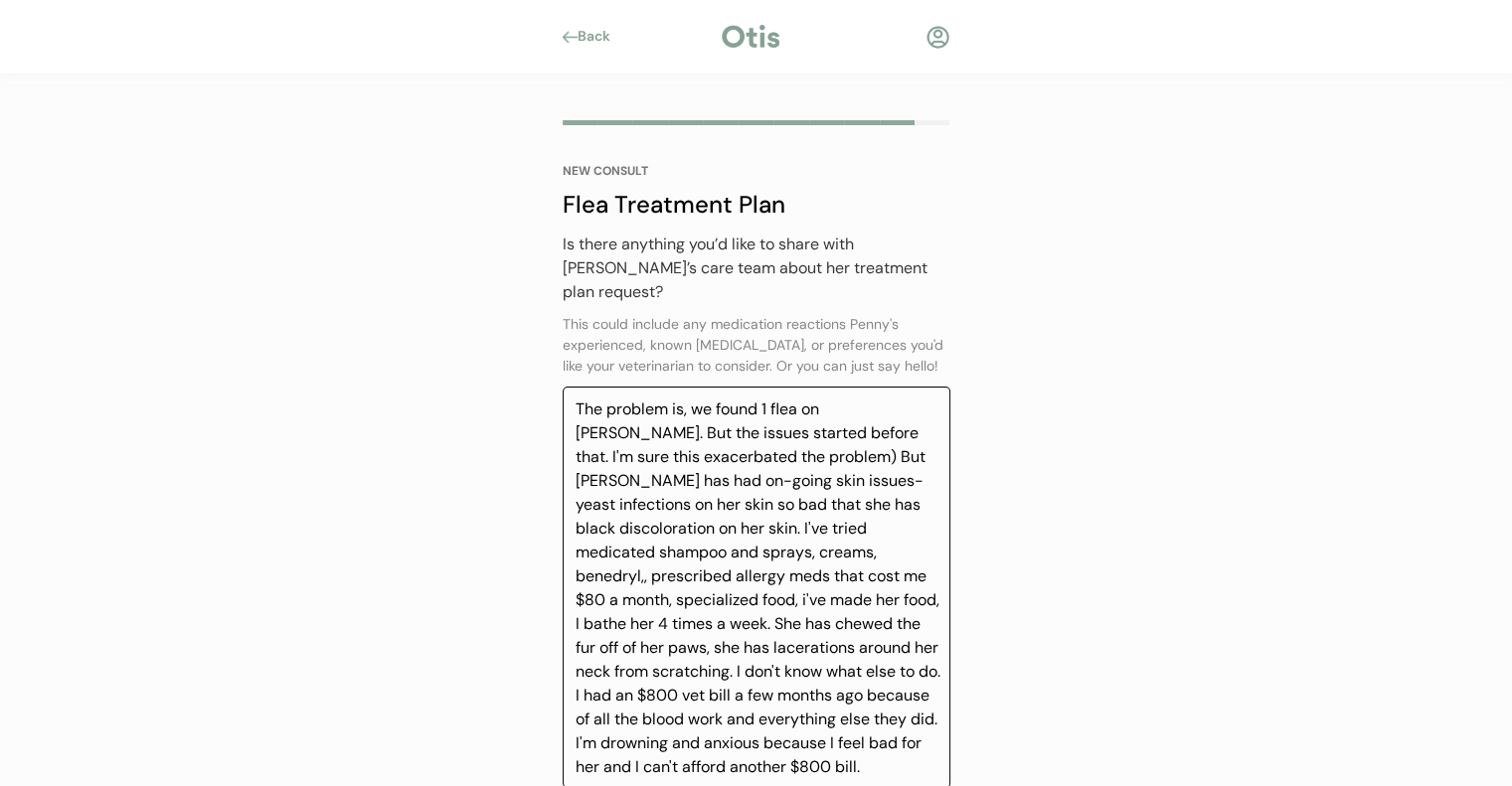 scroll, scrollTop: 87, scrollLeft: 0, axis: vertical 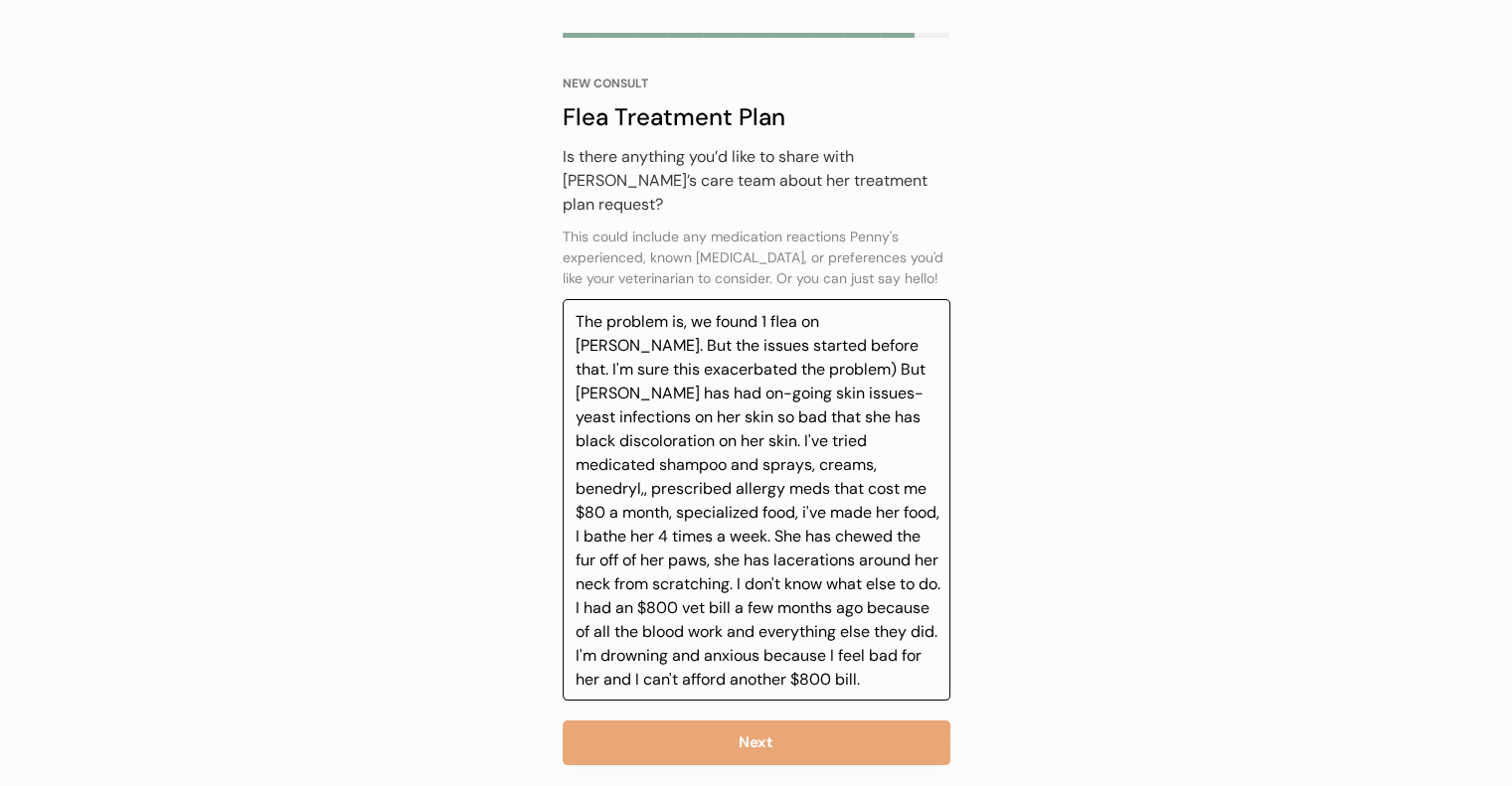 click on "The problem is, we found 1 flea on Penny. But the issues started before that. I'm sure this exacerbated the problem) But Penny has had on-going skin issues-yeast infections on her skin so bad that she has black discoloration on her skin. I've tried medicated shampoo and sprays, creams, benedryl,, prescribed allergy meds that cost me $80 a month, specialized food, i've made her food, I bathe her 4 times a week. She has chewed the fur off of her paws, she has lacerations around her neck from scratching. I don't know what else to do. I had an $800 vet bill a few months ago because of all the blood work and everything else they did. I'm drowning and anxious because I feel bad for her and I can't afford another $800 bill." at bounding box center (756, 500) 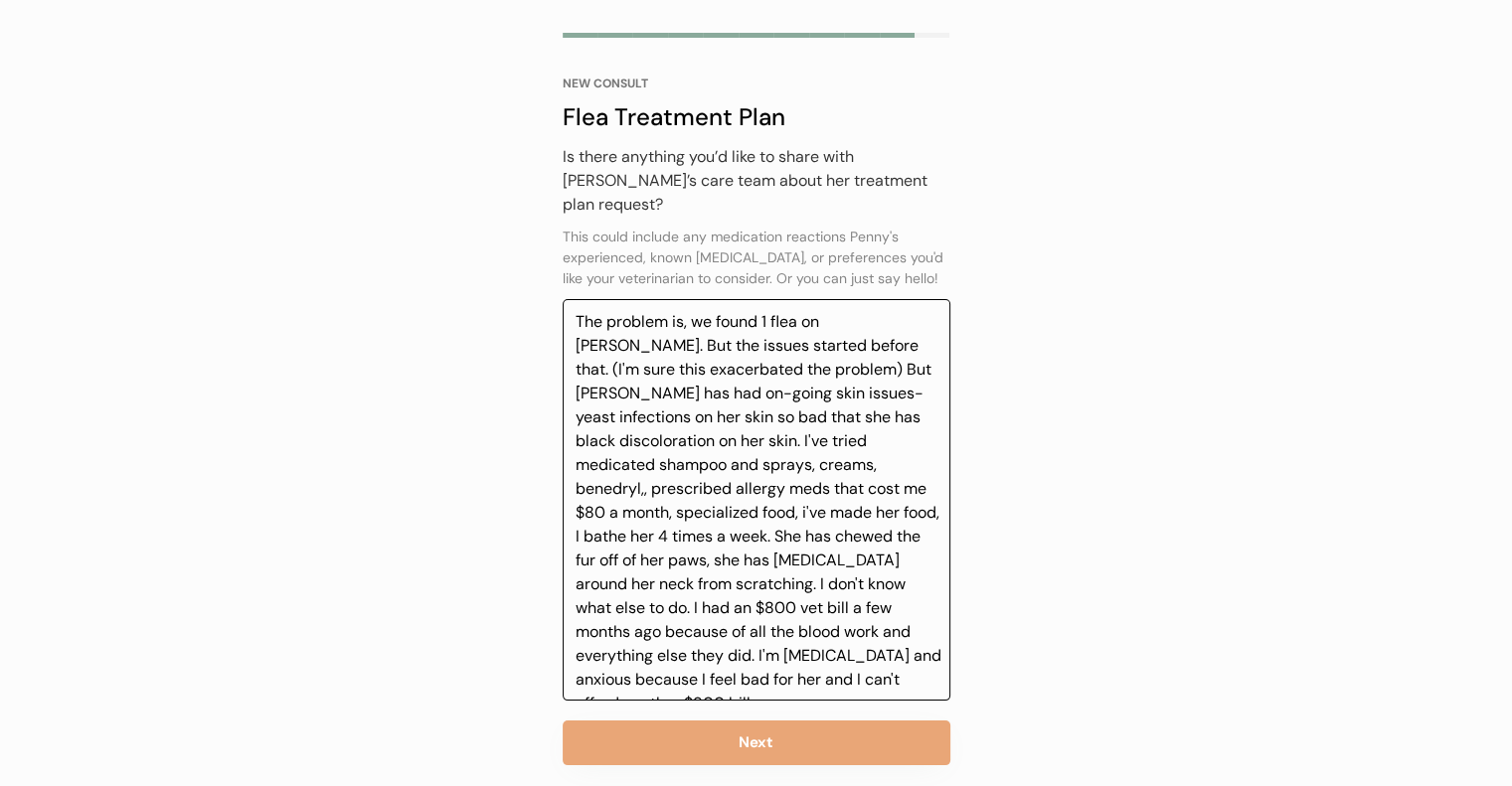 scroll, scrollTop: 0, scrollLeft: 0, axis: both 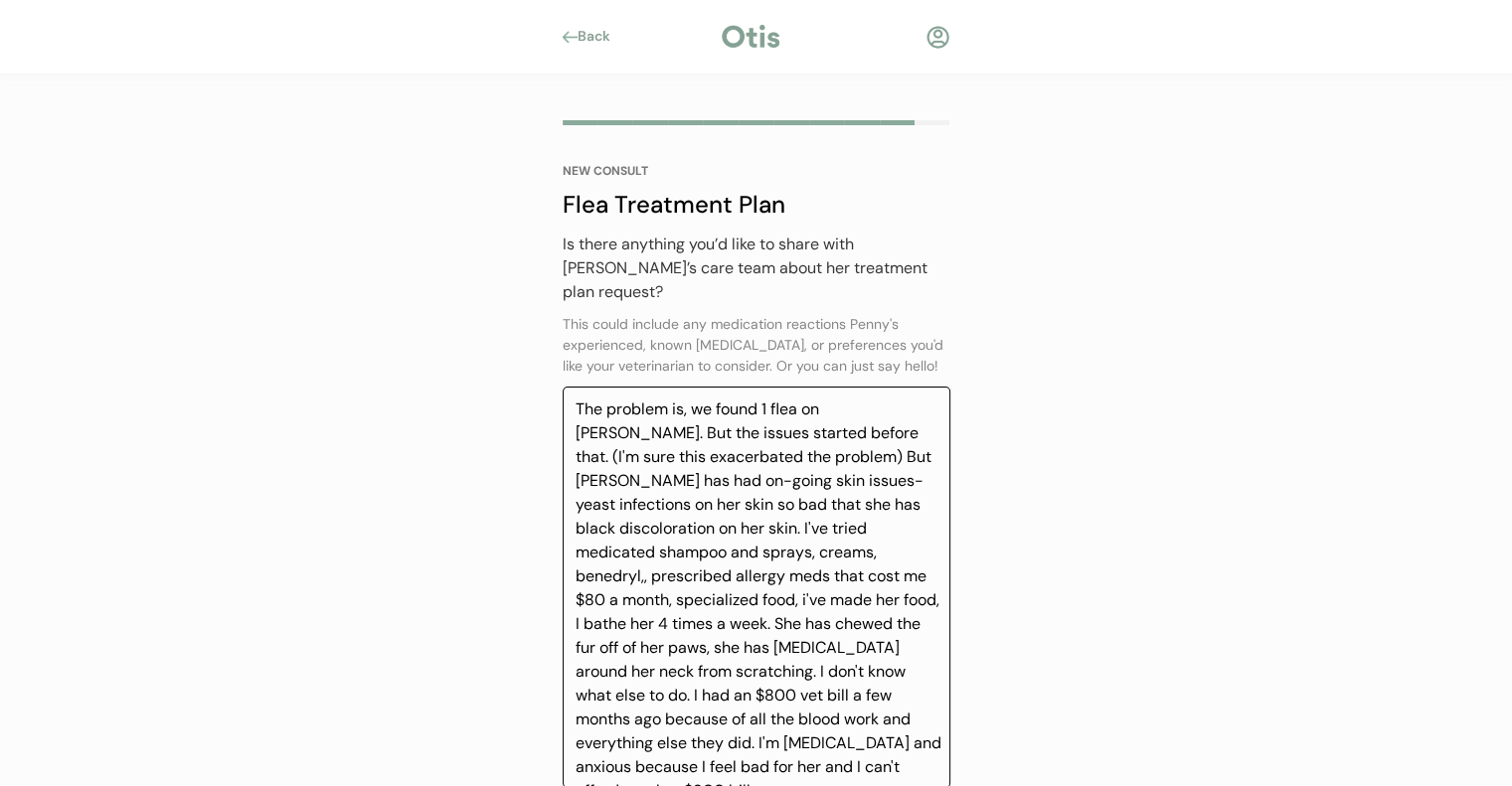 click on "The problem is, we found 1 flea on Penny. But the issues started before that. (I'm sure this exacerbated the problem) But Penny has had on-going skin issues-yeast infections on her skin so bad that she has black discoloration on her skin. I've tried medicated shampoo and sprays, creams, benedryl,, prescribed allergy meds that cost me $80 a month, specialized food, i've made her food, I bathe her 4 times a week. She has chewed the fur off of her paws, she has lacerations around her neck from scratching. I don't know what else to do. I had an $800 vet bill a few months ago because of all the blood work and everything else they did. I'm drowning and anxious because I feel bad for her and I can't afford another $800 bill." at bounding box center (756, 587) 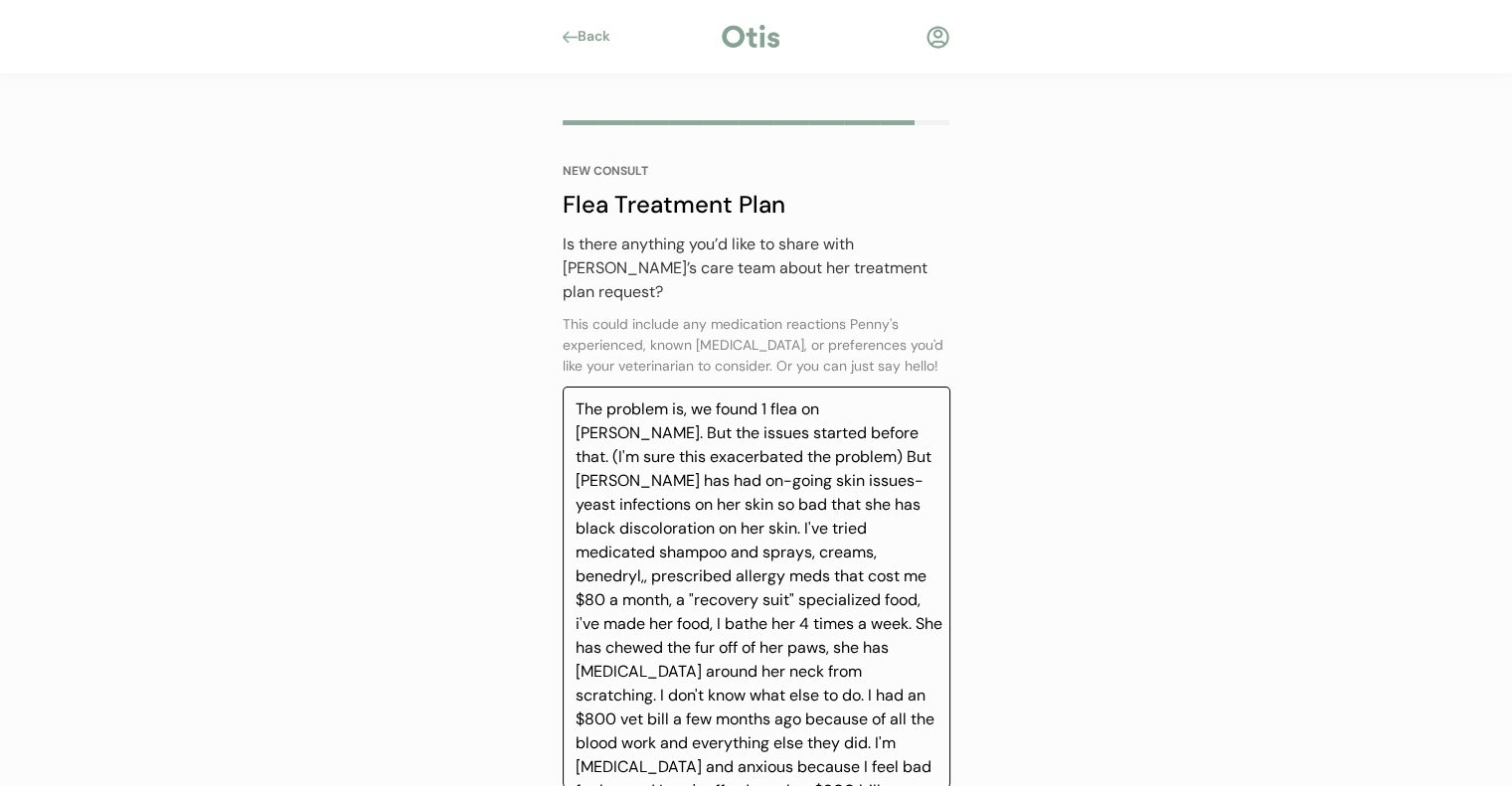 click on "The problem is, we found 1 flea on Penny. But the issues started before that. (I'm sure this exacerbated the problem) But Penny has had on-going skin issues-yeast infections on her skin so bad that she has black discoloration on her skin. I've tried medicated shampoo and sprays, creams, benedryl,, prescribed allergy meds that cost me $80 a month, a "recovery suit" specialized food, i've made her food, I bathe her 4 times a week. She has chewed the fur off of her paws, she has lacerations around her neck from scratching. I don't know what else to do. I had an $800 vet bill a few months ago because of all the blood work and everything else they did. I'm drowning and anxious because I feel bad for her and I can't afford another $800 bill." at bounding box center (756, 587) 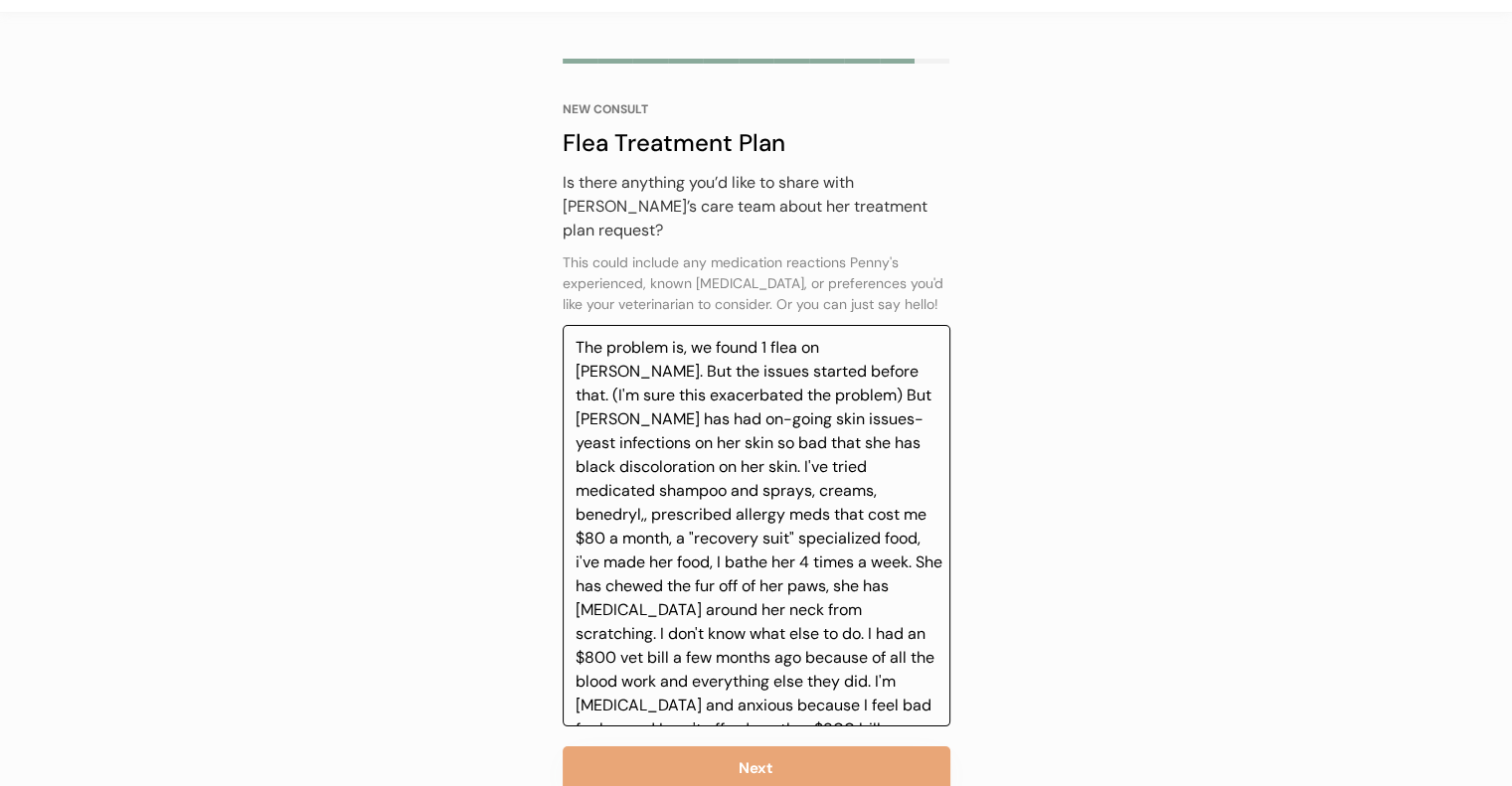 scroll, scrollTop: 87, scrollLeft: 0, axis: vertical 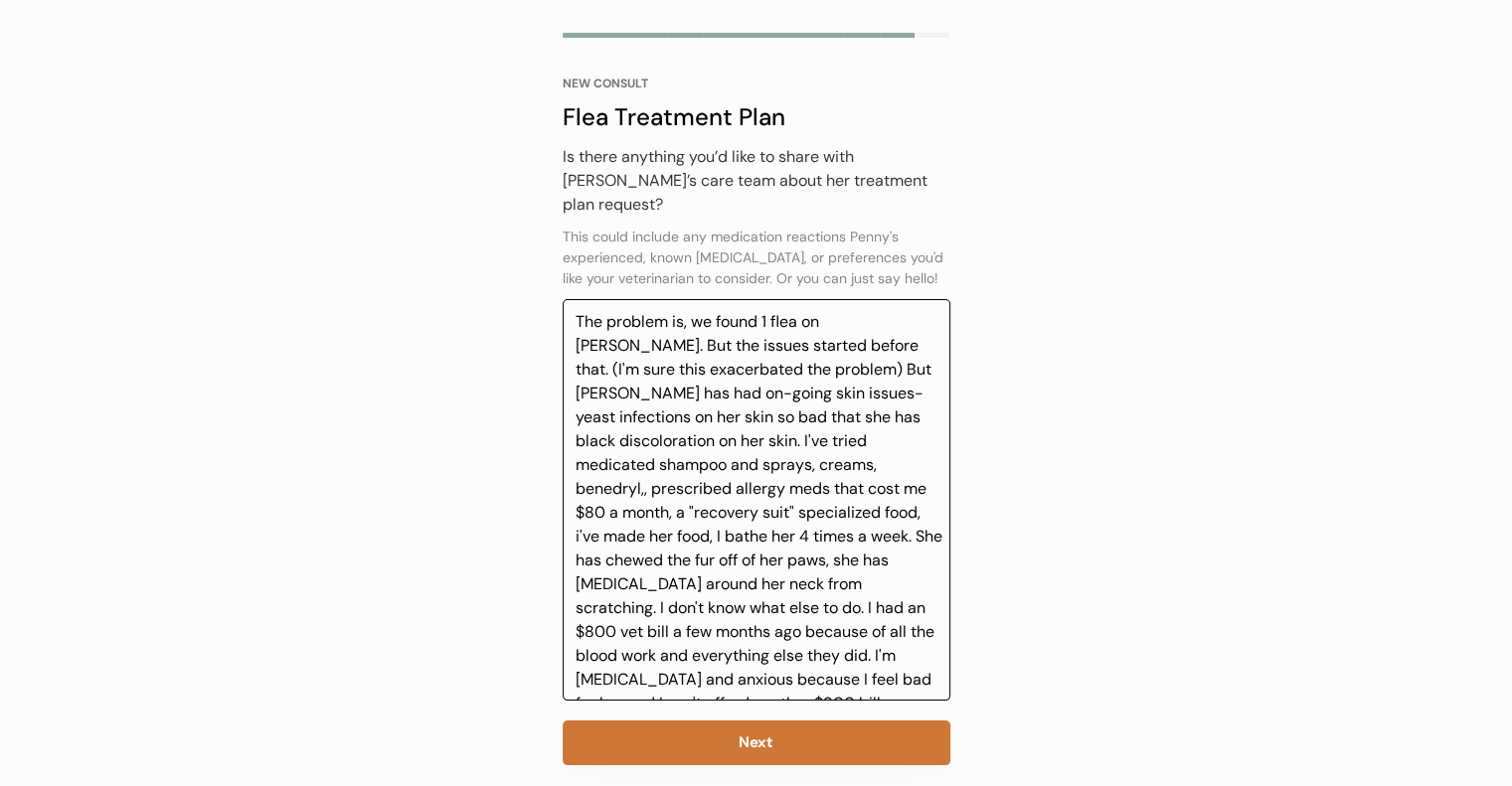 type on "The problem is, we found 1 flea on Penny. But the issues started before that. (I'm sure this exacerbated the problem) But Penny has had on-going skin issues-yeast infections on her skin so bad that she has black discoloration on her skin. I've tried medicated shampoo and sprays, creams, benedryl,, prescribed allergy meds that cost me $80 a month, a "recovery suit" specialized food, i've made her food, I bathe her 4 times a week. She has chewed the fur off of her paws, she has lacerations around her neck from scratching. I don't know what else to do. I had an $800 vet bill a few months ago because of all the blood work and everything else they did. I'm drowning and anxious because I feel bad for her and I can't afford another $800 bill." 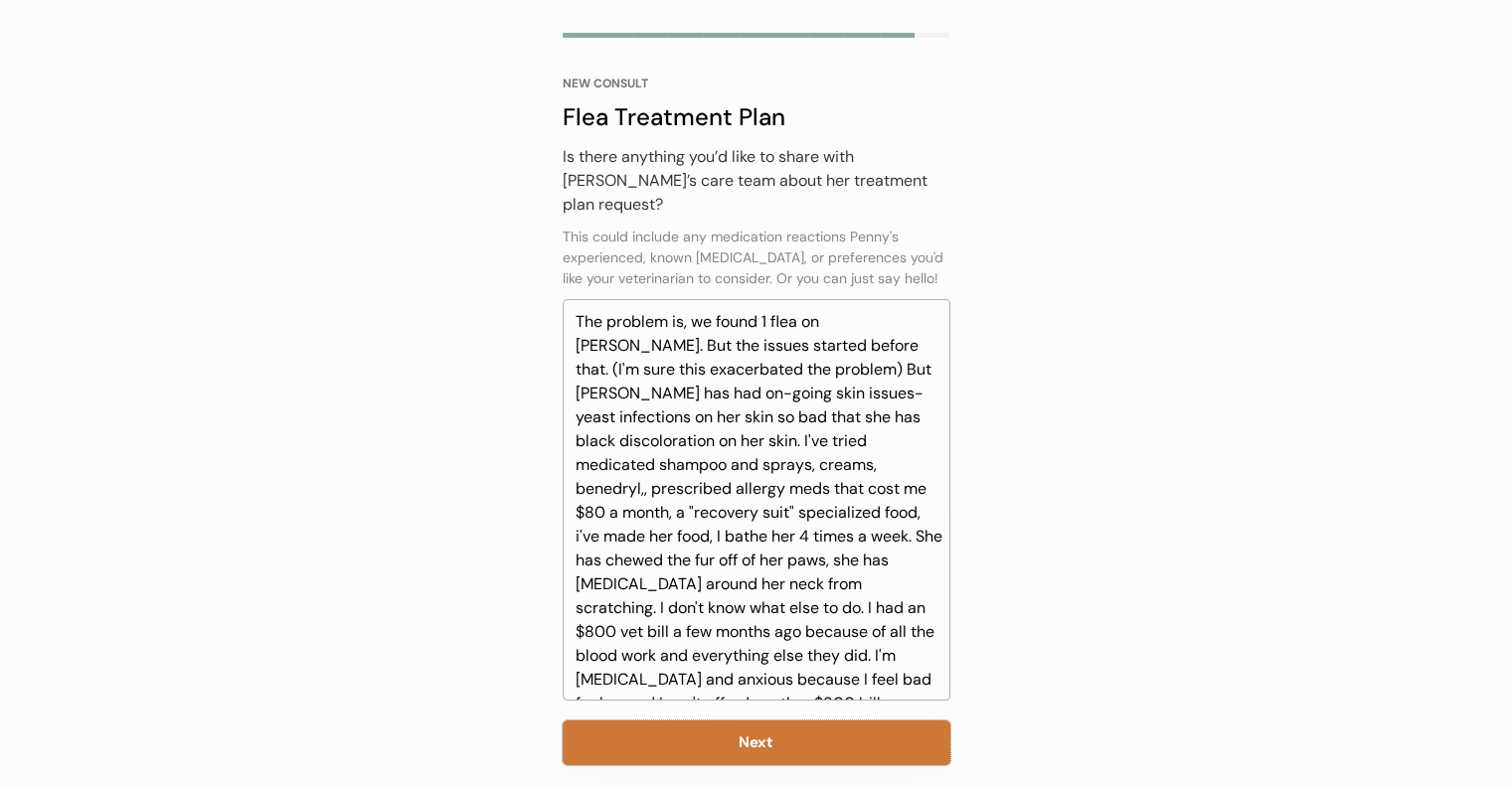 click on "Next" at bounding box center (756, 742) 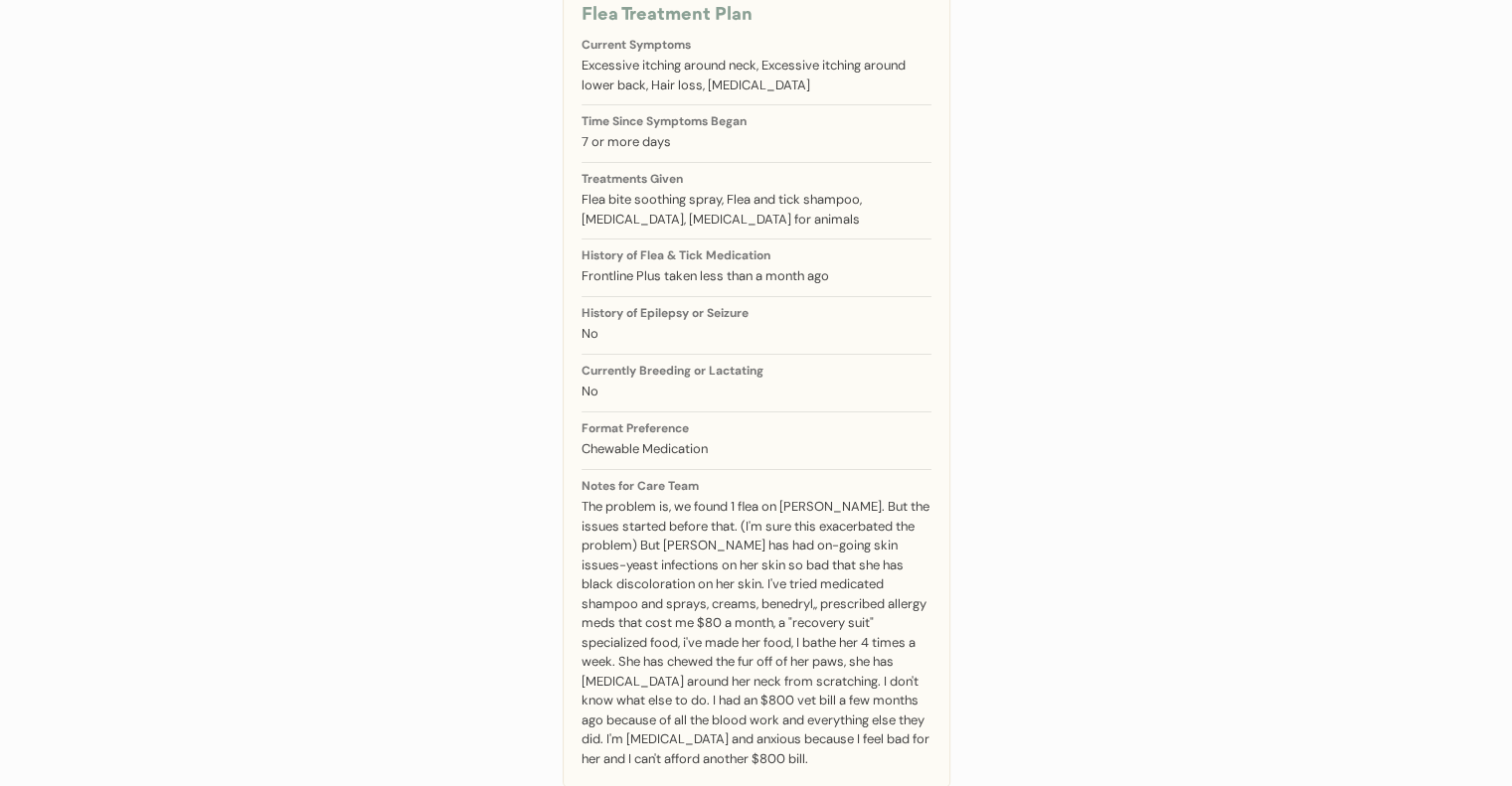 scroll, scrollTop: 360, scrollLeft: 0, axis: vertical 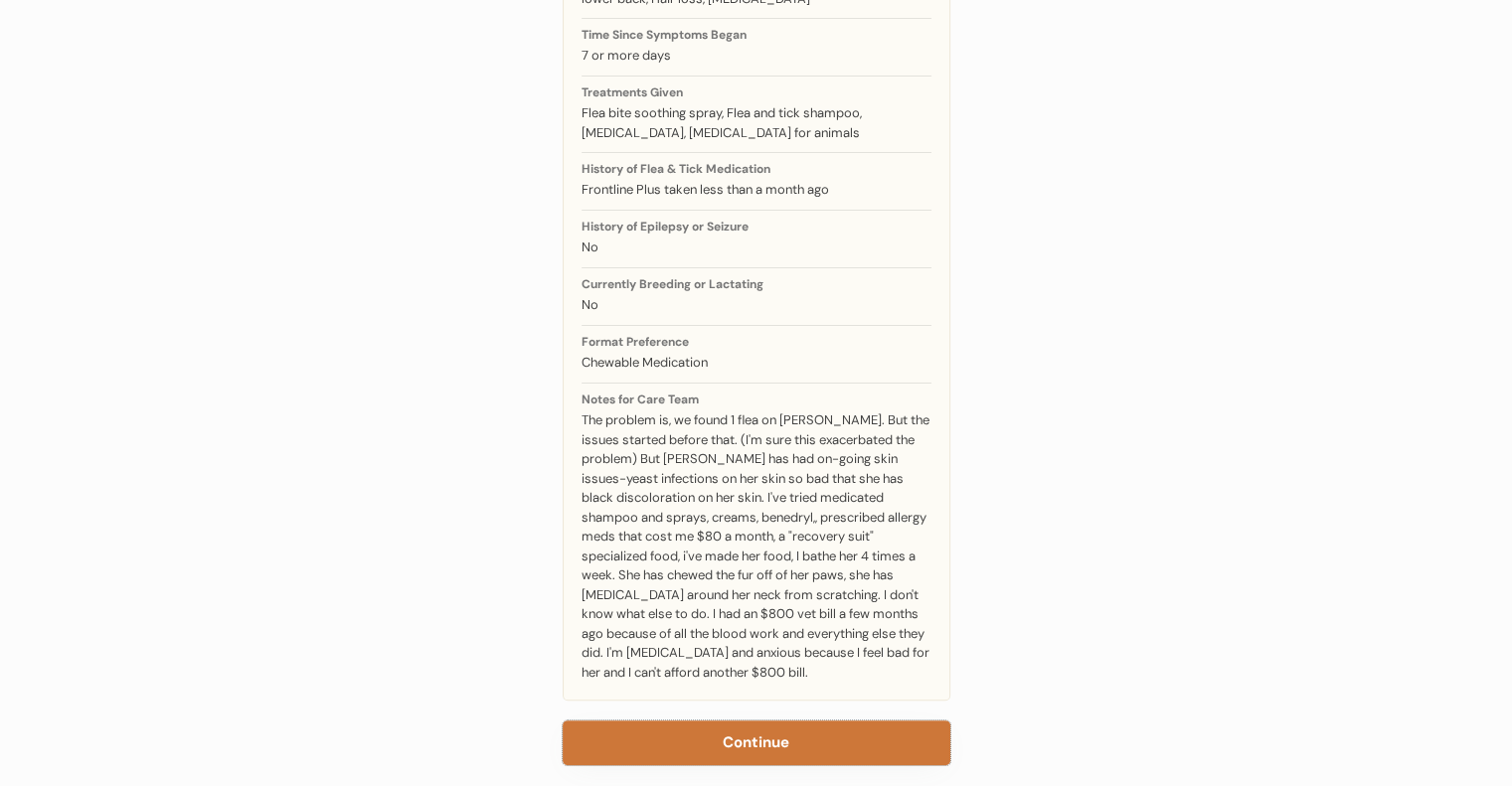 click on "Continue" at bounding box center (756, 742) 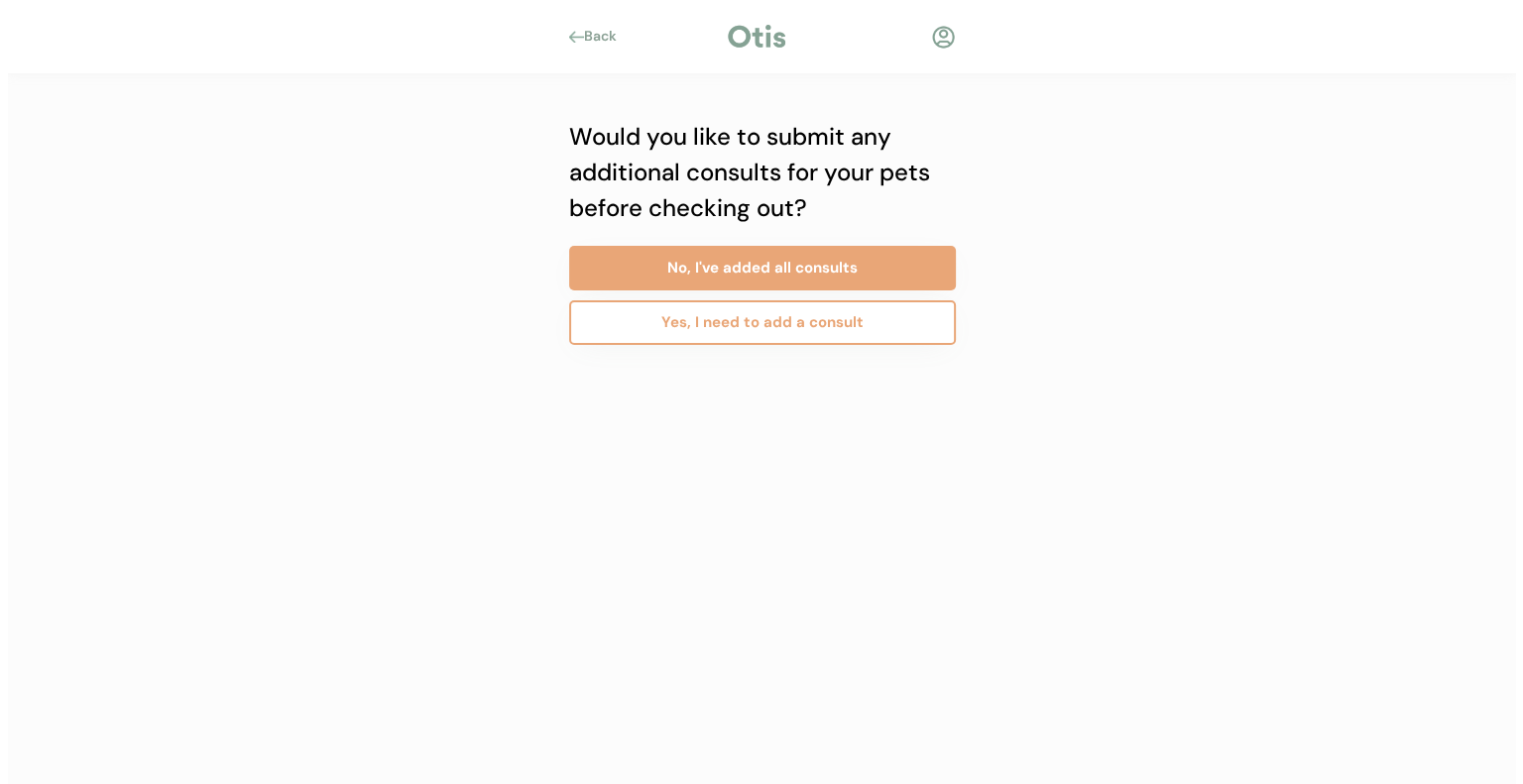 scroll, scrollTop: 0, scrollLeft: 0, axis: both 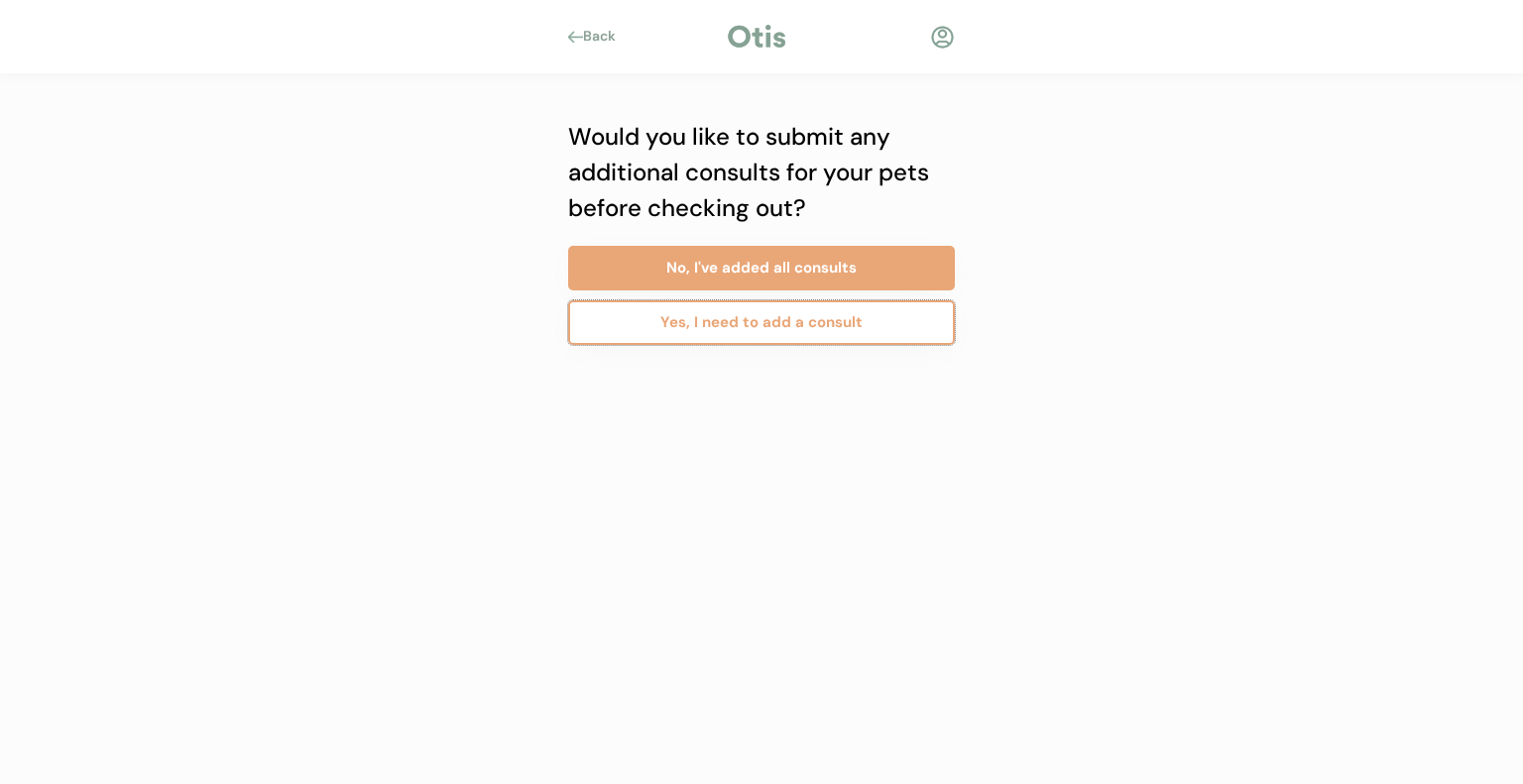 click on "Yes, I need to add a consult" at bounding box center (762, 322) 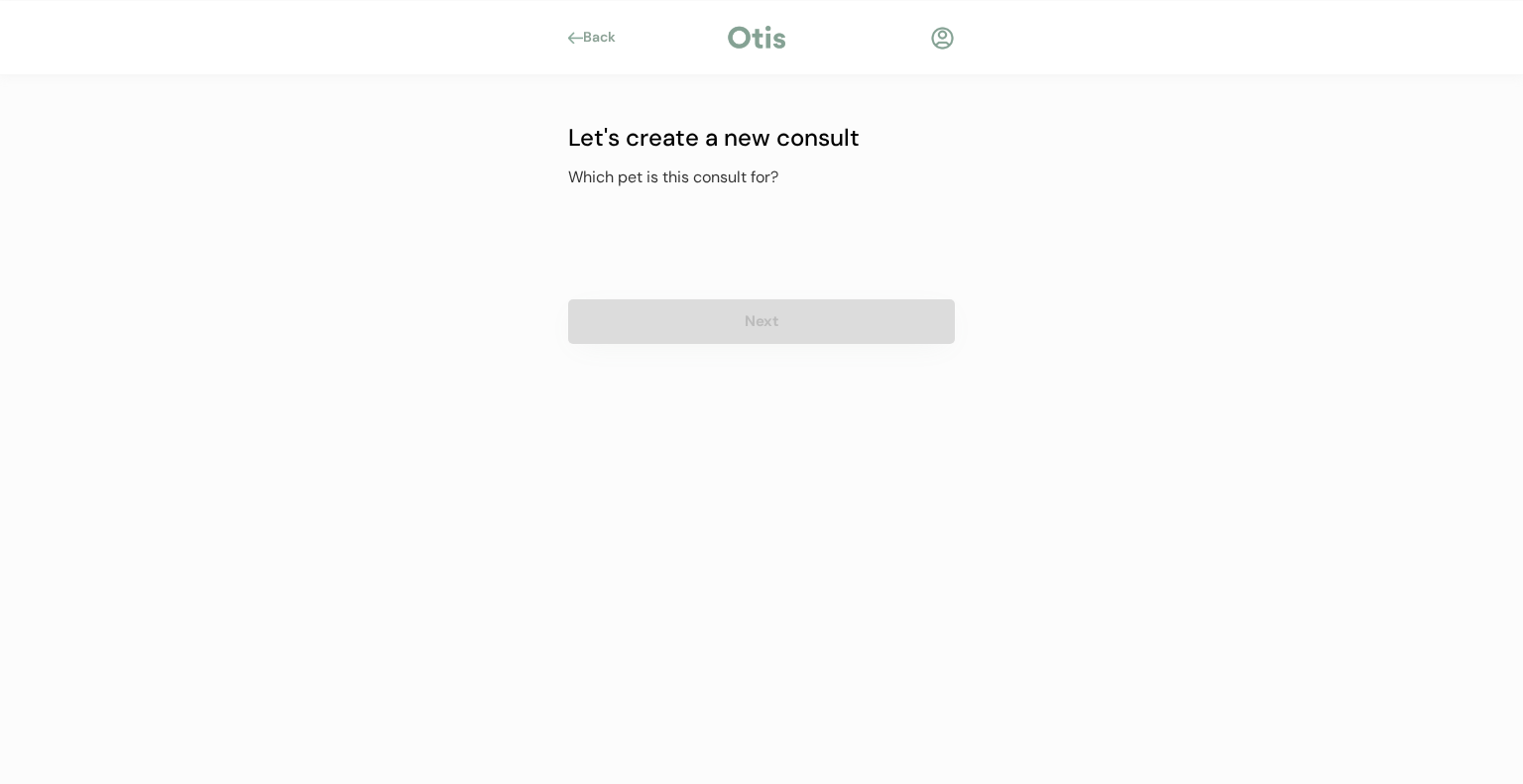 scroll, scrollTop: 0, scrollLeft: 0, axis: both 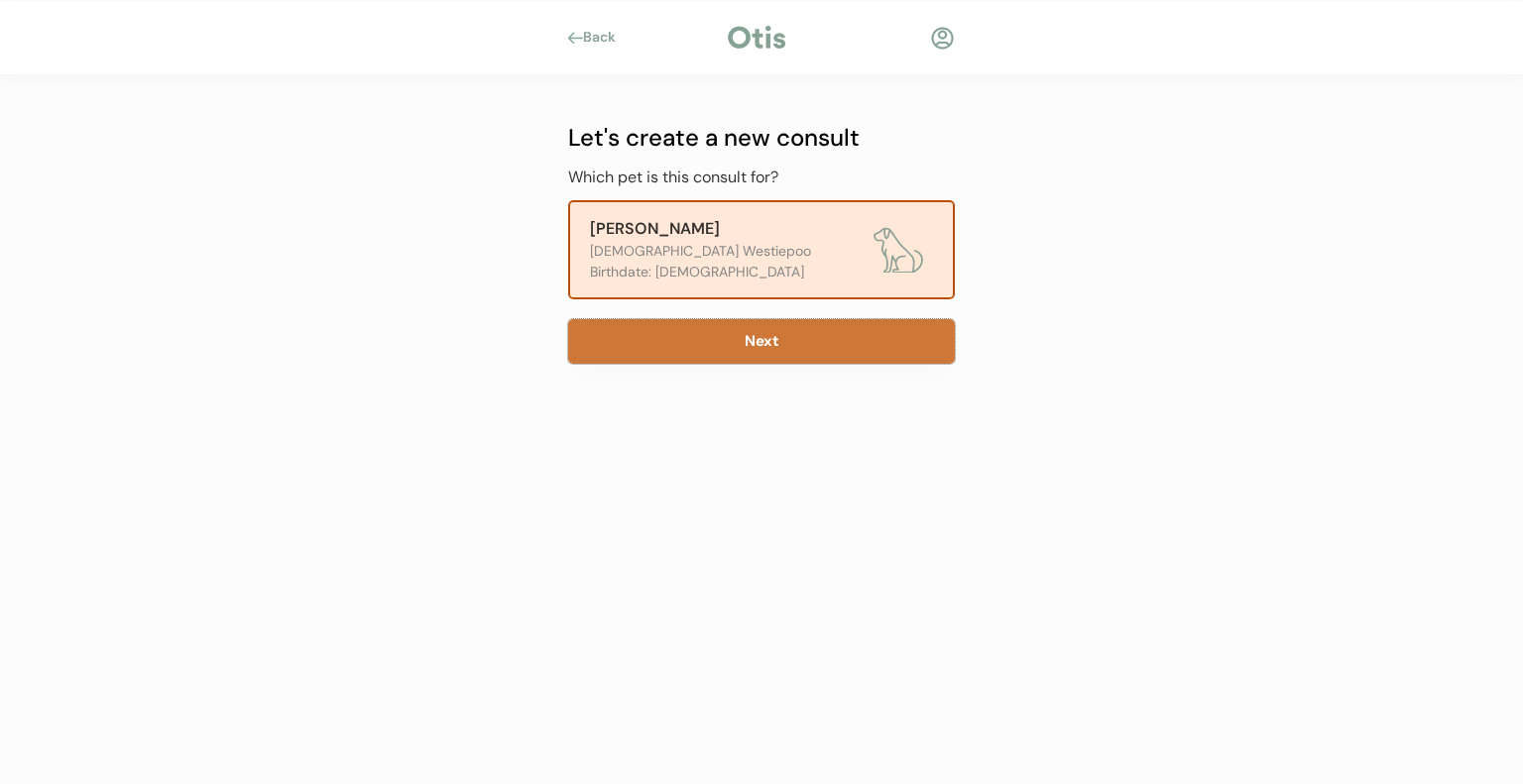 click on "Next" at bounding box center (762, 341) 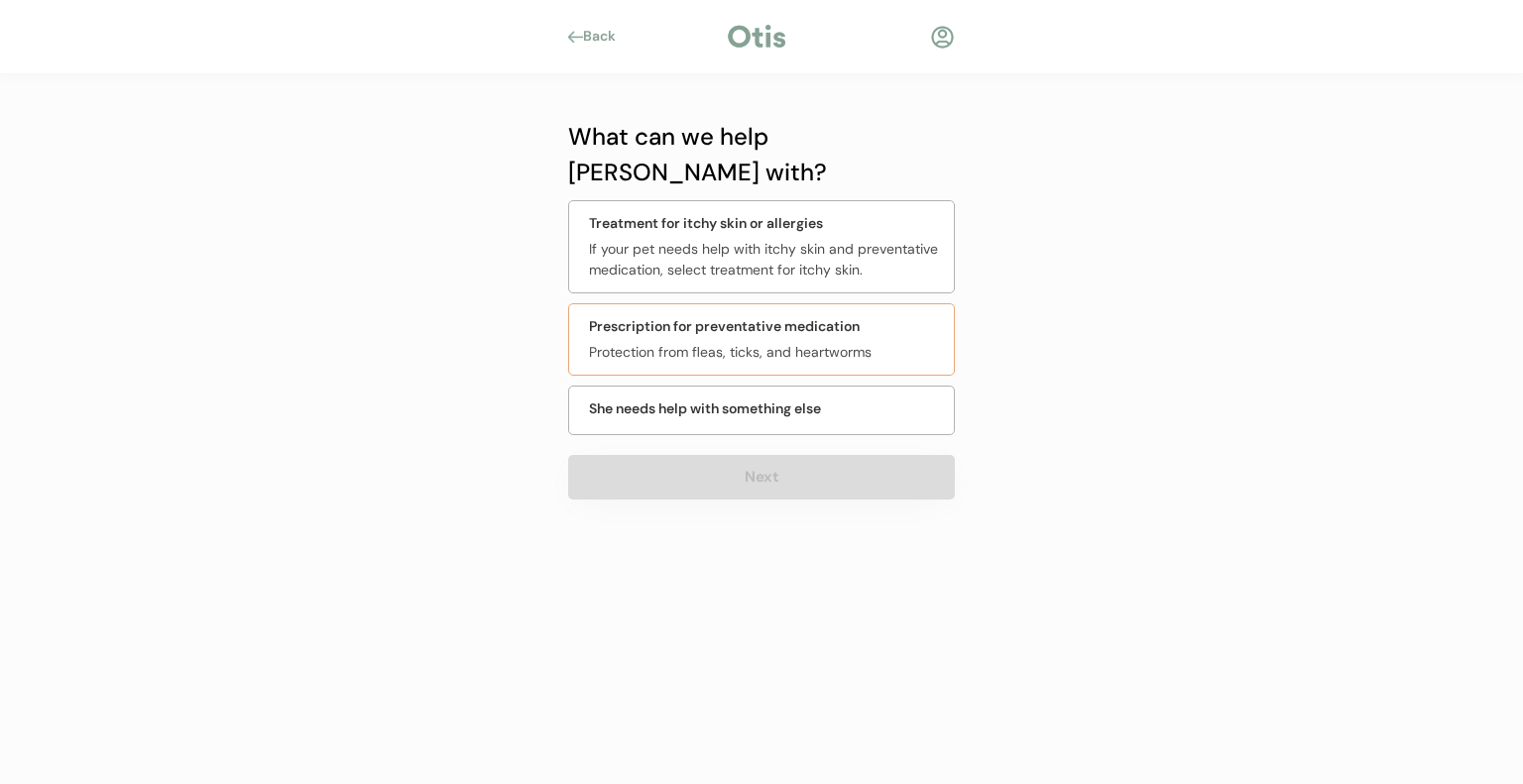 scroll, scrollTop: 0, scrollLeft: 0, axis: both 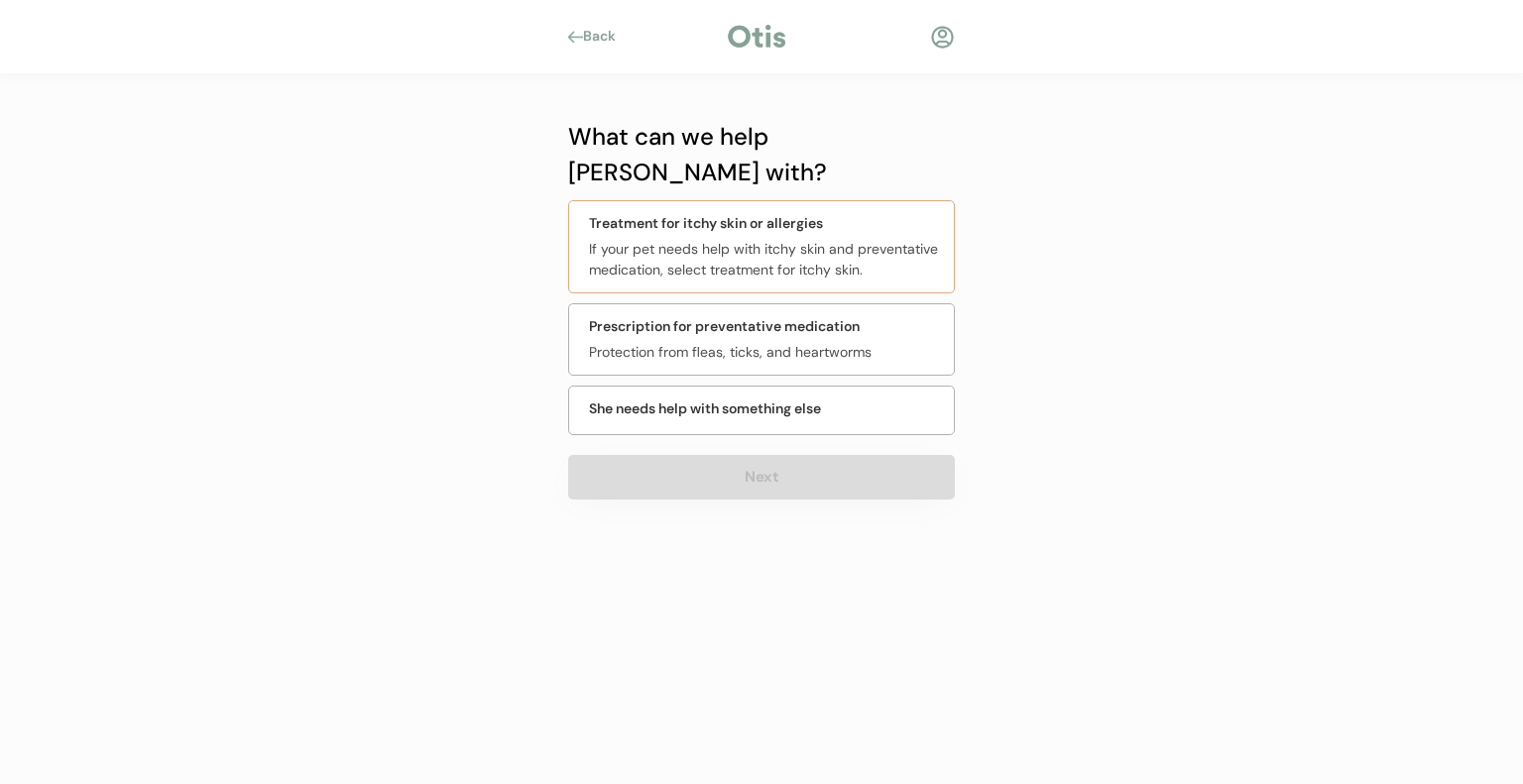 click on "Treatment for itchy skin or allergies" at bounding box center [706, 223] 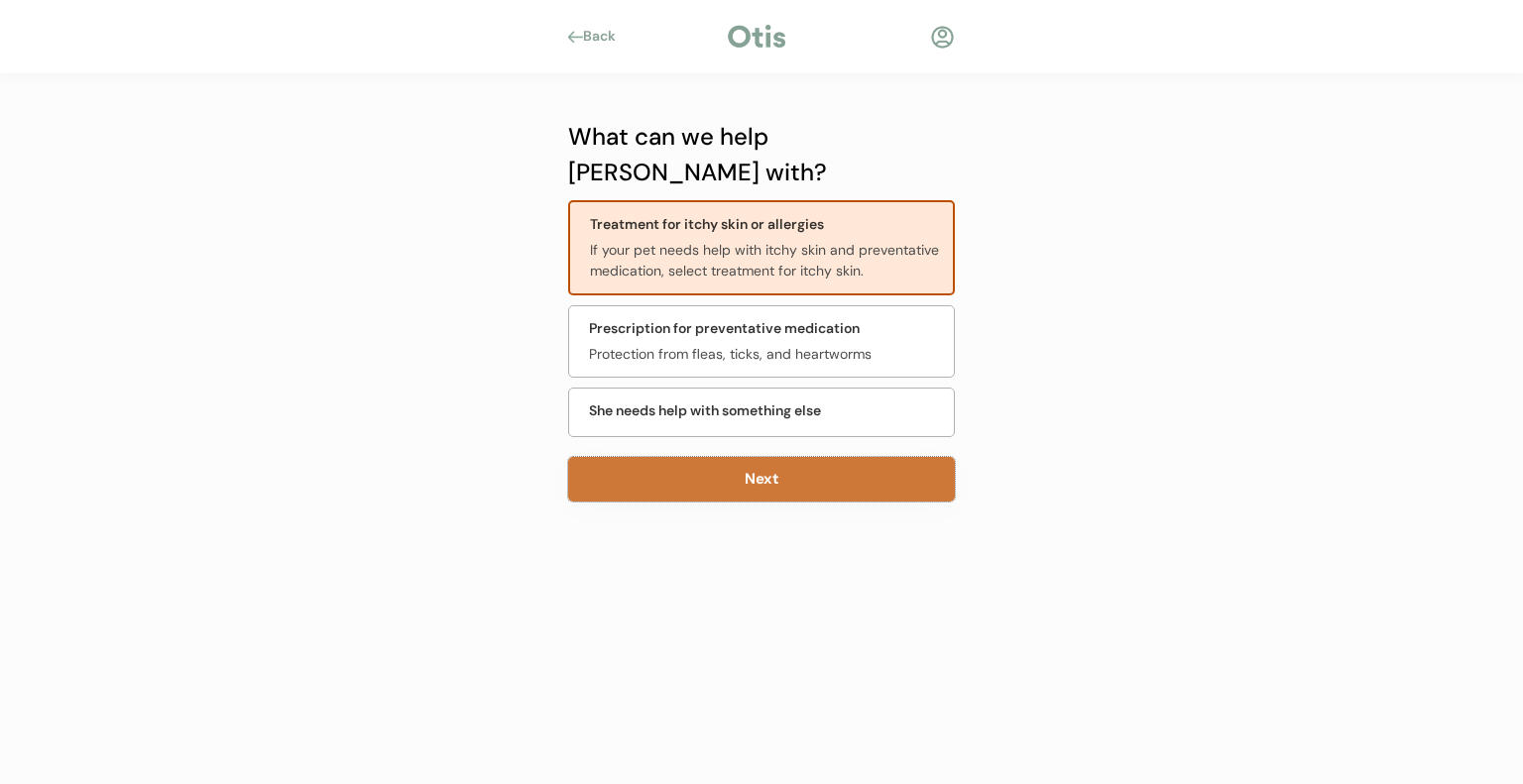 click on "Next" at bounding box center (762, 479) 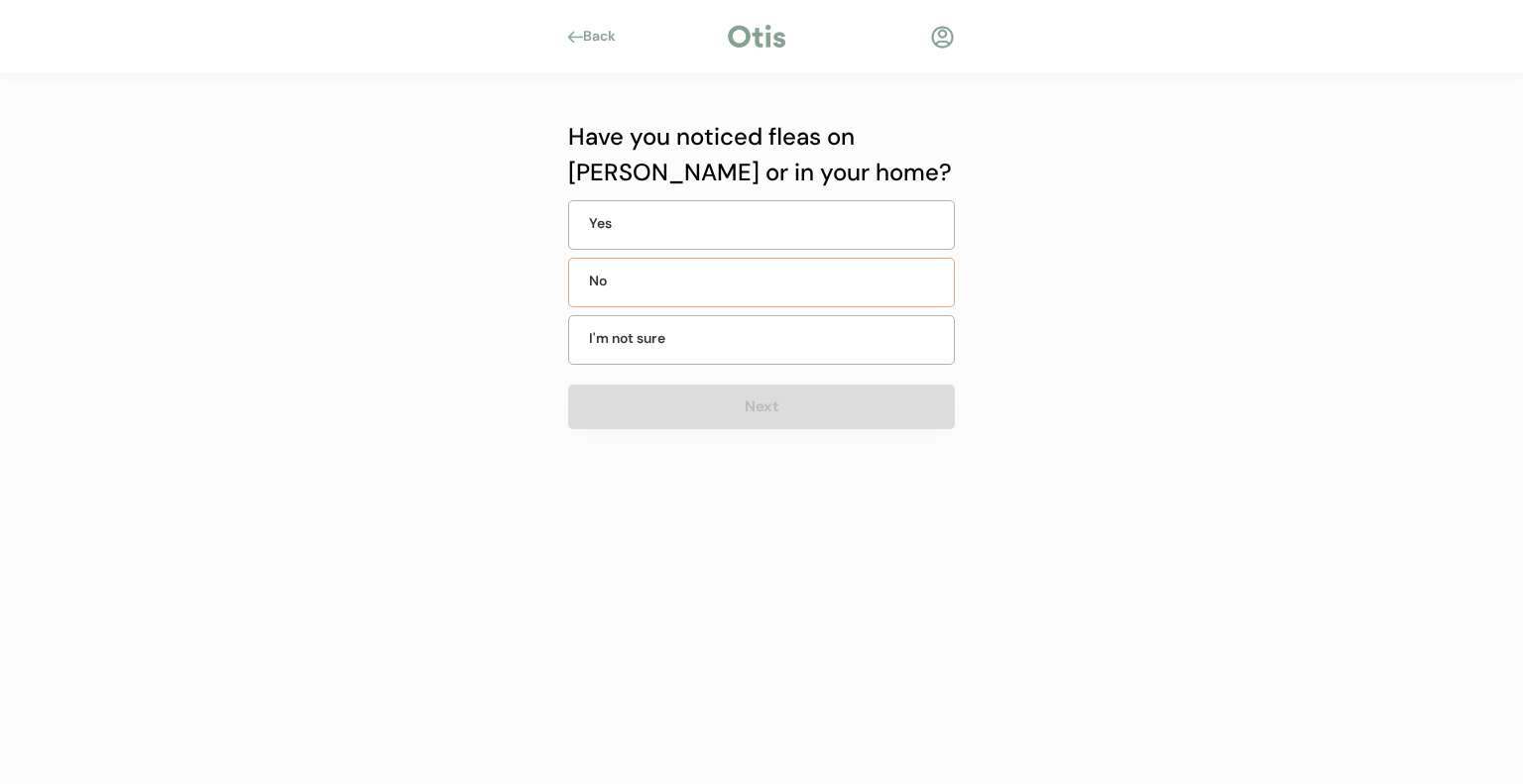 click on "No" at bounding box center [639, 280] 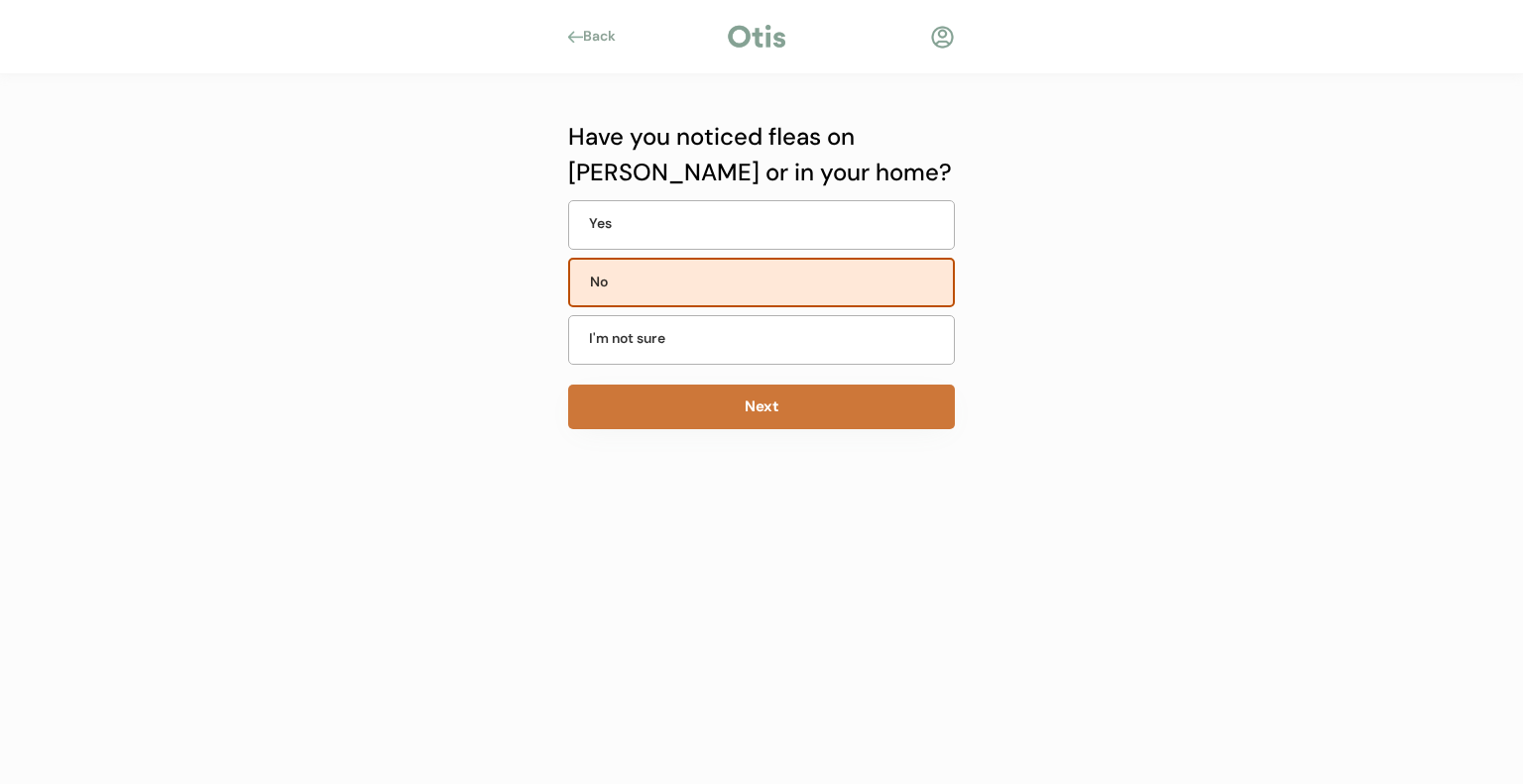 click on "Next" at bounding box center [762, 406] 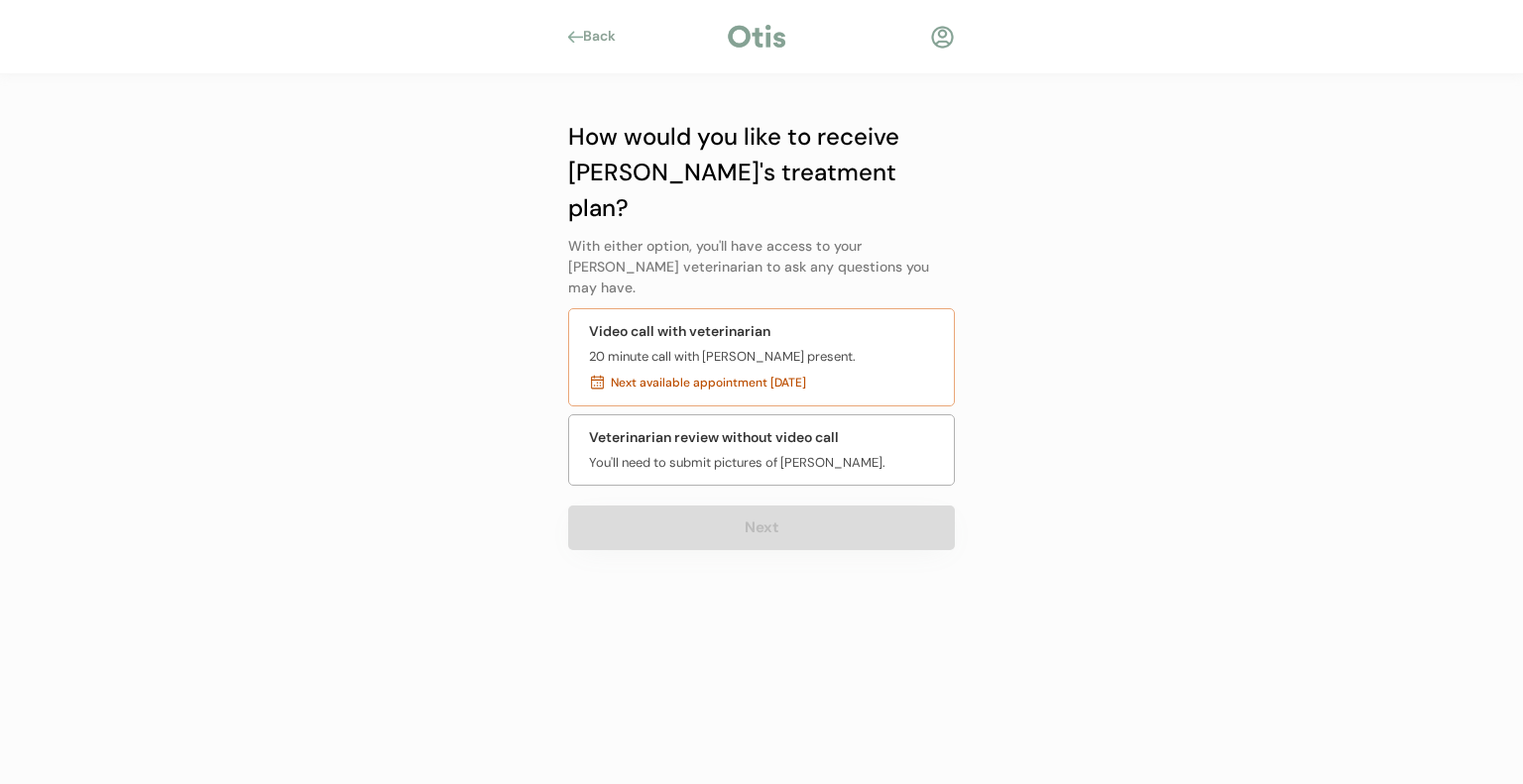 click on "20 minute call with Penny present." at bounding box center [722, 357] 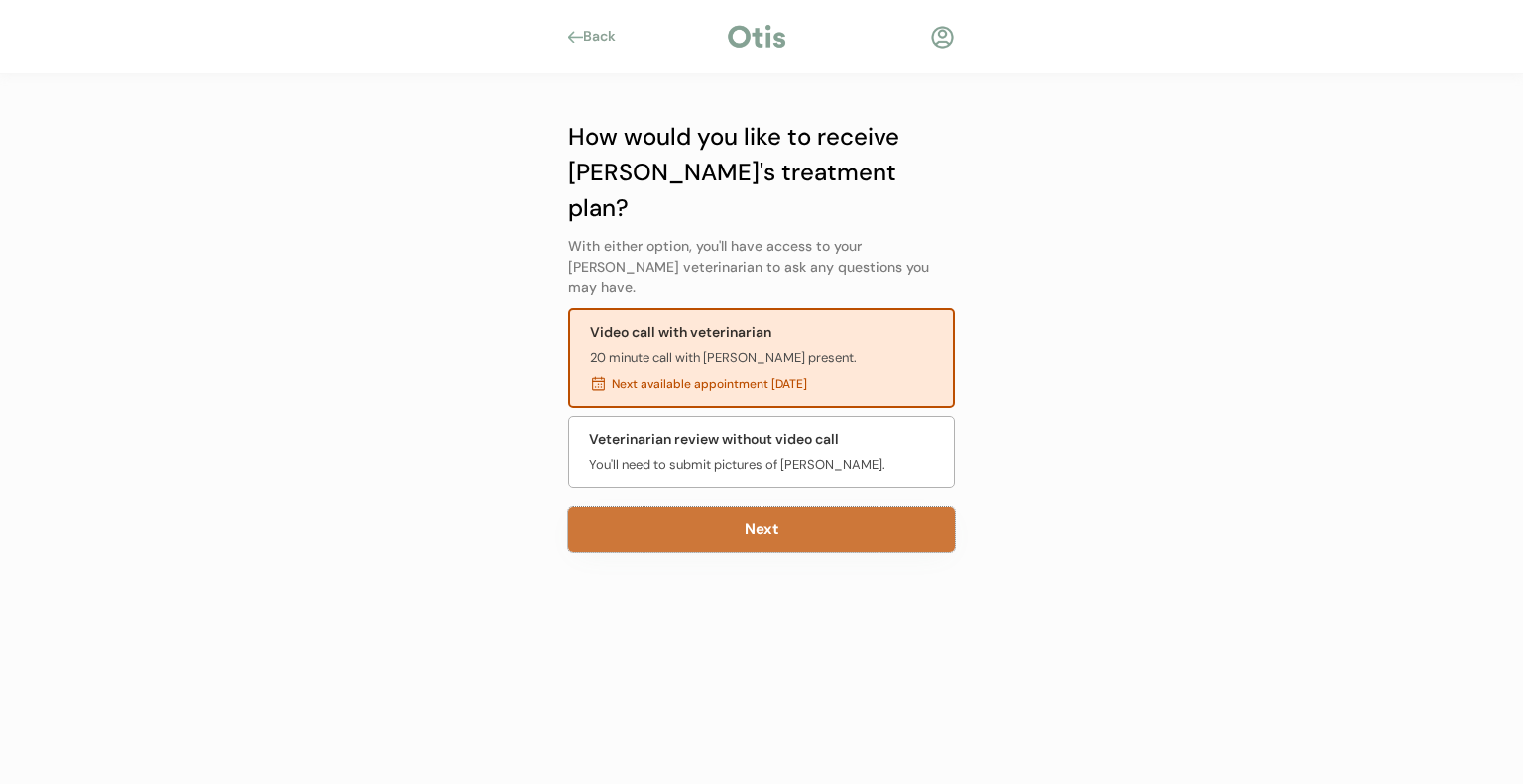 click on "Next" at bounding box center (762, 529) 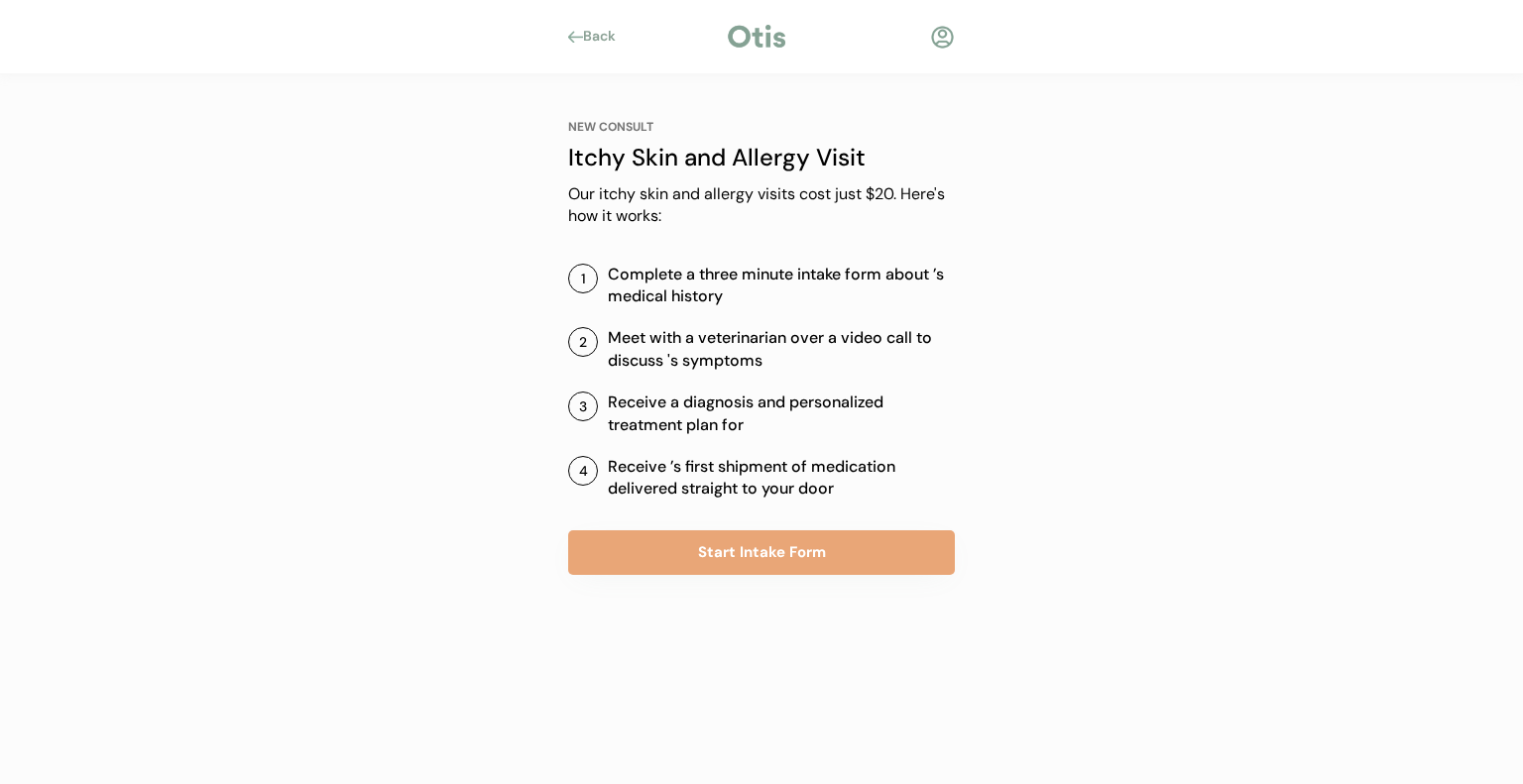scroll, scrollTop: 0, scrollLeft: 0, axis: both 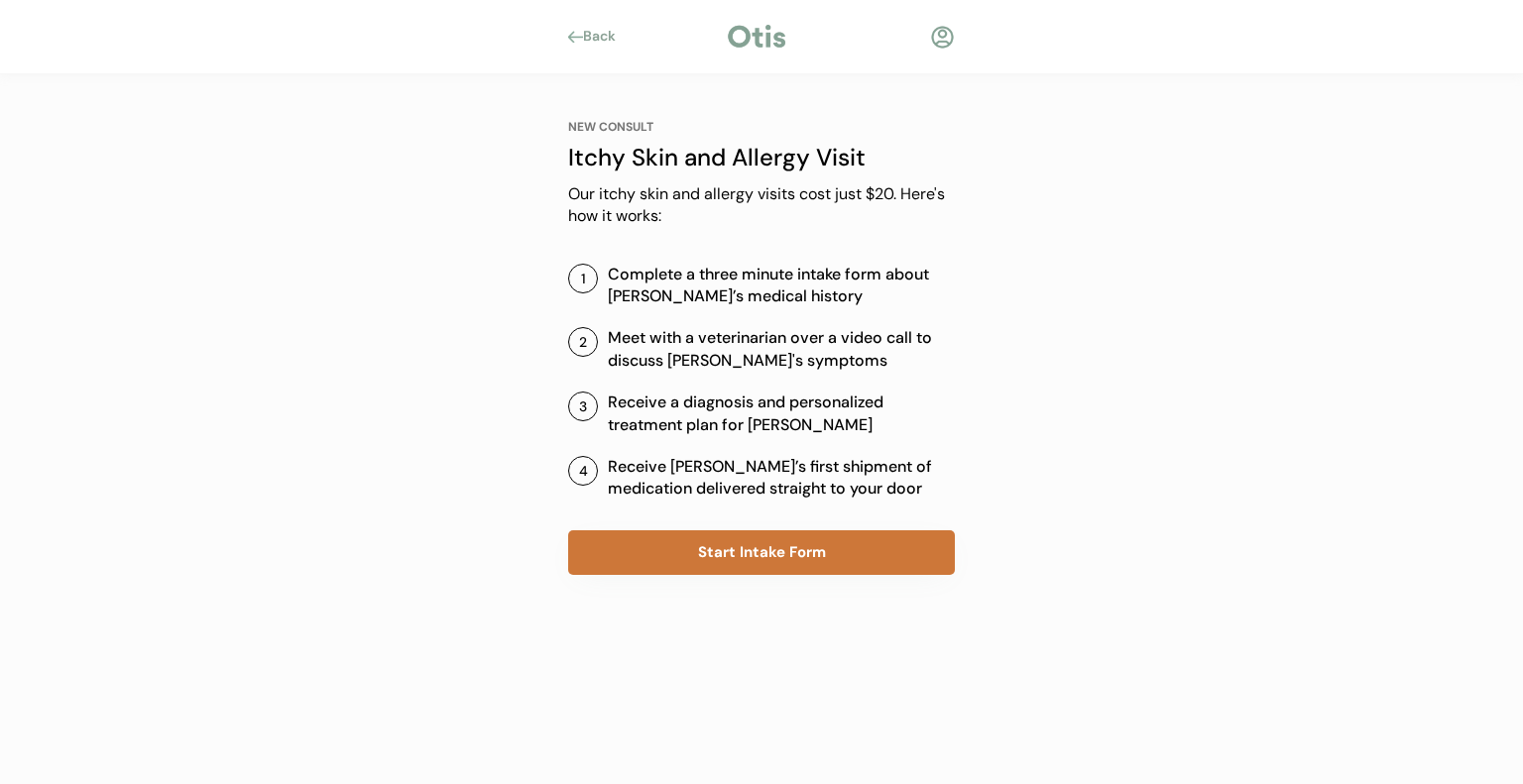click on "Start Intake Form" at bounding box center (762, 552) 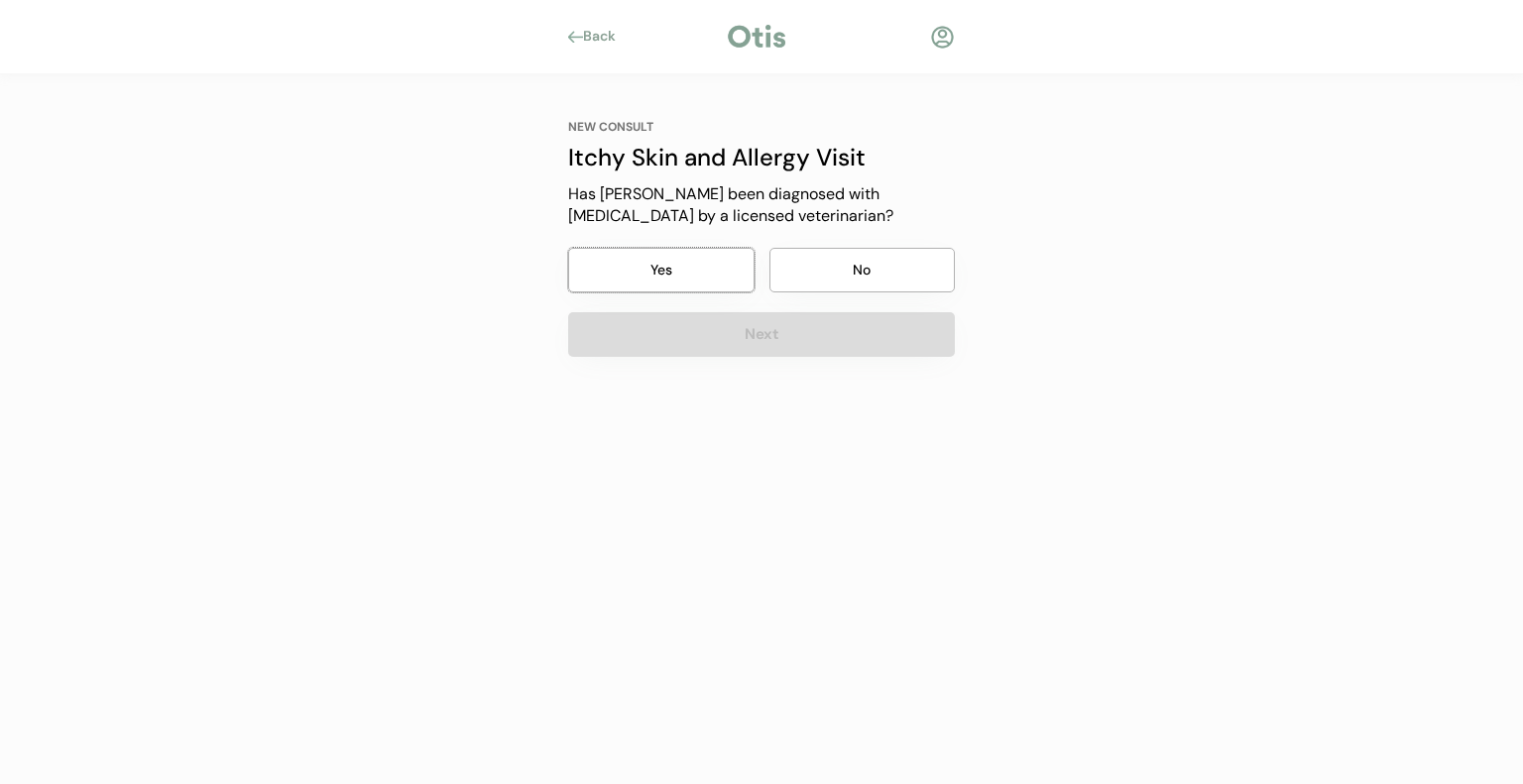 click on "Yes" at bounding box center [661, 270] 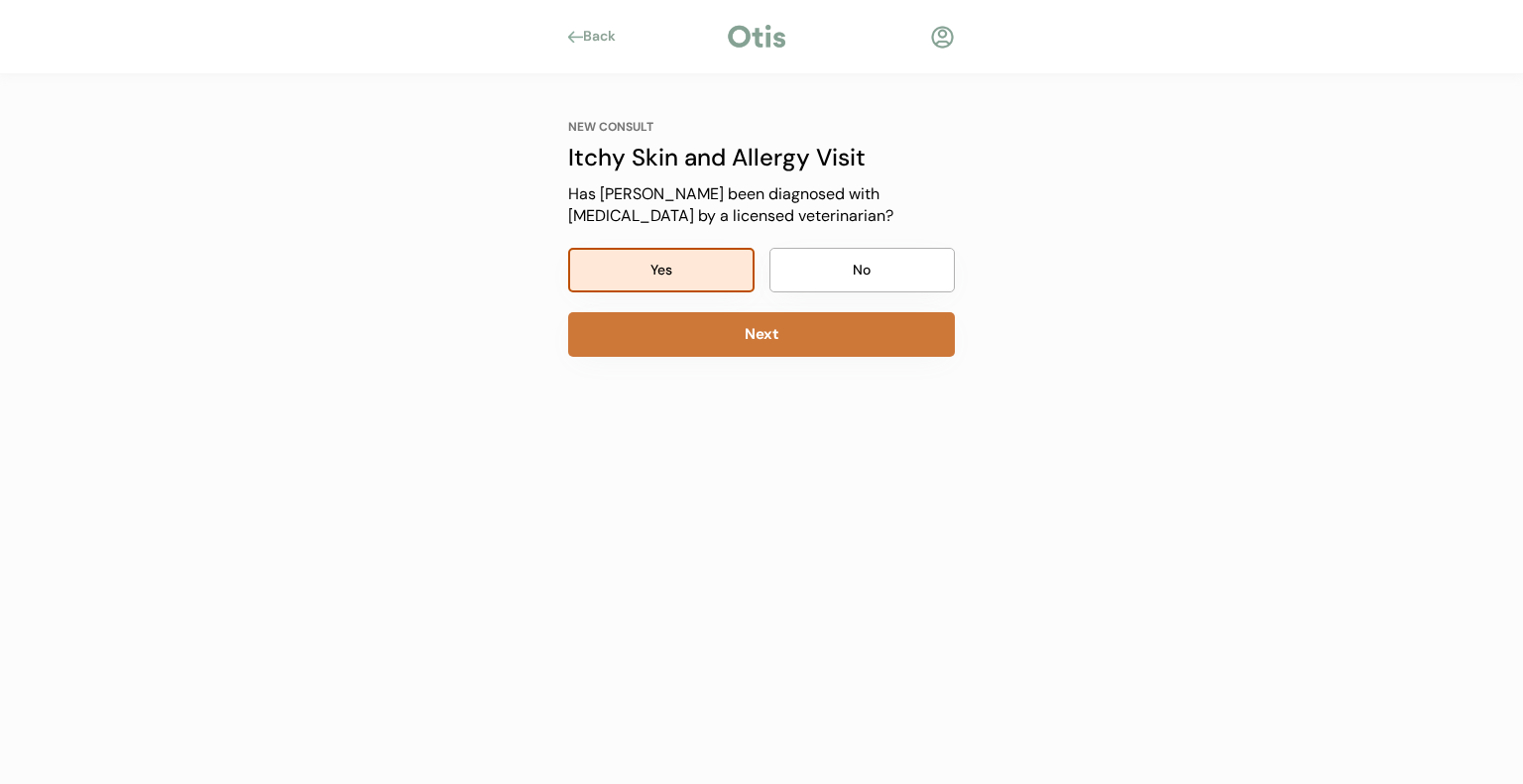 click on "Next" at bounding box center [762, 334] 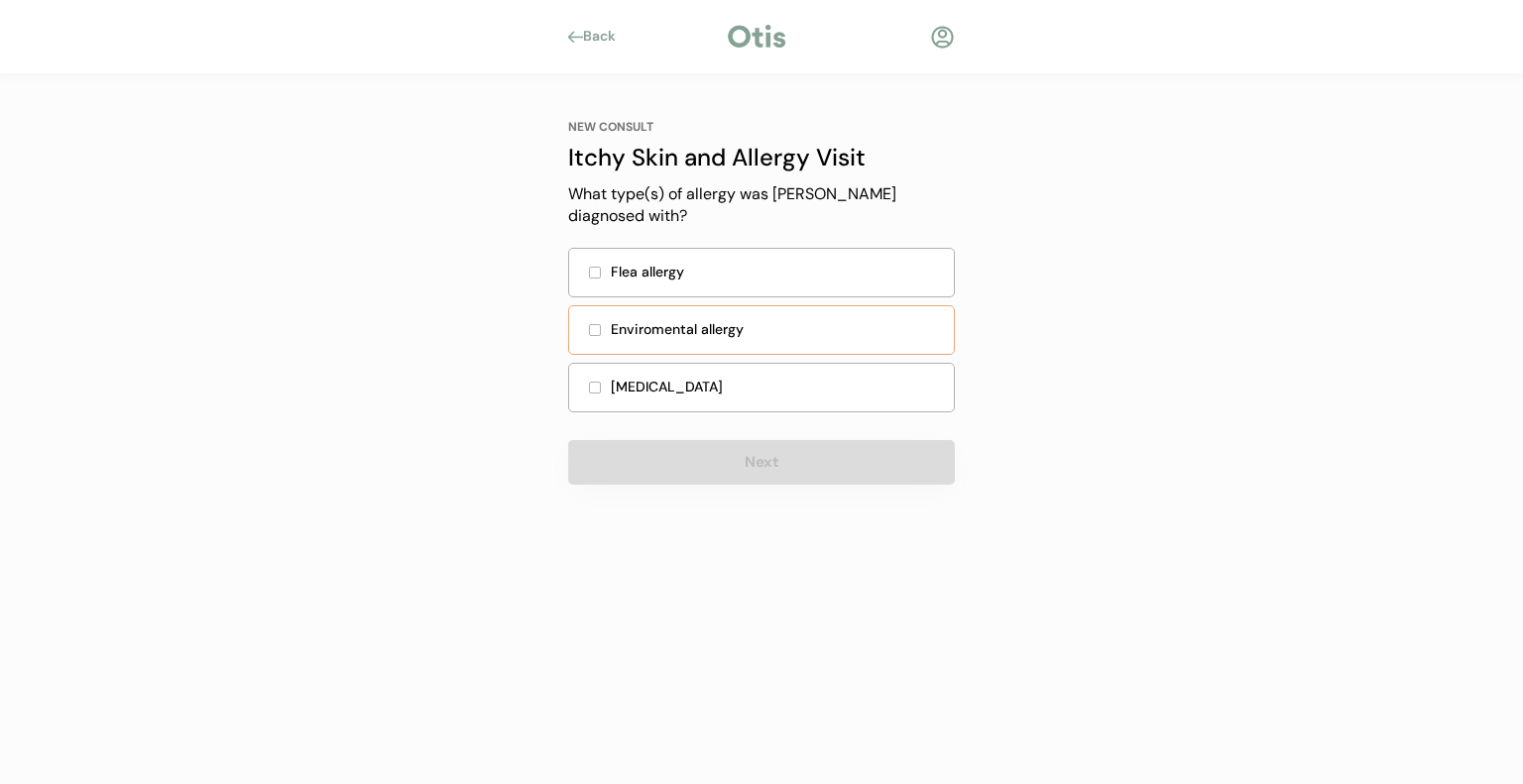 click on "Enviromental allergy" at bounding box center (762, 330) 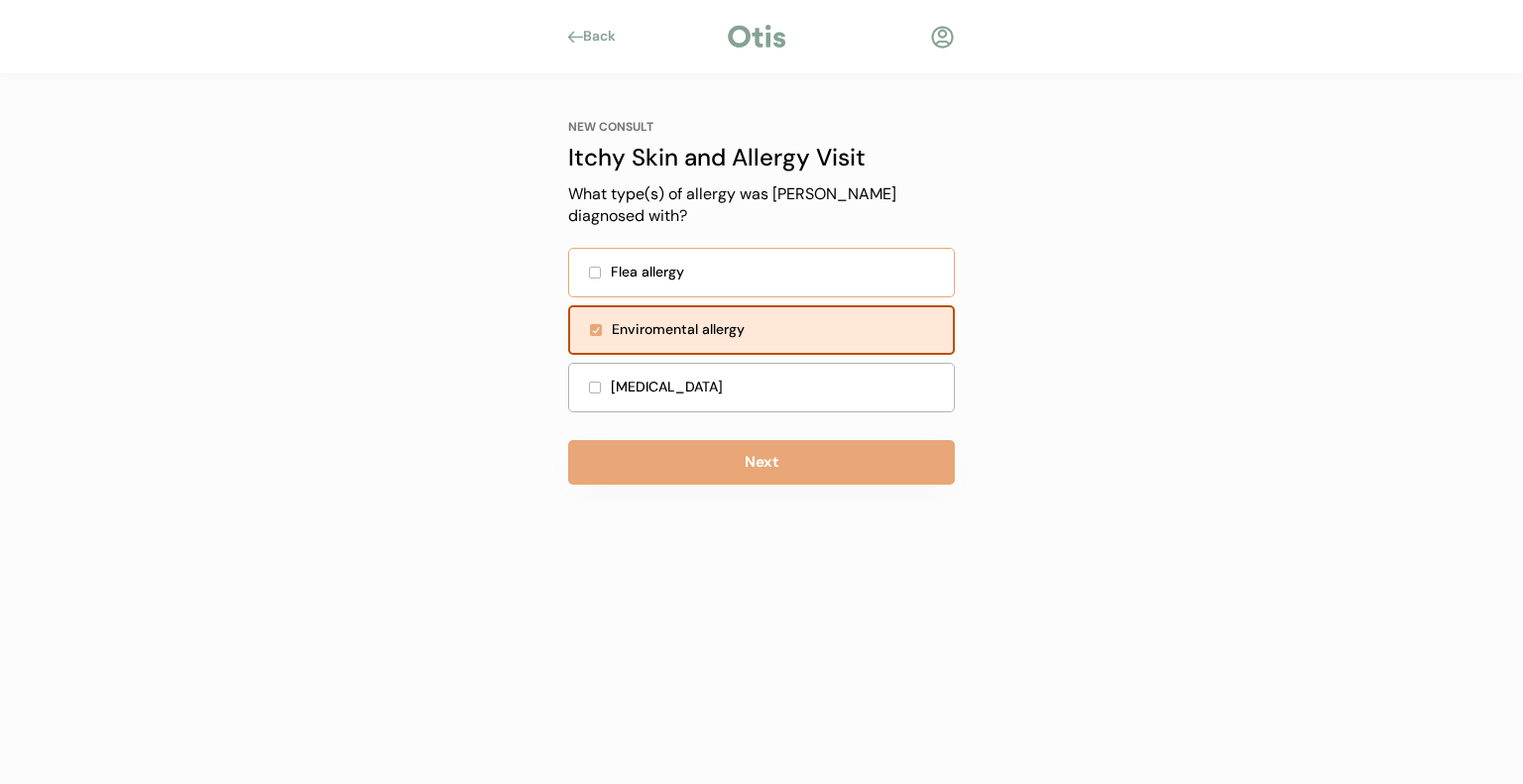 click on "Flea allergy" at bounding box center (762, 273) 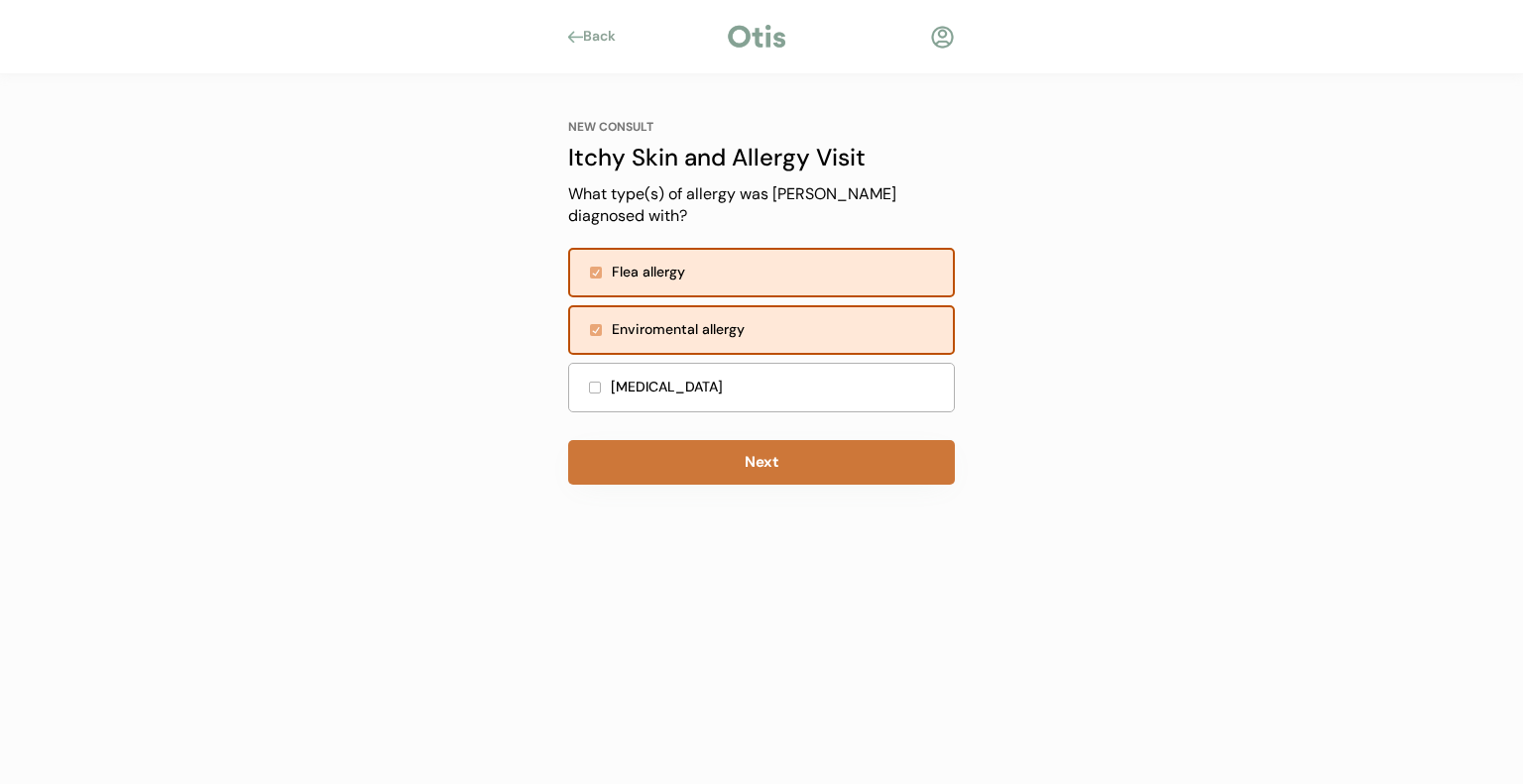 click on "Next" at bounding box center (762, 462) 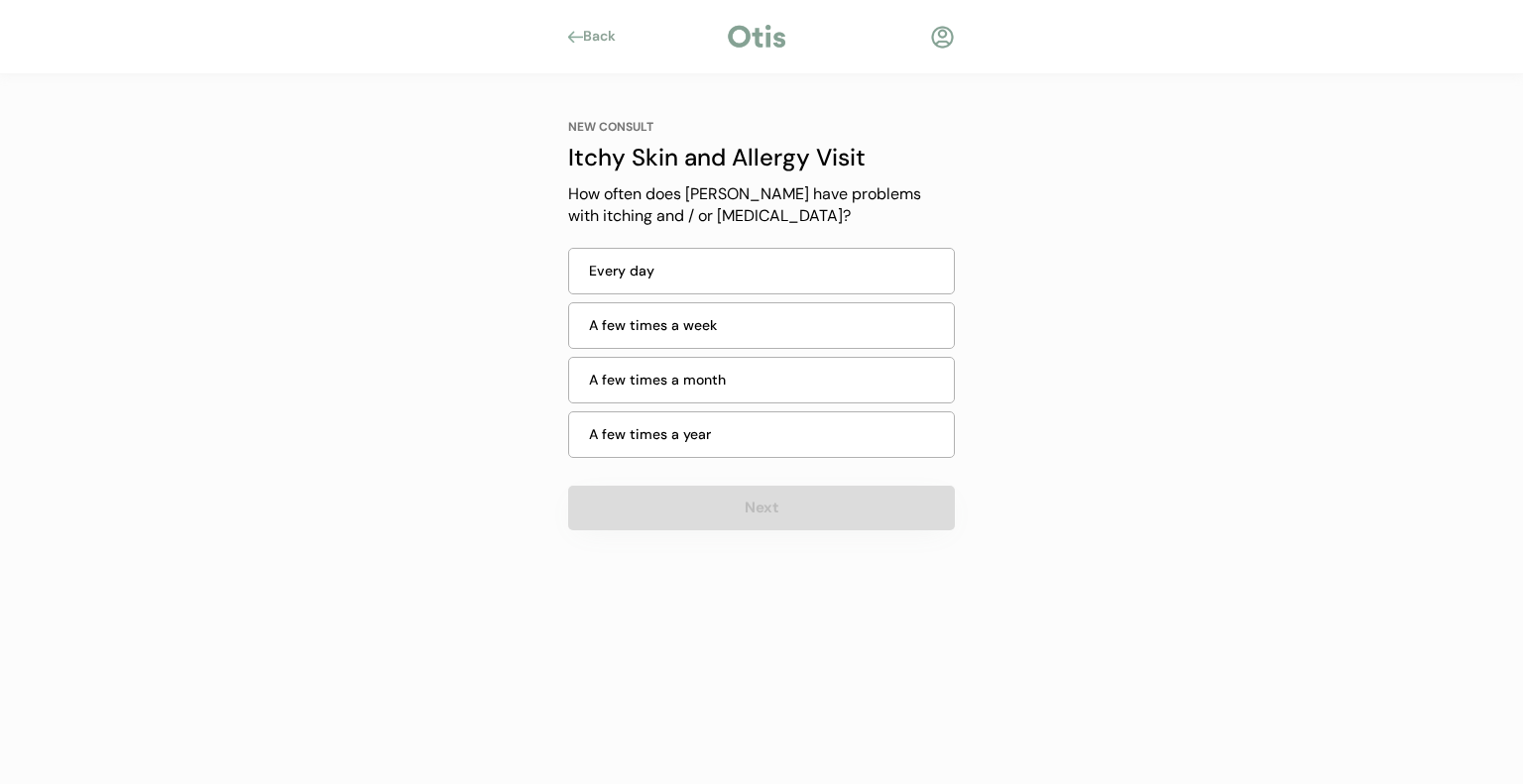 click on "Every day" at bounding box center [765, 271] 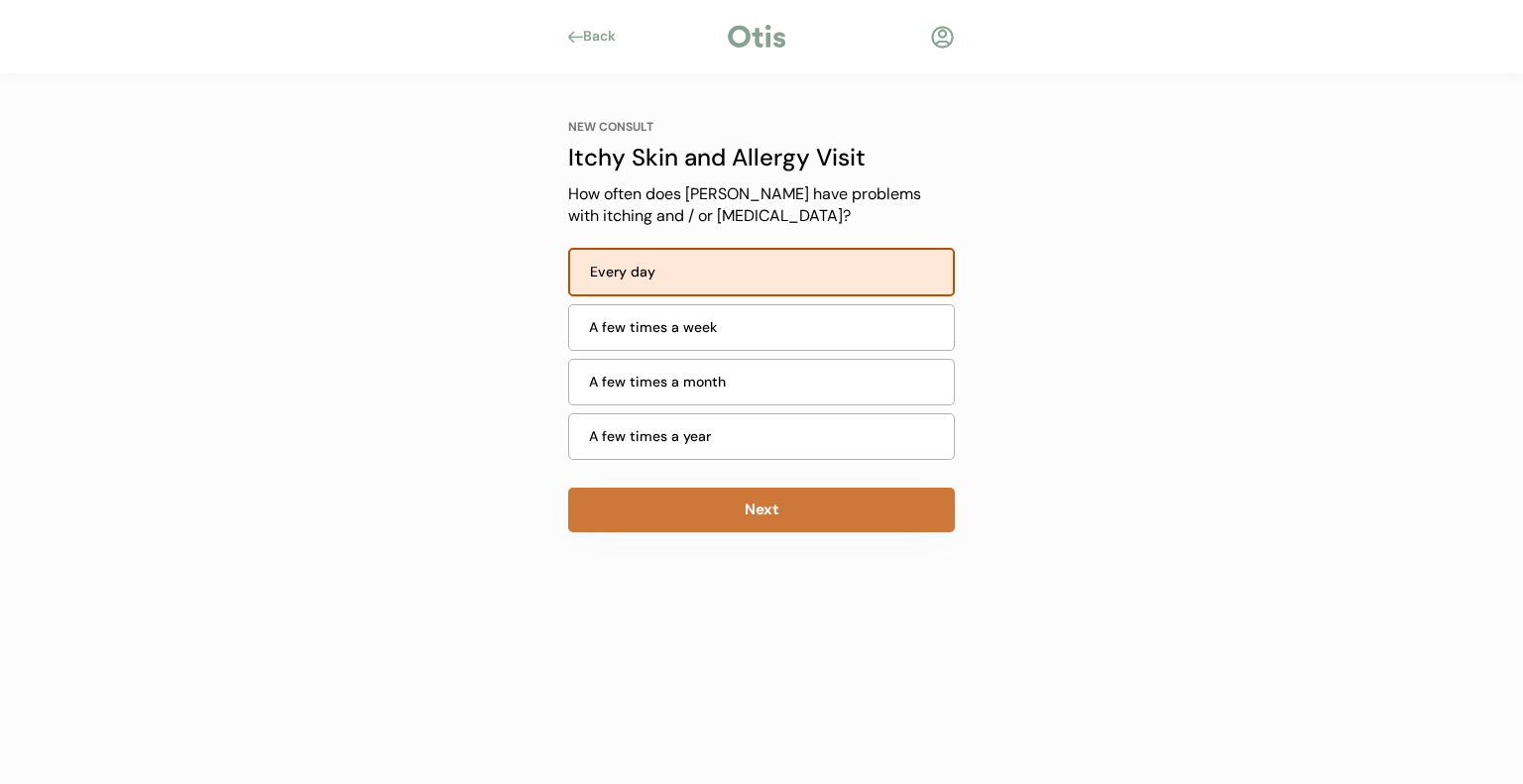 click on "Next" at bounding box center [762, 509] 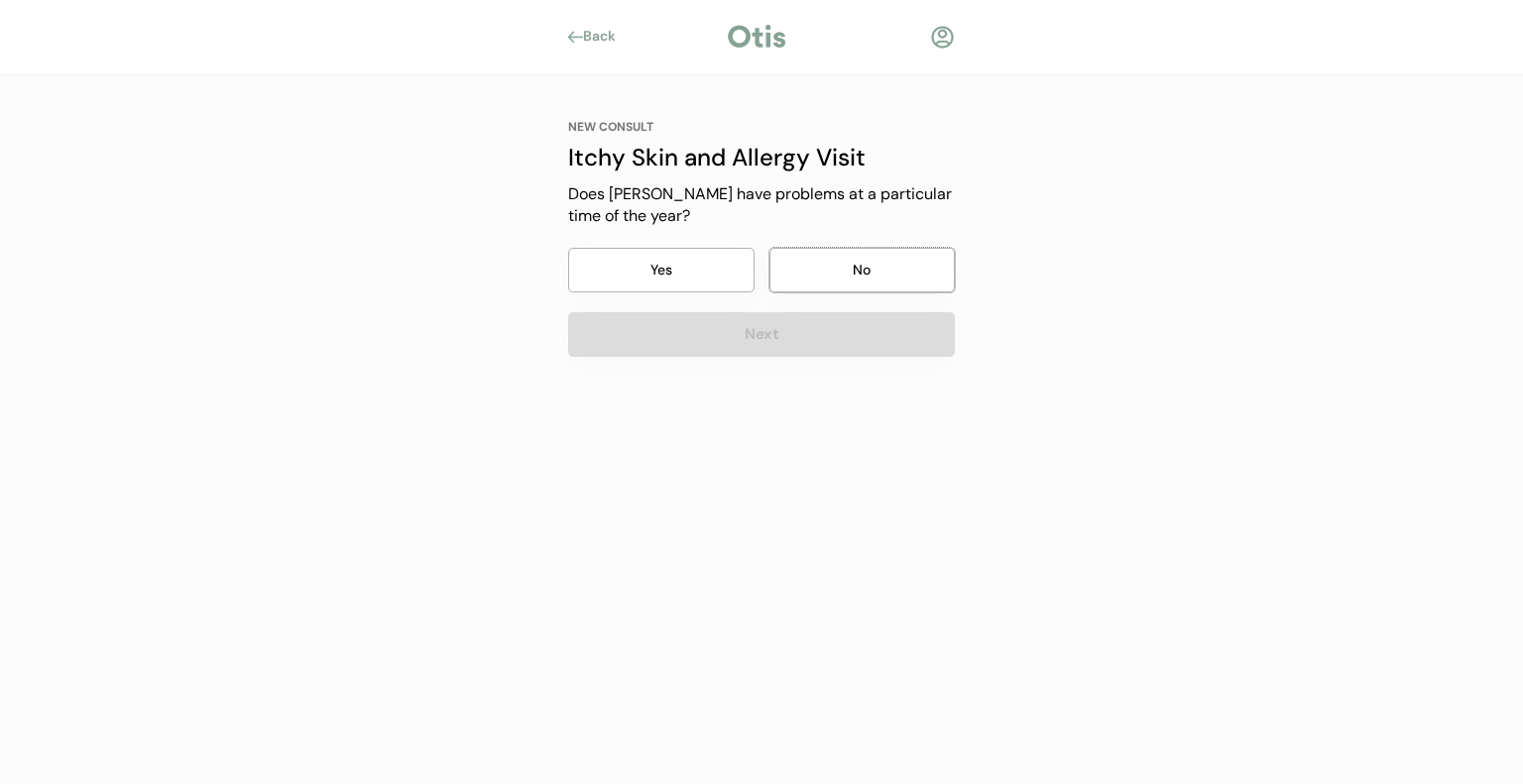 click on "No" at bounding box center [863, 270] 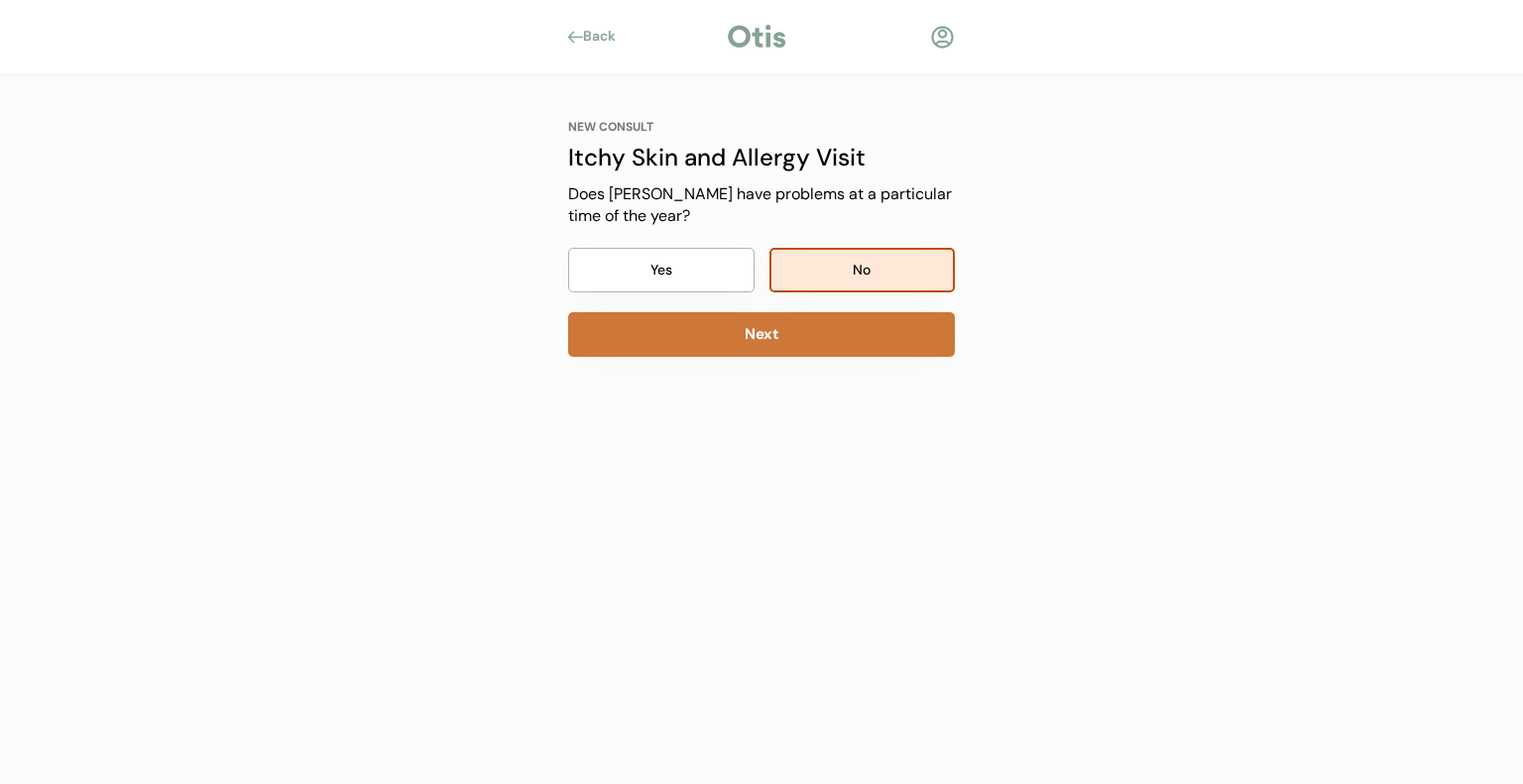 click on "Next" at bounding box center [762, 334] 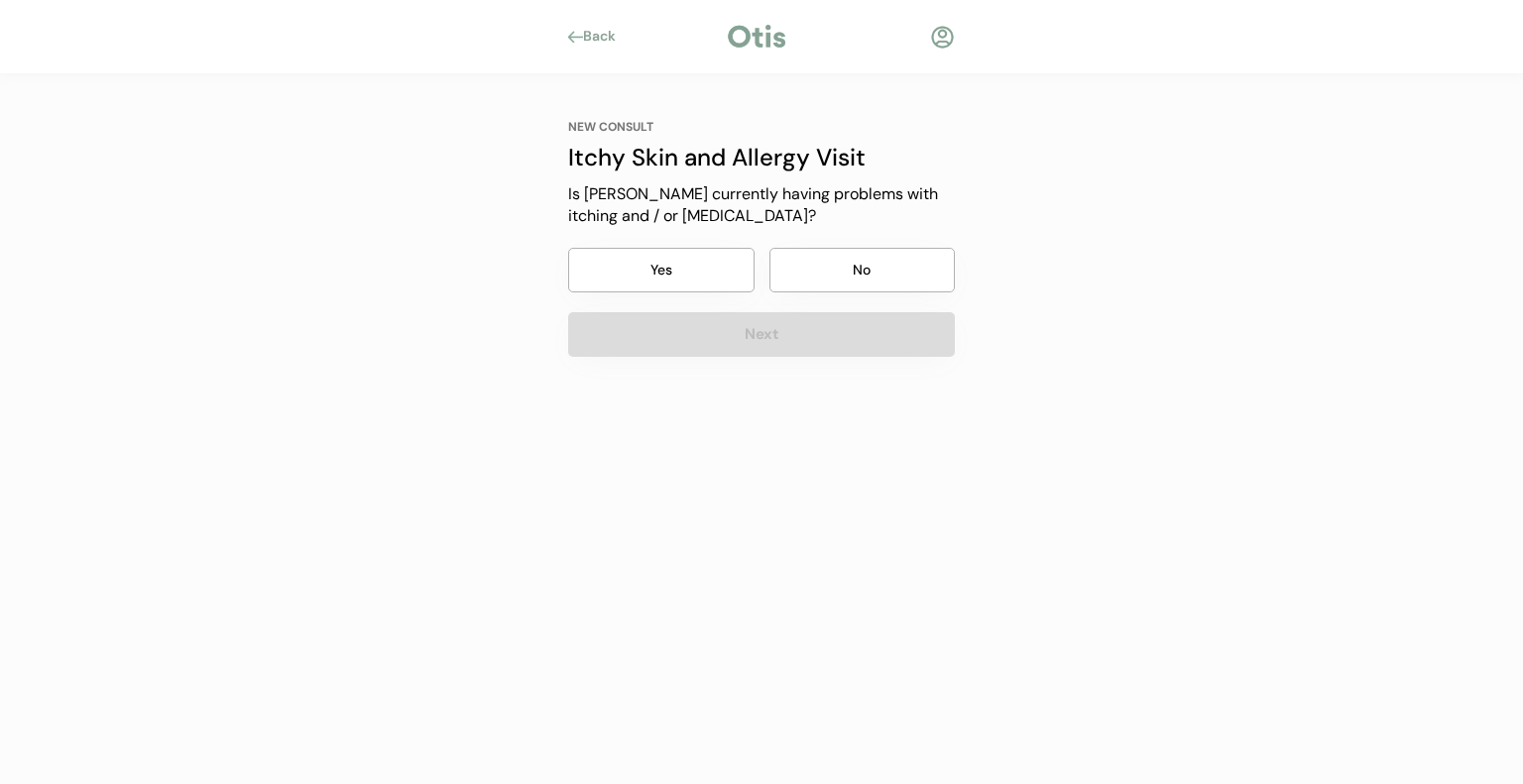 click on "Yes" at bounding box center (661, 270) 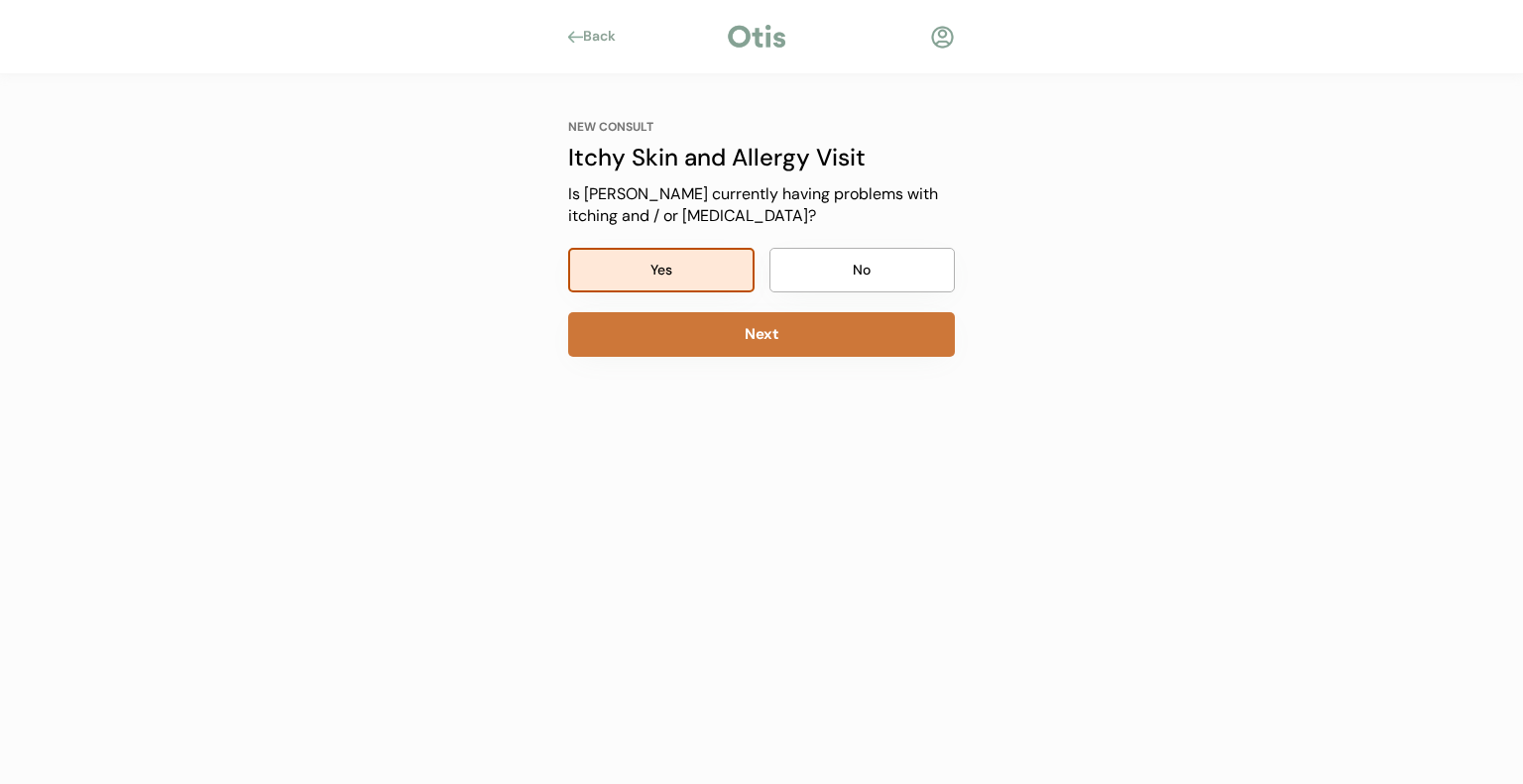 click on "Next" at bounding box center [762, 334] 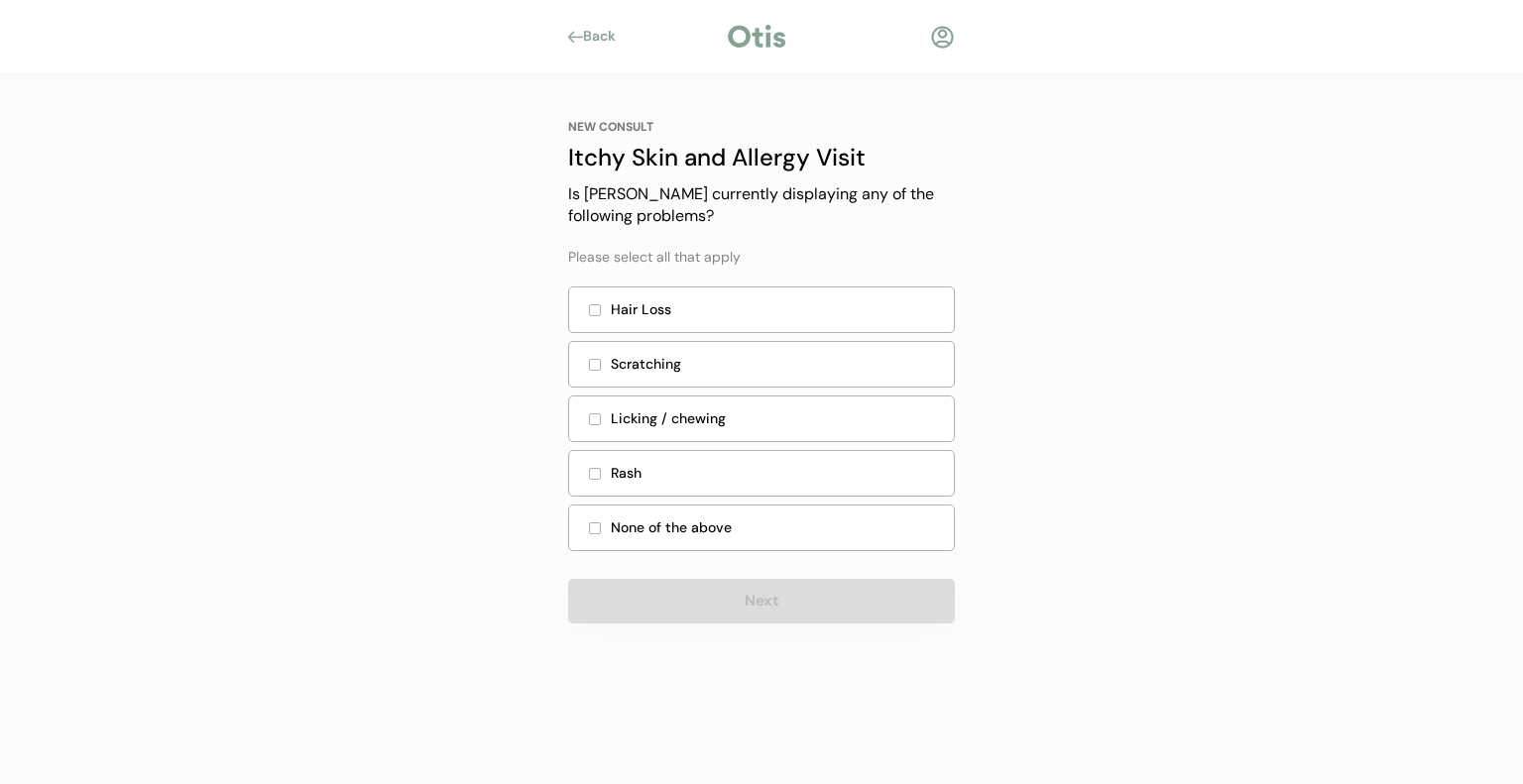 click on "Hair Loss" at bounding box center [762, 309] 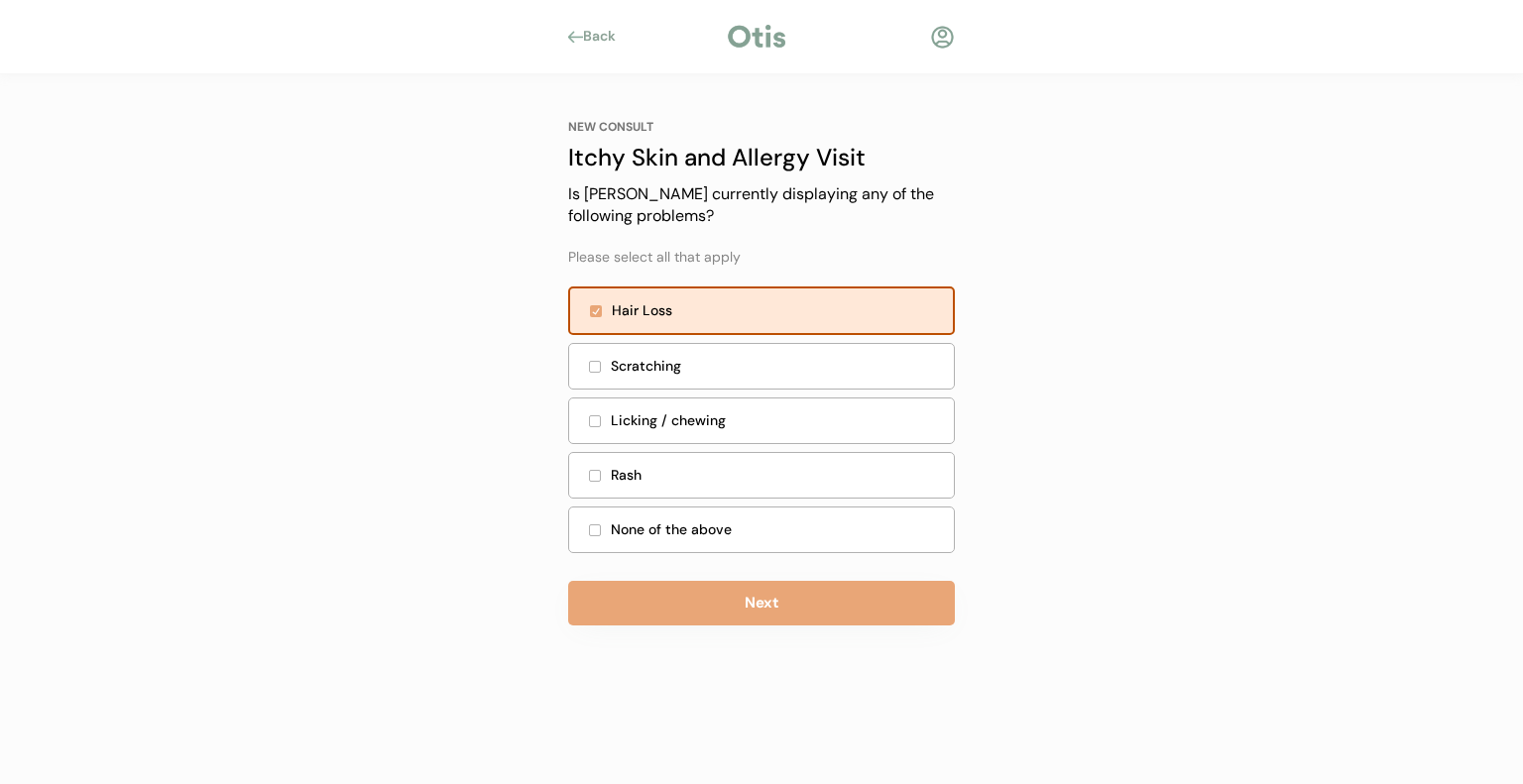 click at bounding box center [595, 367] 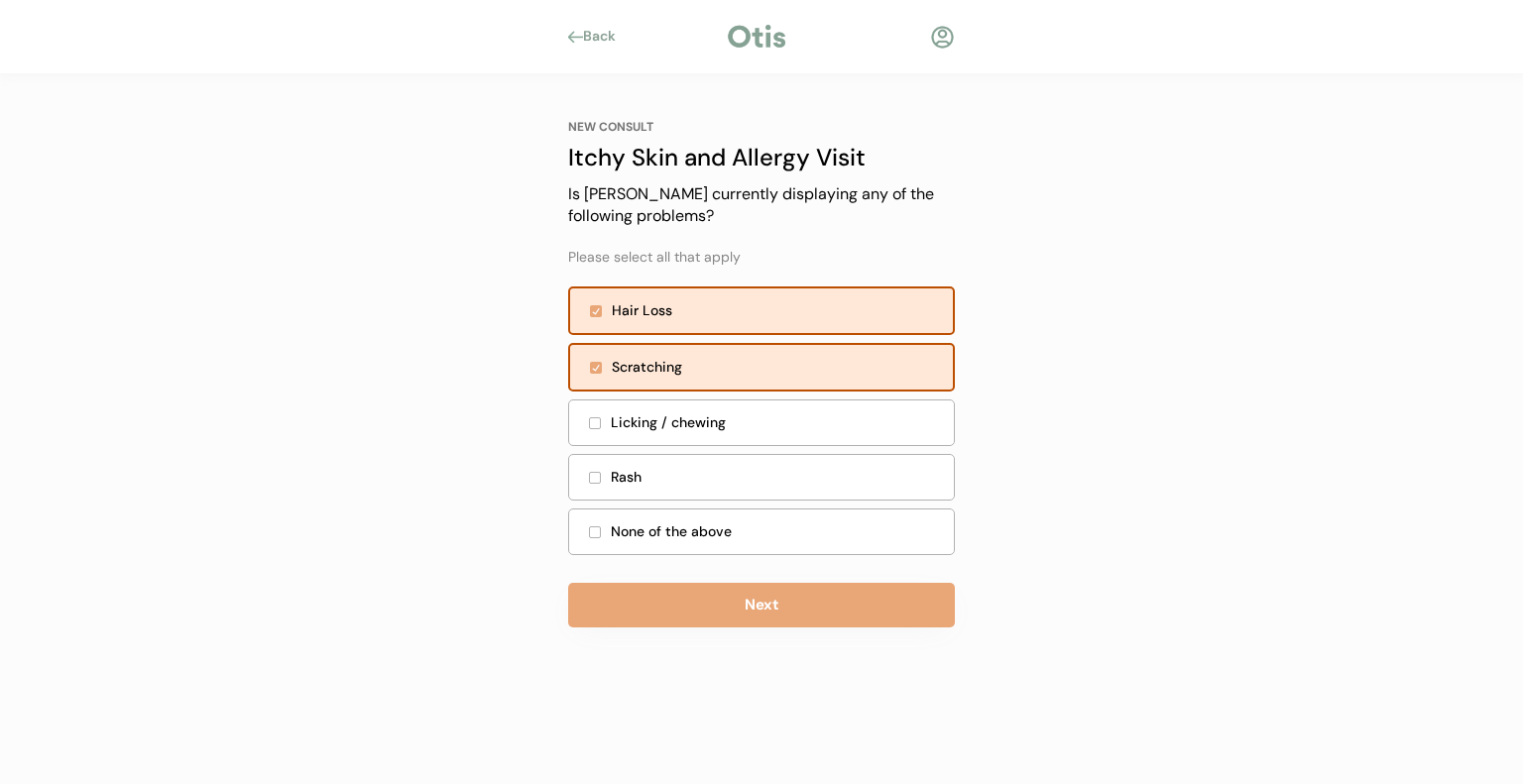 click at bounding box center [595, 423] 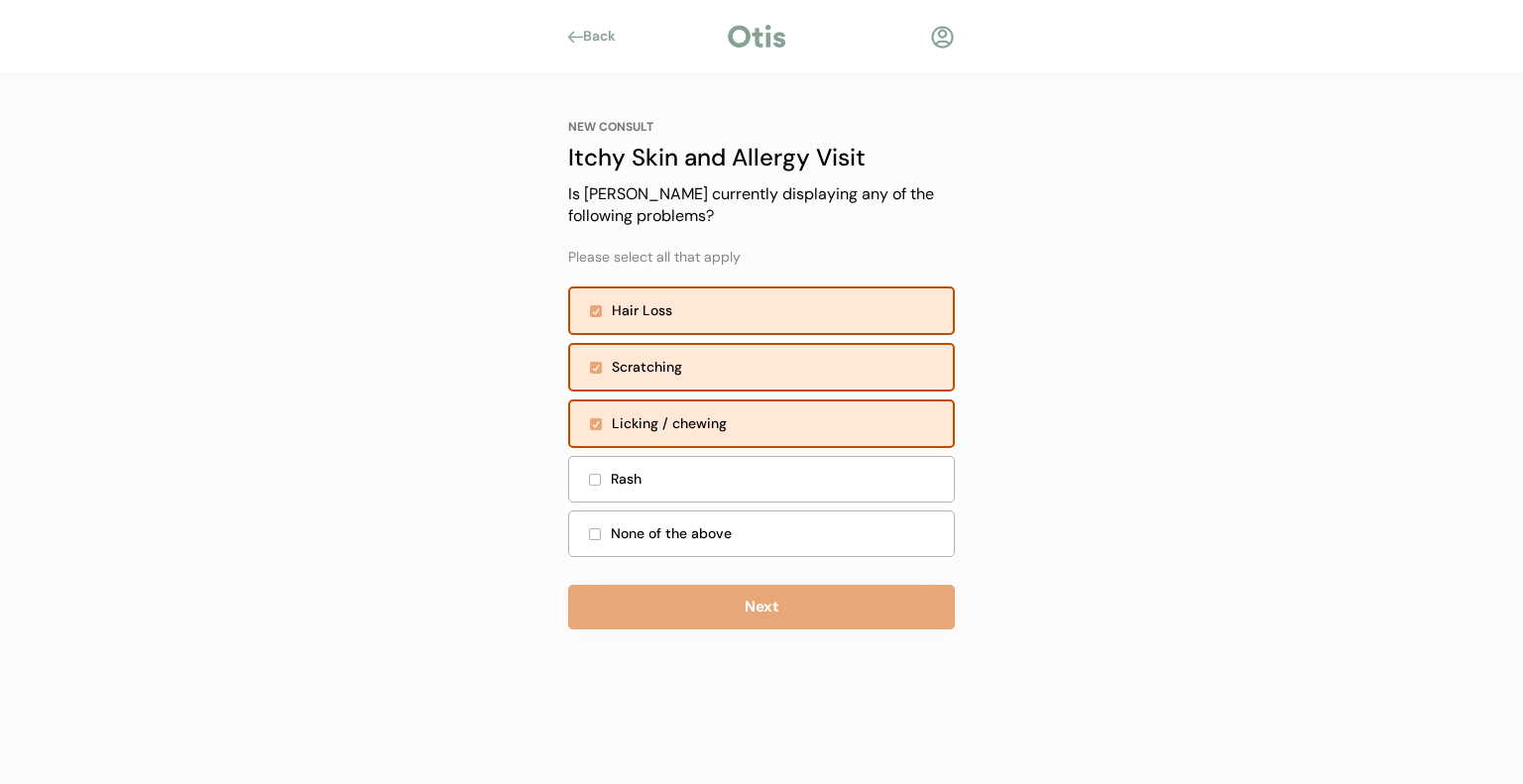 click on "Rash" at bounding box center (762, 479) 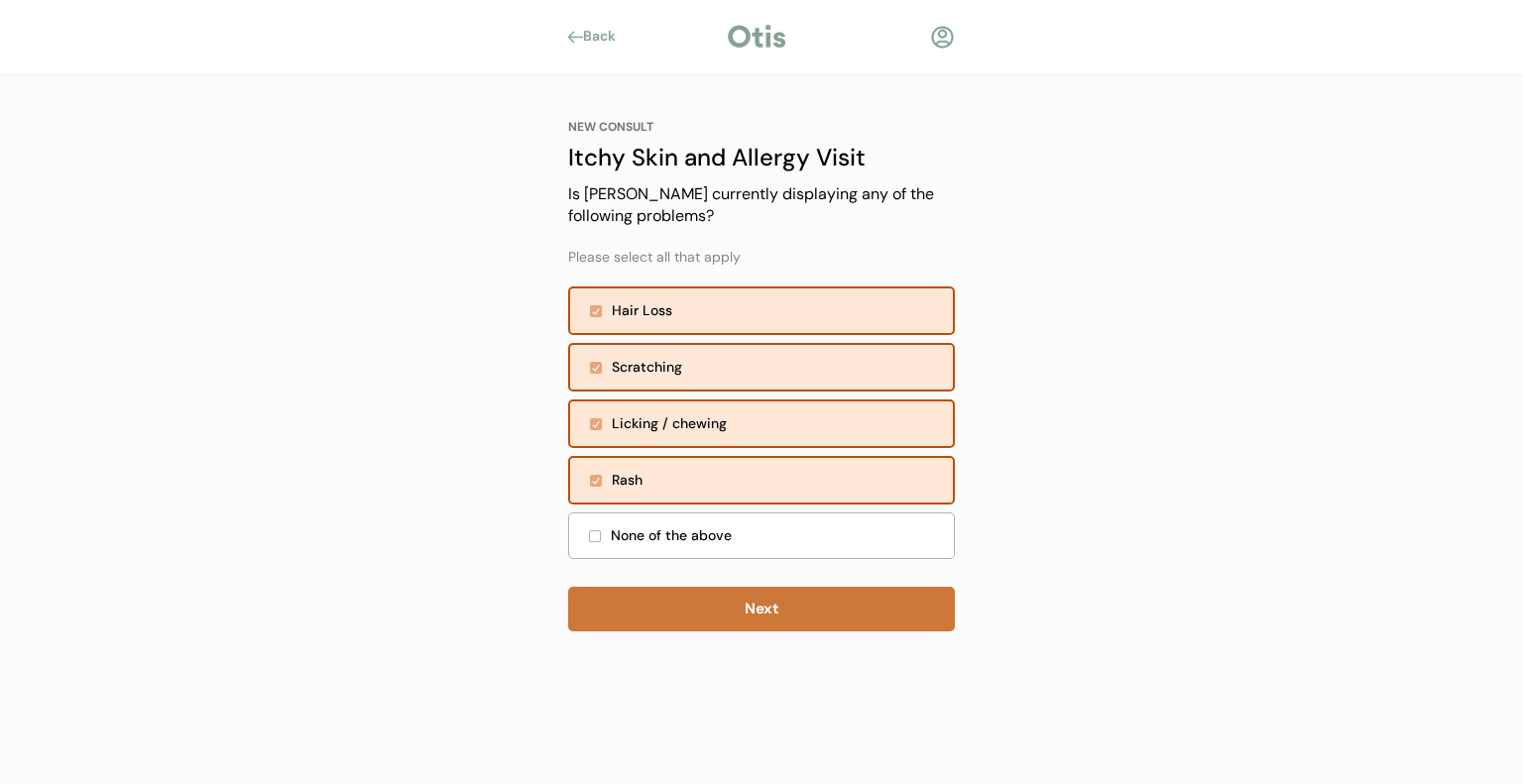 click on "Next" at bounding box center (762, 609) 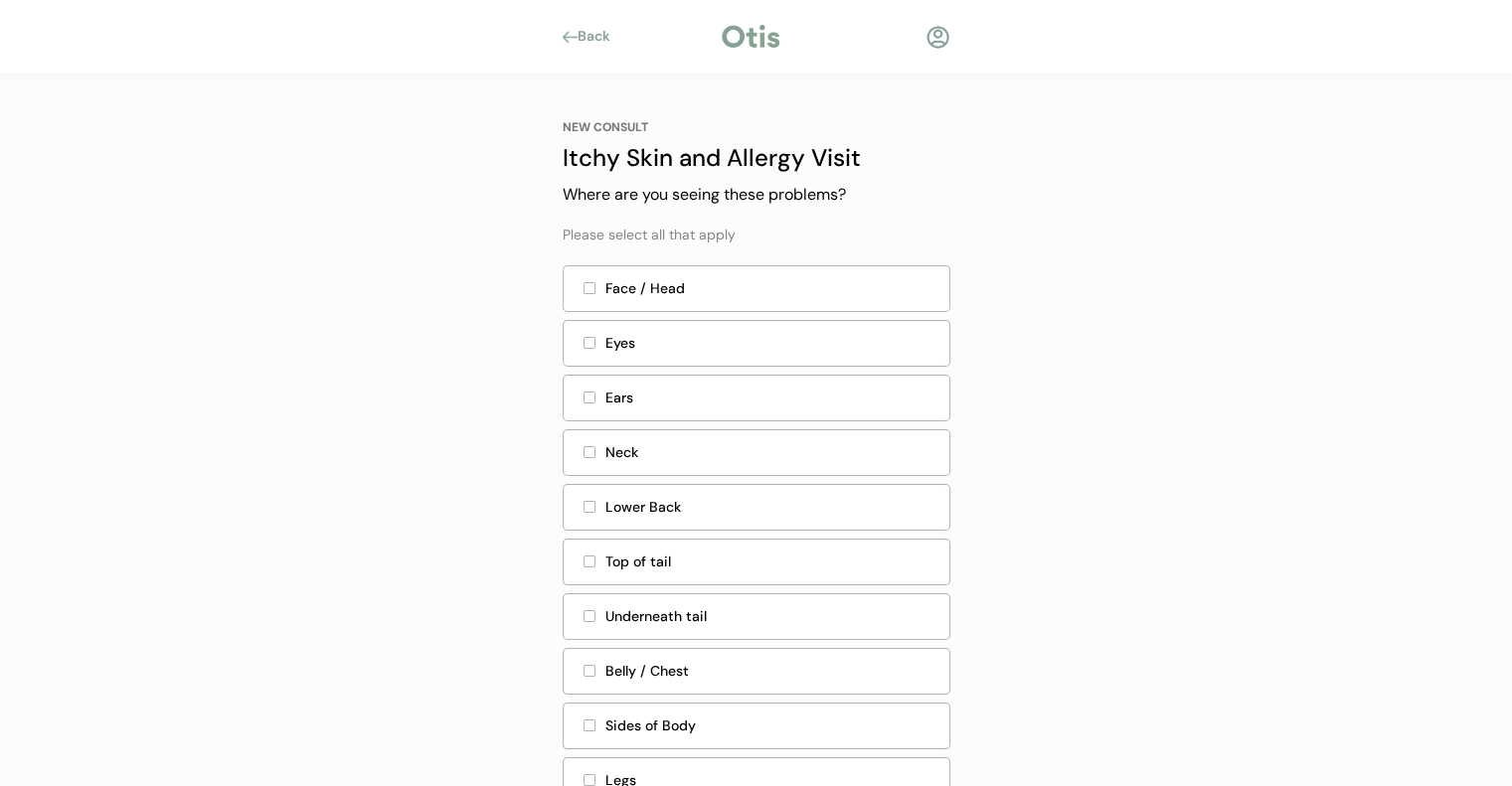 click at bounding box center (589, 288) 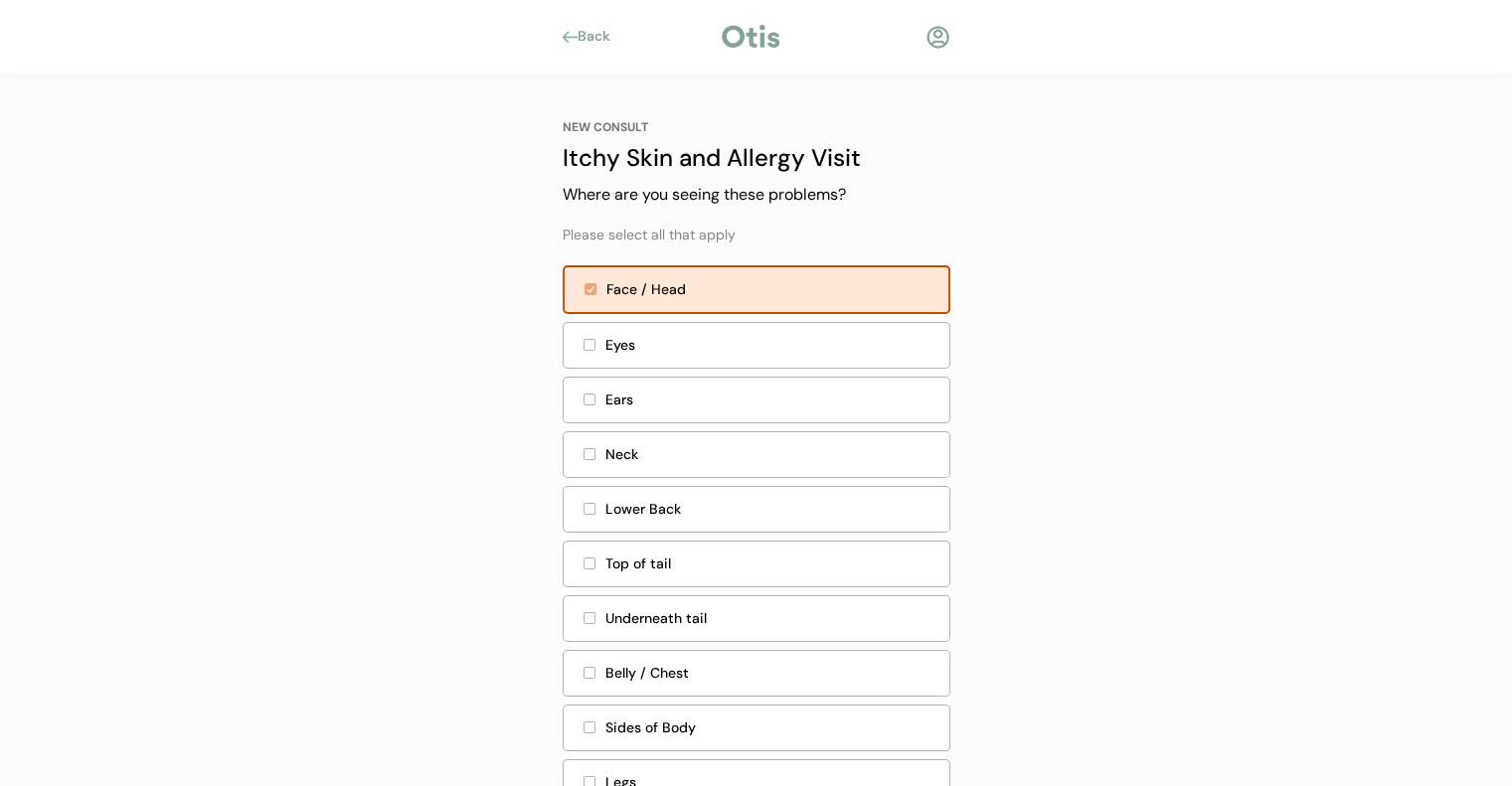 click at bounding box center (589, 345) 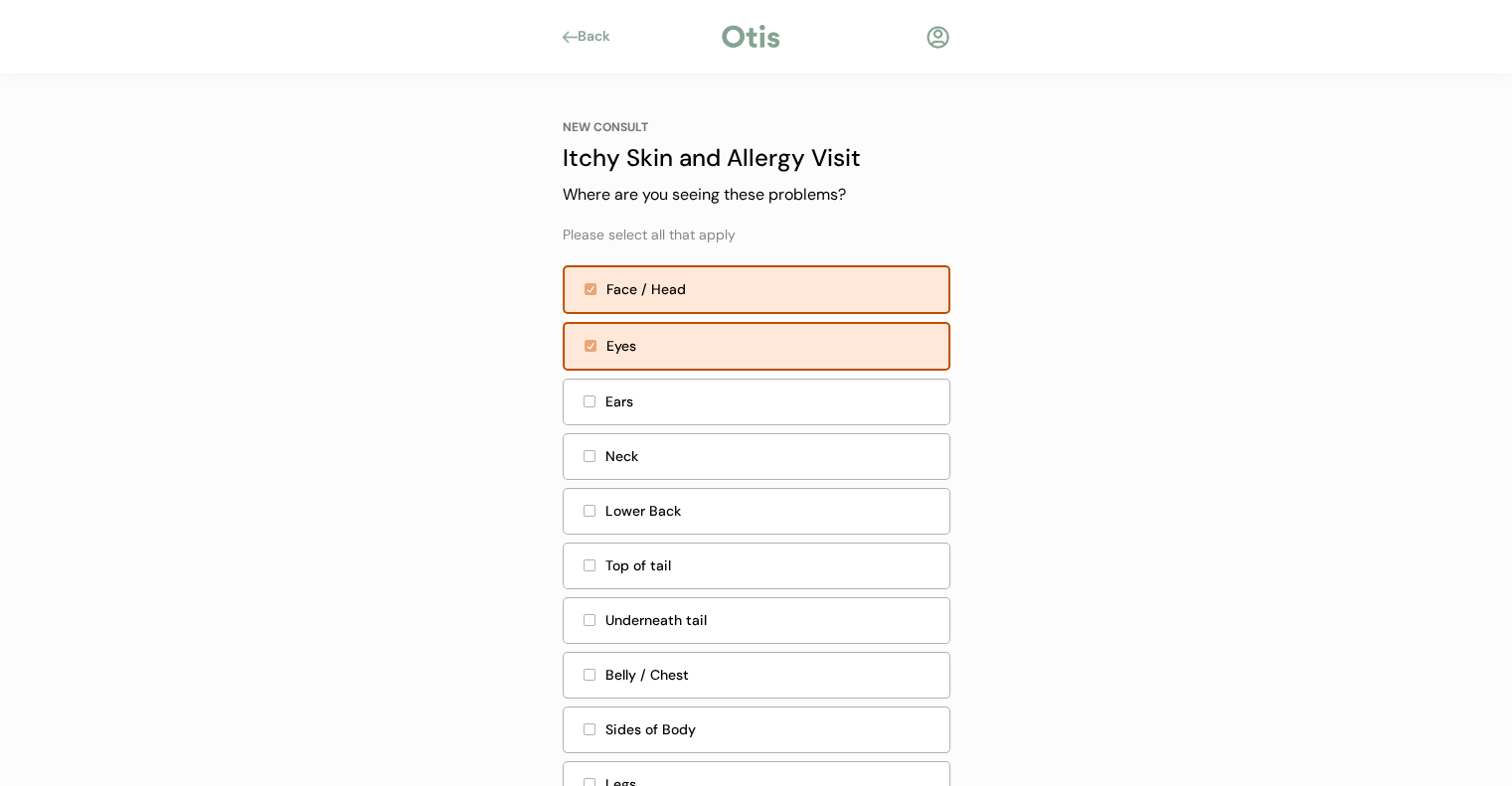 click at bounding box center (589, 401) 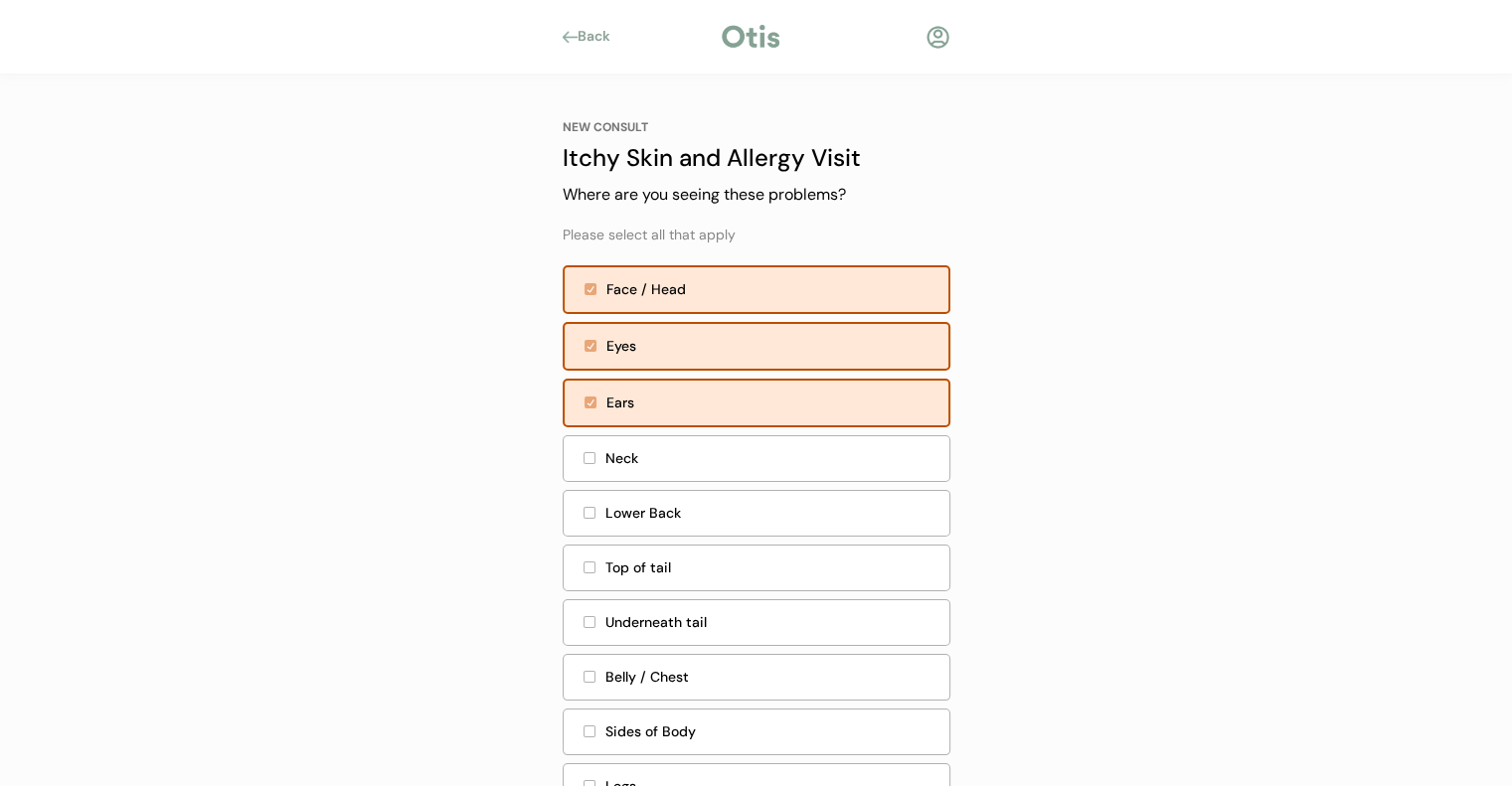 click at bounding box center (589, 458) 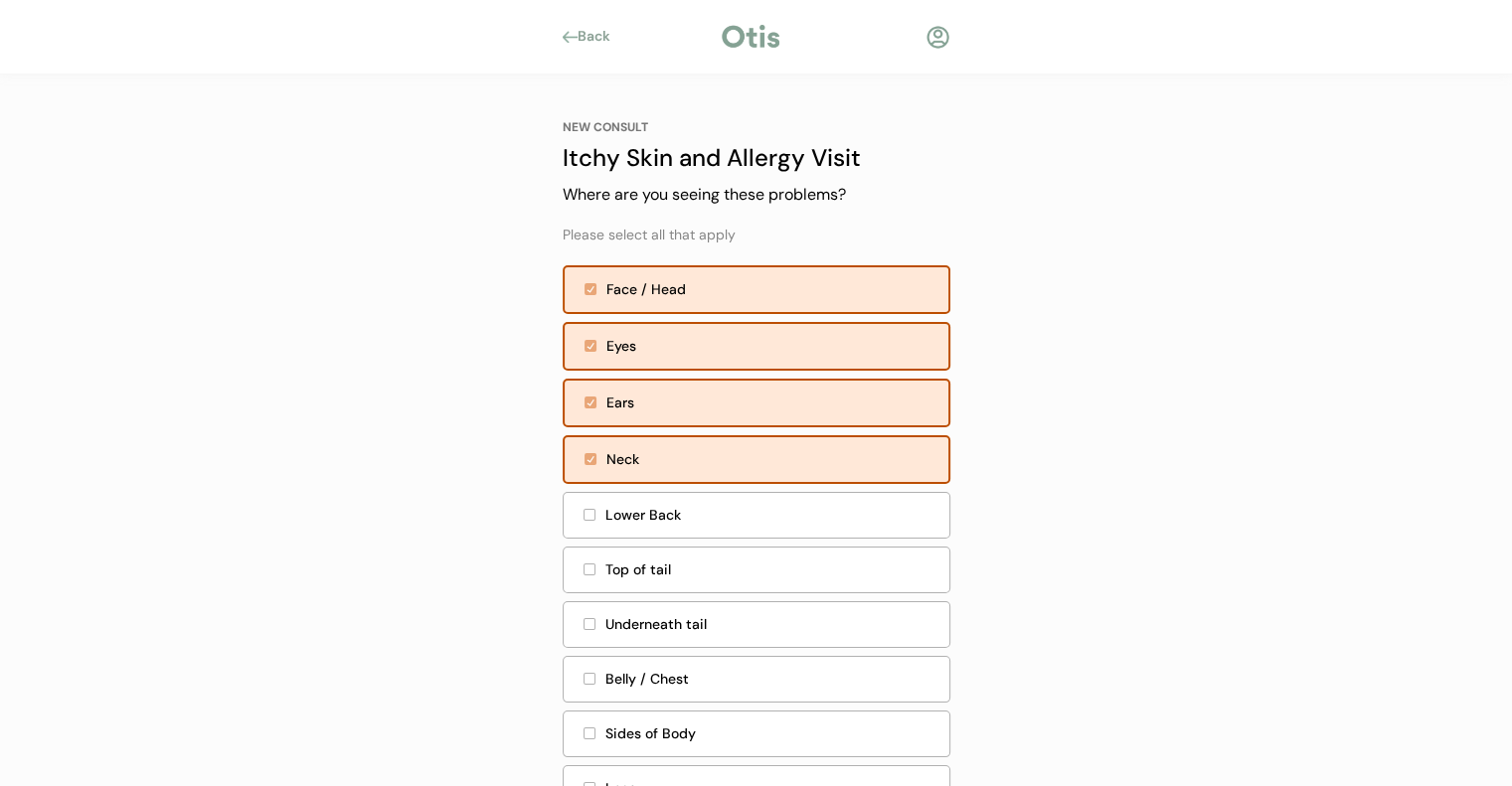 click at bounding box center (589, 515) 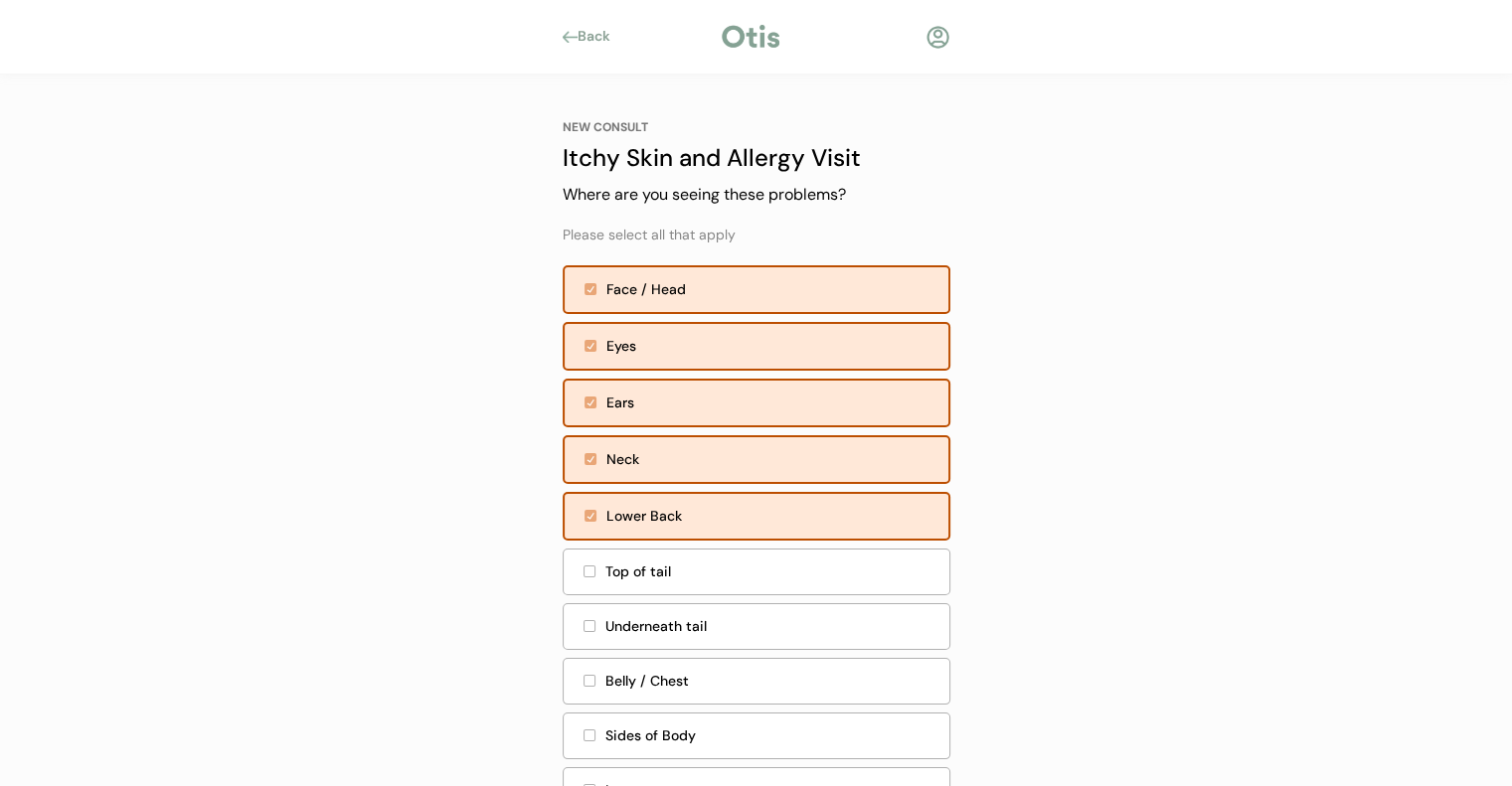 click at bounding box center [589, 571] 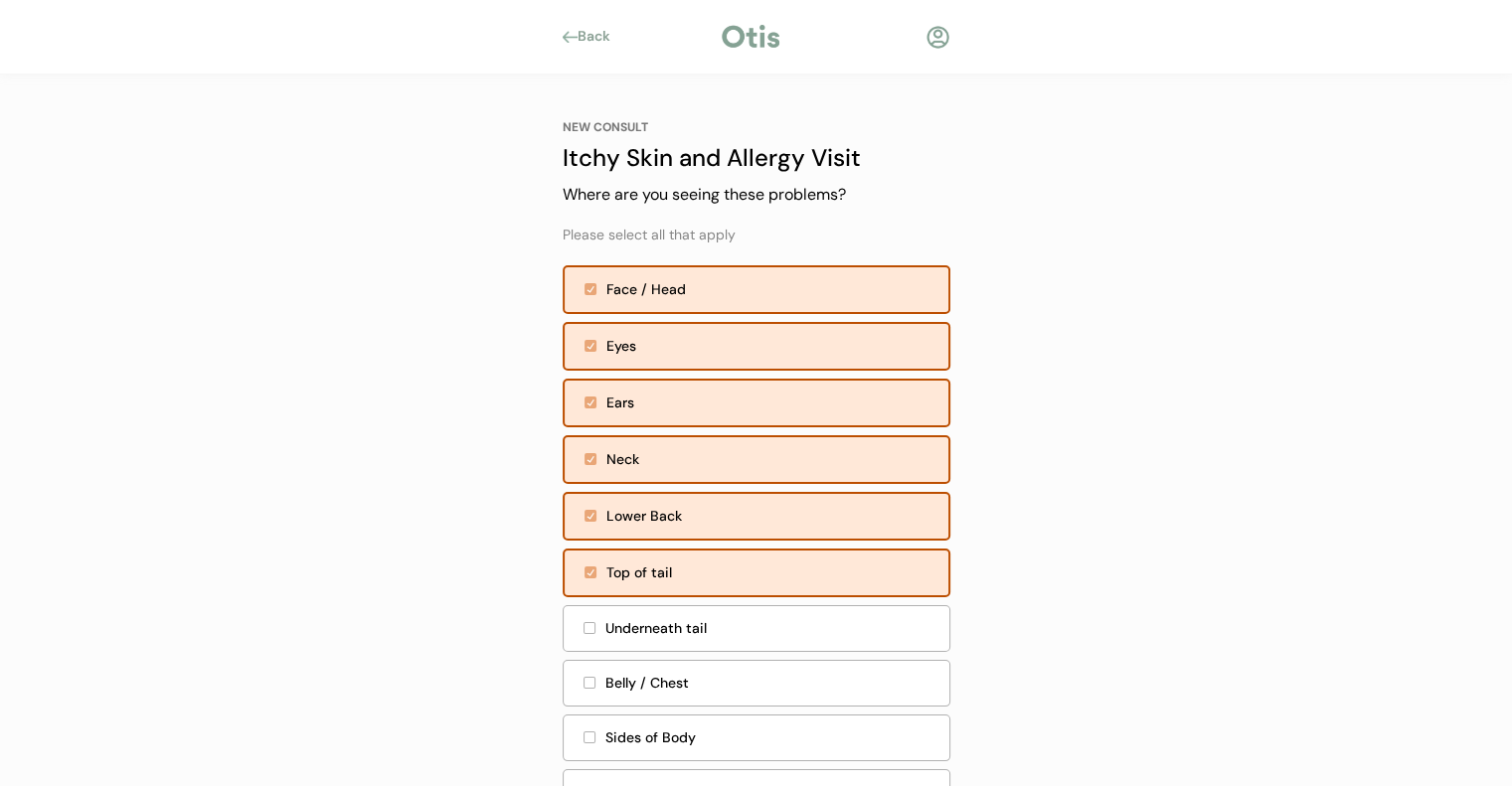 click at bounding box center [589, 628] 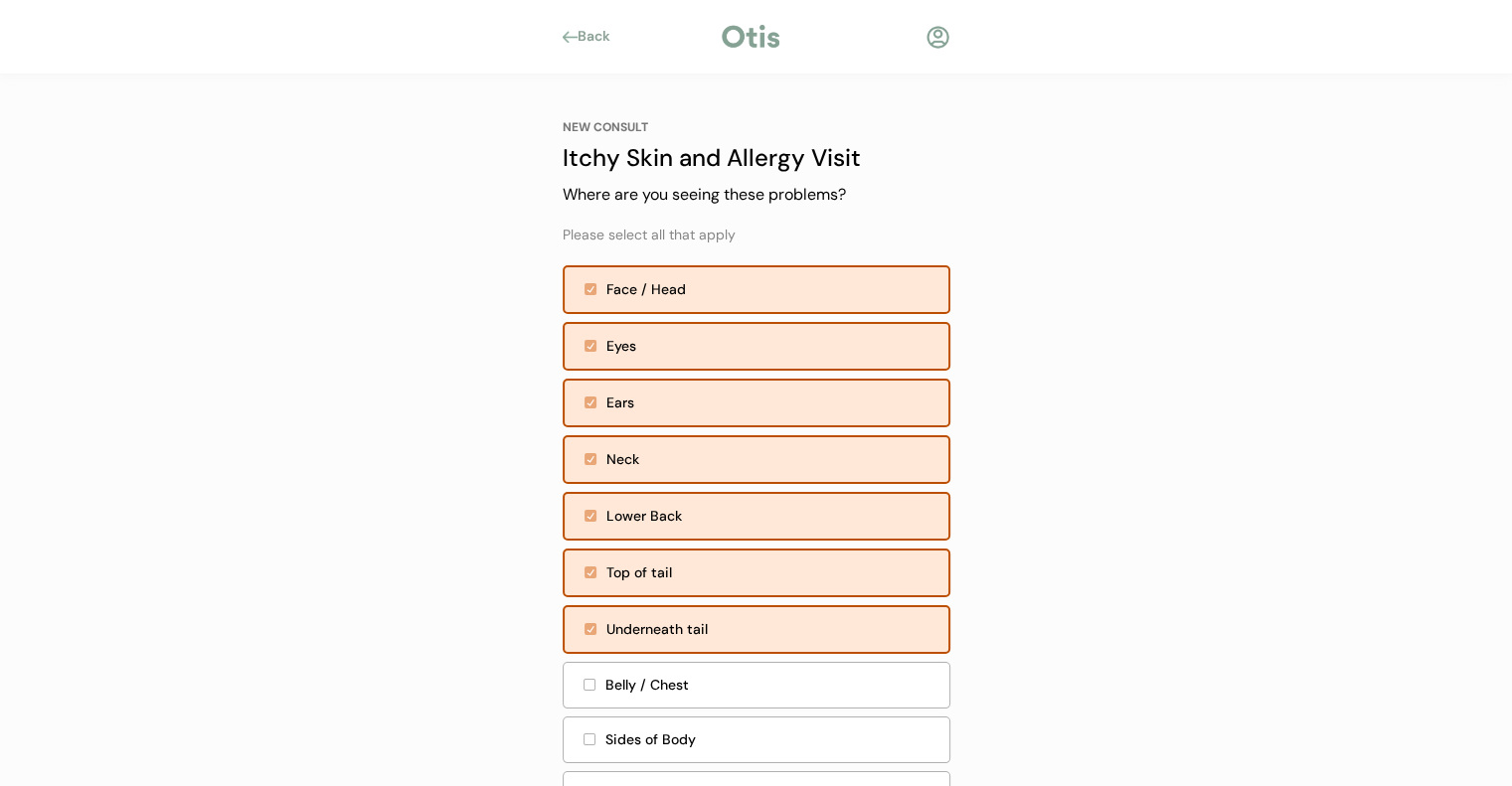click on "Belly / Chest" at bounding box center (756, 685) 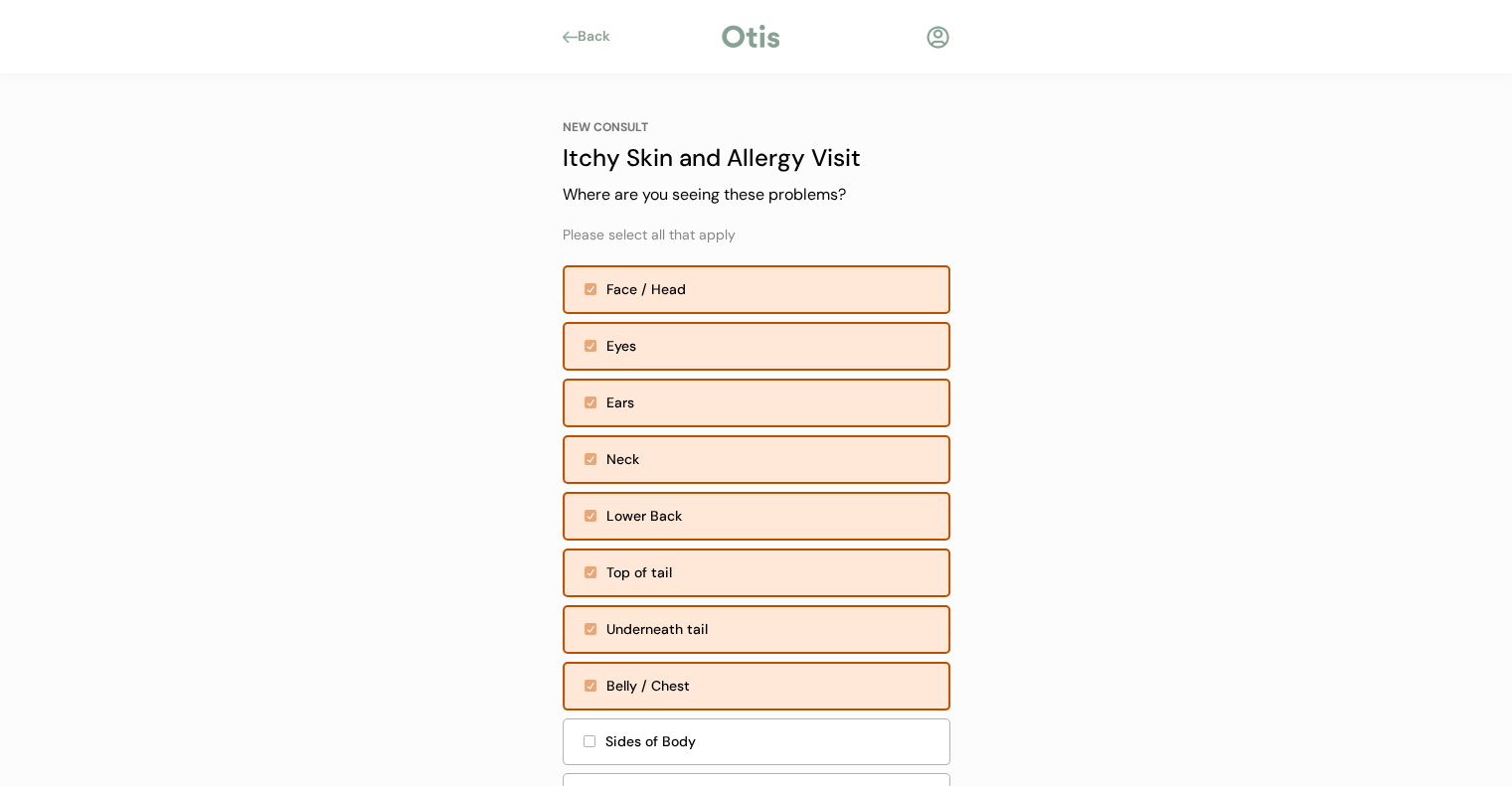 click at bounding box center [589, 741] 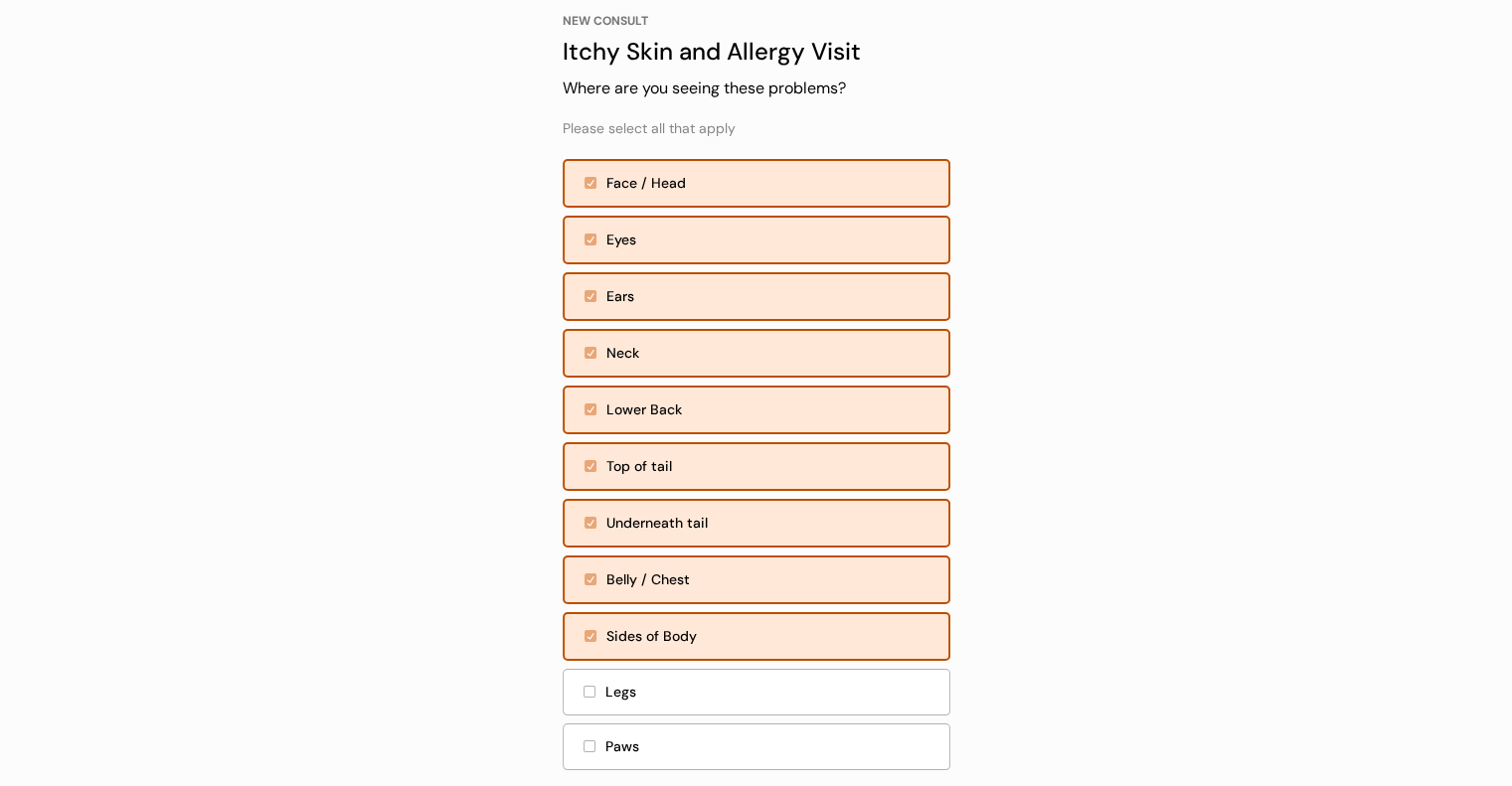 scroll, scrollTop: 203, scrollLeft: 0, axis: vertical 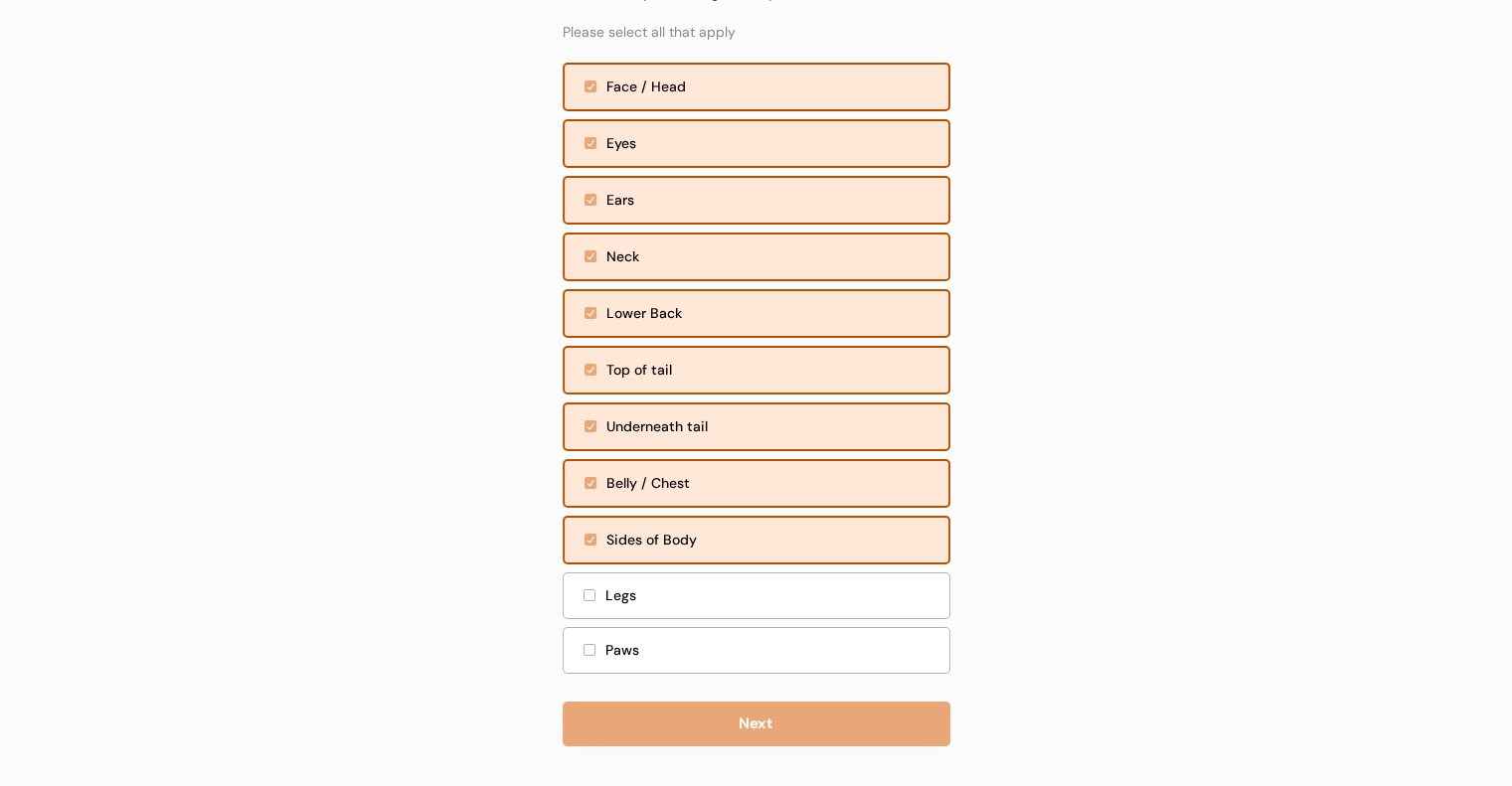 click on "Legs" at bounding box center [756, 595] 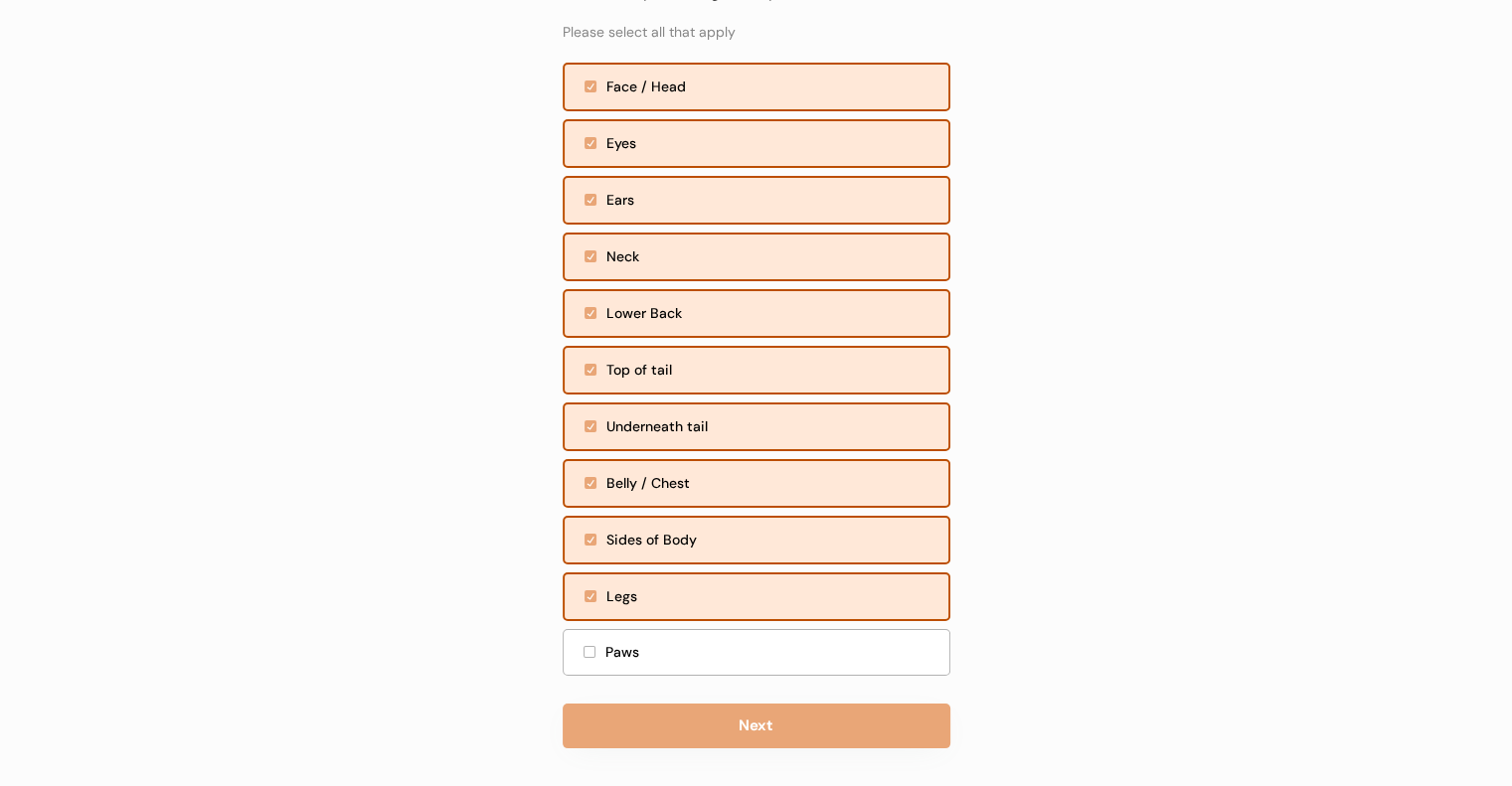 drag, startPoint x: 587, startPoint y: 640, endPoint x: 671, endPoint y: 702, distance: 104.40307 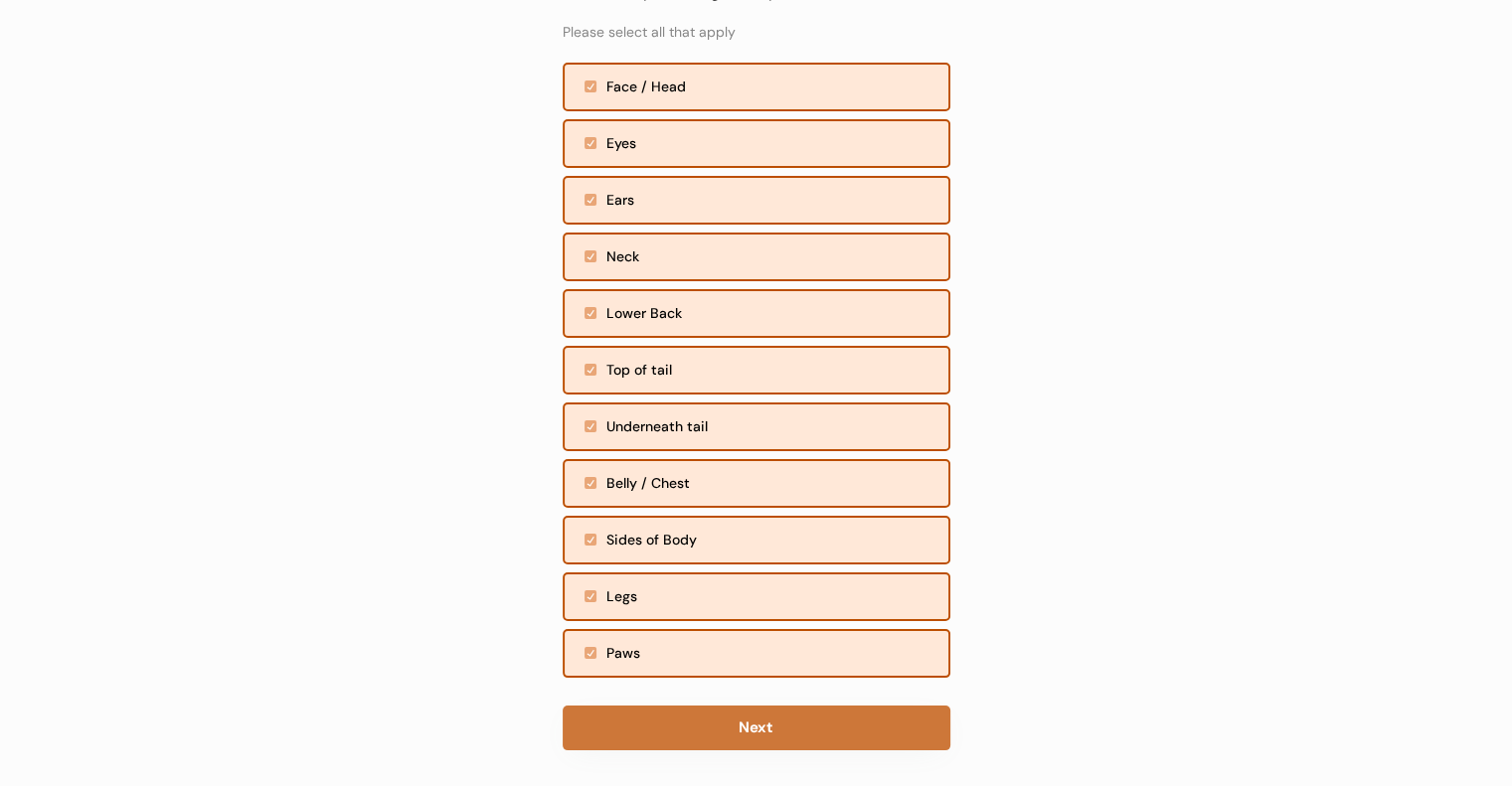 click on "Next" at bounding box center [756, 727] 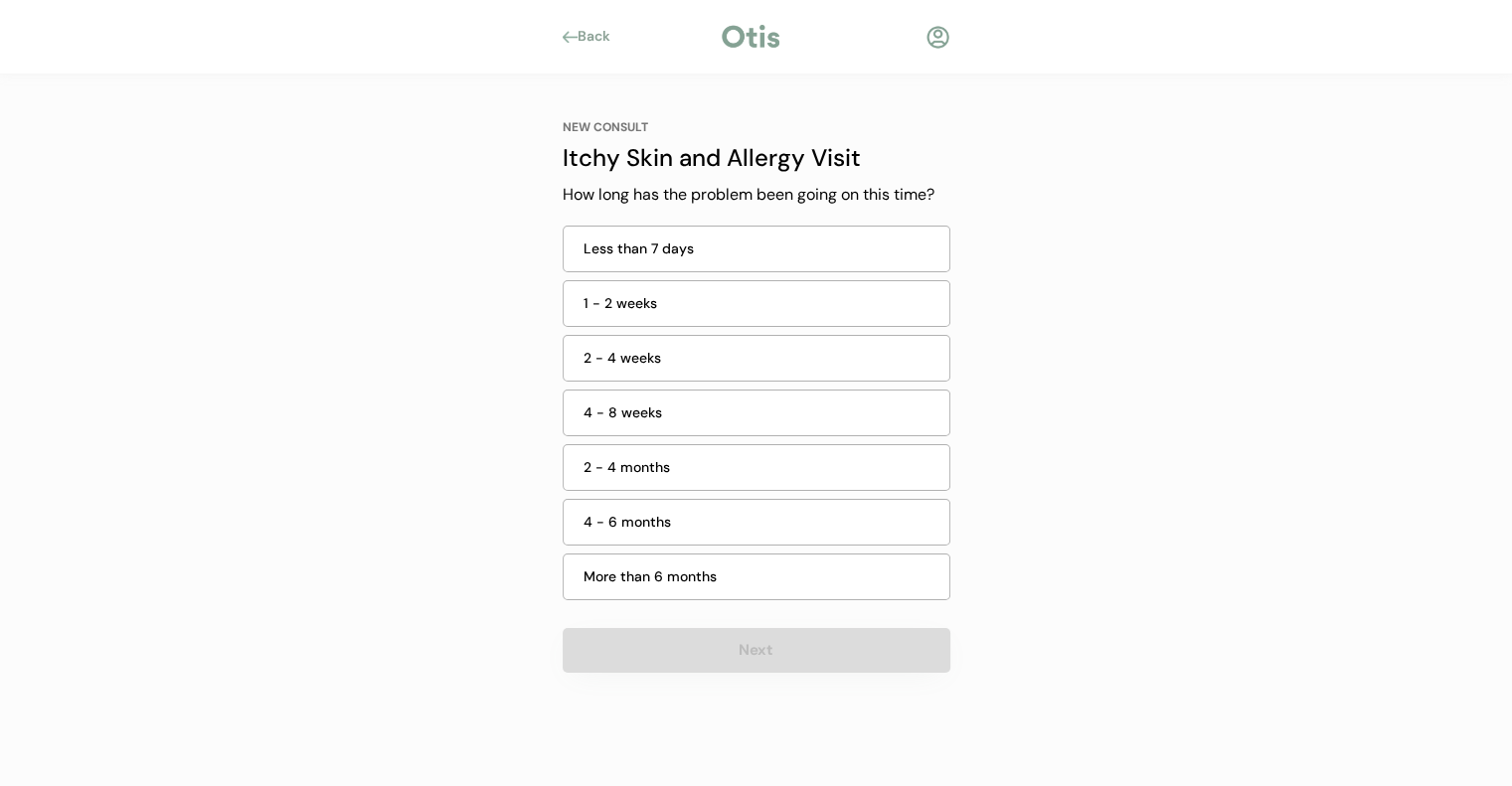 scroll, scrollTop: 0, scrollLeft: 0, axis: both 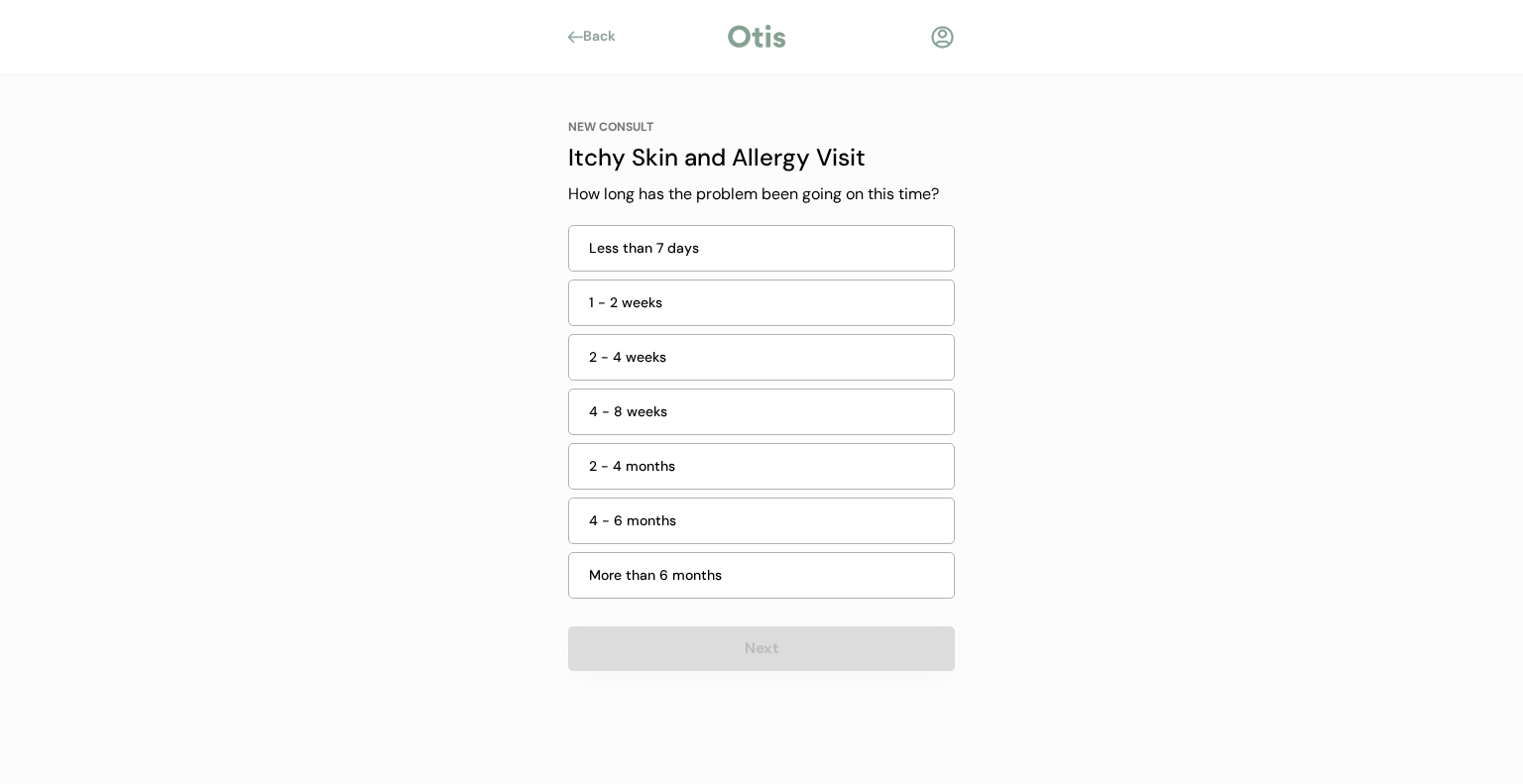 click on "4 - 8 weeks" at bounding box center (765, 411) 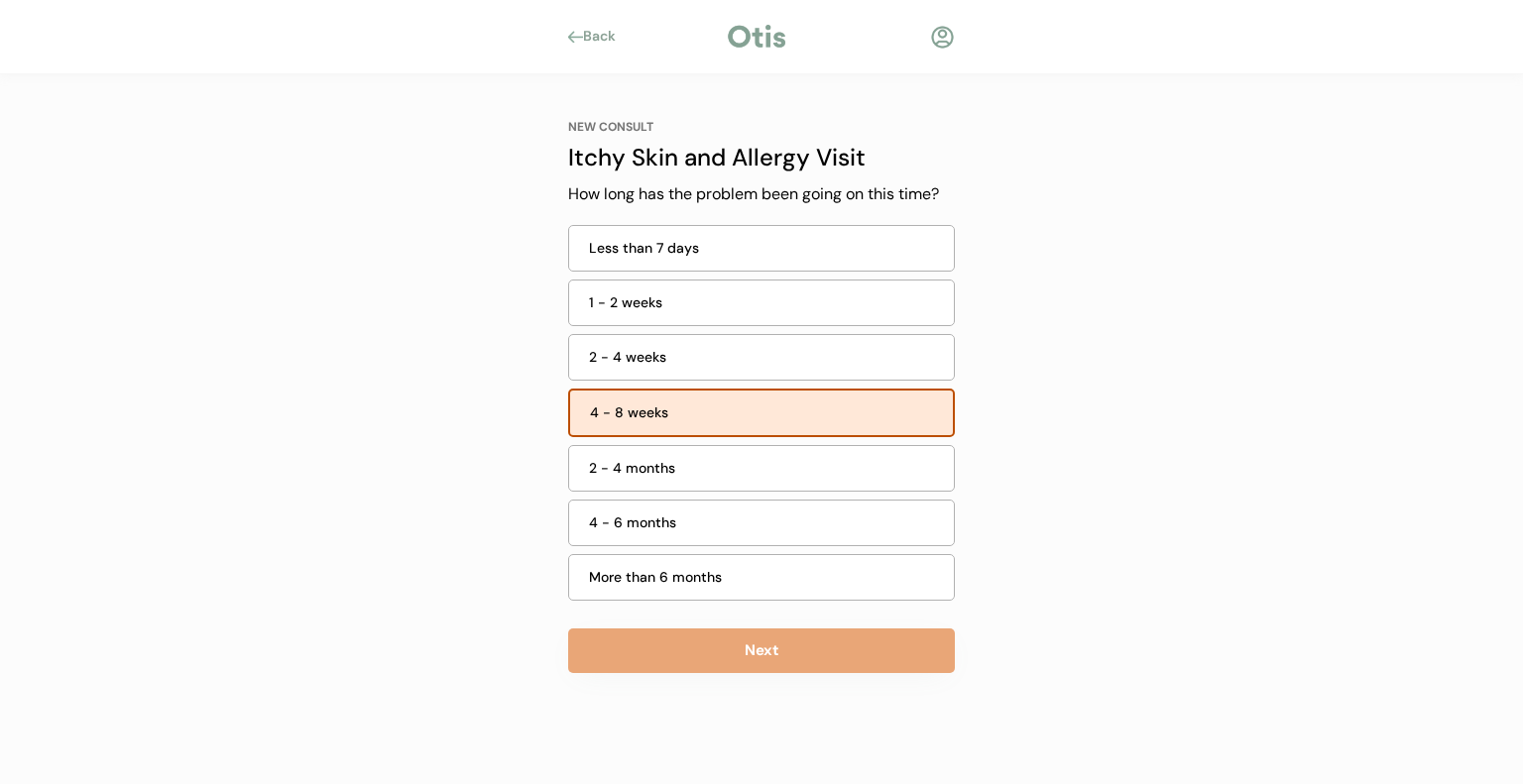 click on "2 - 4 months" at bounding box center (765, 468) 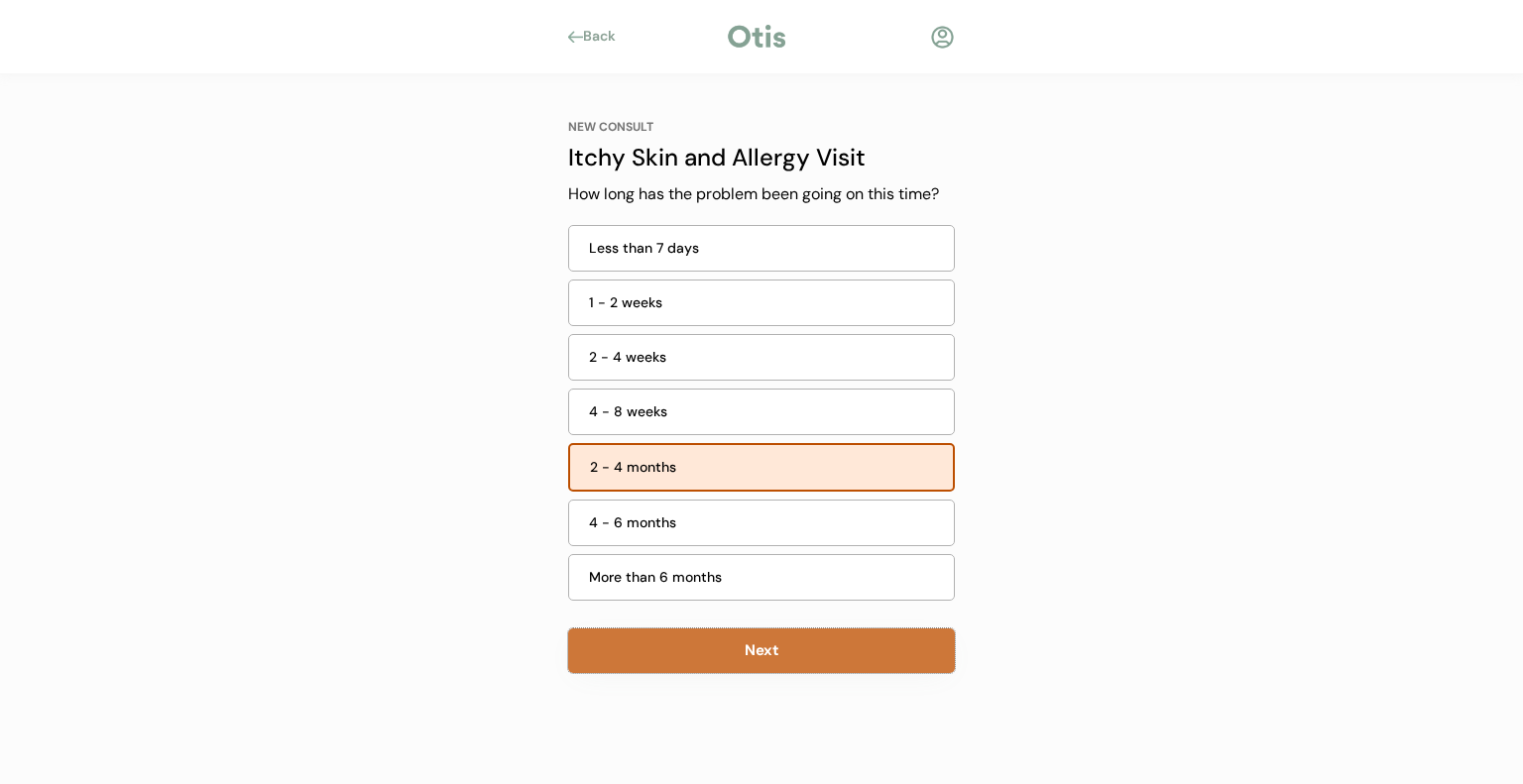 click on "Next" at bounding box center (762, 650) 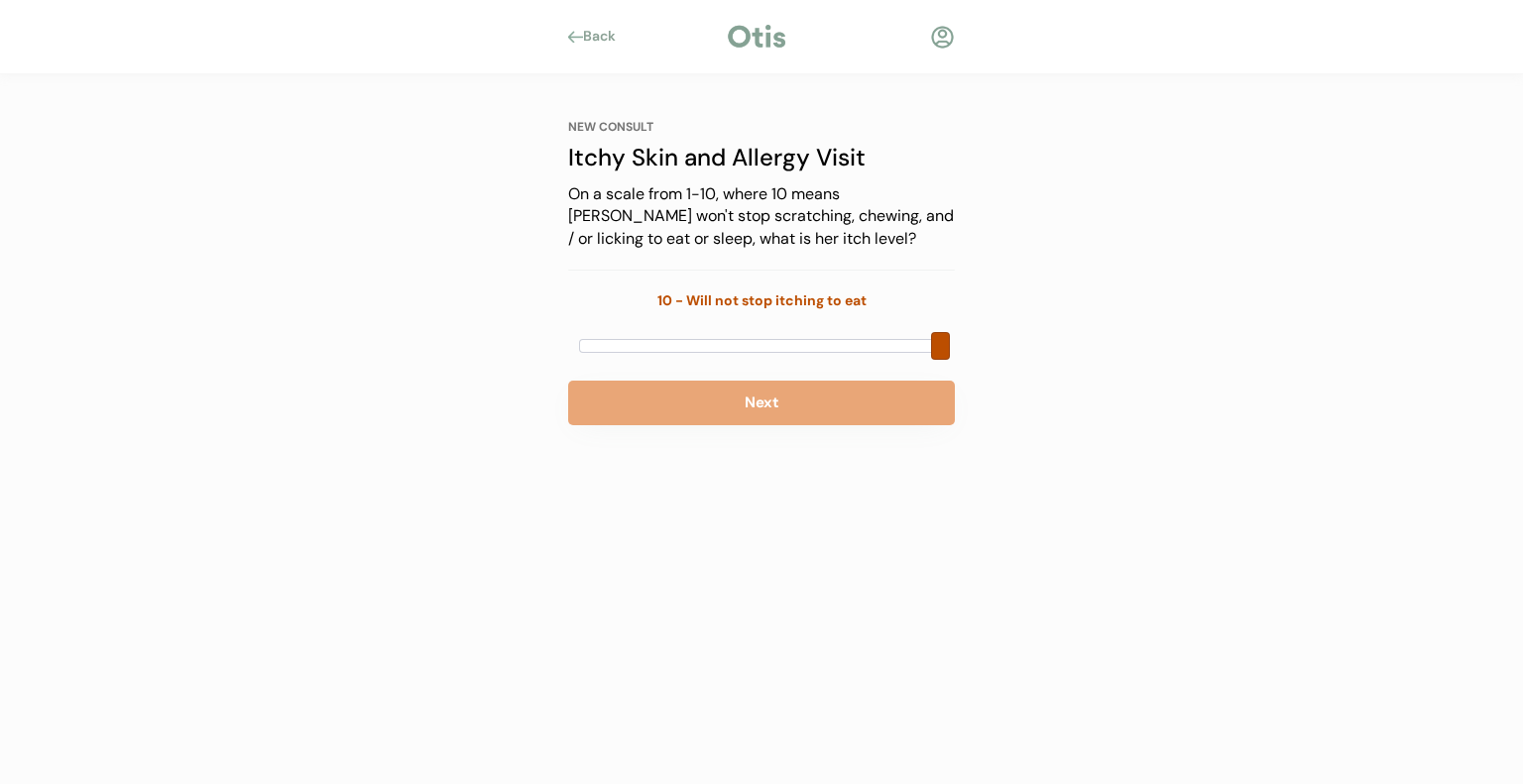 click at bounding box center [761, 346] 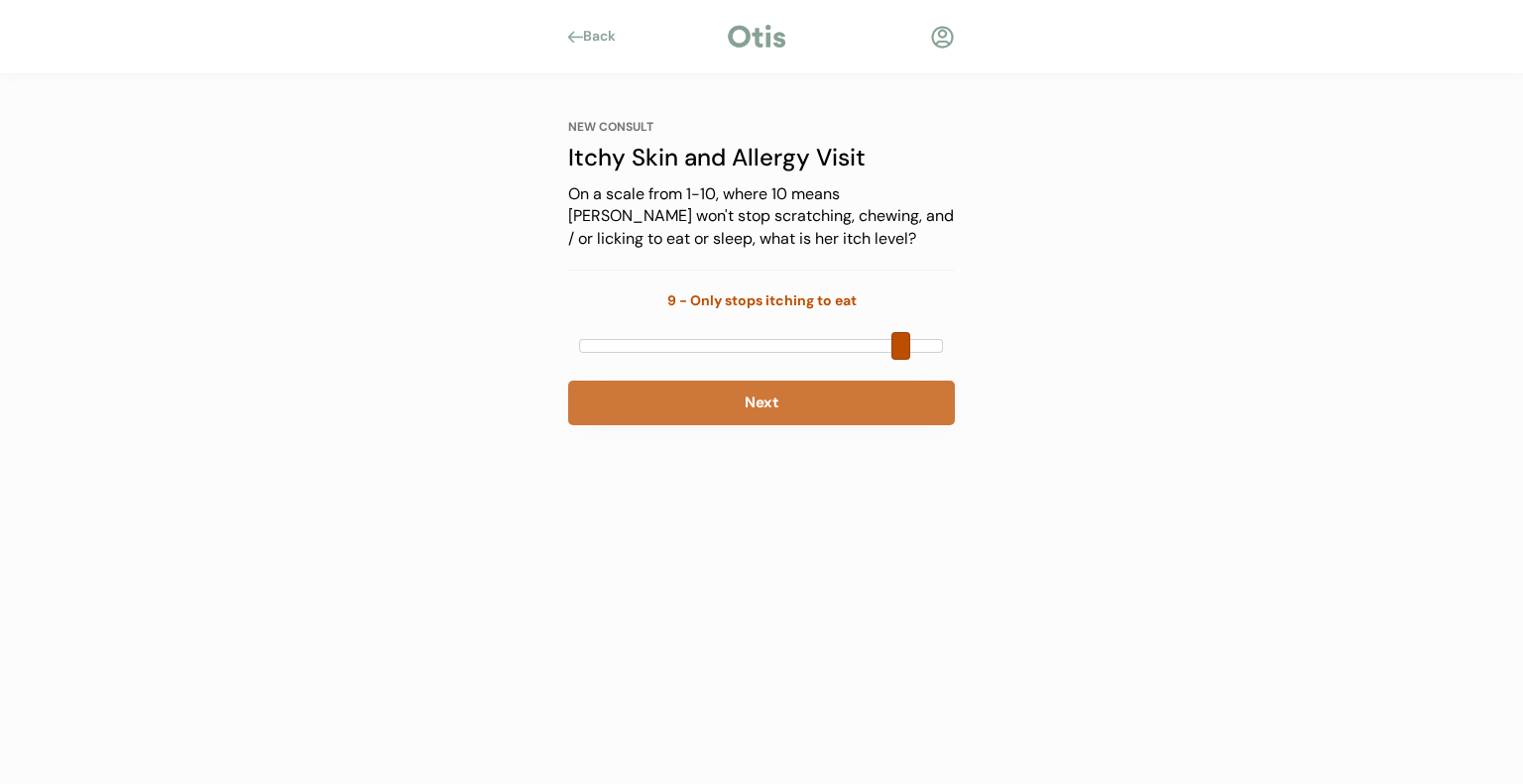 click on "Next" at bounding box center [762, 402] 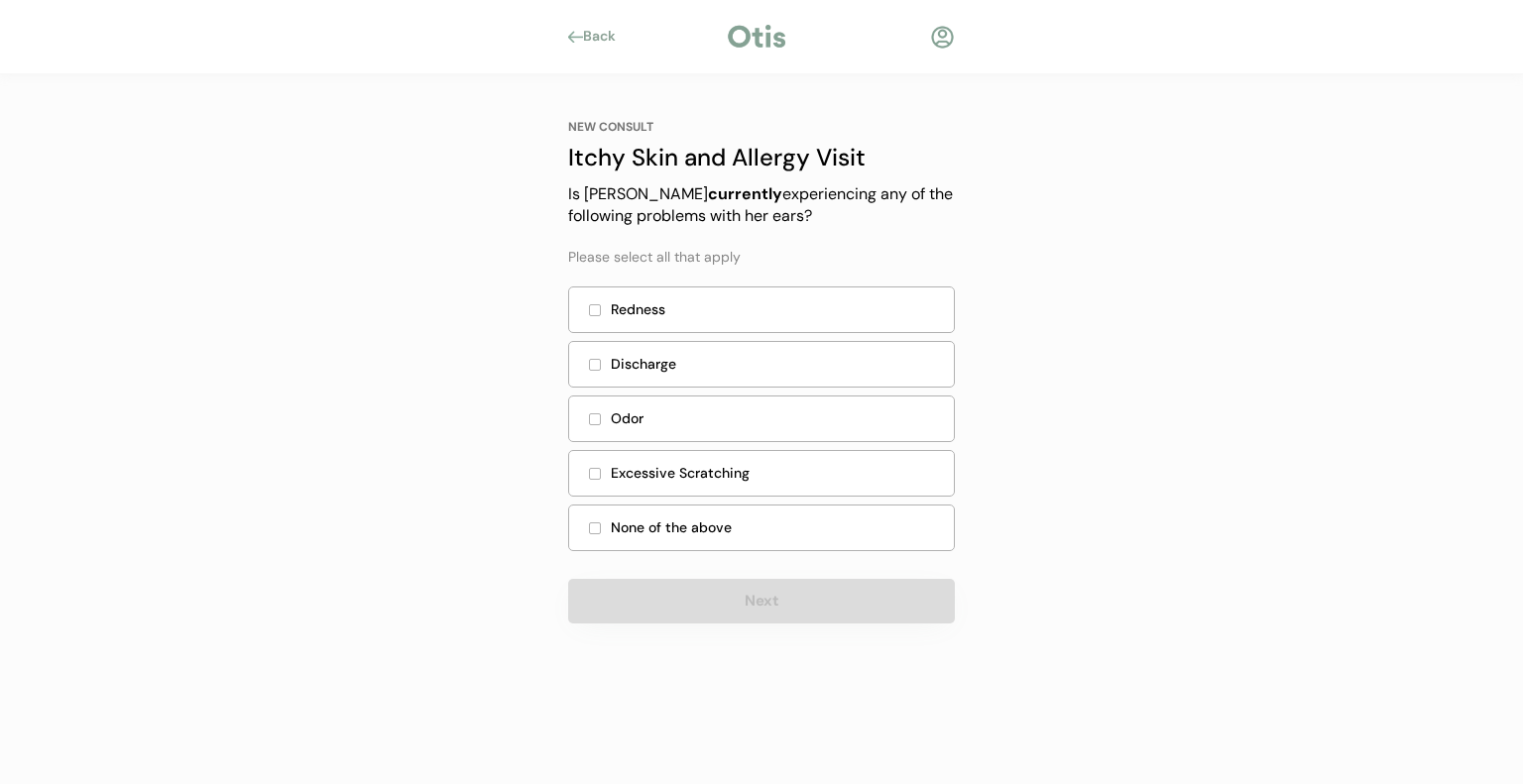 click at bounding box center [595, 310] 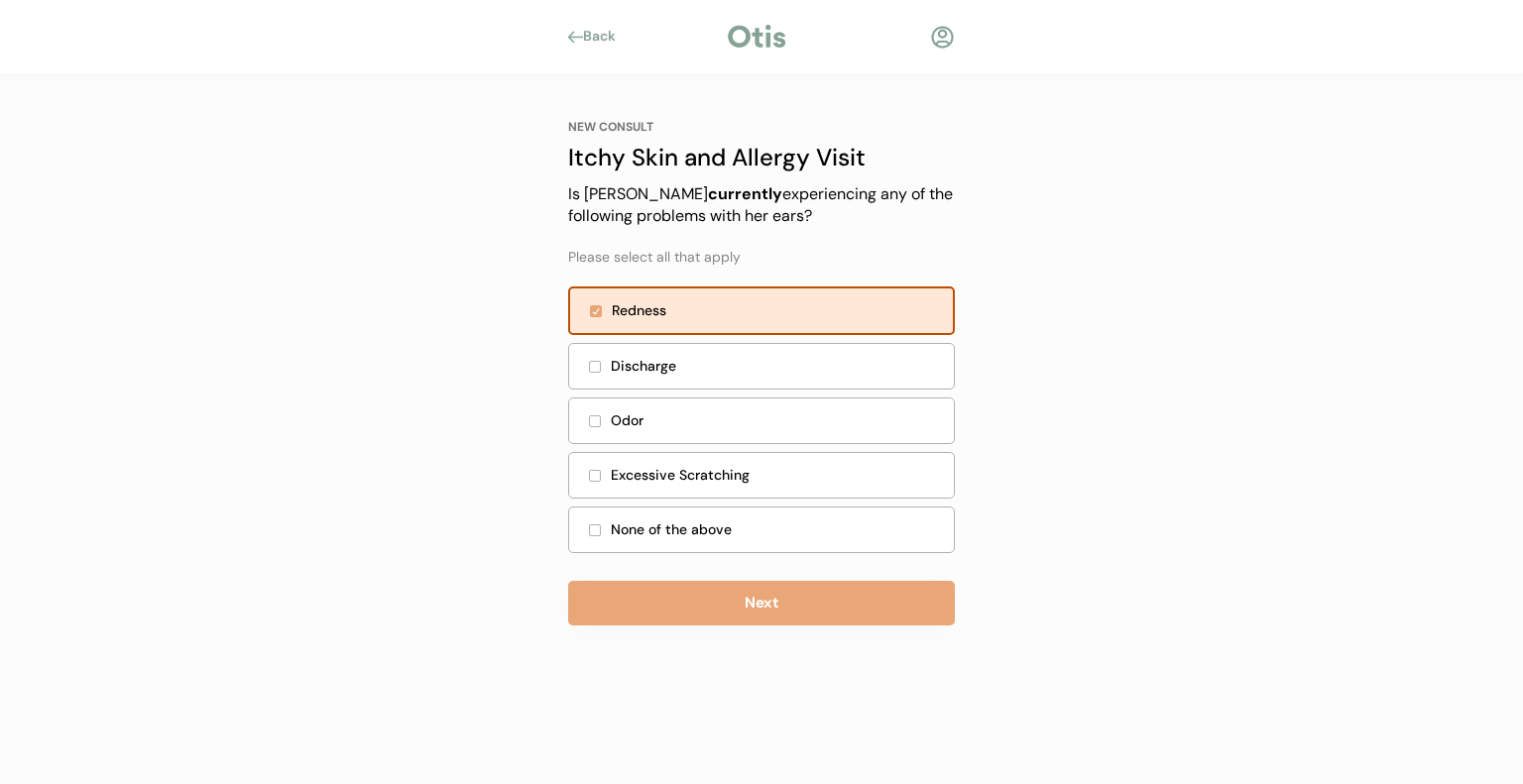 click at bounding box center (595, 421) 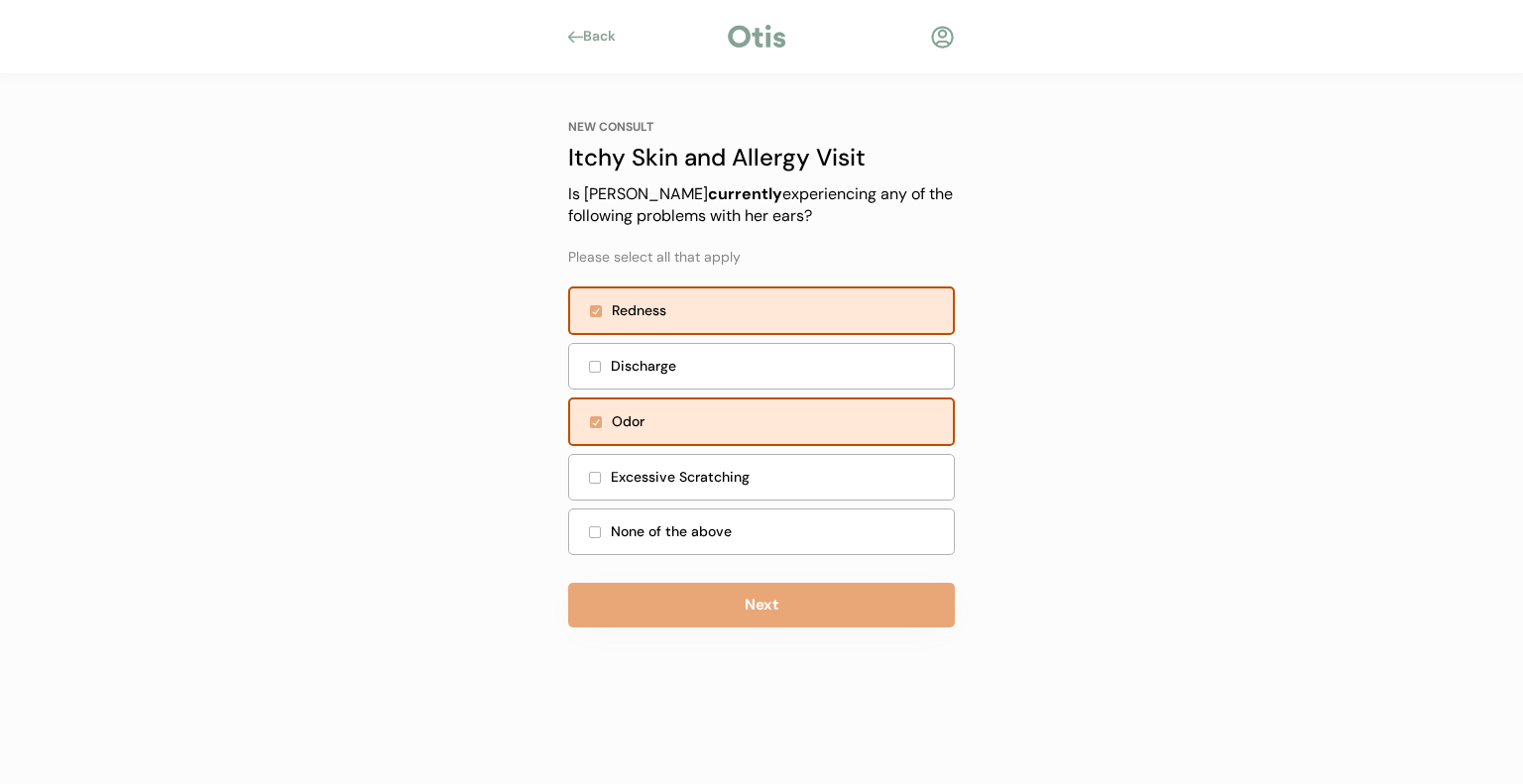 click at bounding box center (595, 478) 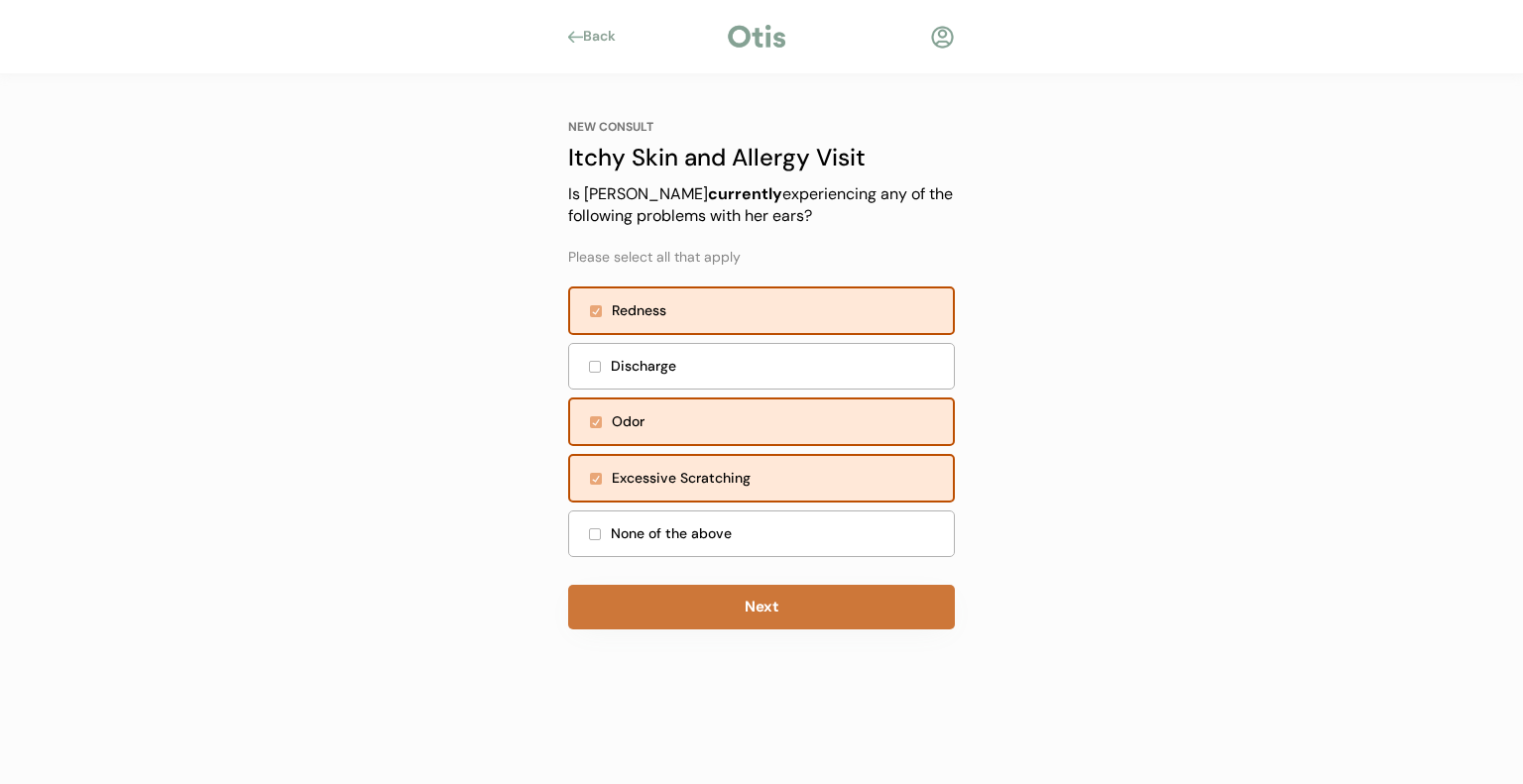 click on "Next" at bounding box center [762, 607] 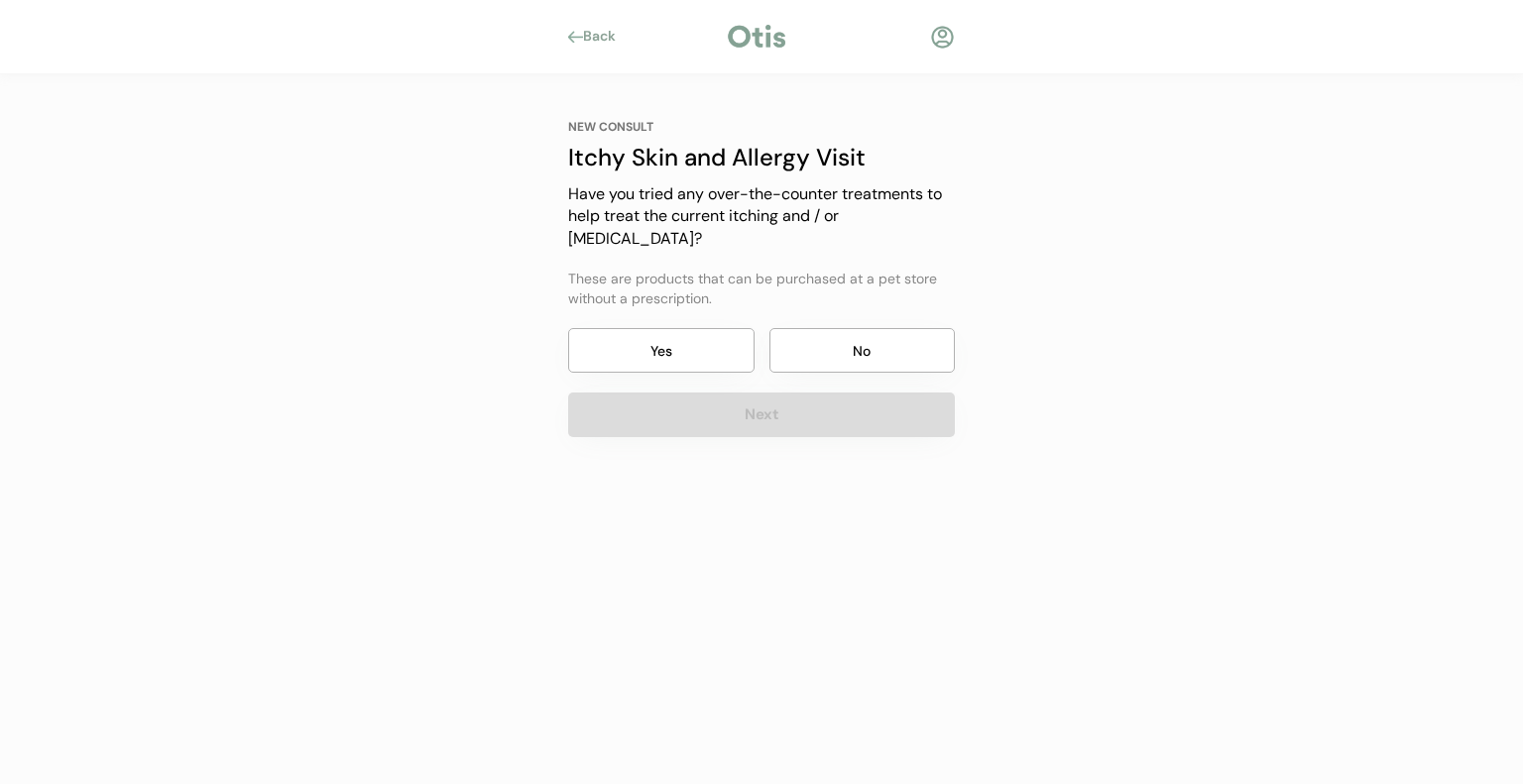 click on "Yes" at bounding box center [661, 350] 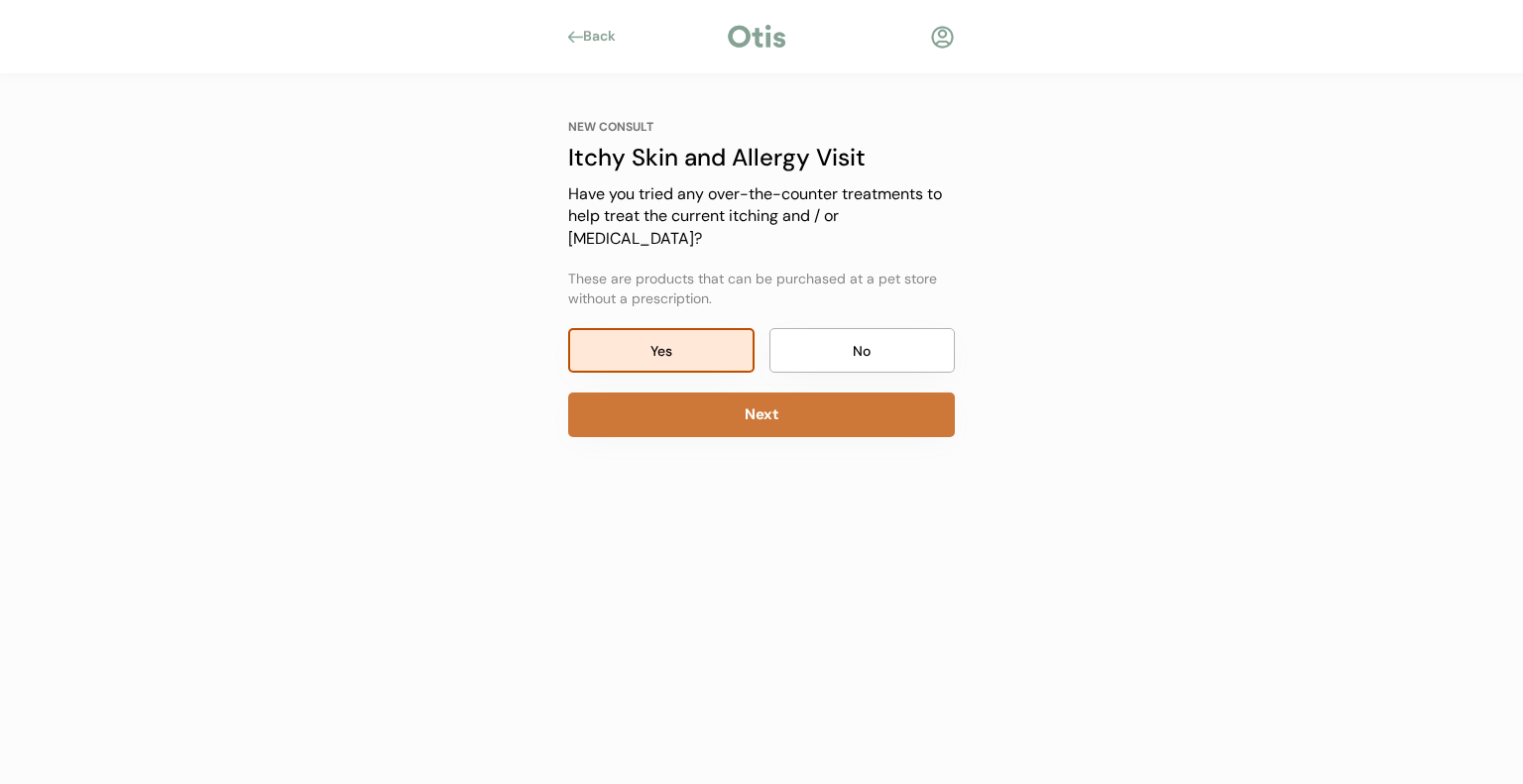 click on "Next" at bounding box center (762, 414) 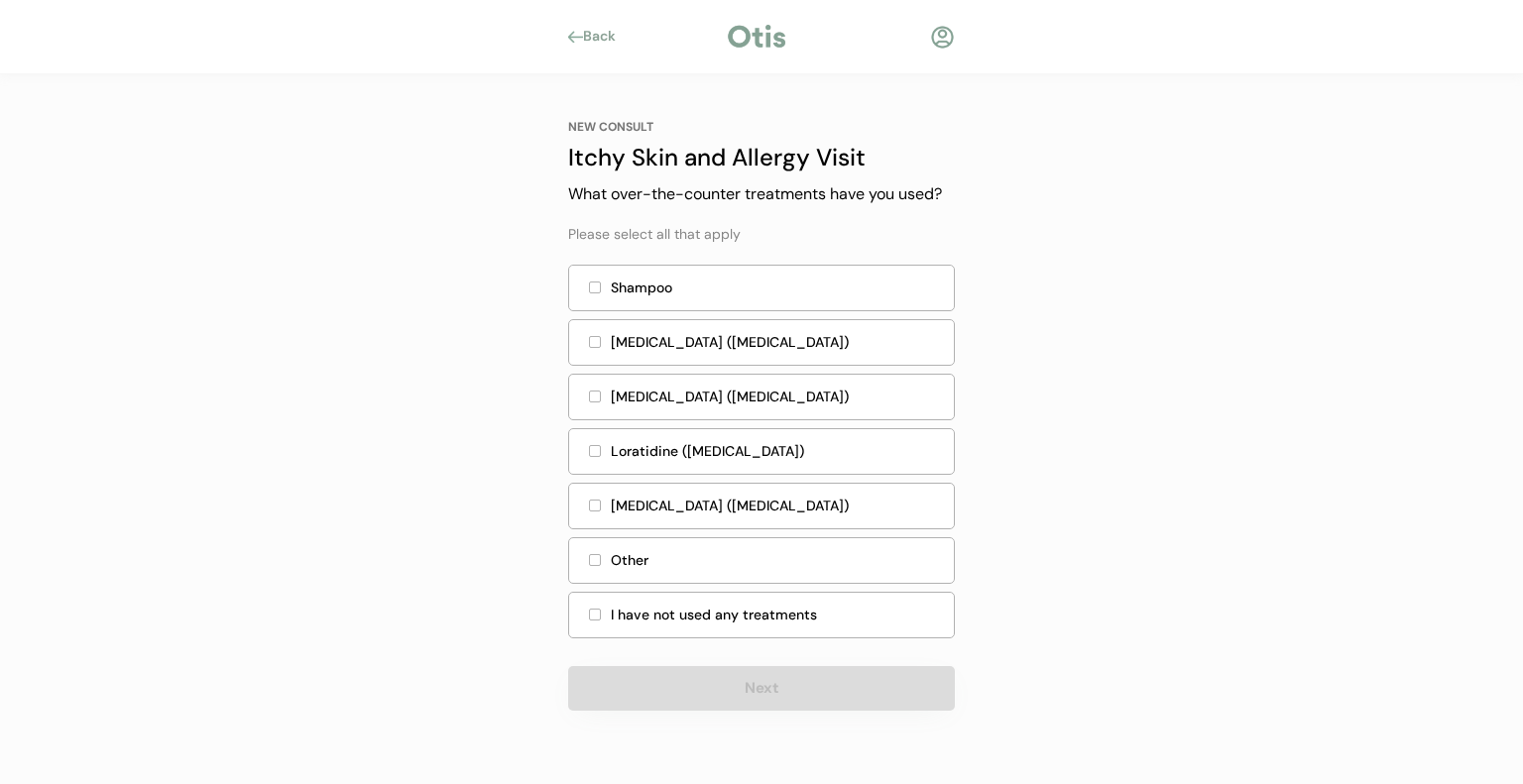 click on "Shampoo" at bounding box center (762, 287) 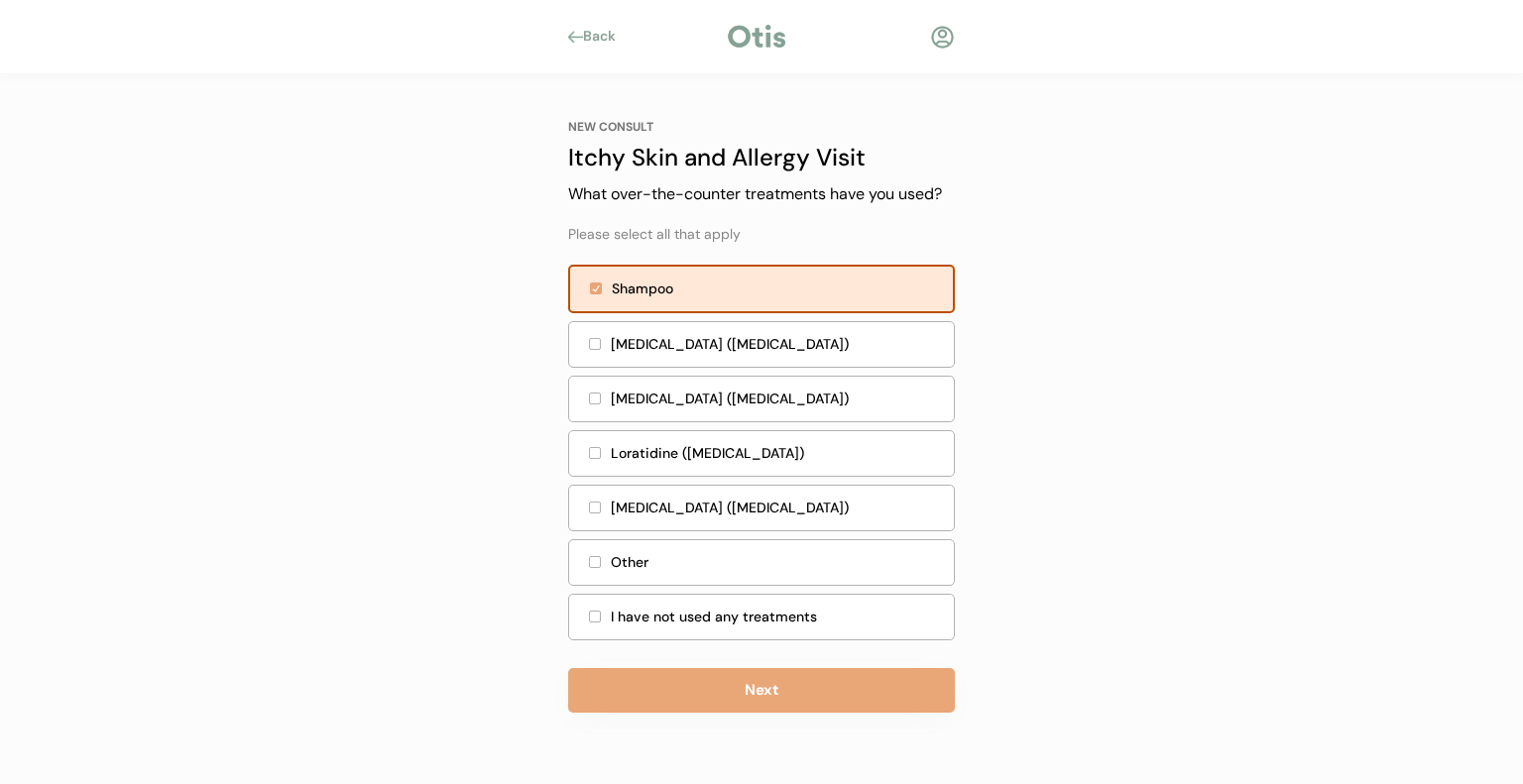 click at bounding box center (595, 398) 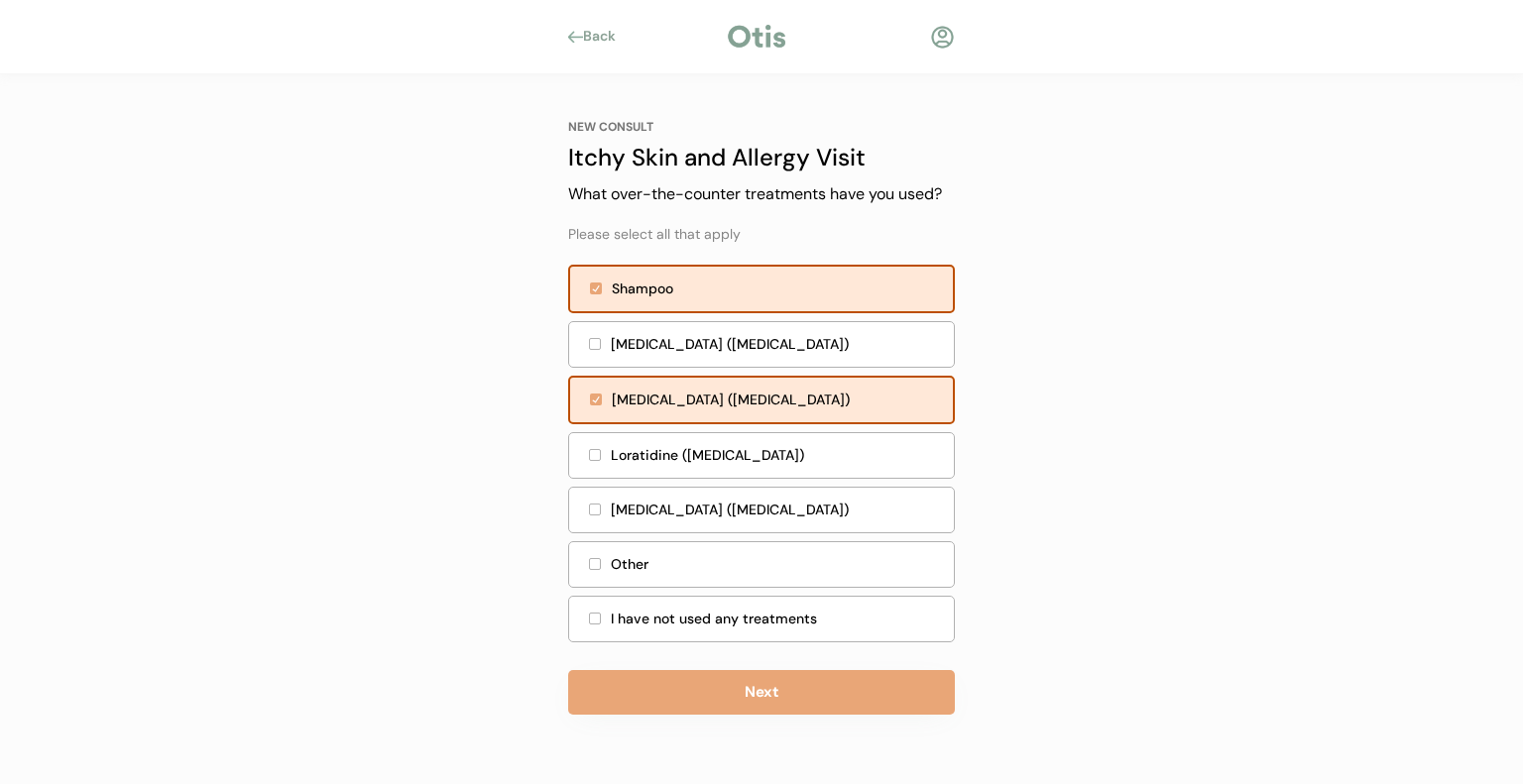 click on "Loratidine ([MEDICAL_DATA])" at bounding box center (762, 455) 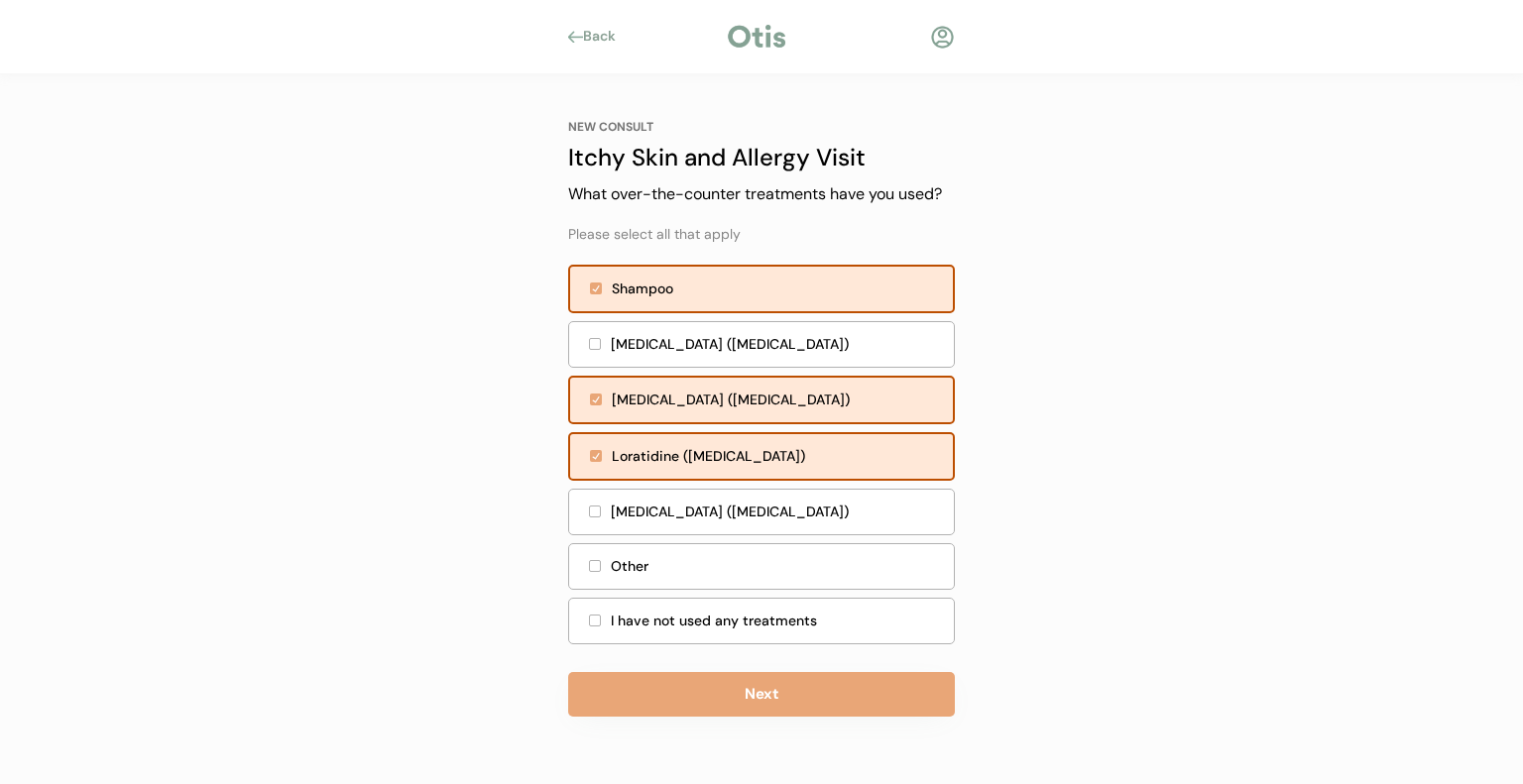 click at bounding box center (595, 511) 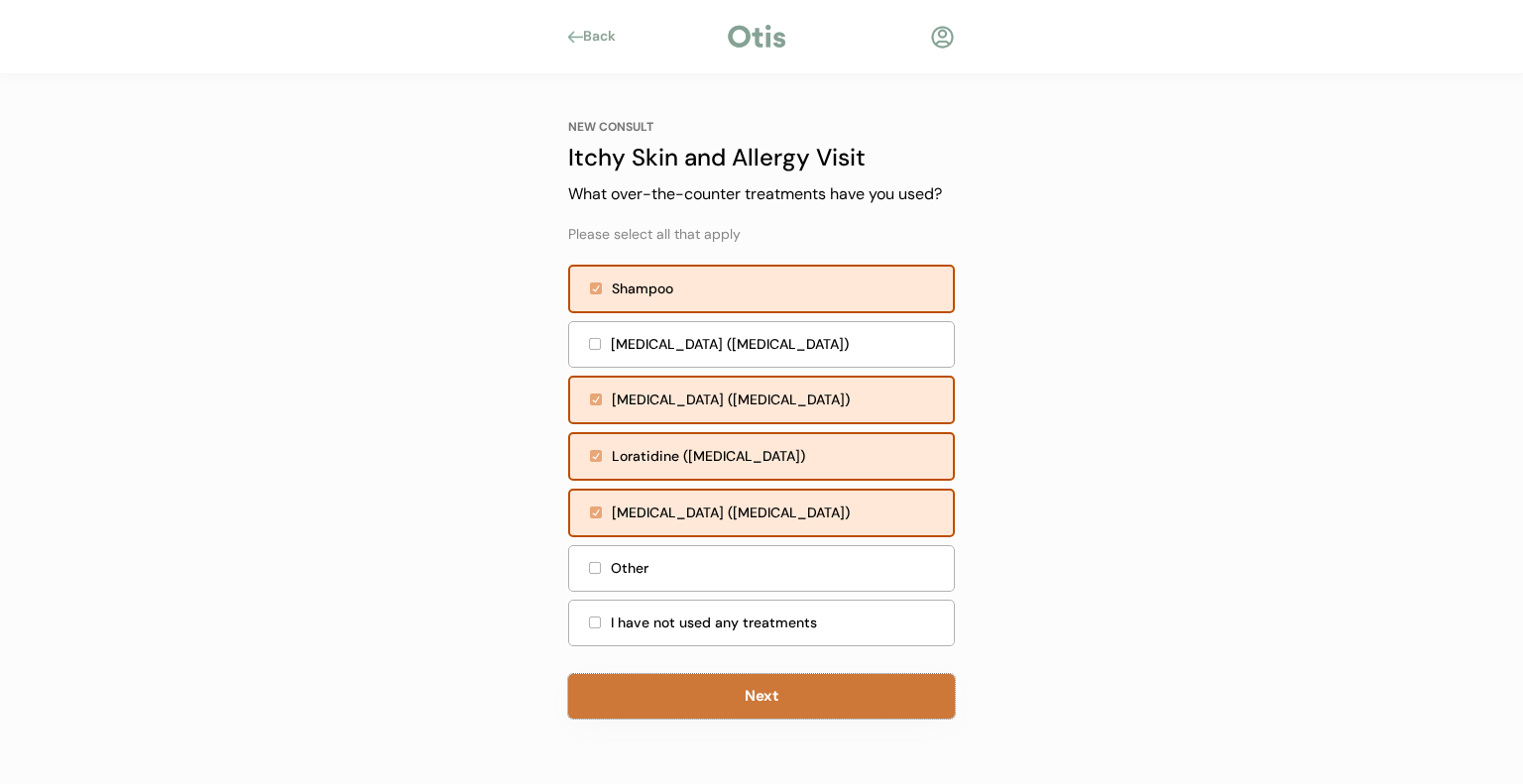 click on "Next" at bounding box center [762, 696] 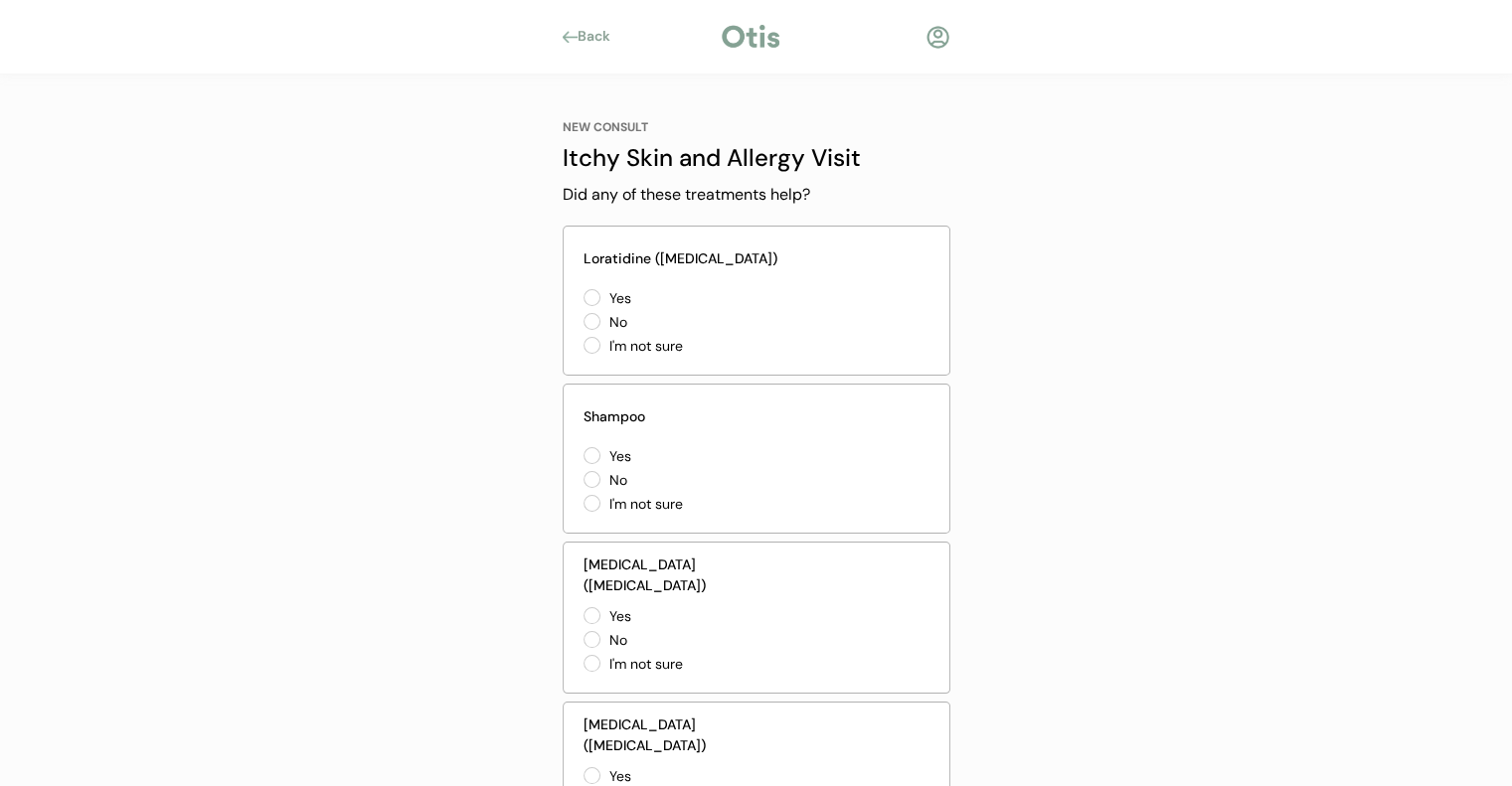 click on "No" at bounding box center [693, 322] 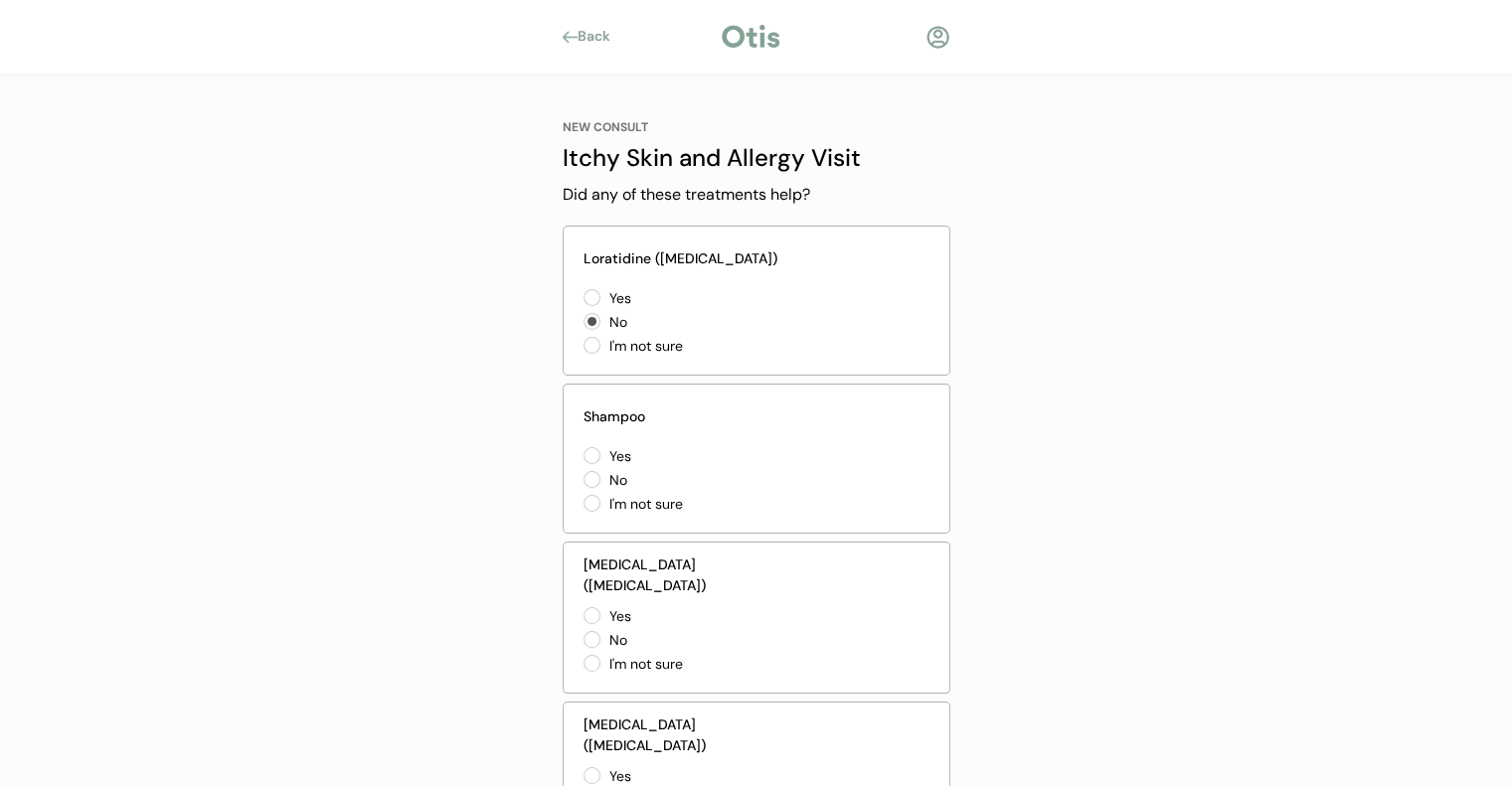 click on "No" at bounding box center [693, 480] 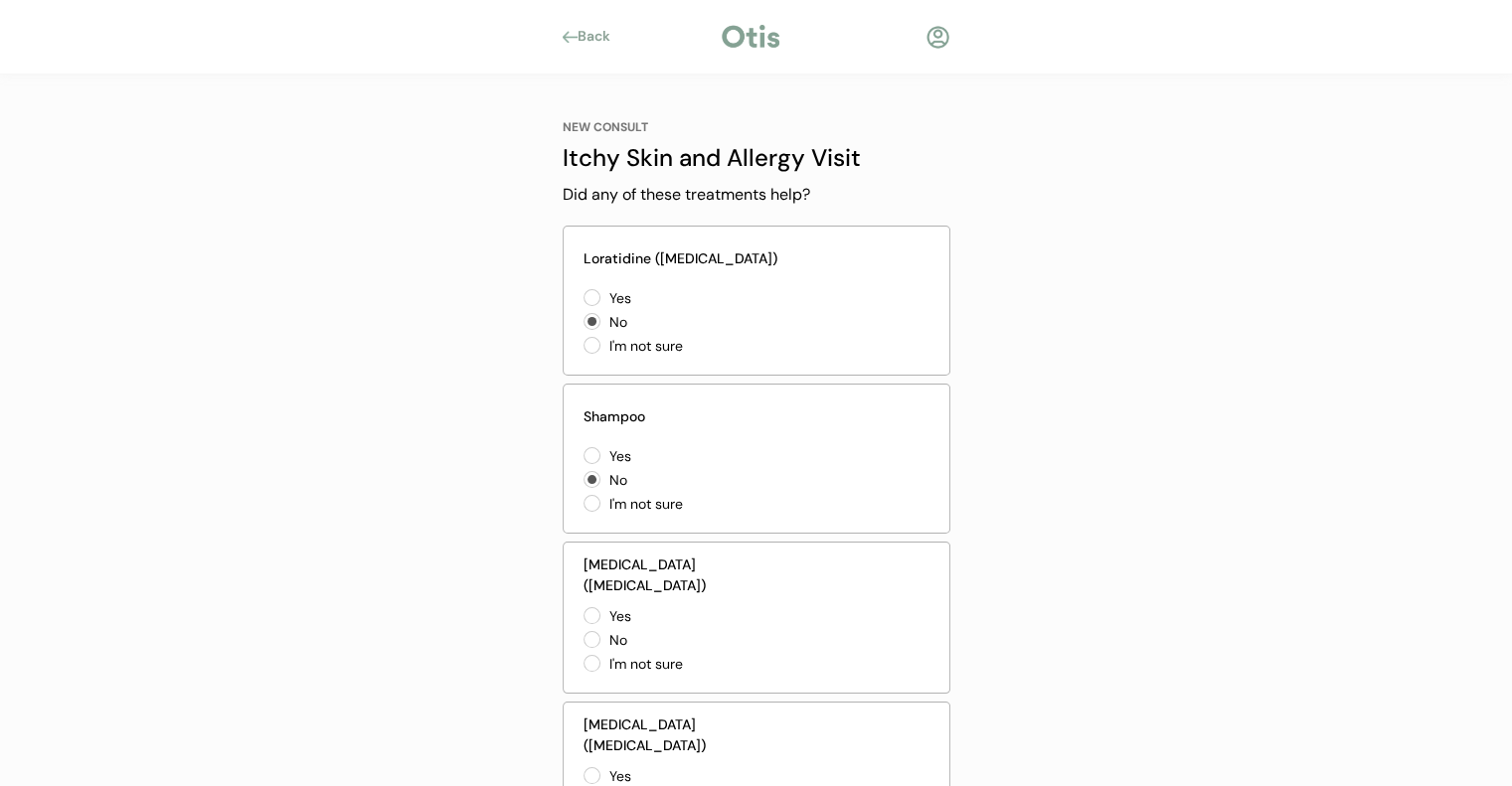 click on "No" at bounding box center (693, 640) 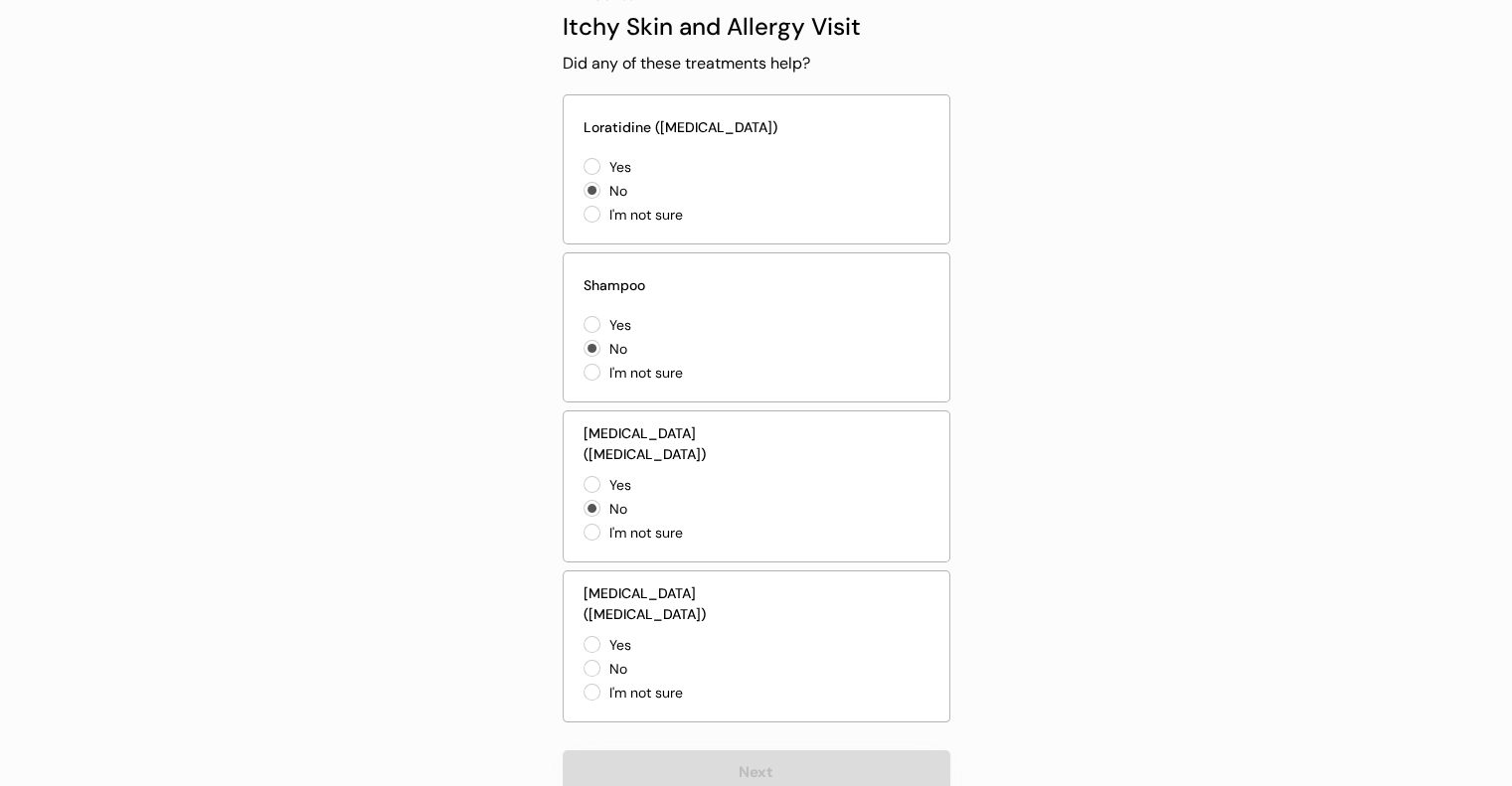 scroll, scrollTop: 182, scrollLeft: 0, axis: vertical 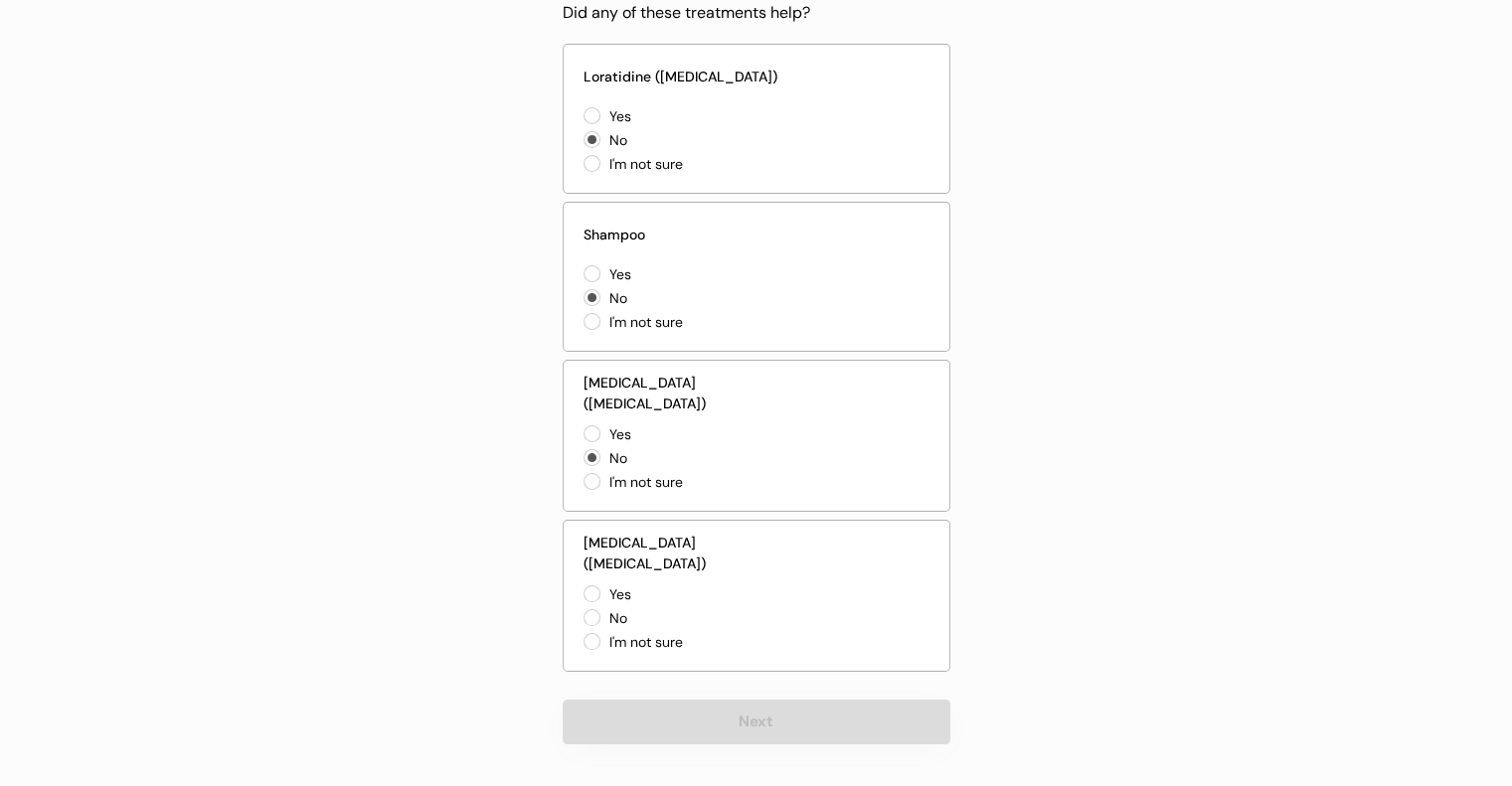 click on "No" at bounding box center (693, 618) 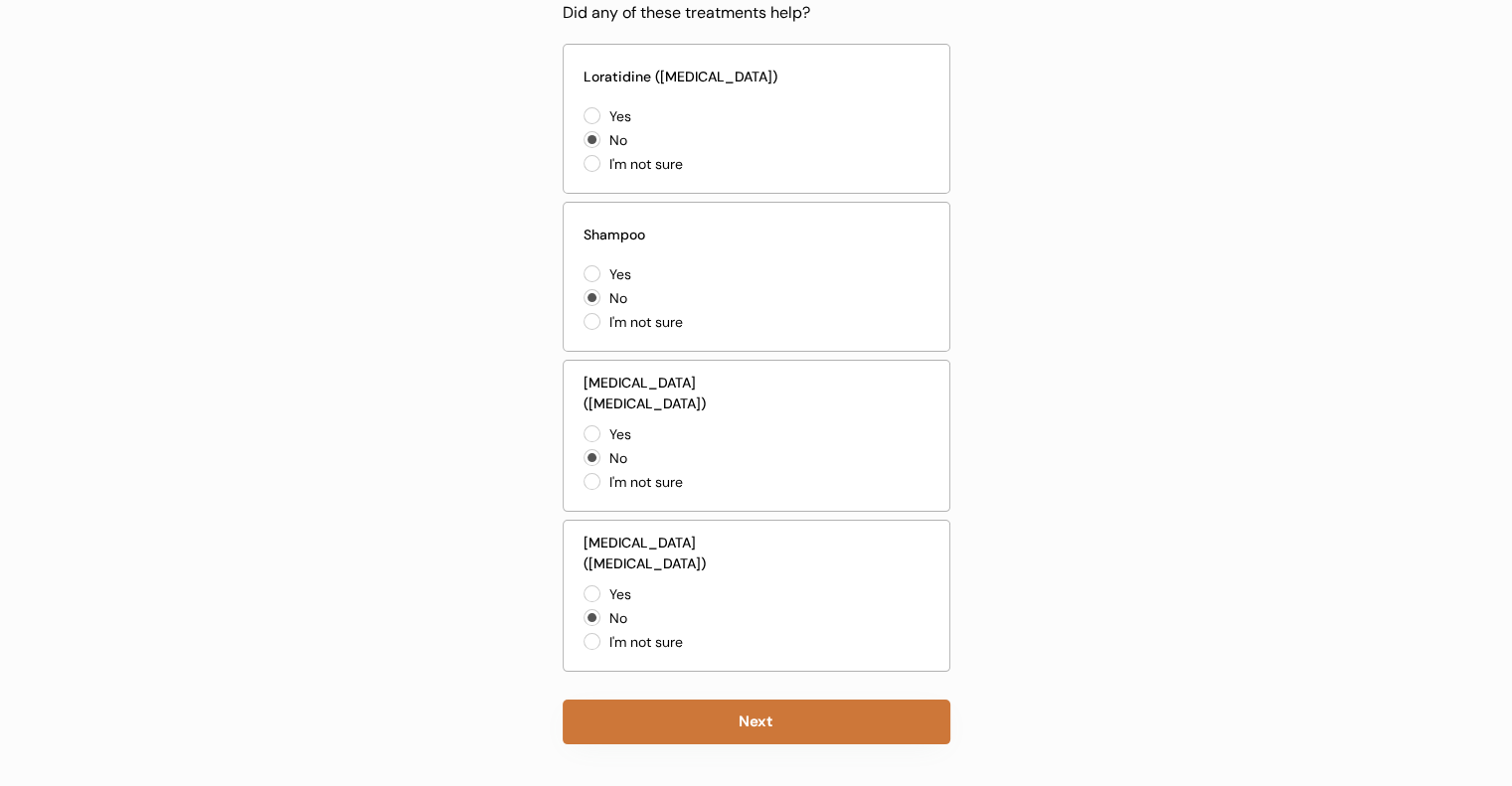 click on "Next" at bounding box center [756, 721] 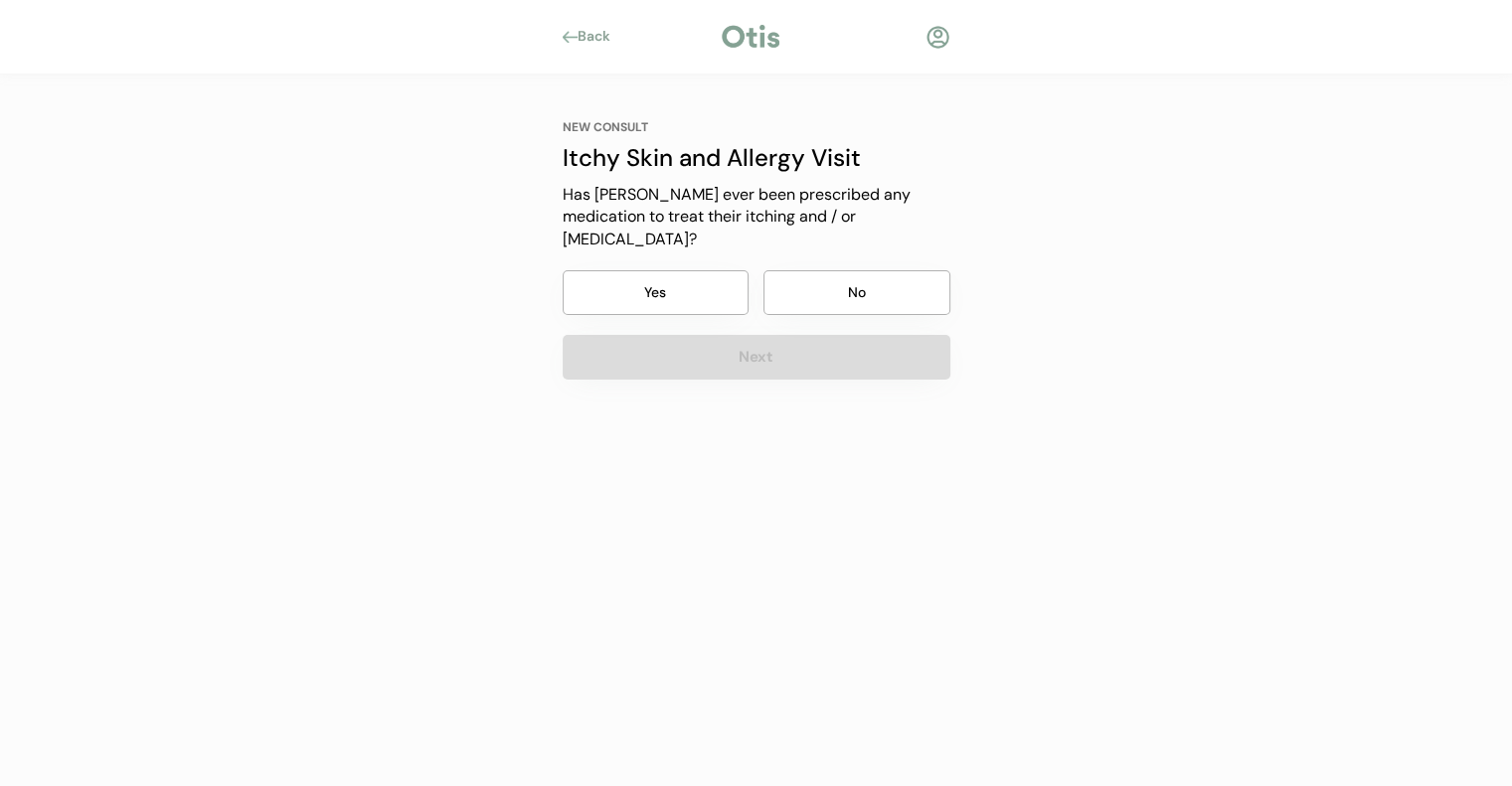 scroll, scrollTop: 0, scrollLeft: 0, axis: both 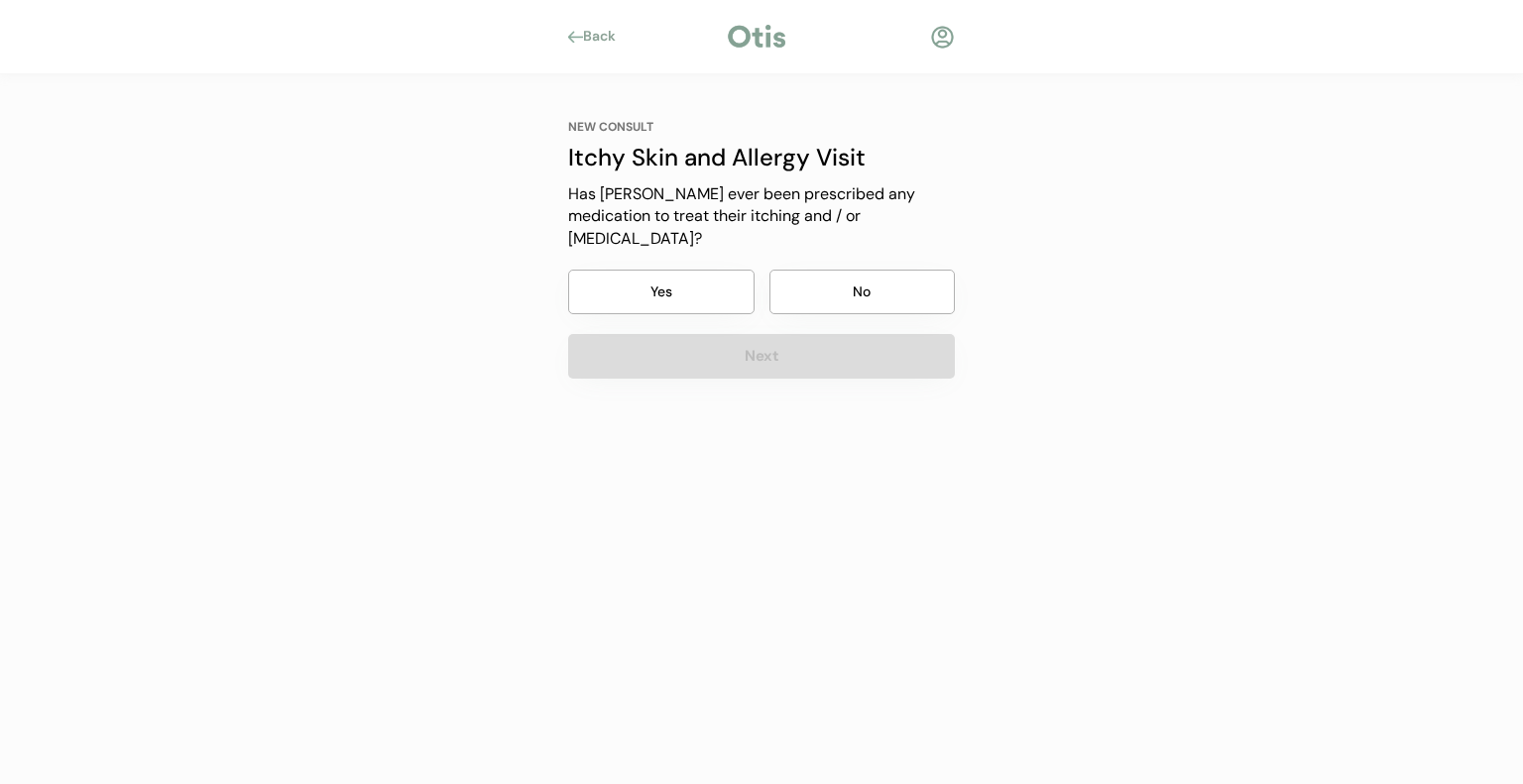 click on "Yes" at bounding box center (661, 291) 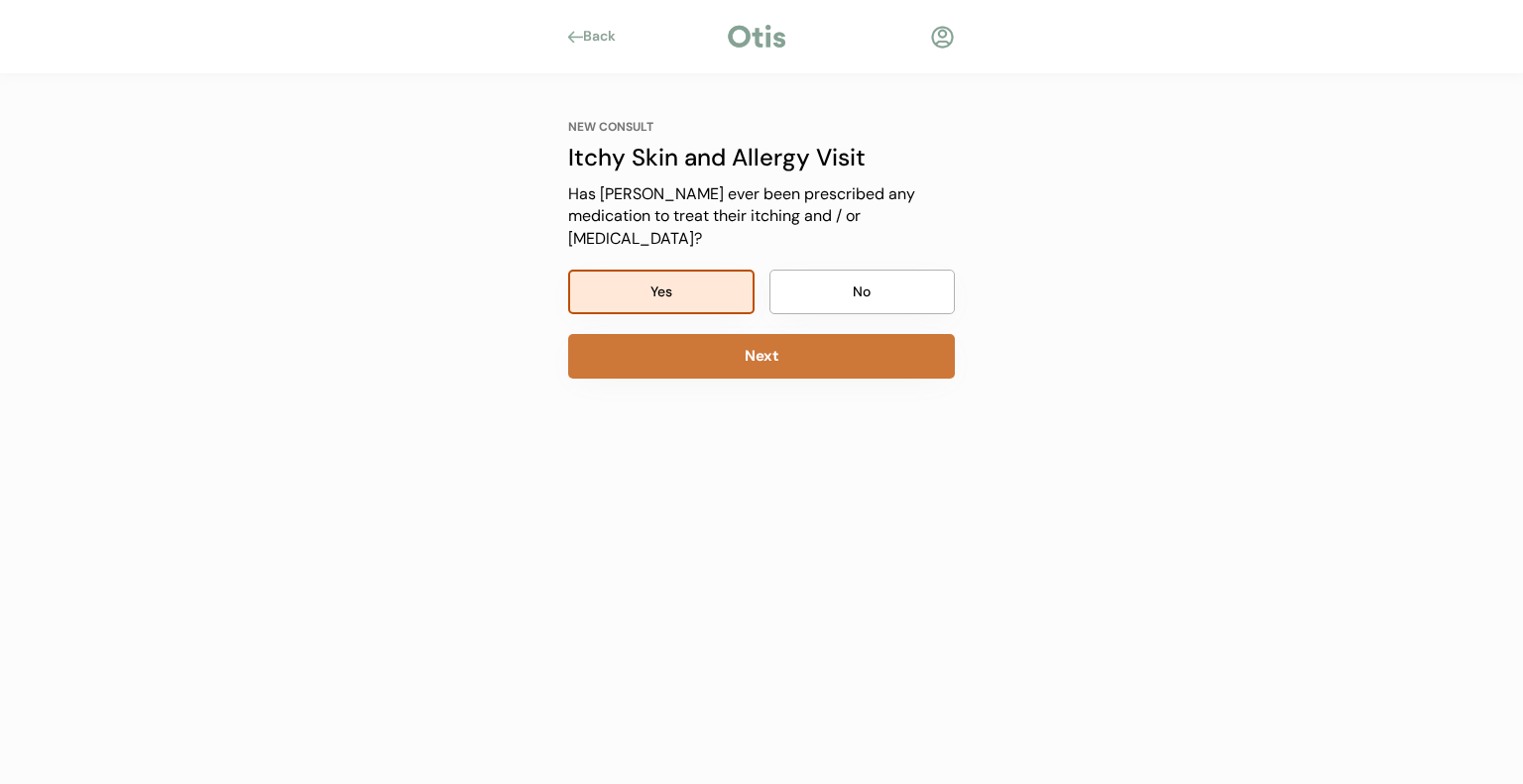click on "Next" at bounding box center (762, 356) 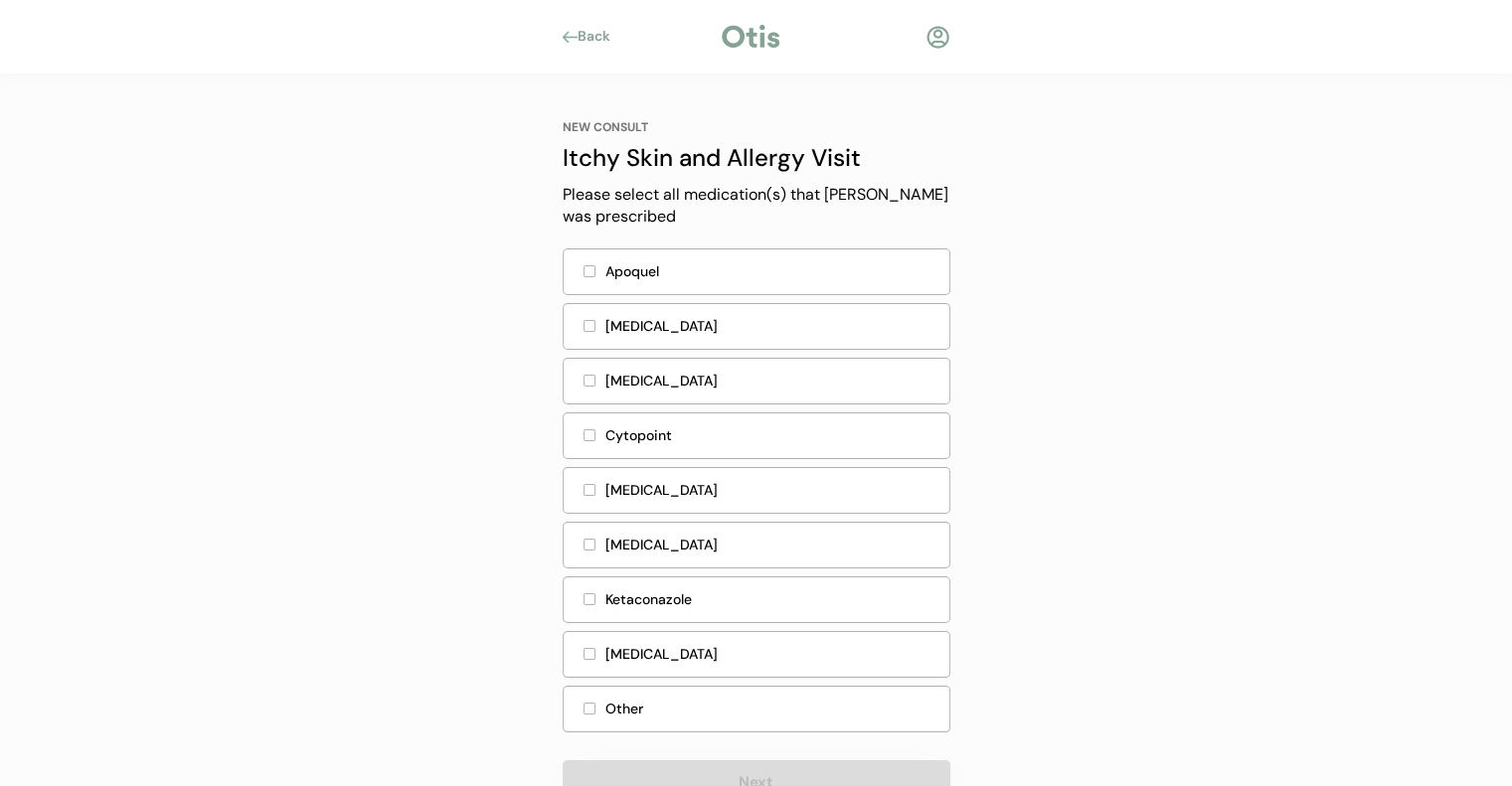 click at bounding box center [589, 326] 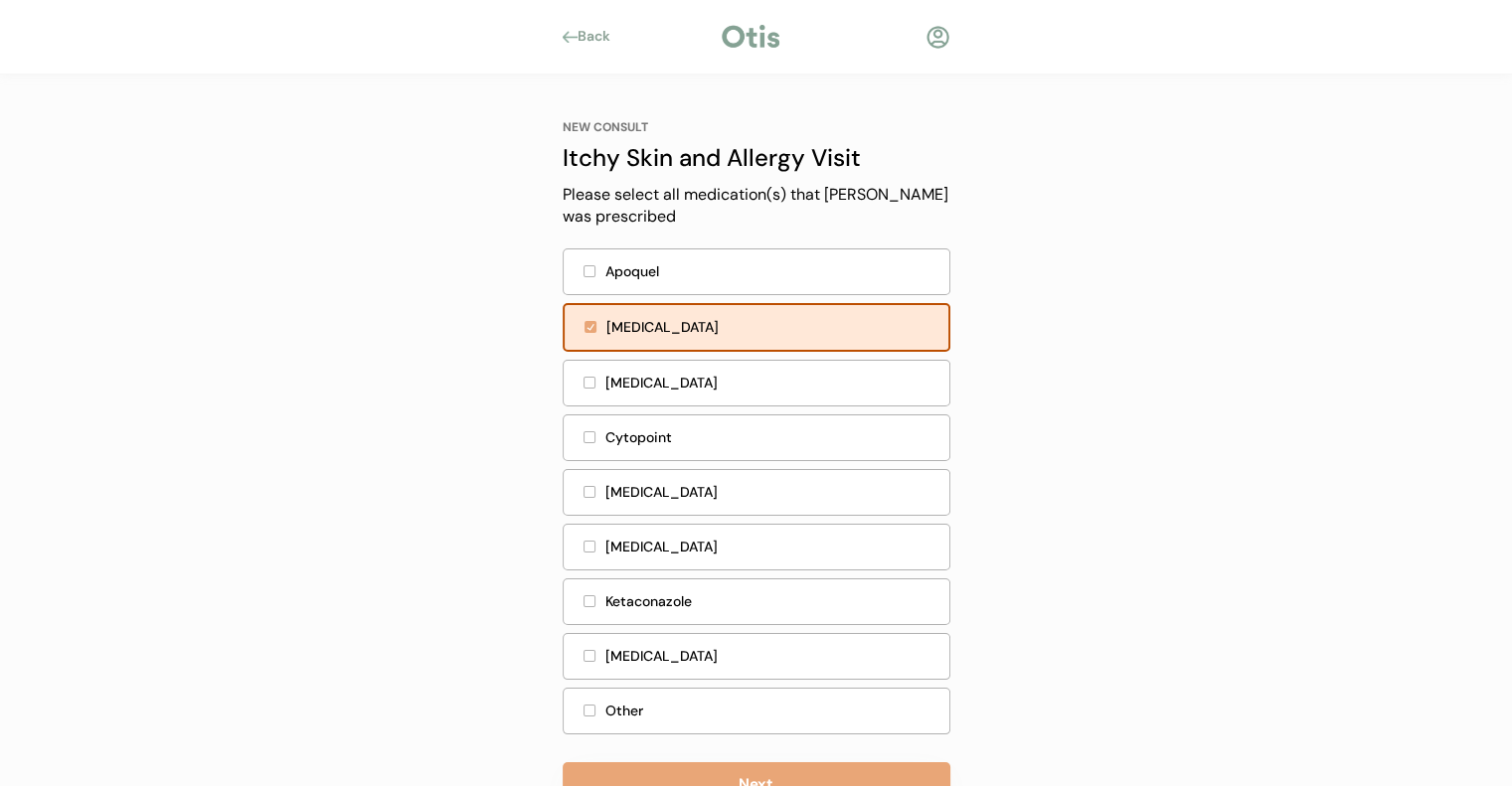 click at bounding box center [589, 601] 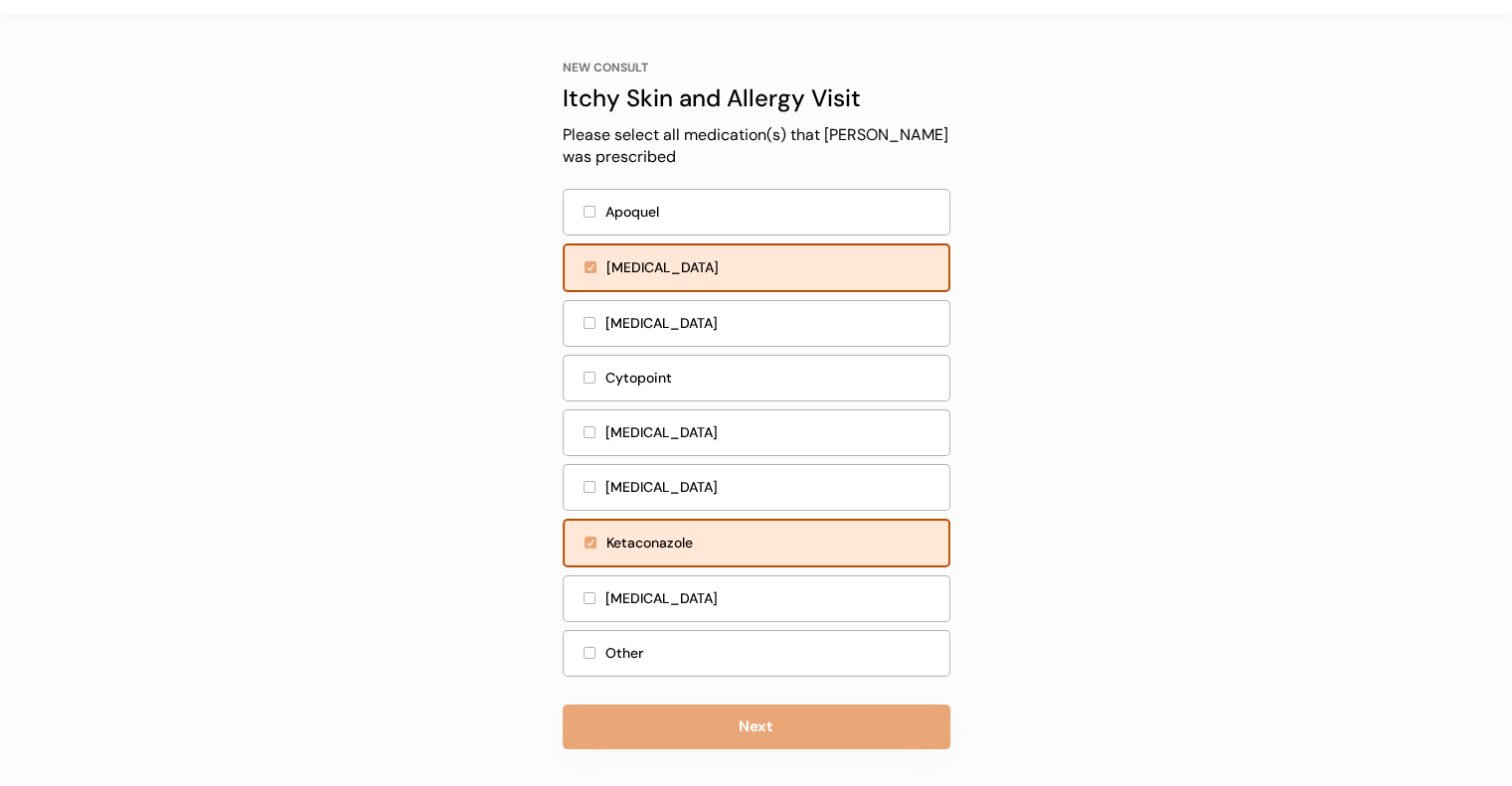 scroll, scrollTop: 66, scrollLeft: 0, axis: vertical 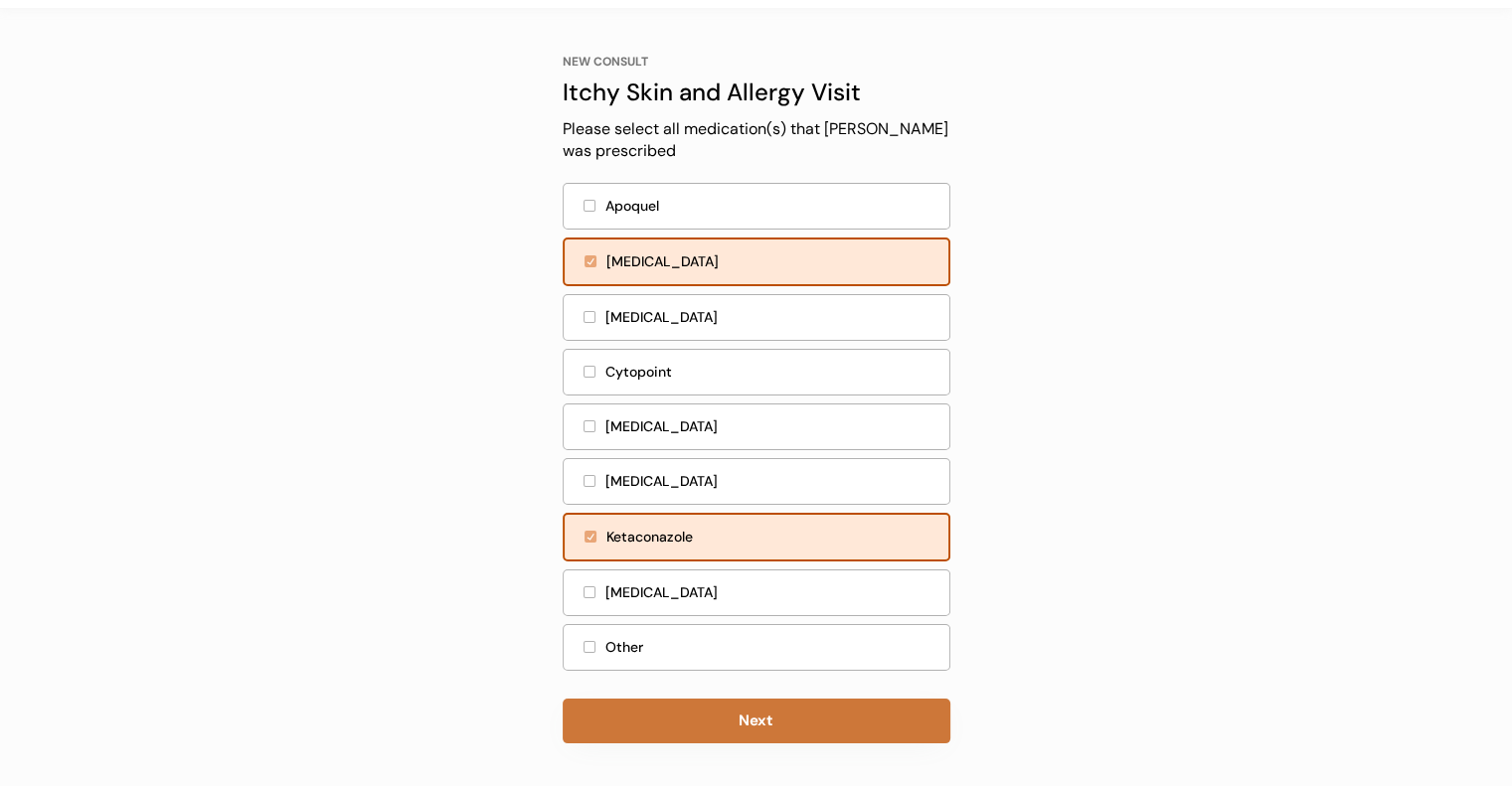 click on "Next" at bounding box center [756, 720] 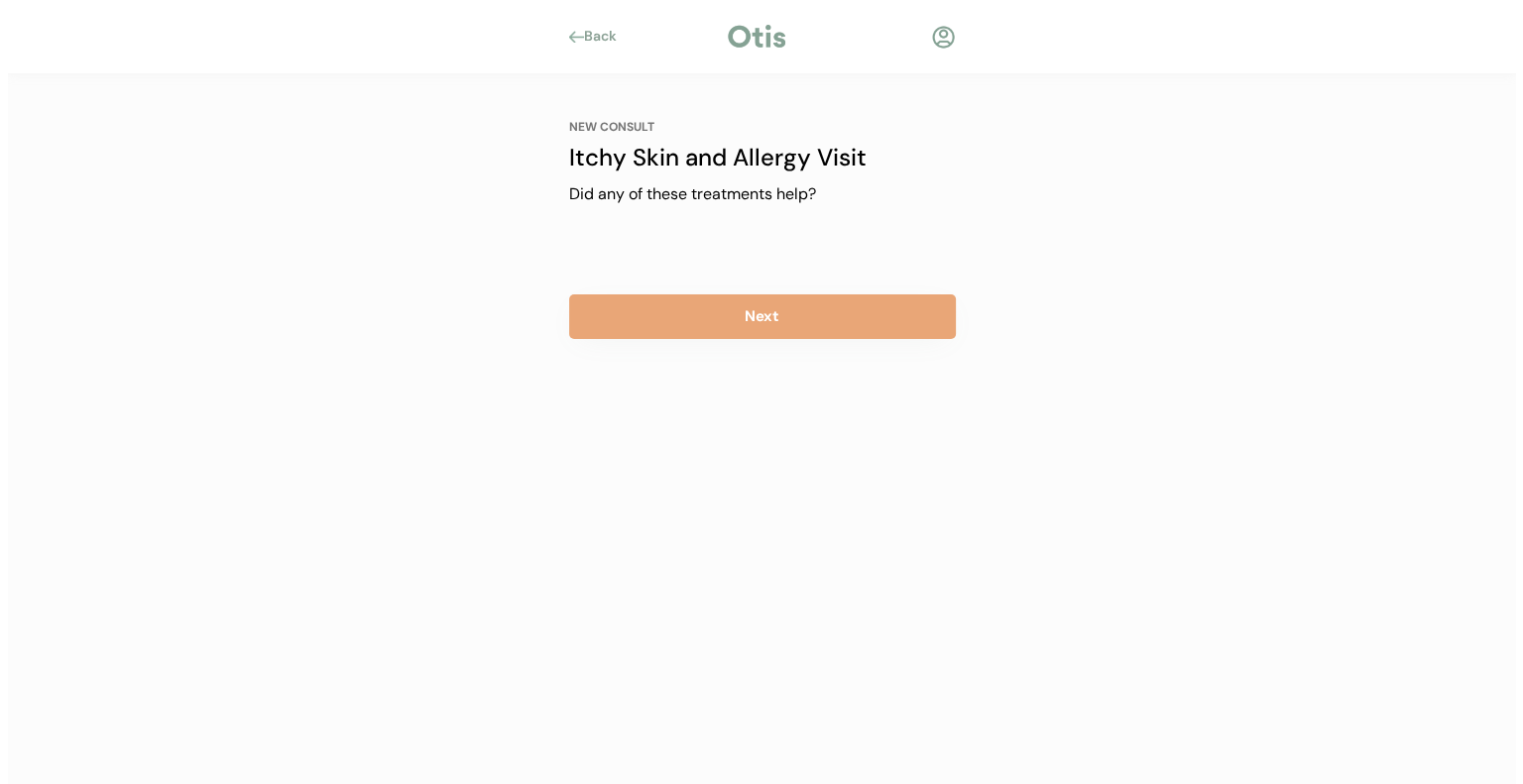 scroll, scrollTop: 0, scrollLeft: 0, axis: both 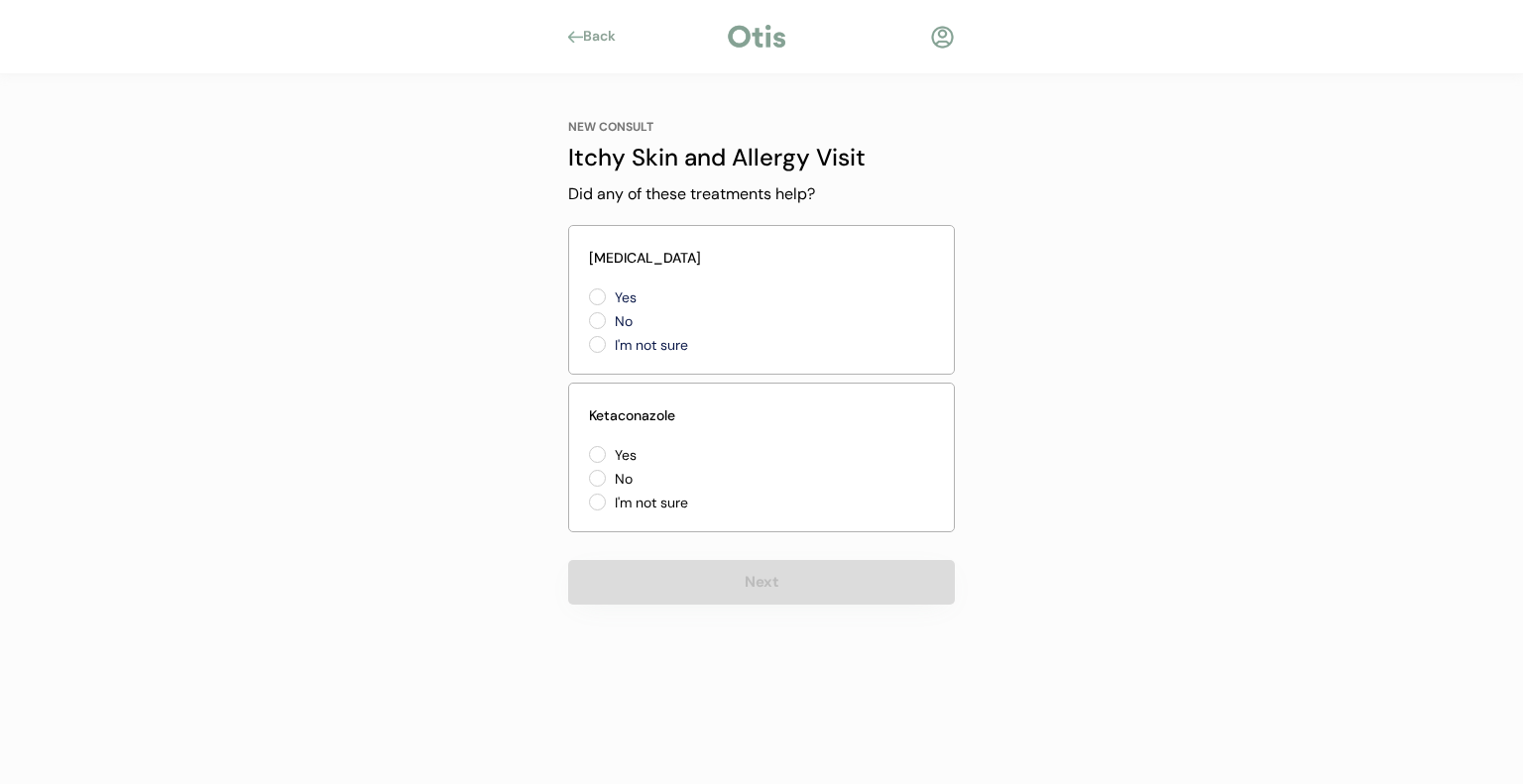 click on "No" at bounding box center [698, 321] 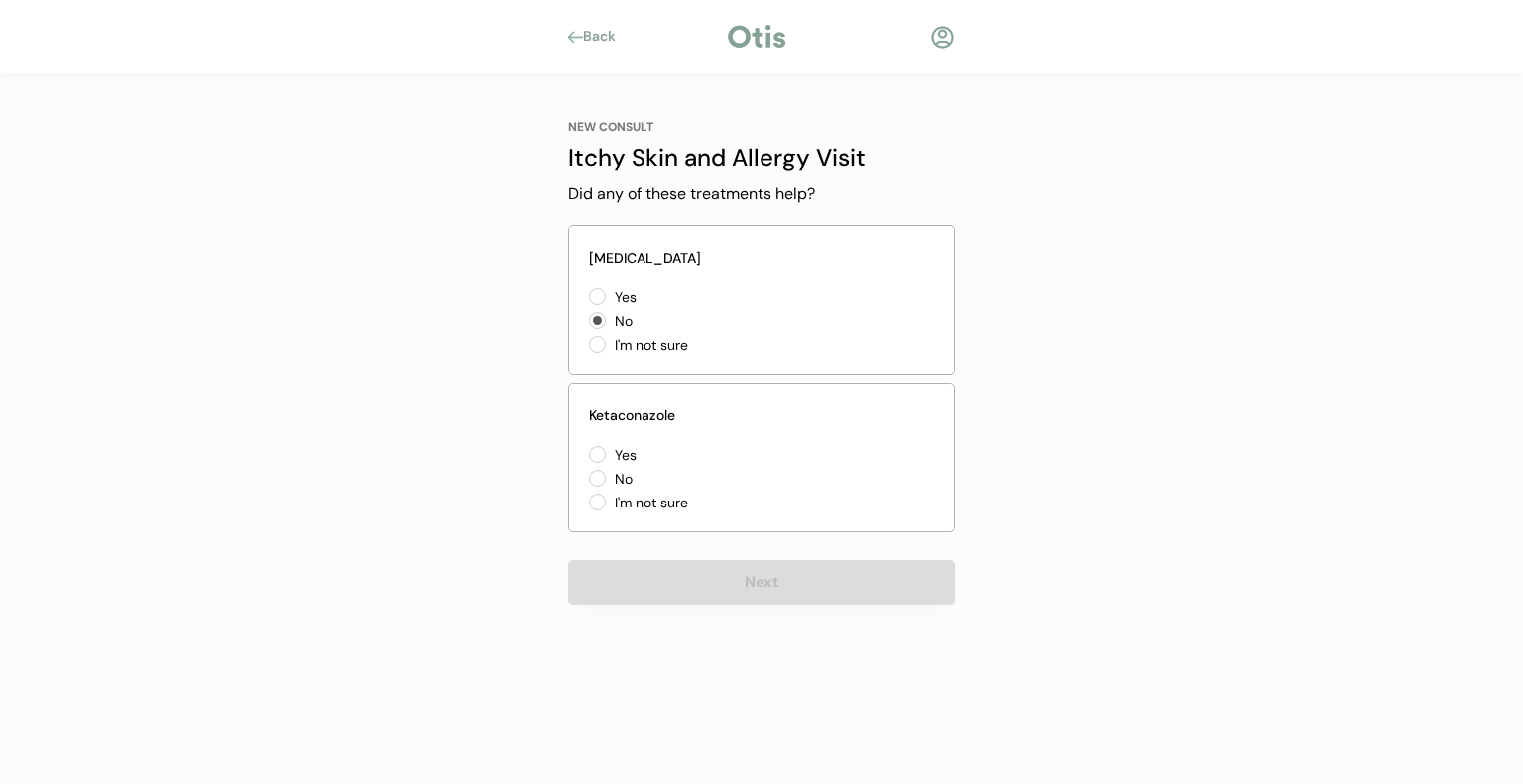 click on "No" at bounding box center (698, 479) 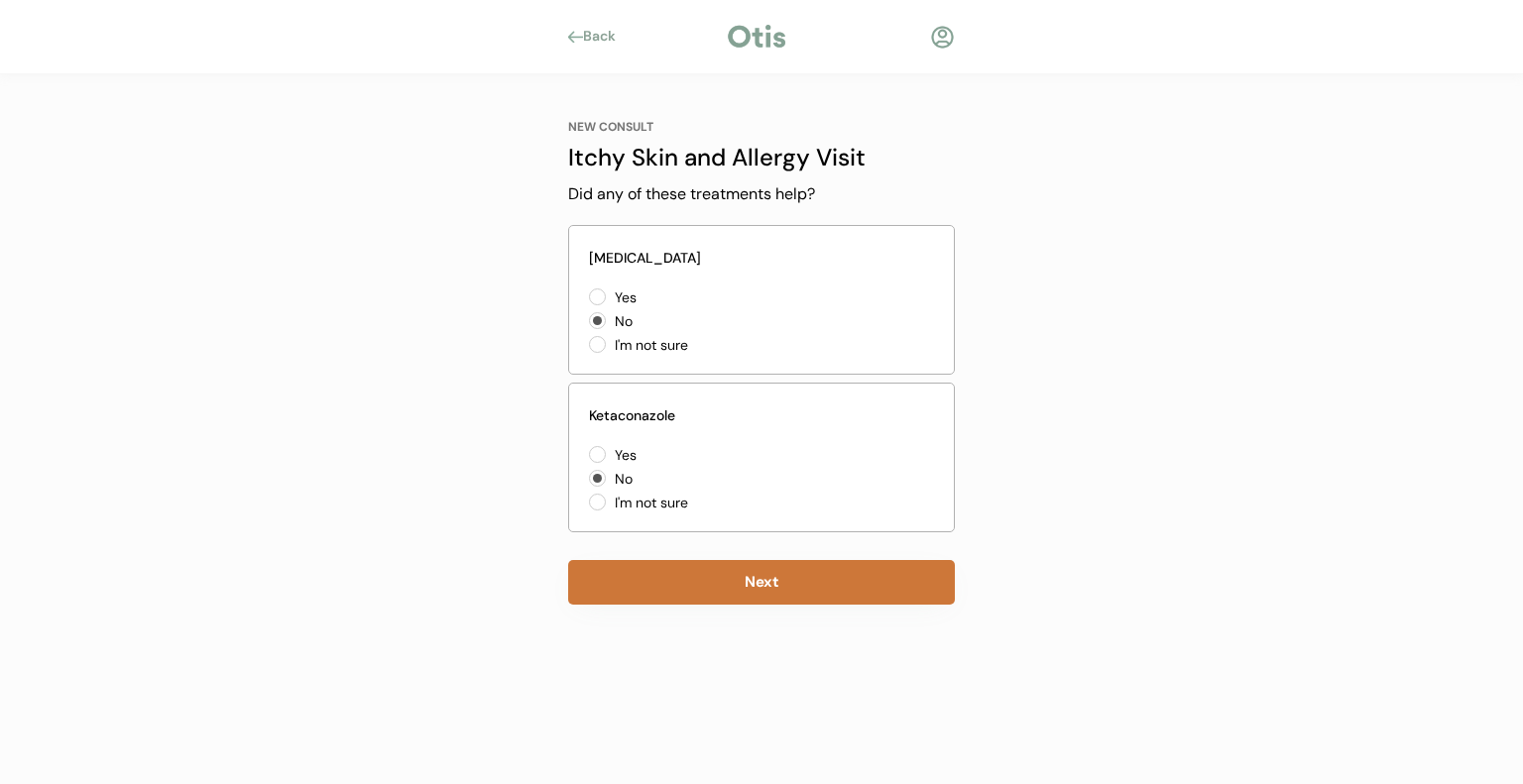 click on "Next" at bounding box center [762, 582] 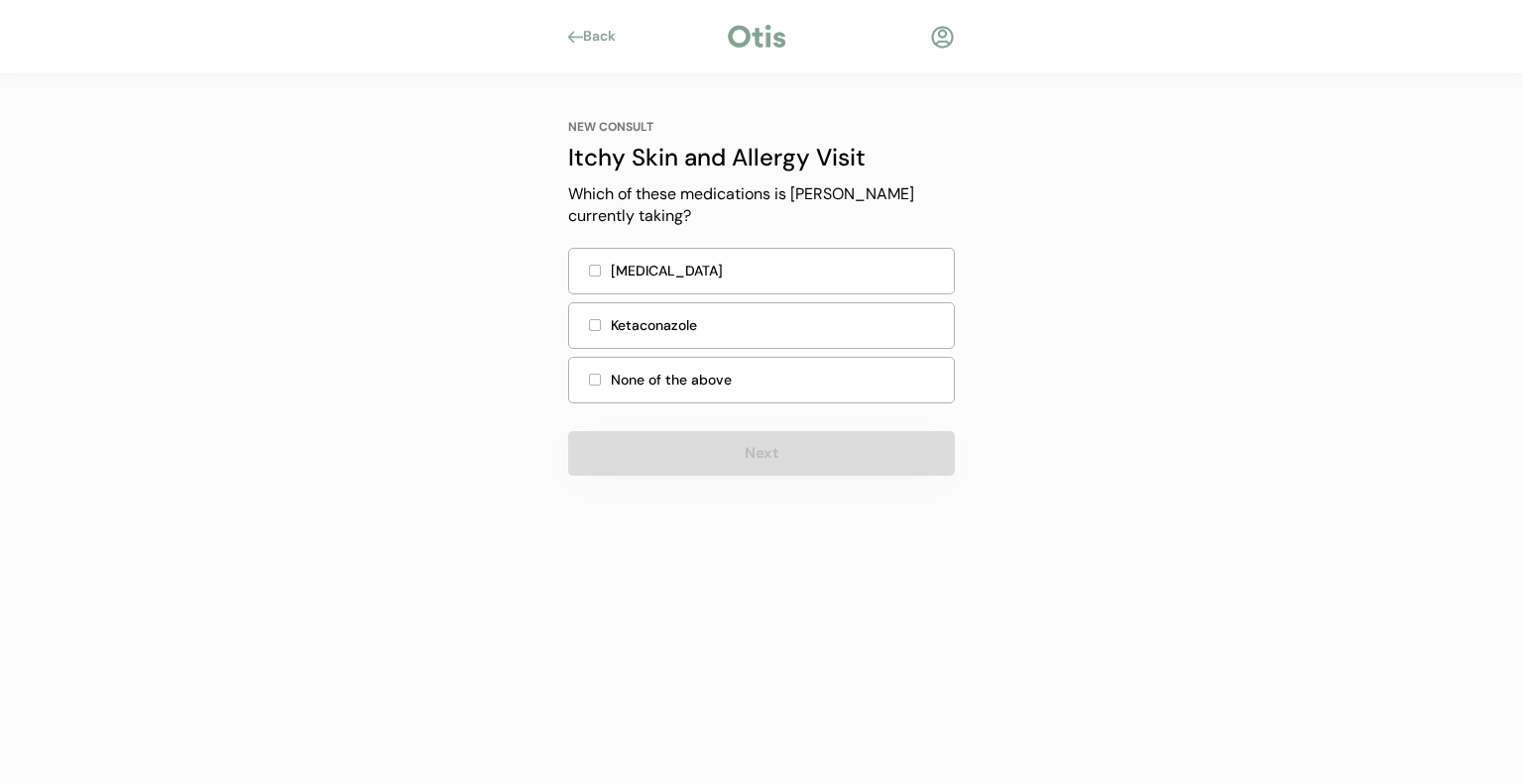 click at bounding box center [595, 325] 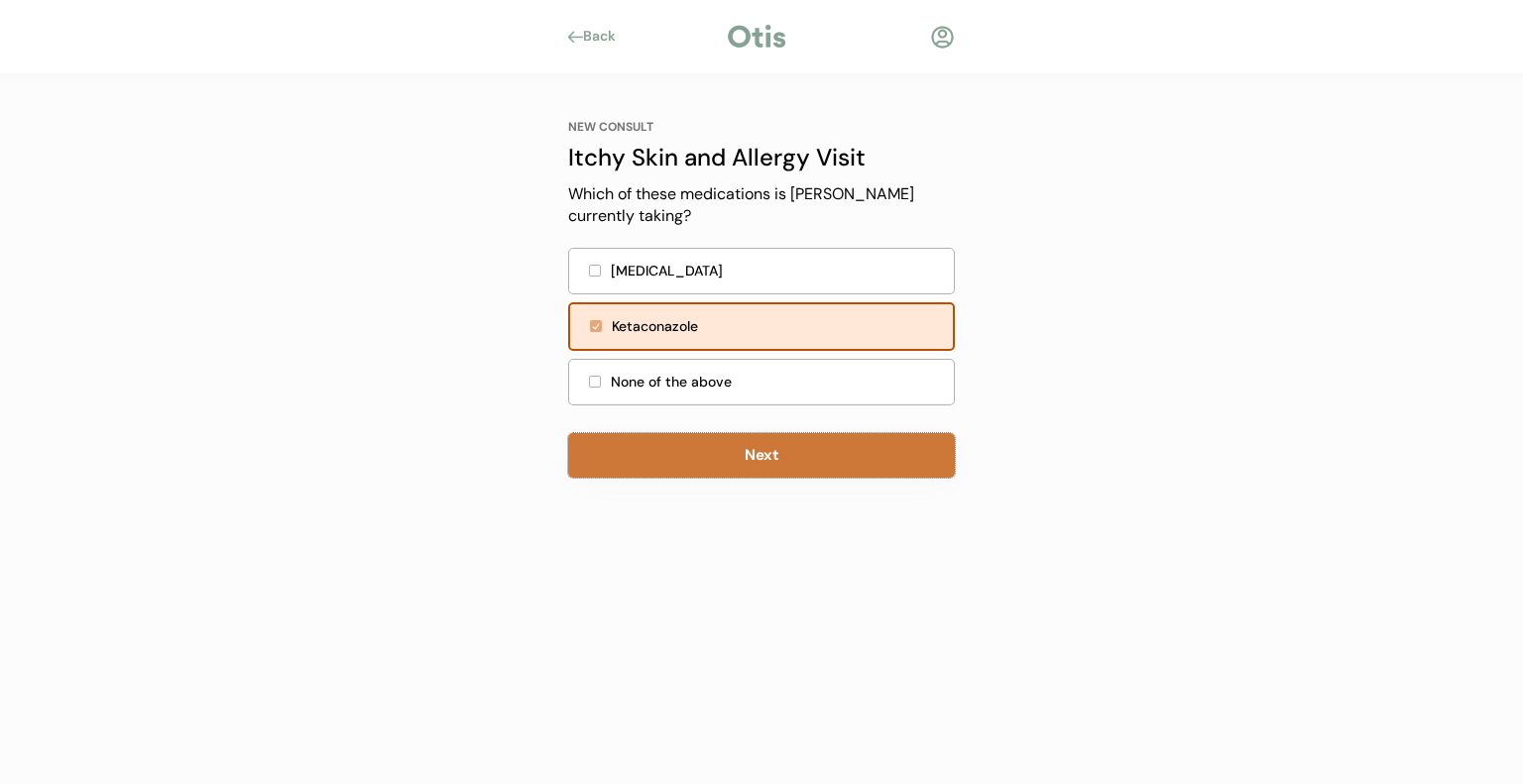 click on "Next" at bounding box center (762, 455) 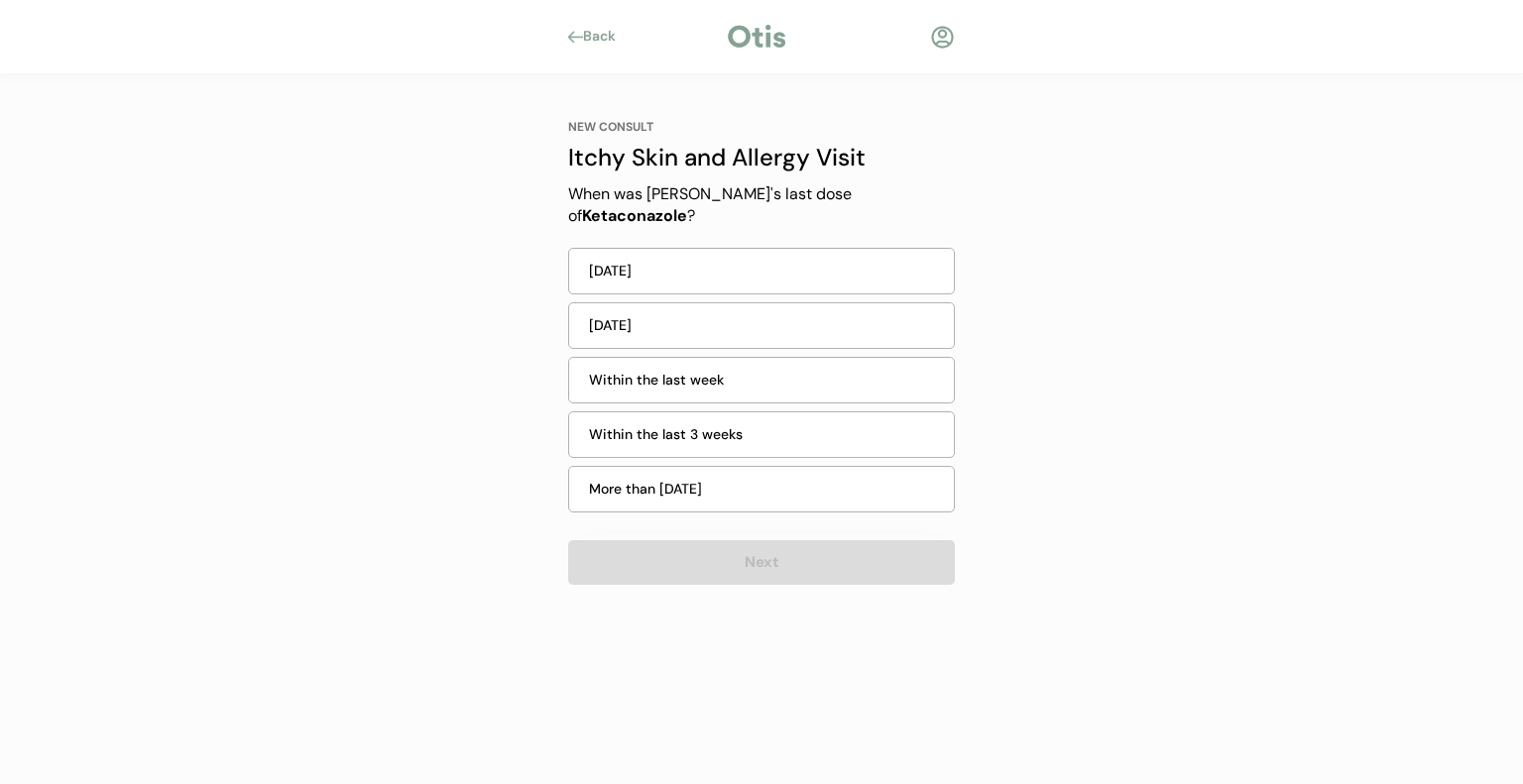 click on "[DATE]" at bounding box center [765, 325] 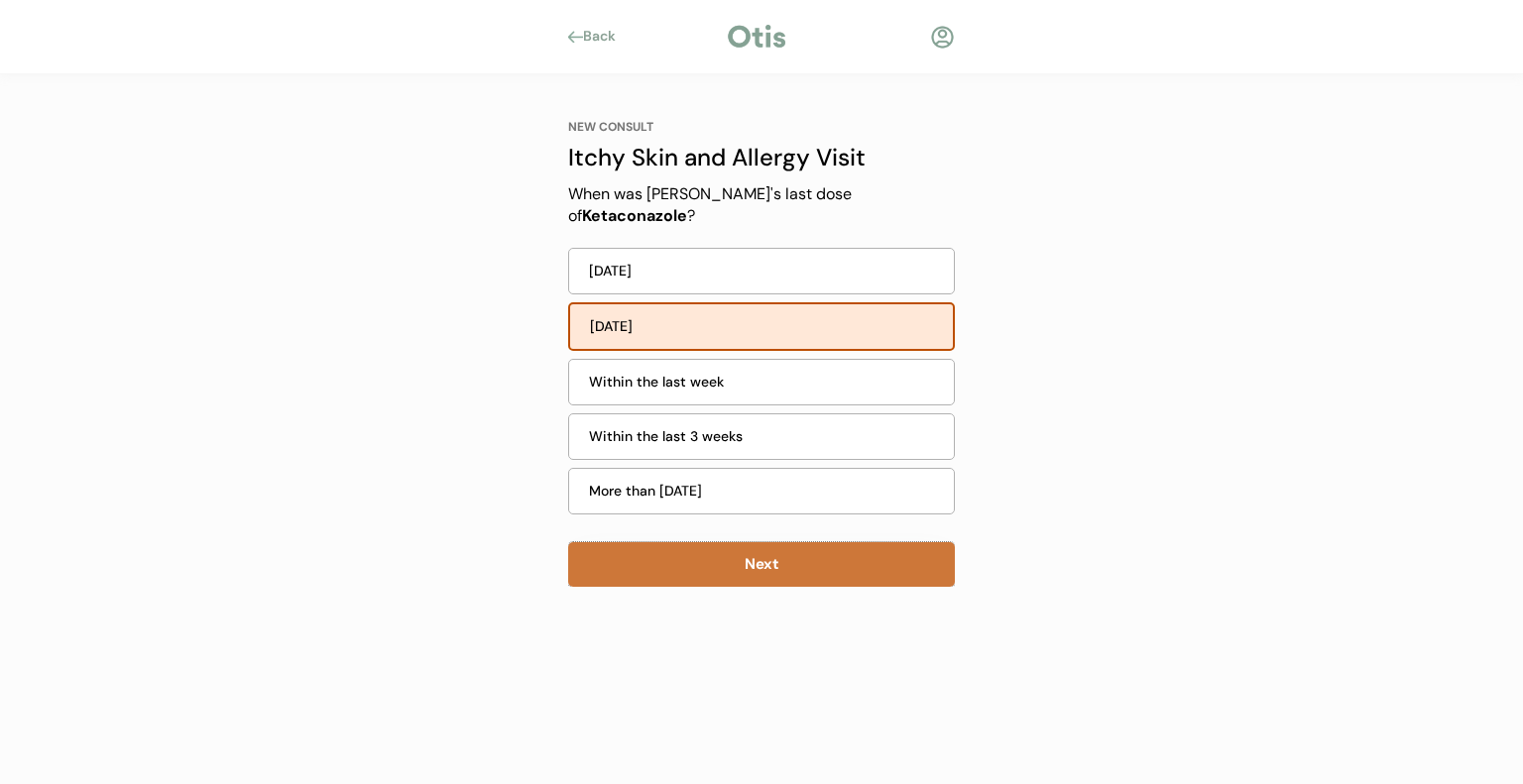 click on "Next" at bounding box center (762, 564) 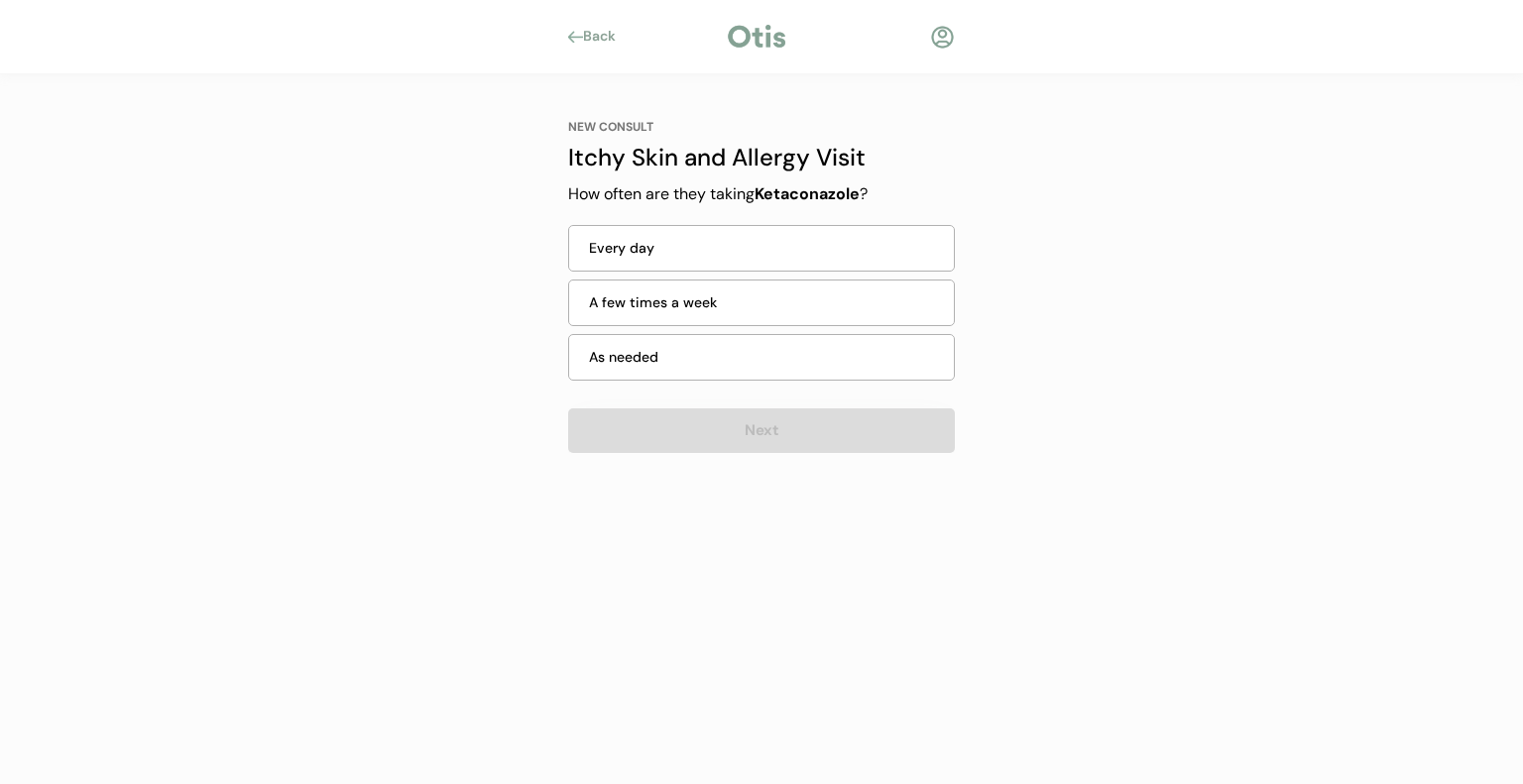 click on "A few times a week" at bounding box center [765, 302] 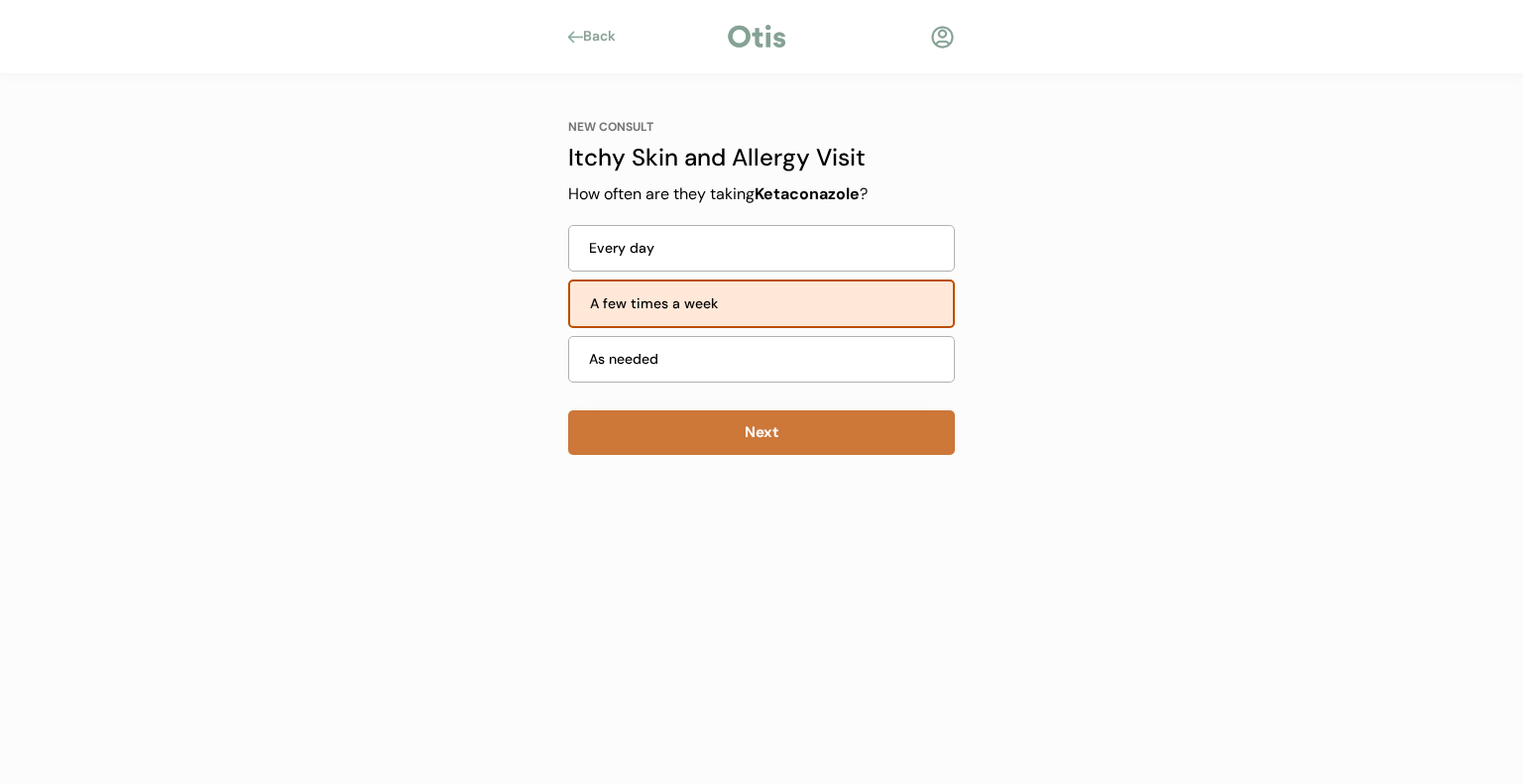 click on "Next" at bounding box center [762, 432] 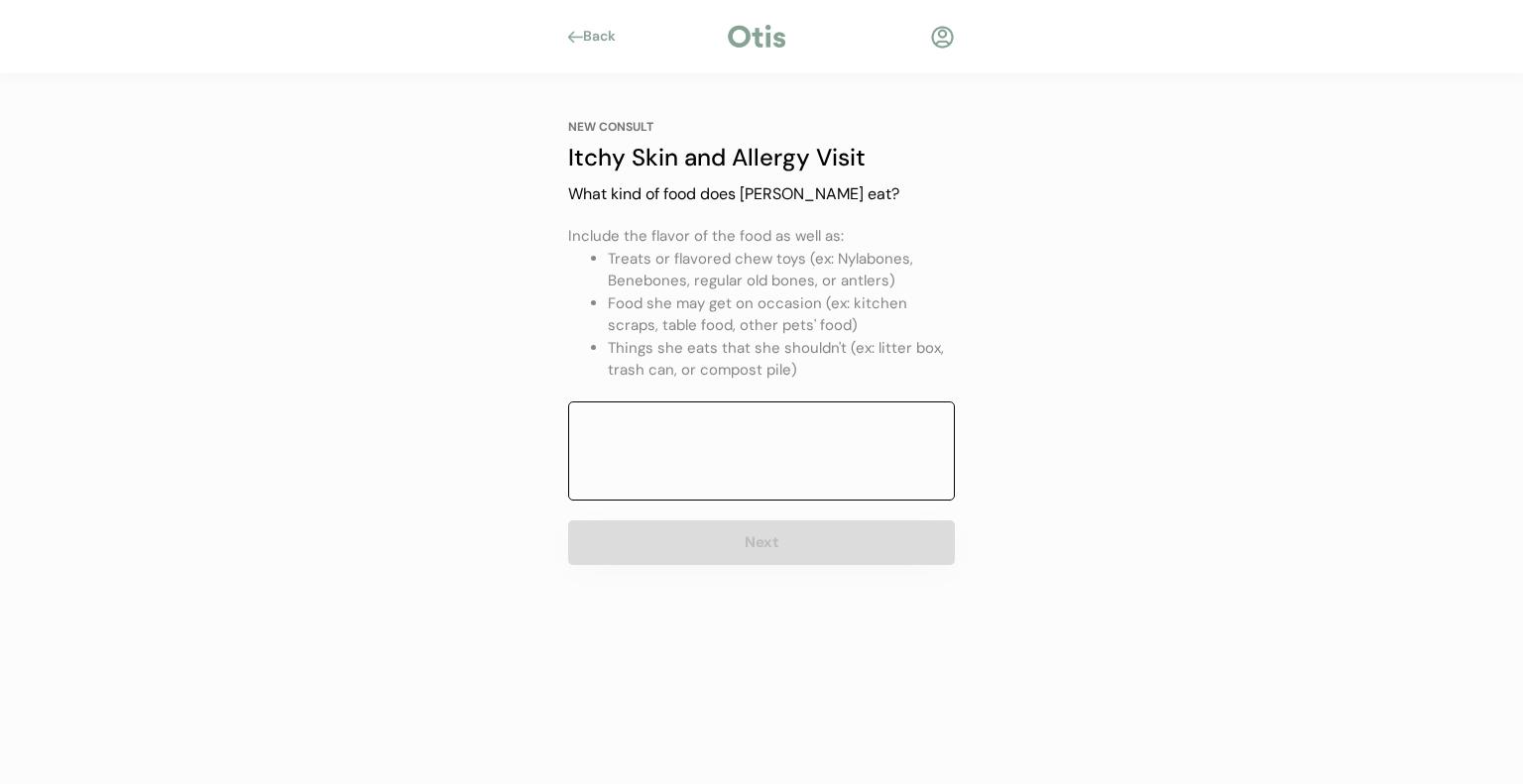 click at bounding box center (762, 451) 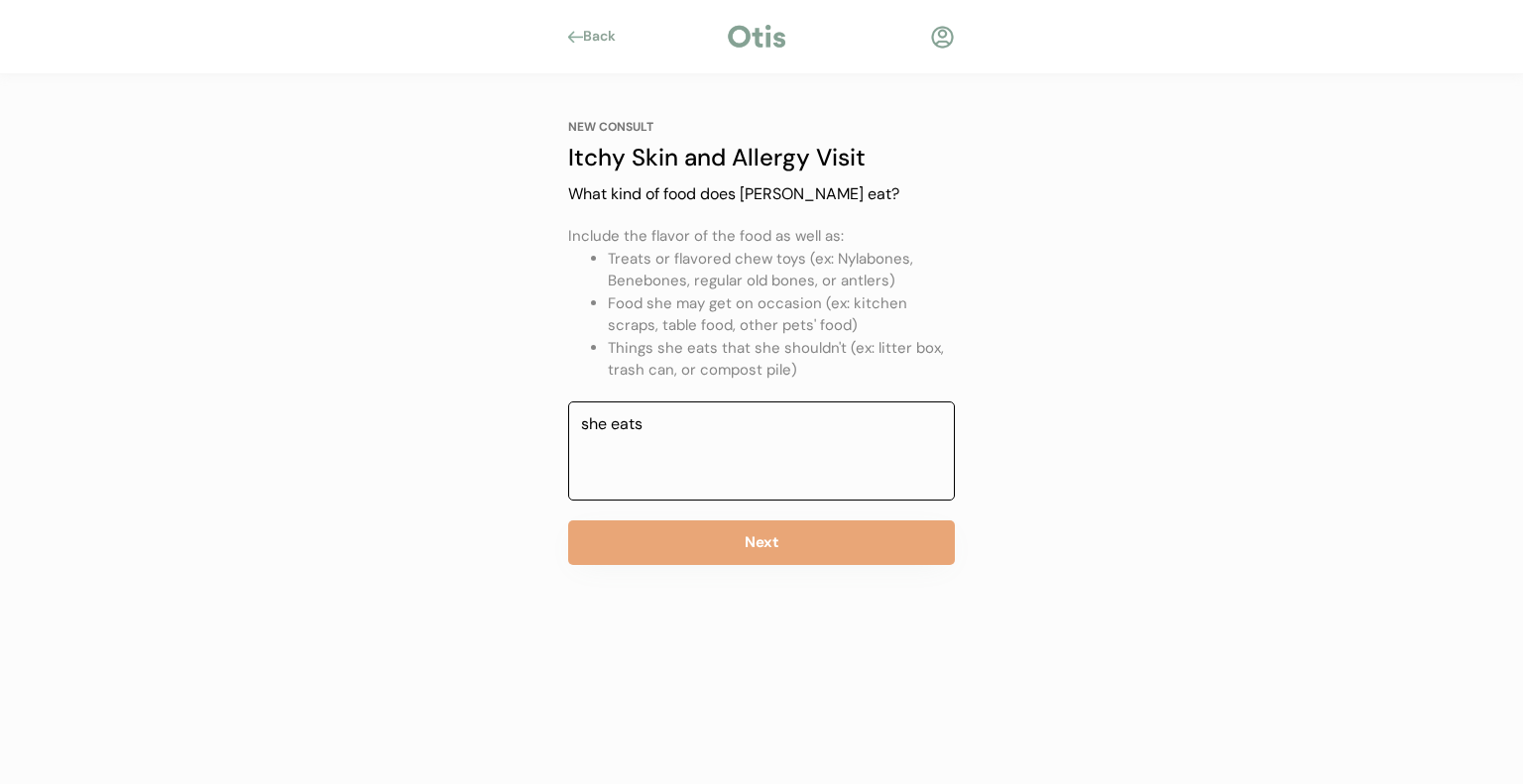 click on "she eats" at bounding box center [762, 451] 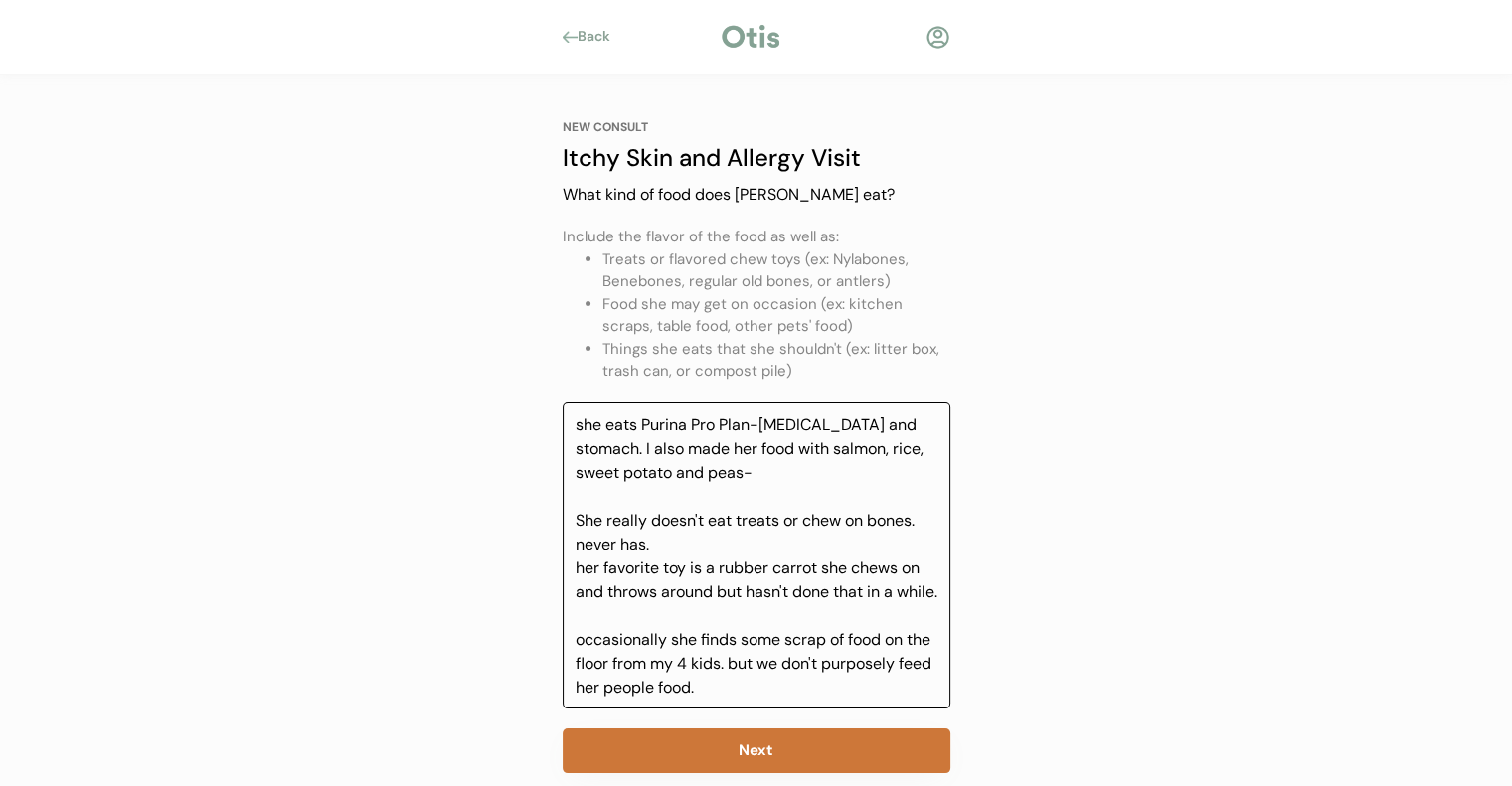 type on "she eats Purina Pro Plan-[MEDICAL_DATA] and stomach. I also made her food with salmon, rice, sweet potato and peas-
She really doesn't eat treats or chew on bones. never has.
her favorite toy is a rubber carrot she chews on and throws around but hasn't done that in a while.
occasionally she finds some scrap of food on the floor from my 4 kids. but we don't purposely feed her people food." 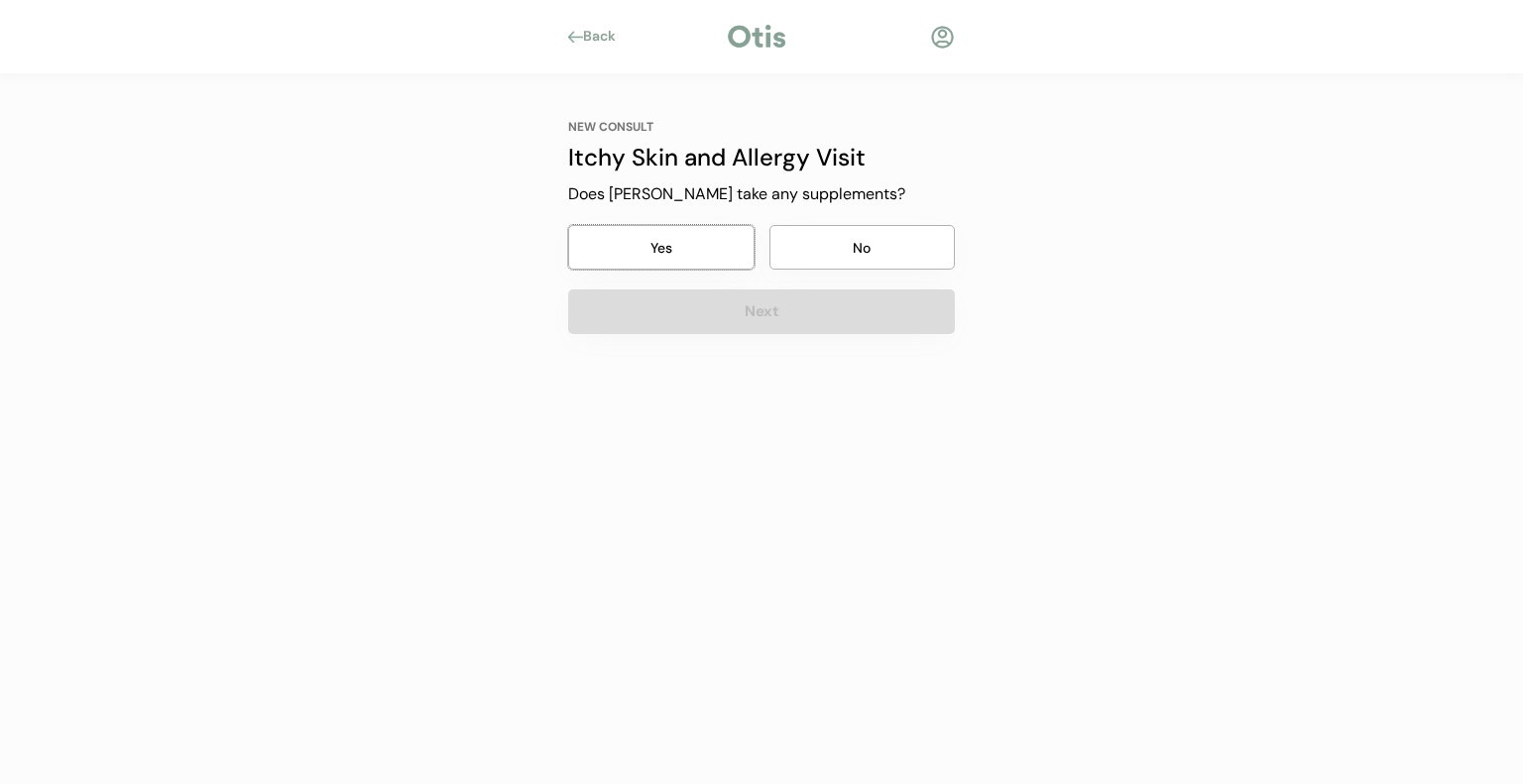 click on "Yes" at bounding box center [661, 247] 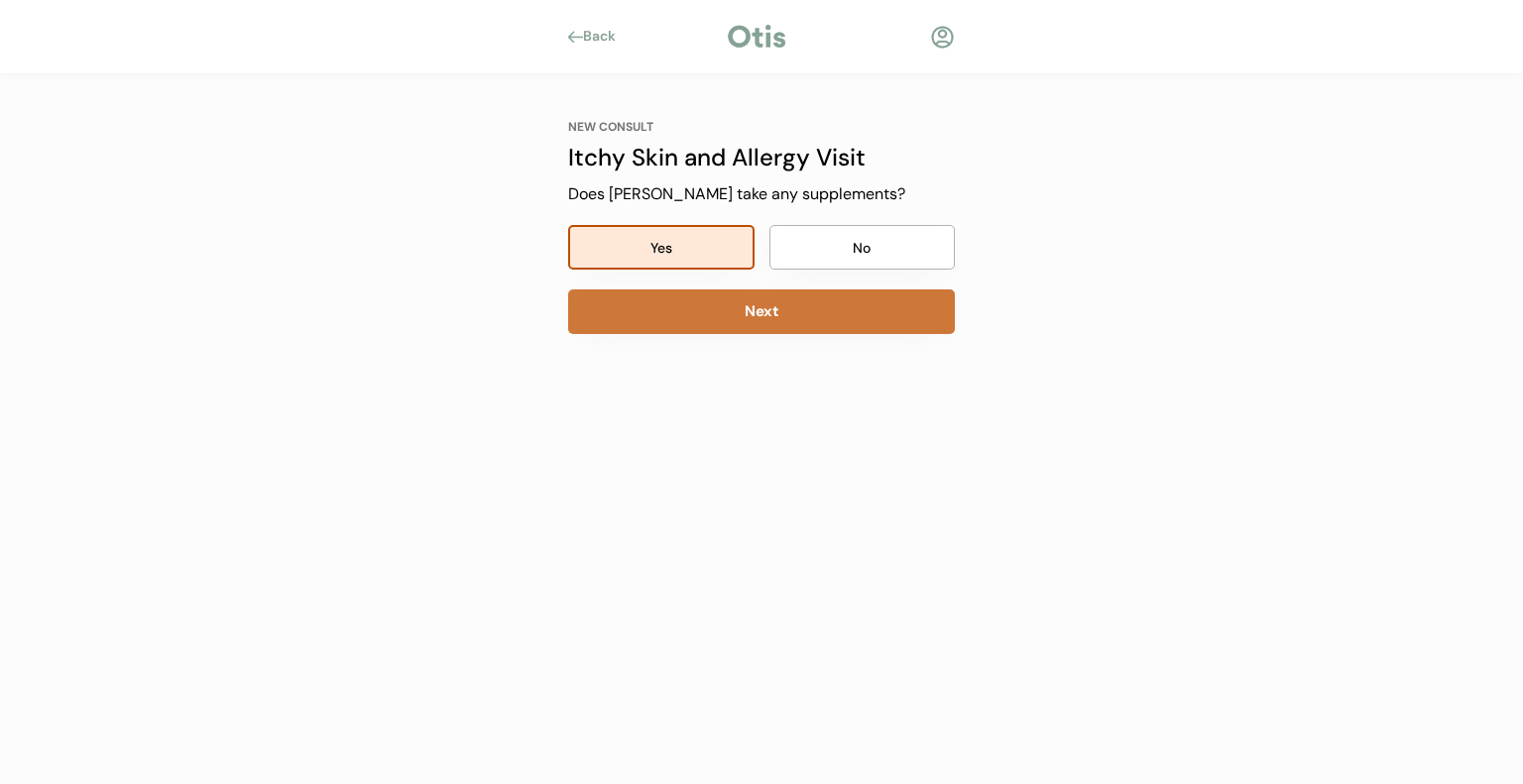 click on "Next" at bounding box center [762, 311] 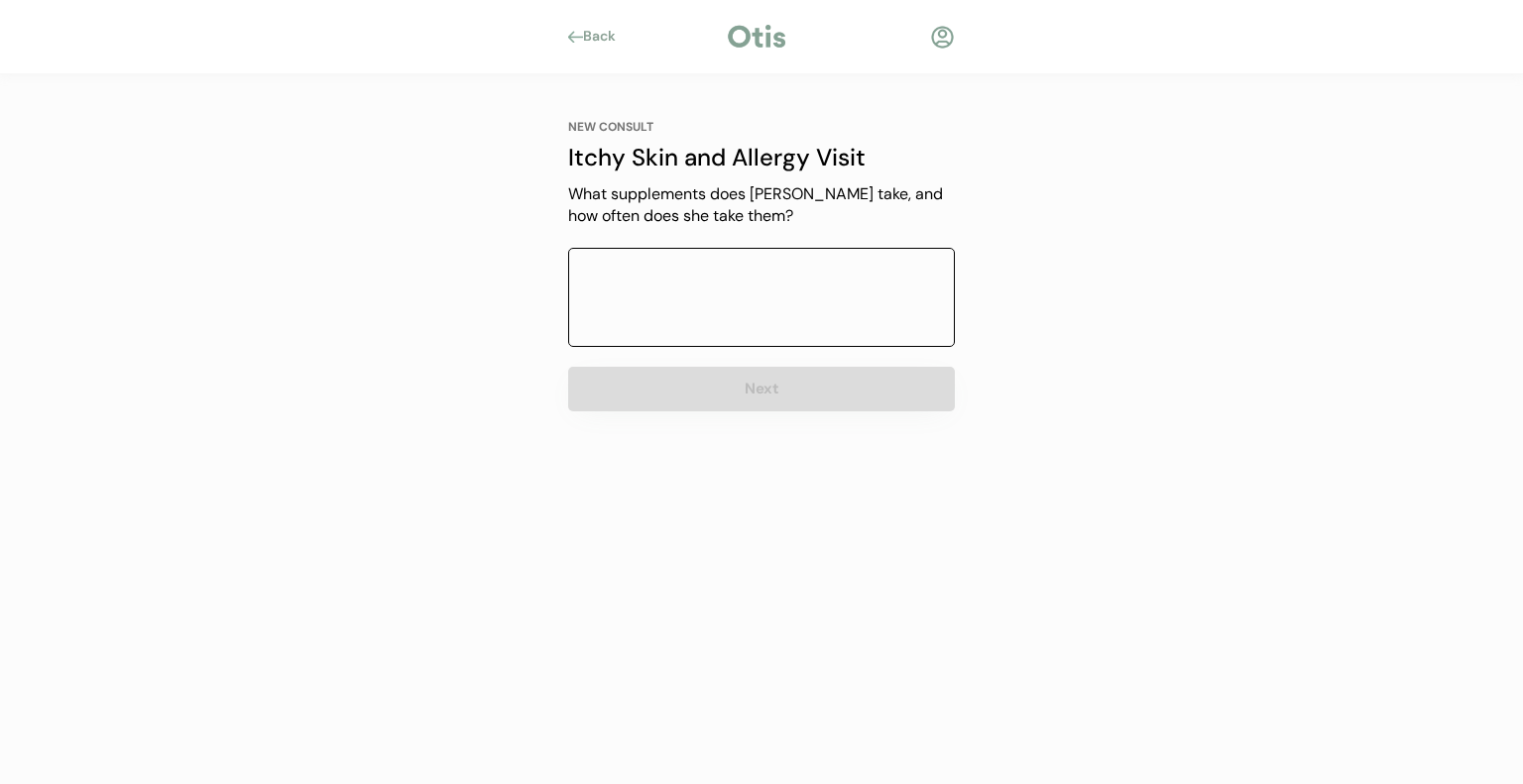 click at bounding box center (762, 297) 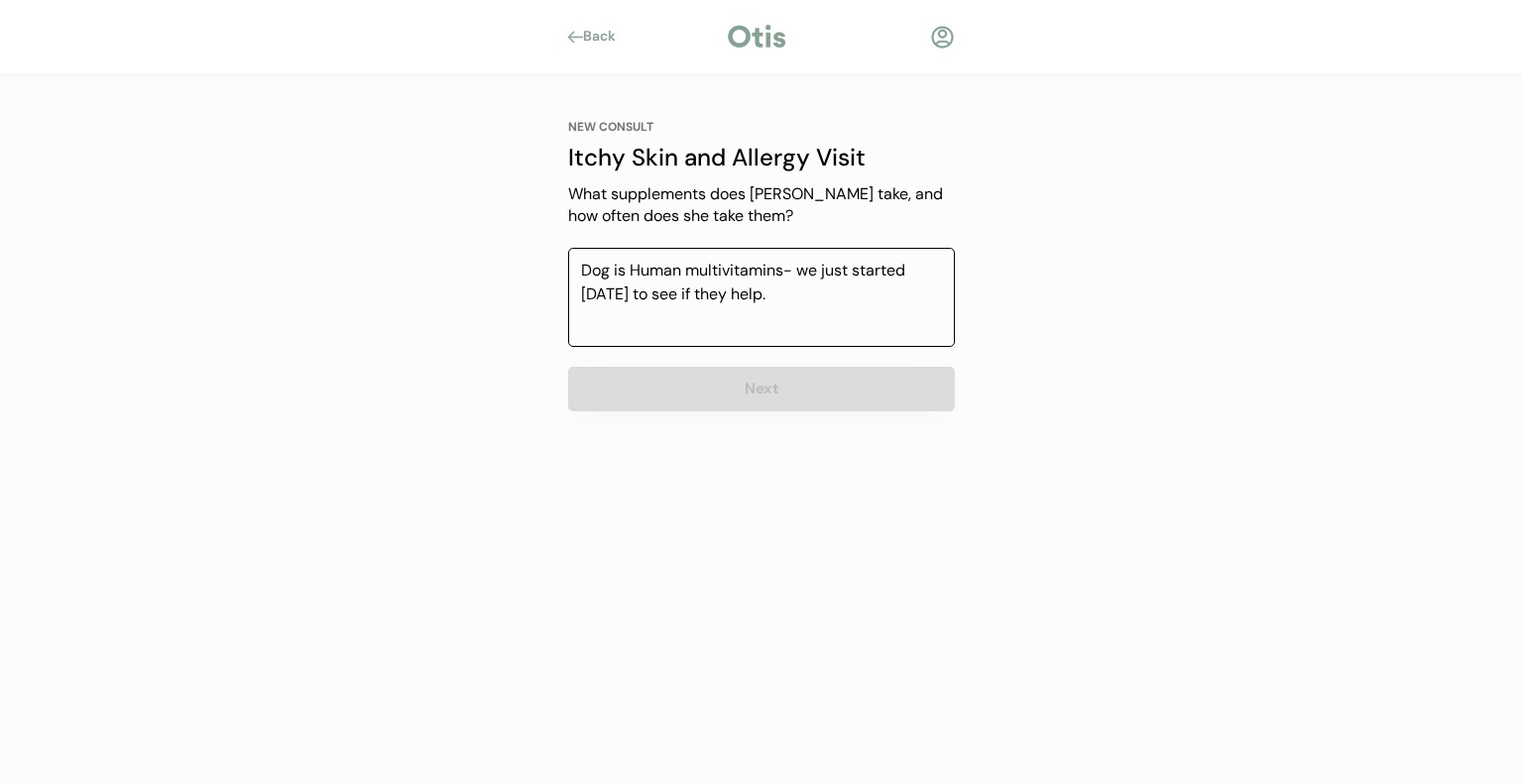 type on "Dog is Human multivitamins- we just started [DATE] to see if they help." 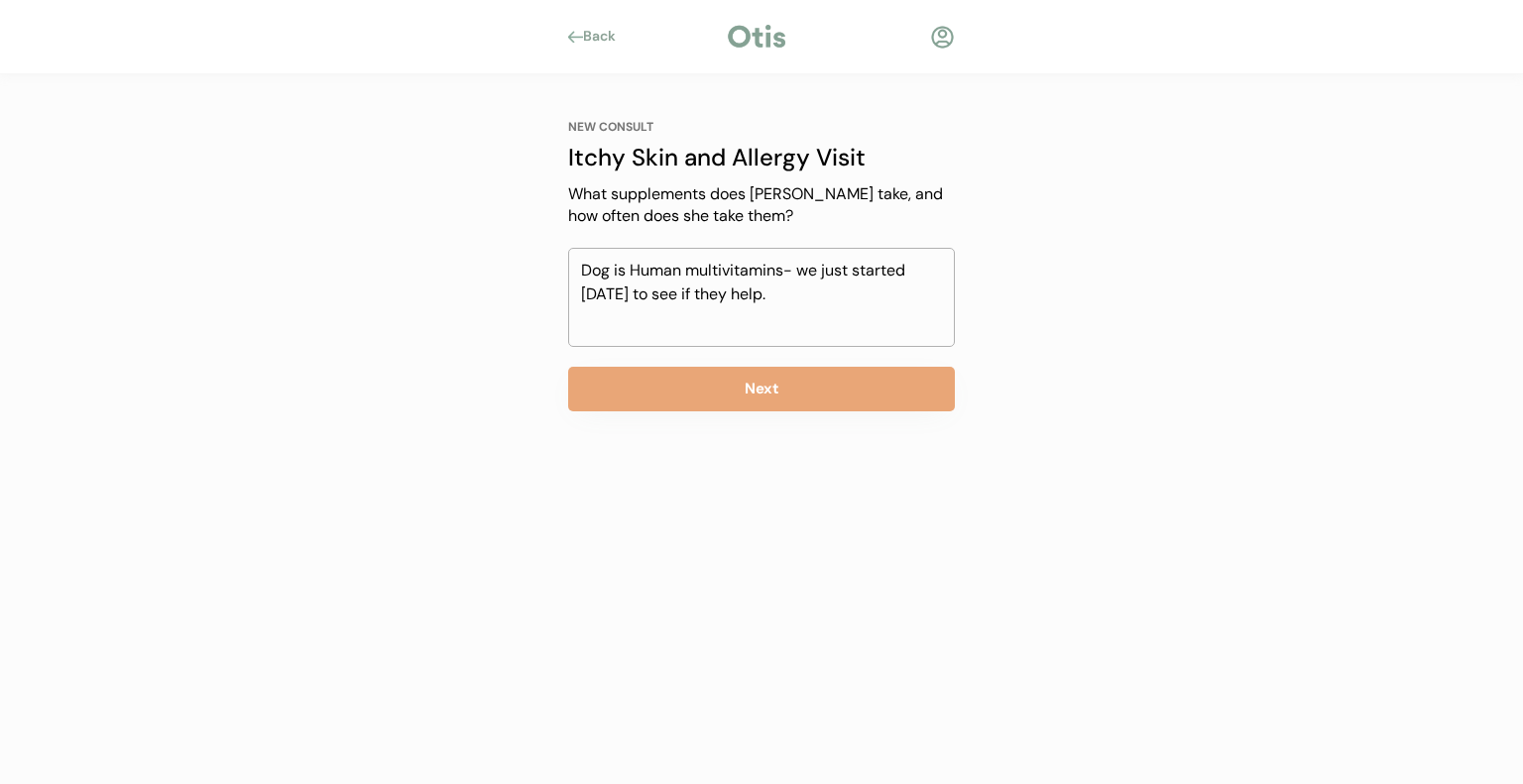 click on "Back NEW CONSULT Itchy Skin and Allergy Visit Our itchy skin and allergy visits cost just $20. Here's how it works: 1 Complete a three minute intake form about [PERSON_NAME]’s medical history 2 Meet with a veterinarian over a video call to discuss [PERSON_NAME]'s symptoms 3 Receive a diagnosis and personalized treatment plan for [PERSON_NAME] 4 Receive [PERSON_NAME]’s first shipment of medication delivered straight to your door Start Intake Form NEW CONSULT Itchy Skin and Allergy Visit Has [PERSON_NAME] been diagnosed with [MEDICAL_DATA] by a licensed veterinarian? Yes No Next NEW CONSULT Itchy Skin and Allergy Visit What type(s) of allergy was [PERSON_NAME] diagnosed with? Flea allergy Enviromental allergy [MEDICAL_DATA] Next NEW CONSULT Itchy Skin and Allergy Visit How often does [PERSON_NAME] have problems with itching and / or [MEDICAL_DATA]? Every day A few times a week A few times a month A few times a year Next NEW CONSULT Itchy Skin and Allergy Visit Does [PERSON_NAME] have problems at a particular time of the year? Yes No Next NEW CONSULT Itchy Skin and Allergy Visit" at bounding box center (762, 392) 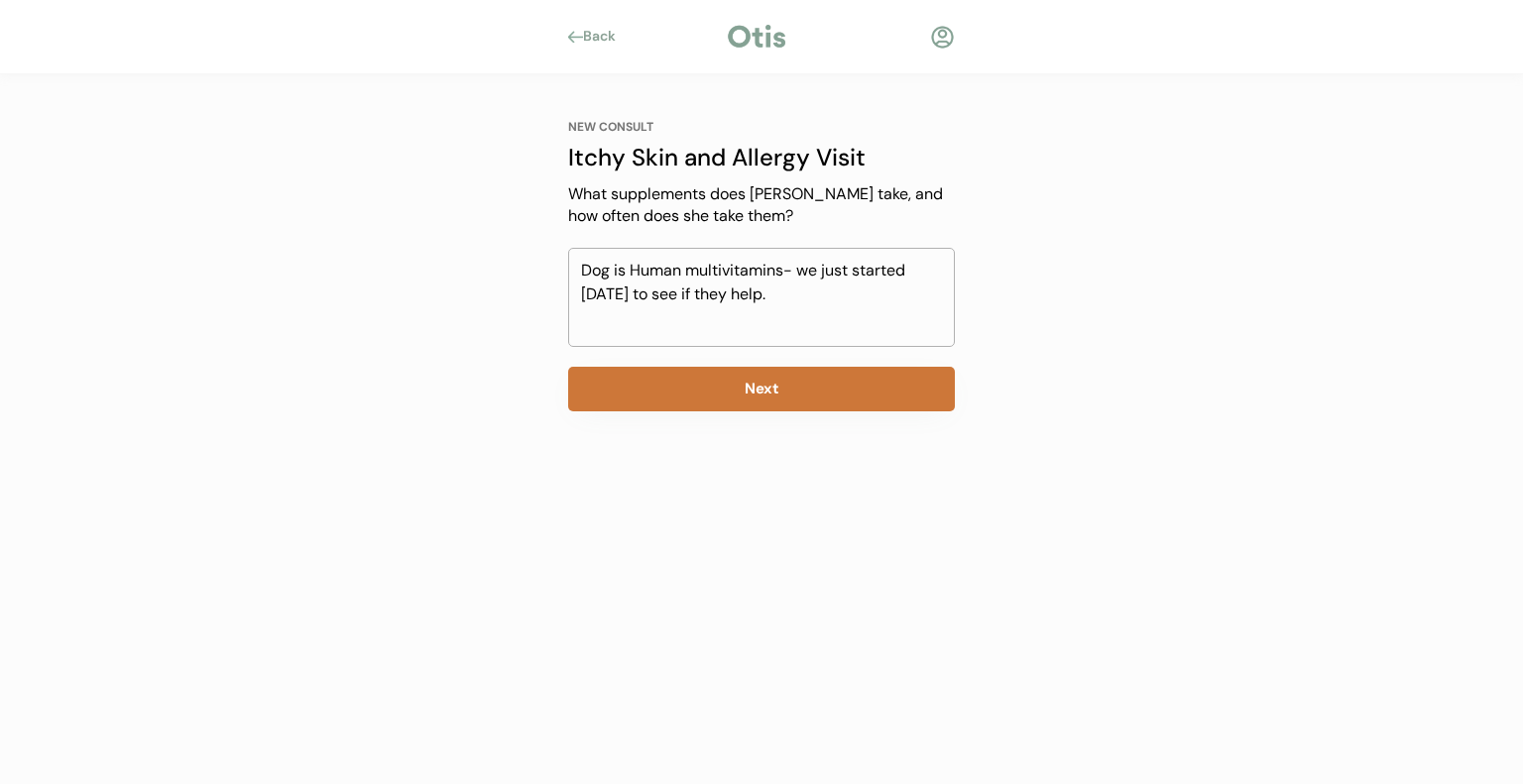 click on "Next" at bounding box center (762, 389) 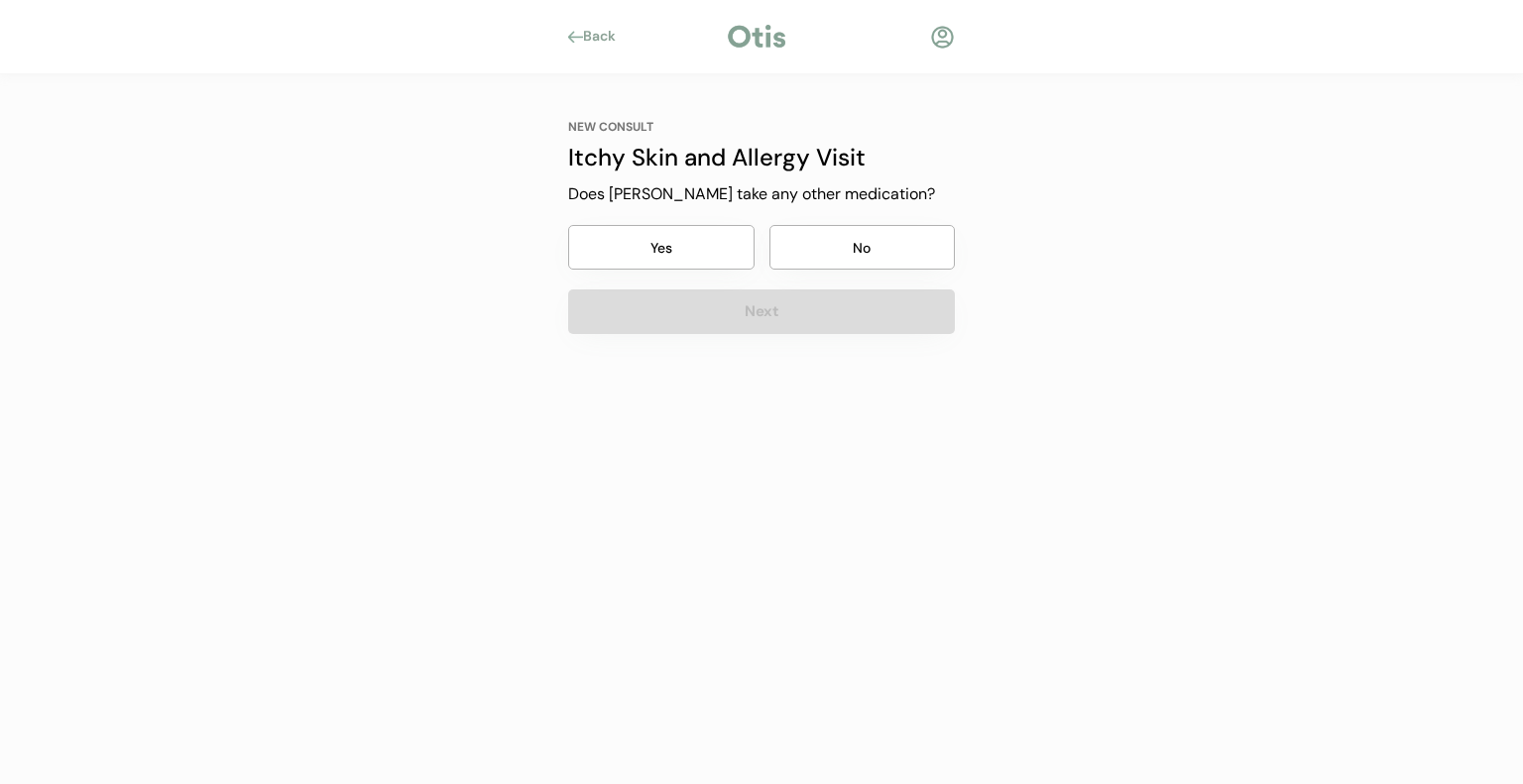 click on "No" at bounding box center (863, 247) 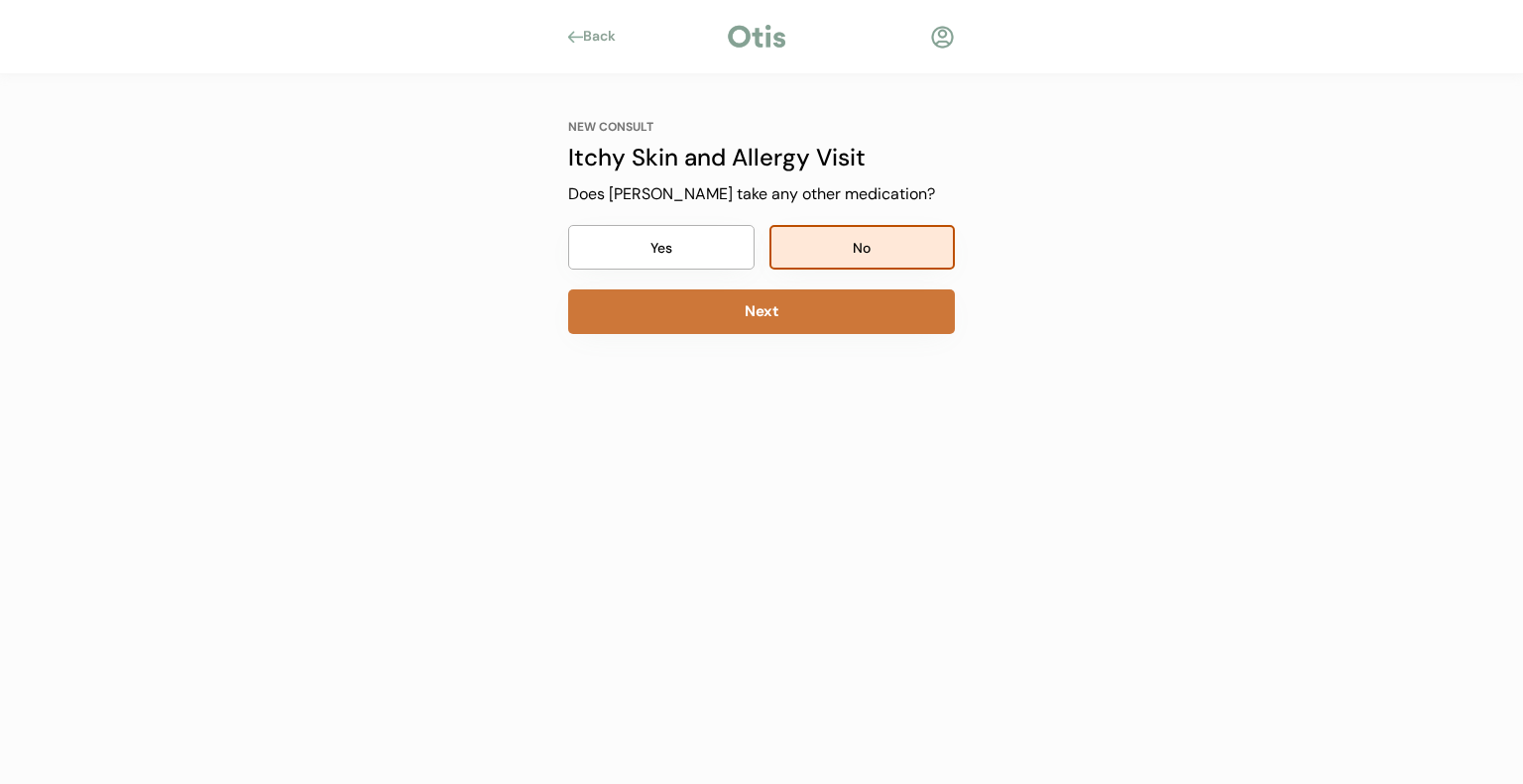 click on "Next" at bounding box center [762, 311] 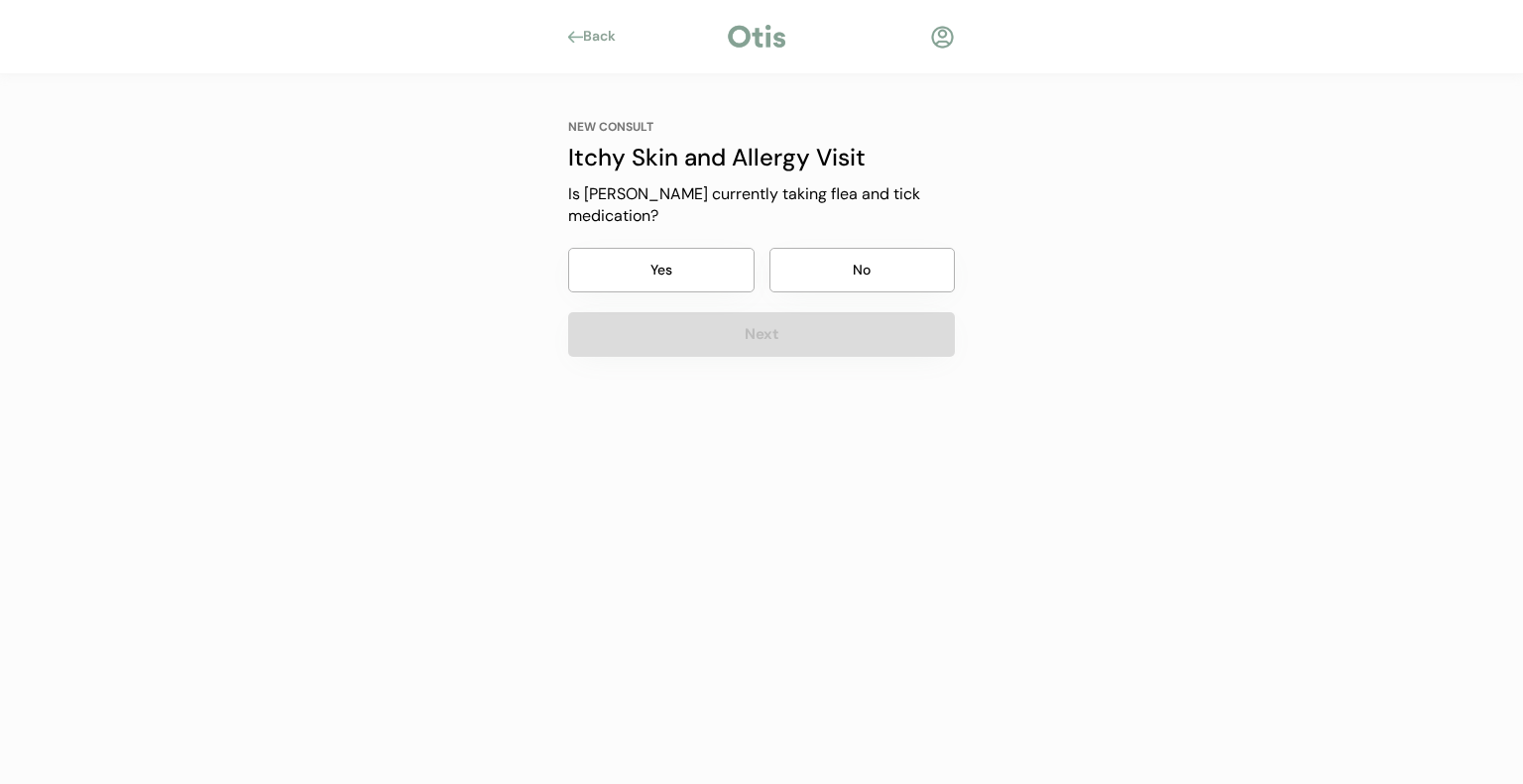 click on "Yes" at bounding box center [661, 270] 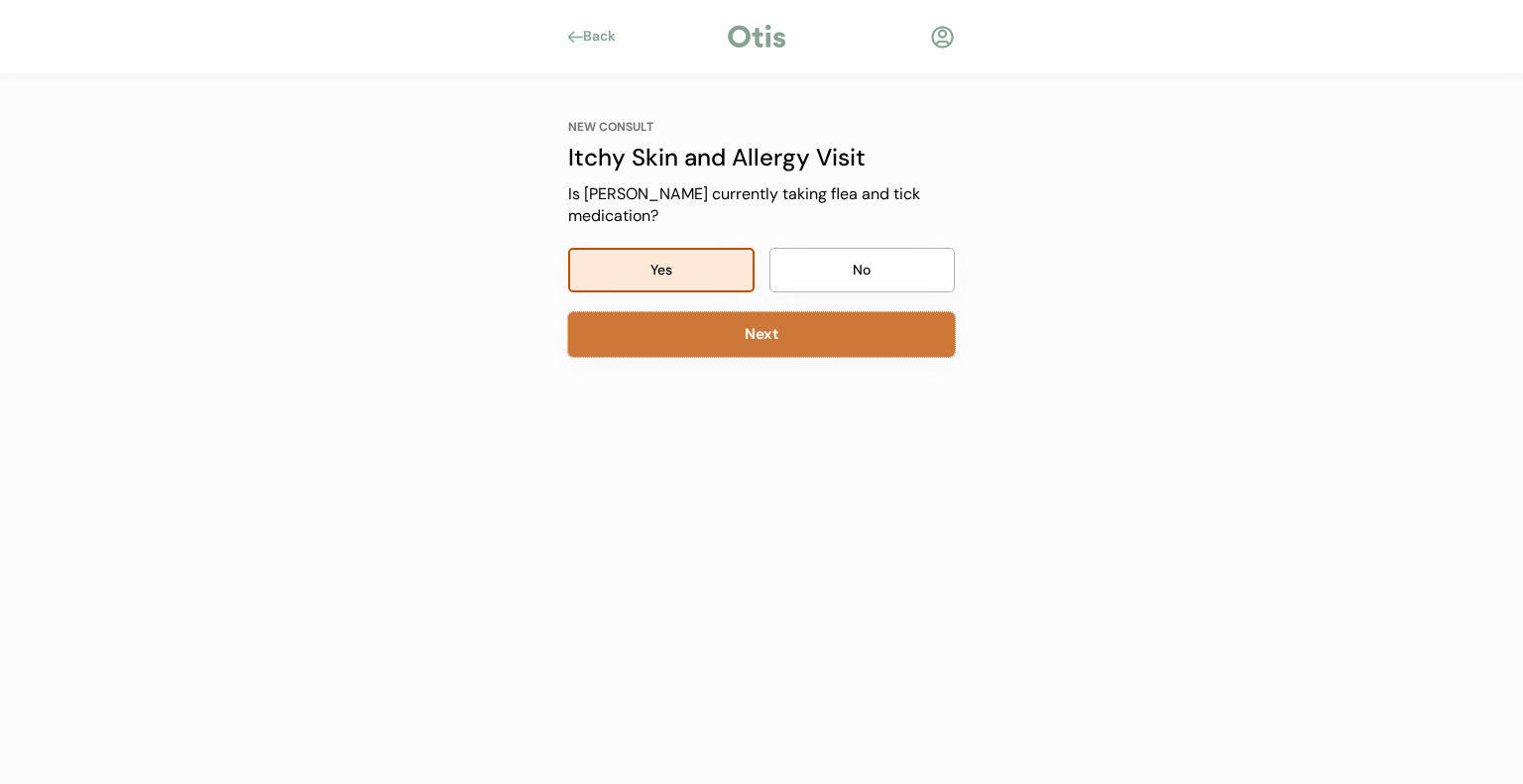 click on "Next" at bounding box center [762, 334] 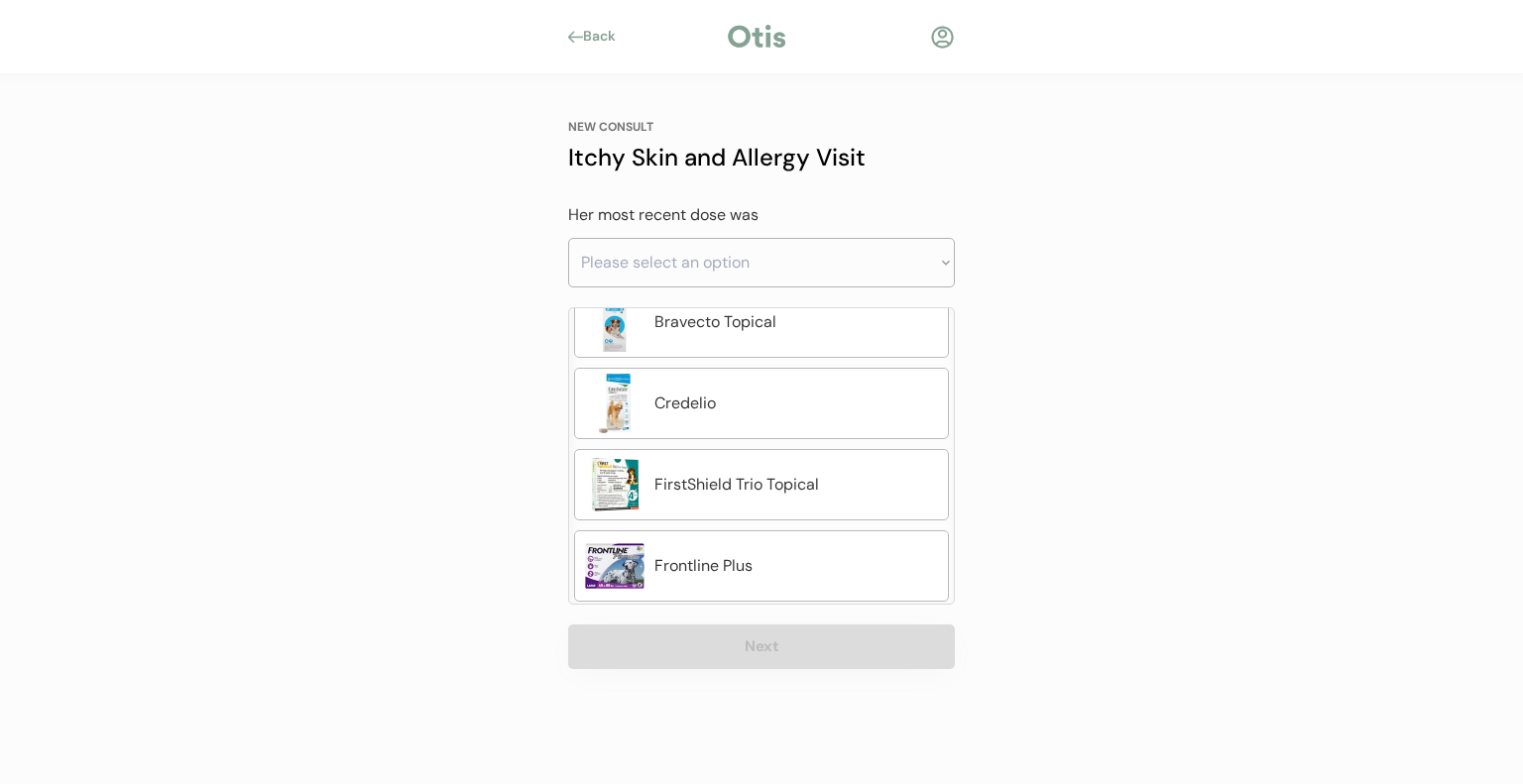 scroll, scrollTop: 198, scrollLeft: 0, axis: vertical 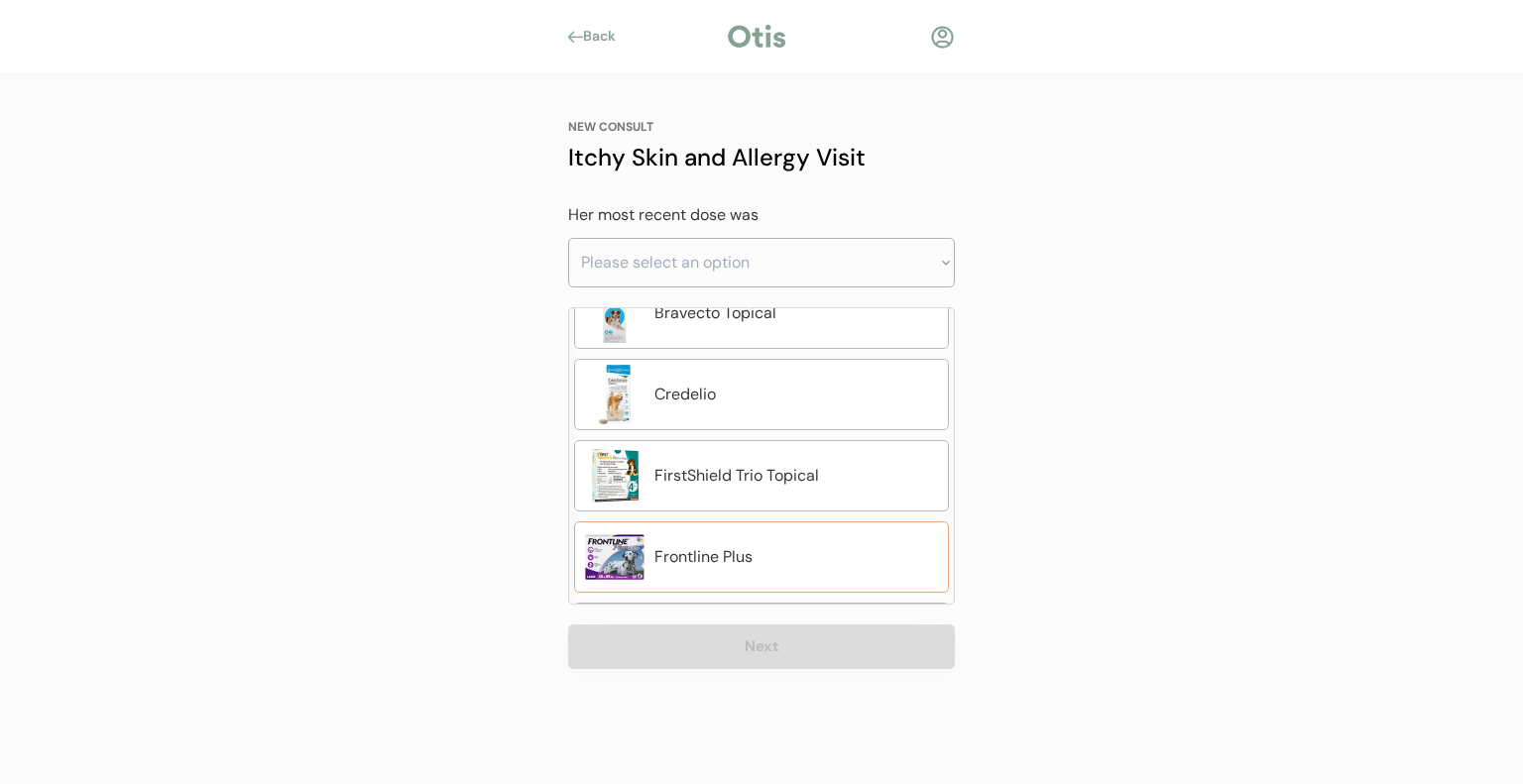 click on "Frontline Plus" at bounding box center (762, 557) 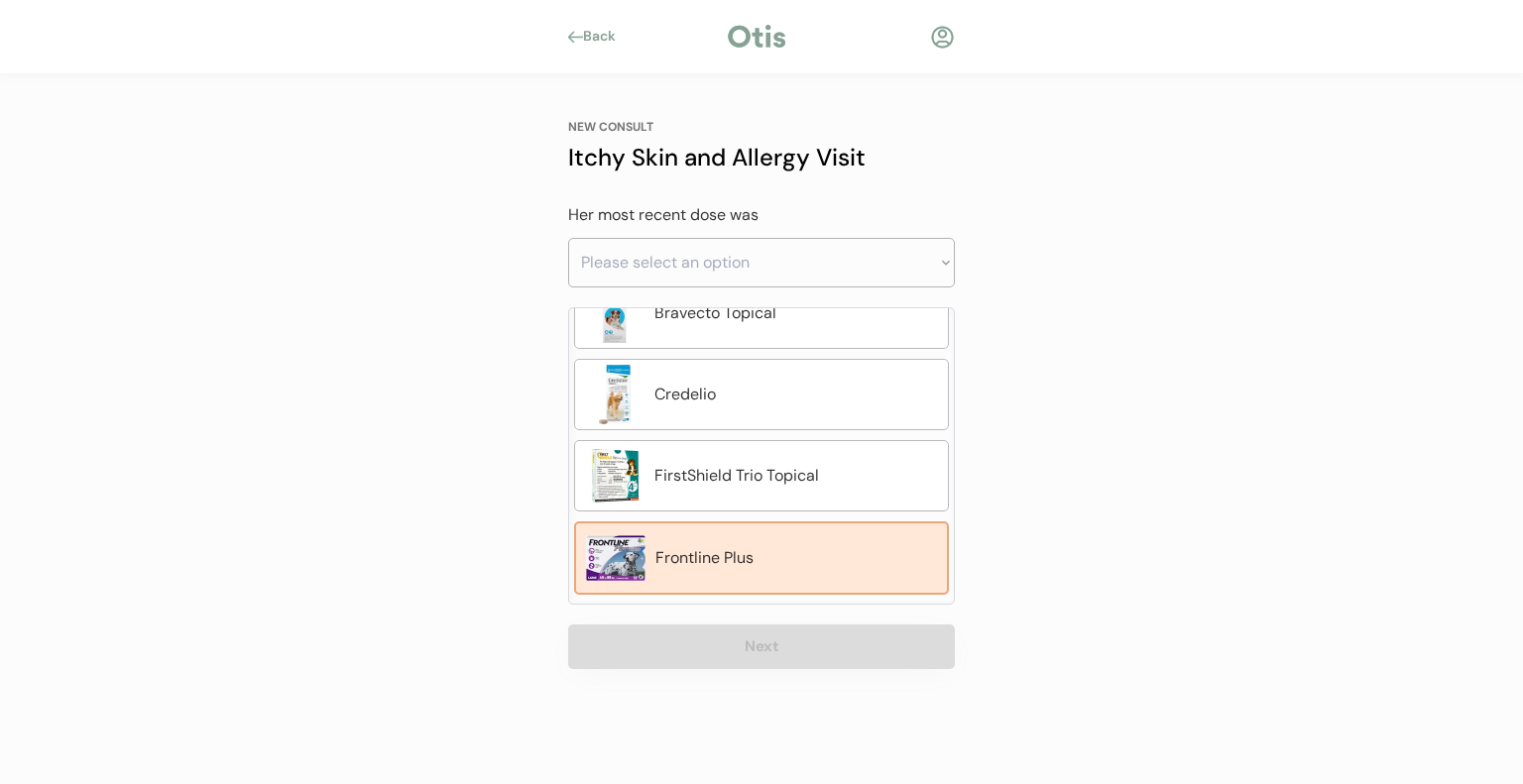 click on "Frontline Plus" at bounding box center (796, 558) 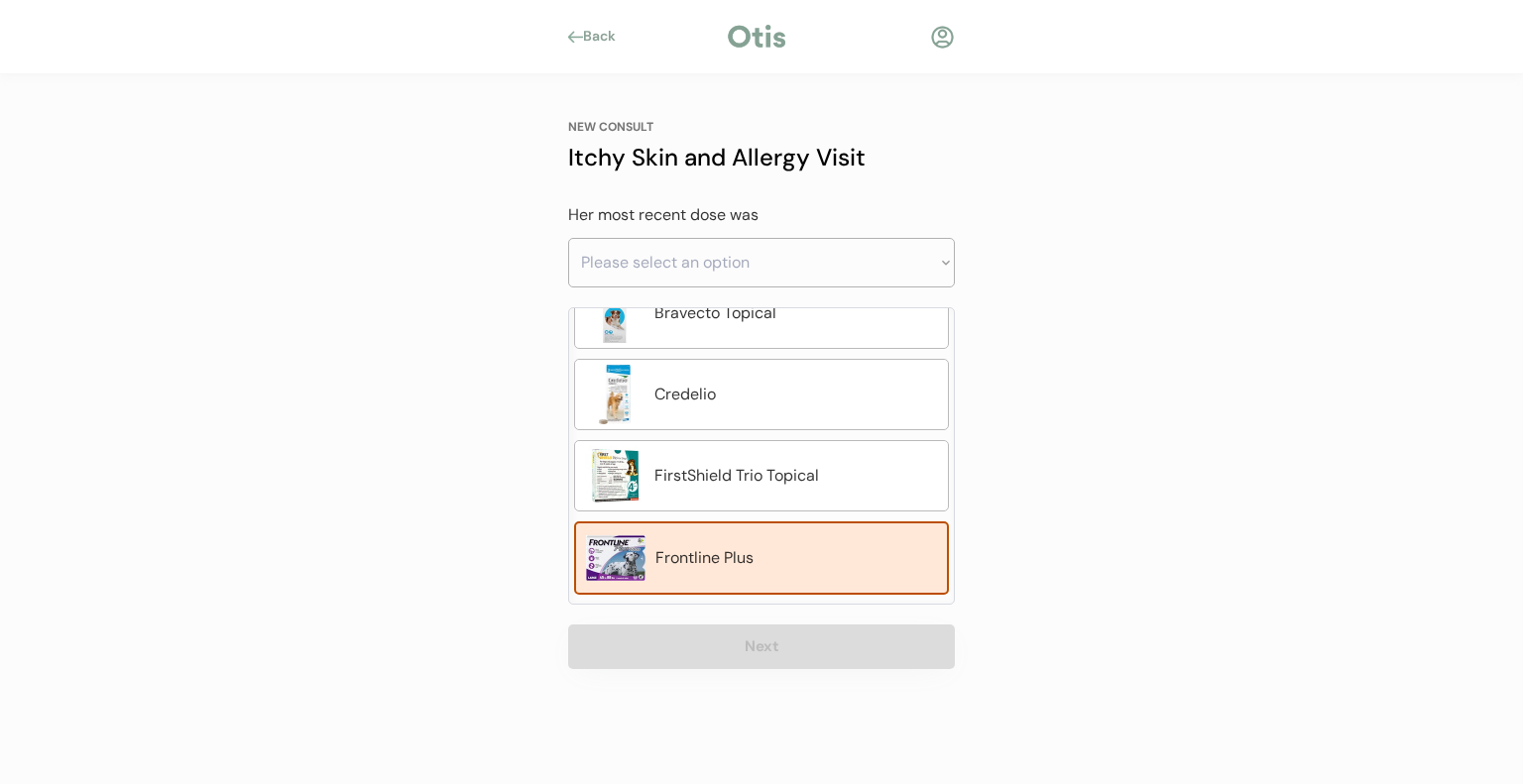 drag, startPoint x: 1228, startPoint y: 626, endPoint x: 1207, endPoint y: 625, distance: 21.023796 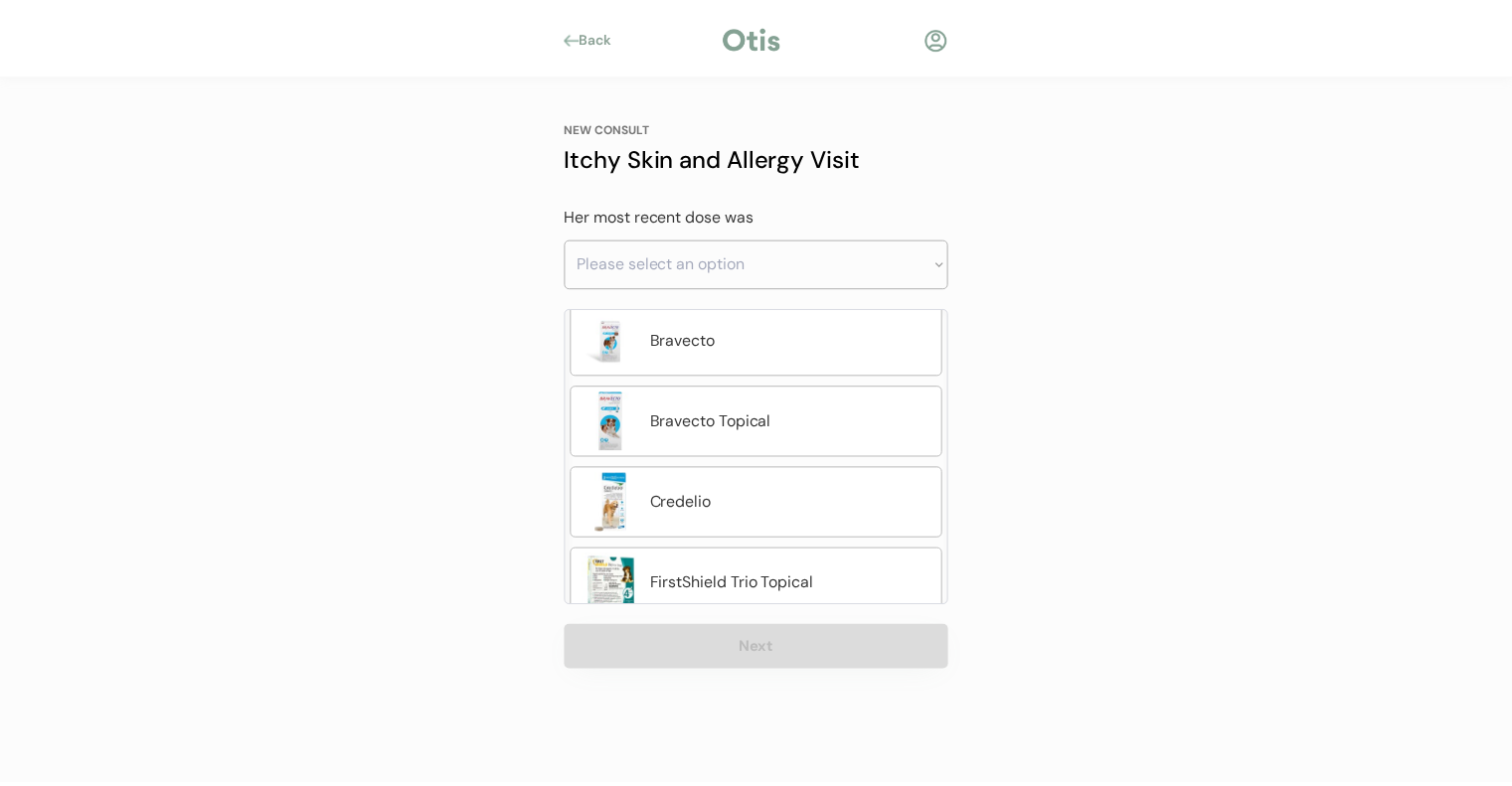 scroll, scrollTop: 0, scrollLeft: 0, axis: both 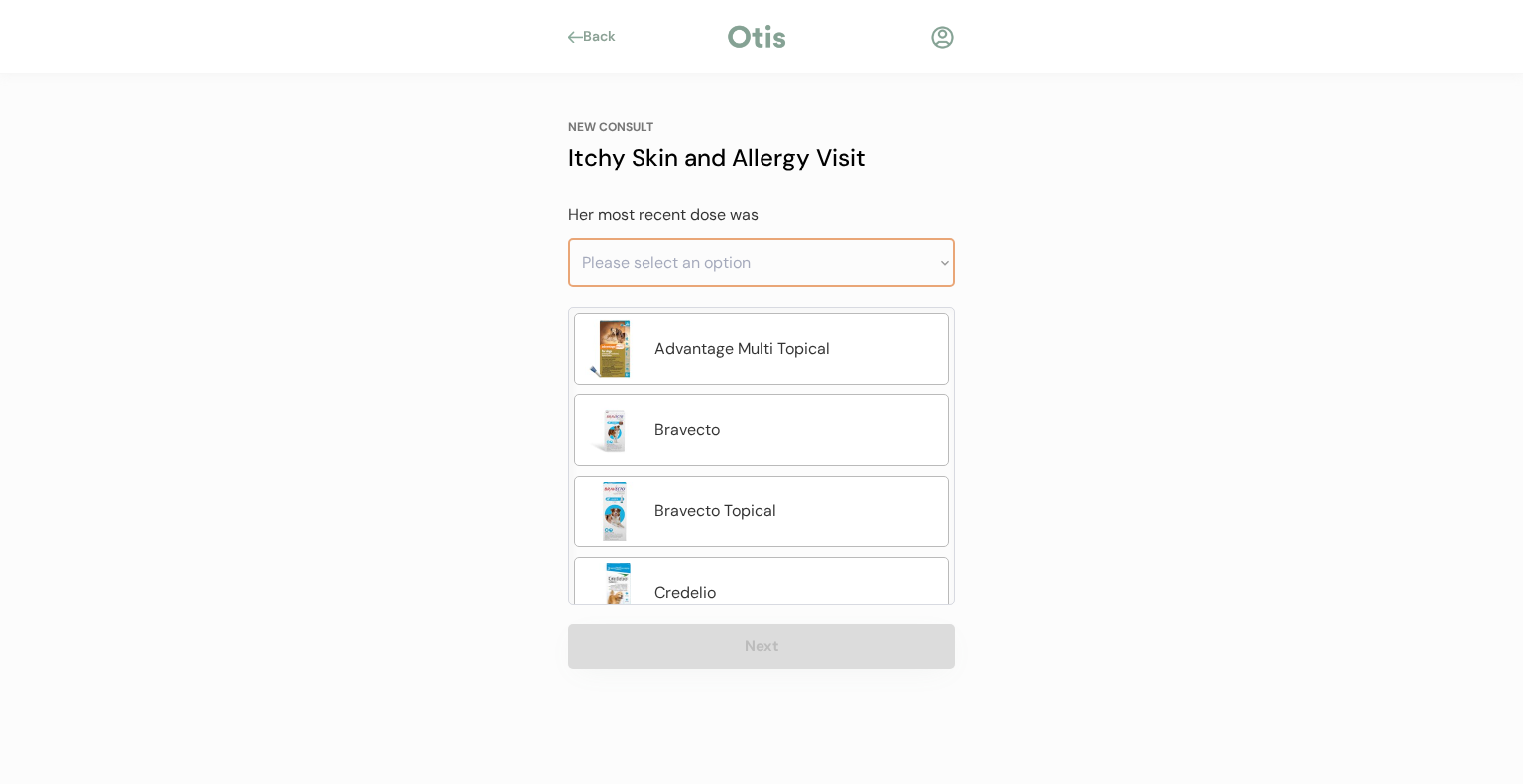 click on "Please select an option Less than a month ago Within the last 1 - 2 months Within the last 3 - 6 months Greater than [DATE]" at bounding box center (762, 263) 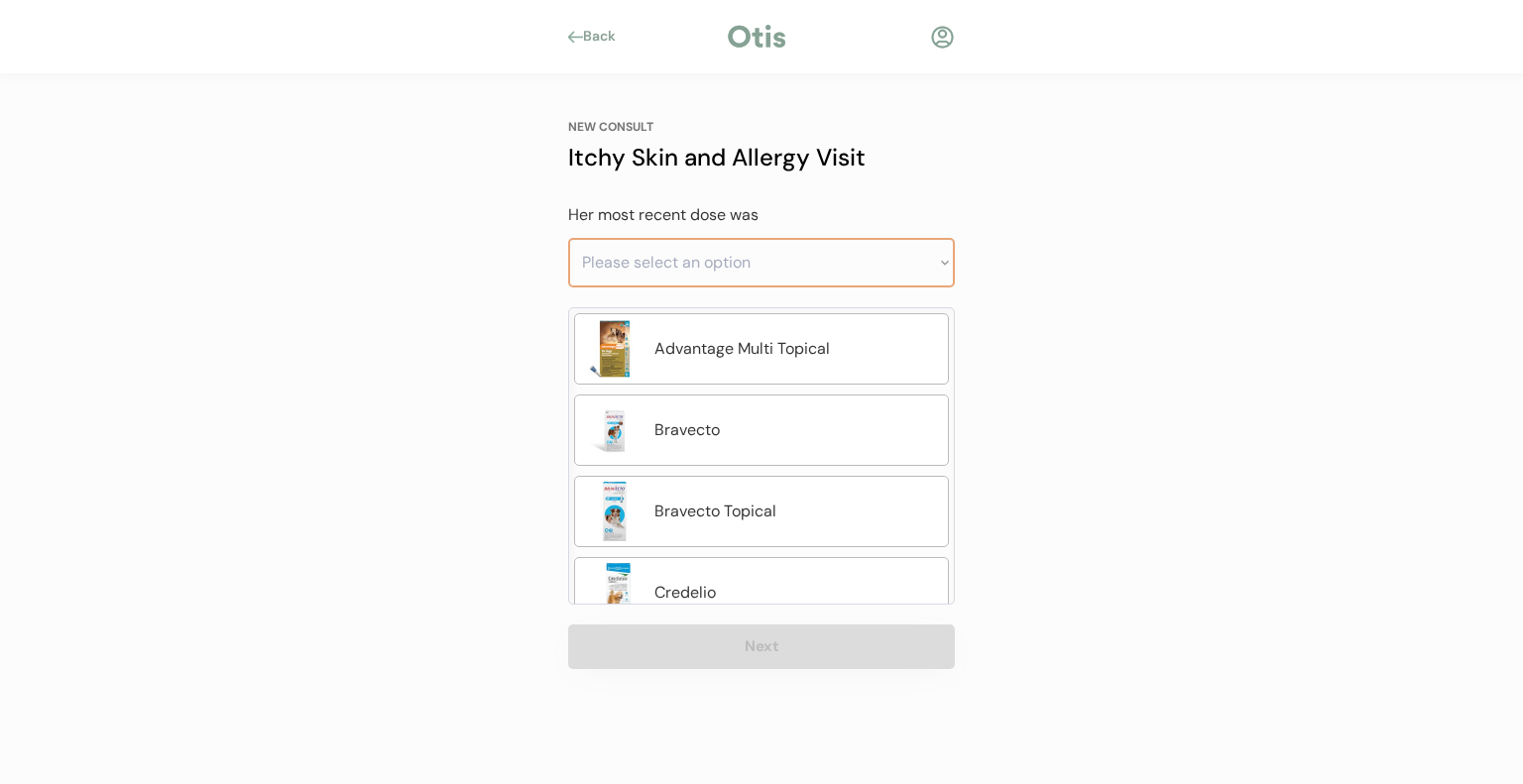 select on ""less_than_a_month_ago"" 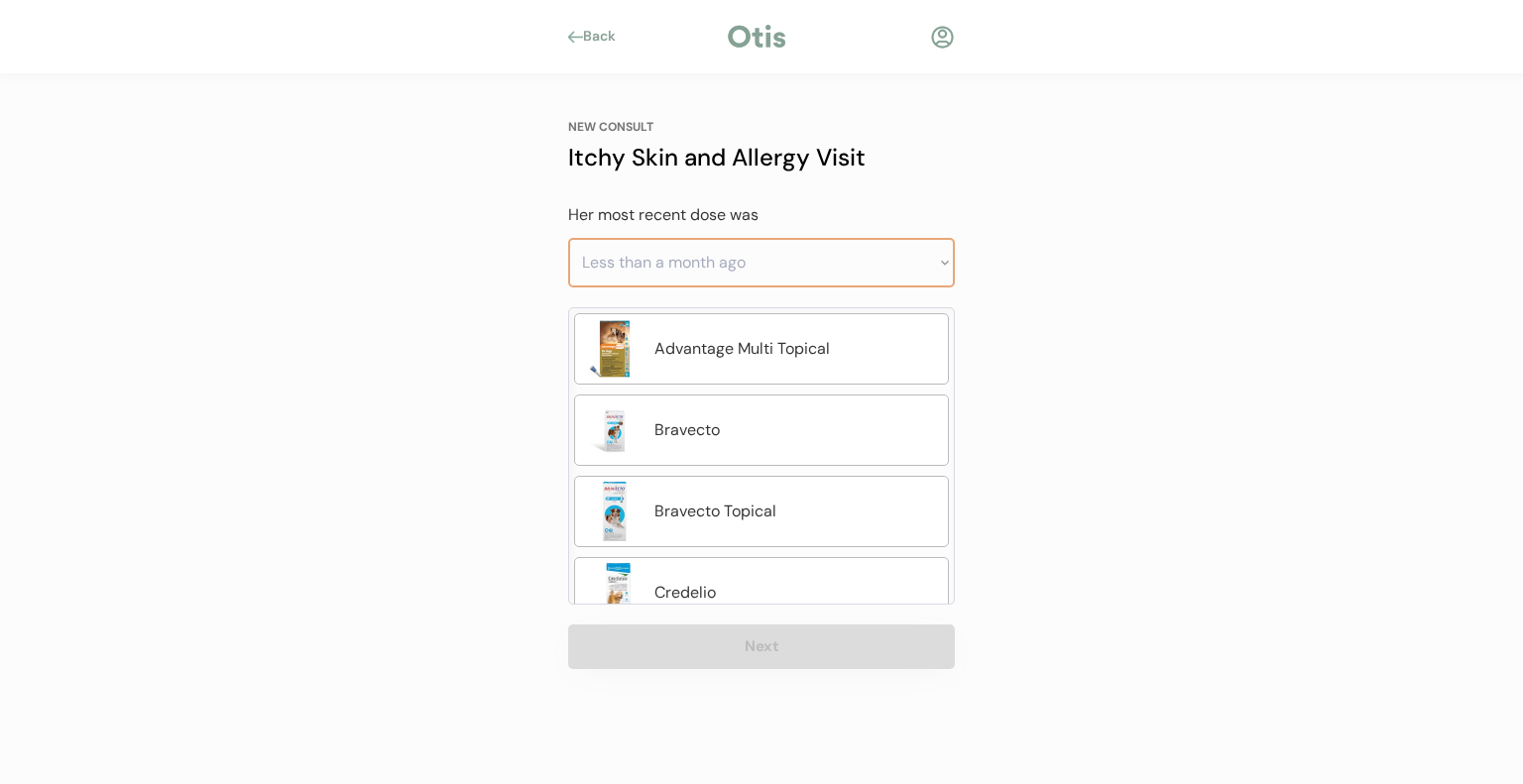 click on "Please select an option Less than a month ago Within the last 1 - 2 months Within the last 3 - 6 months Greater than [DATE]" at bounding box center [762, 263] 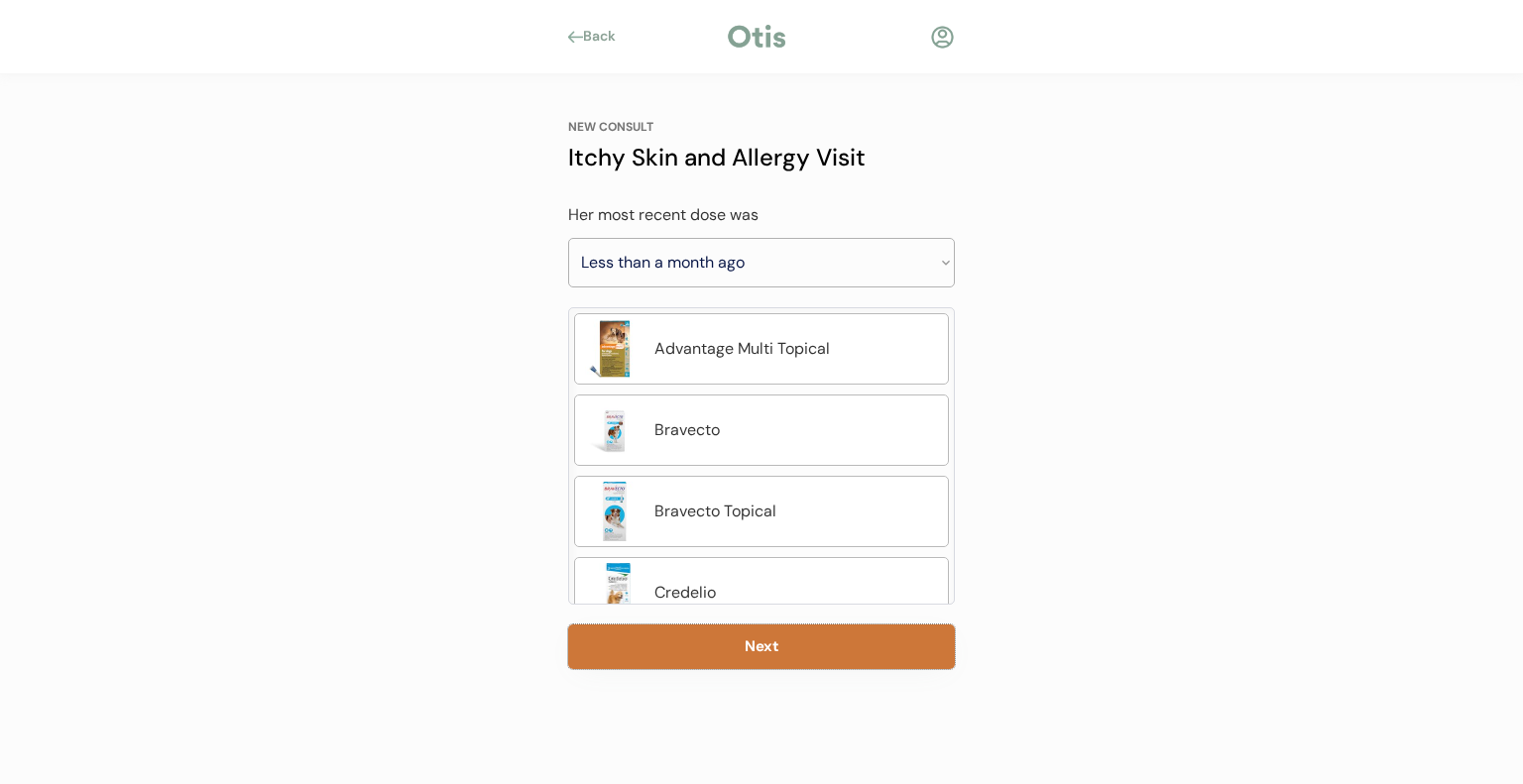 click on "Next" at bounding box center [762, 646] 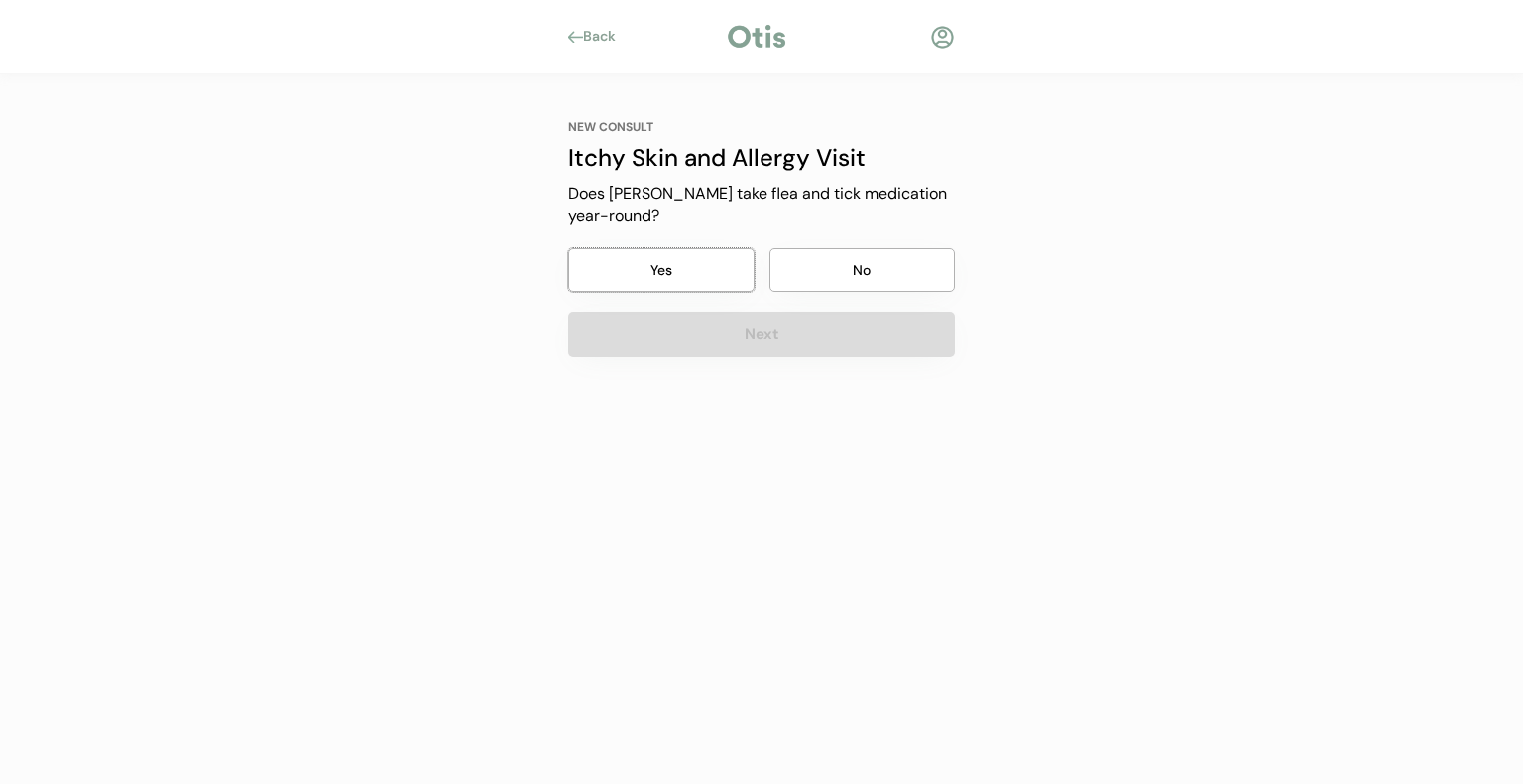 click on "Yes" at bounding box center [661, 270] 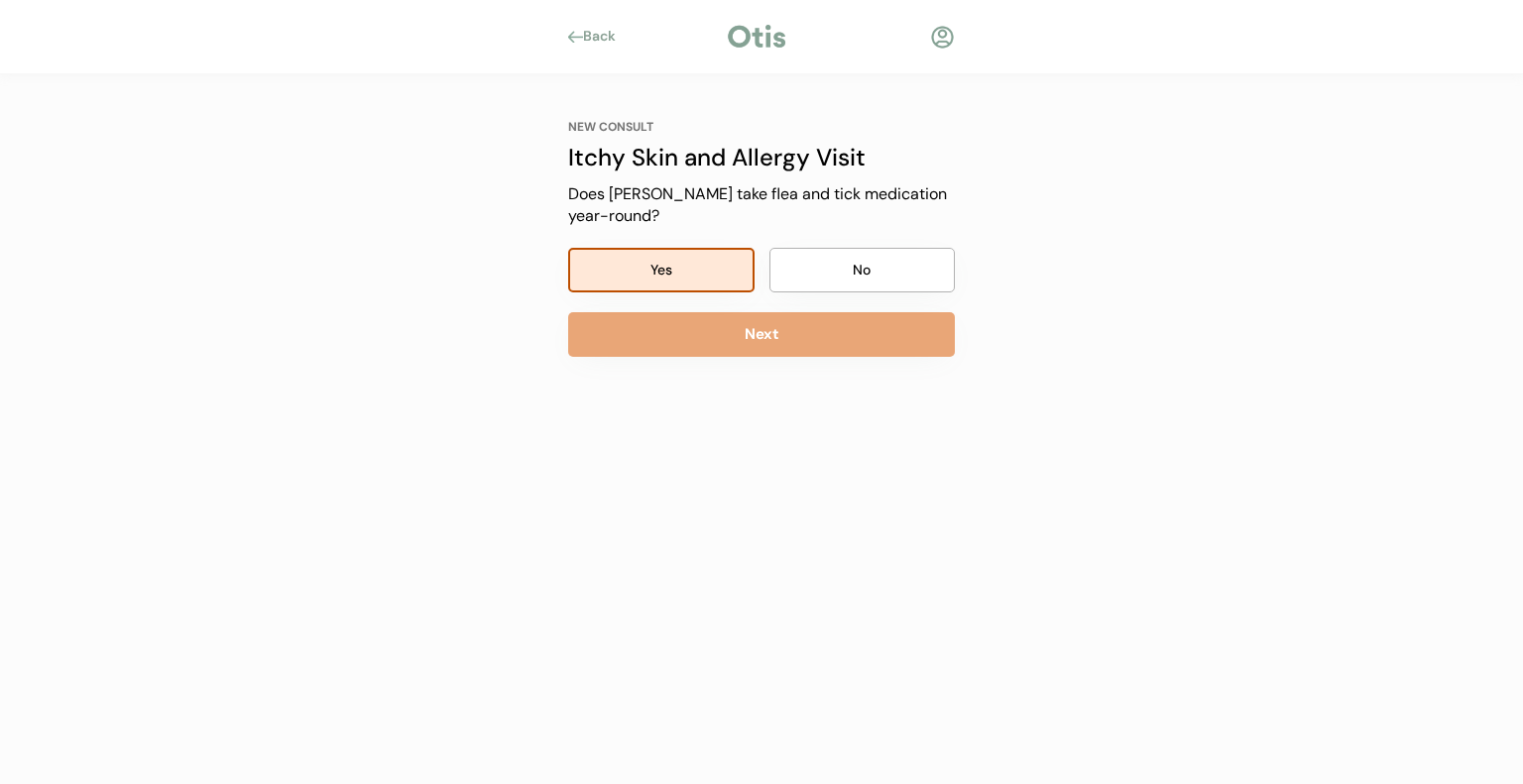 click on "No" at bounding box center (863, 270) 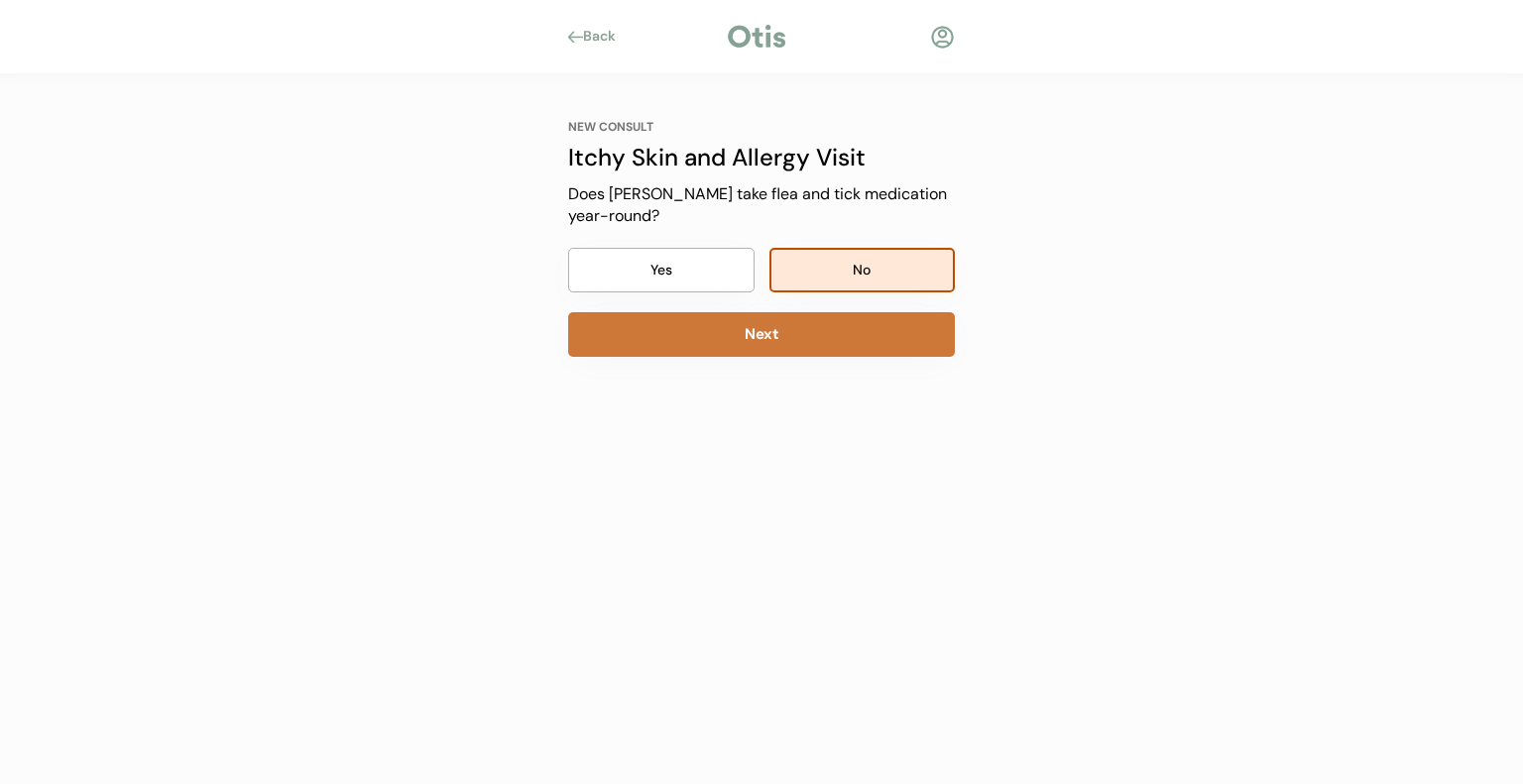 click on "Next" at bounding box center (762, 334) 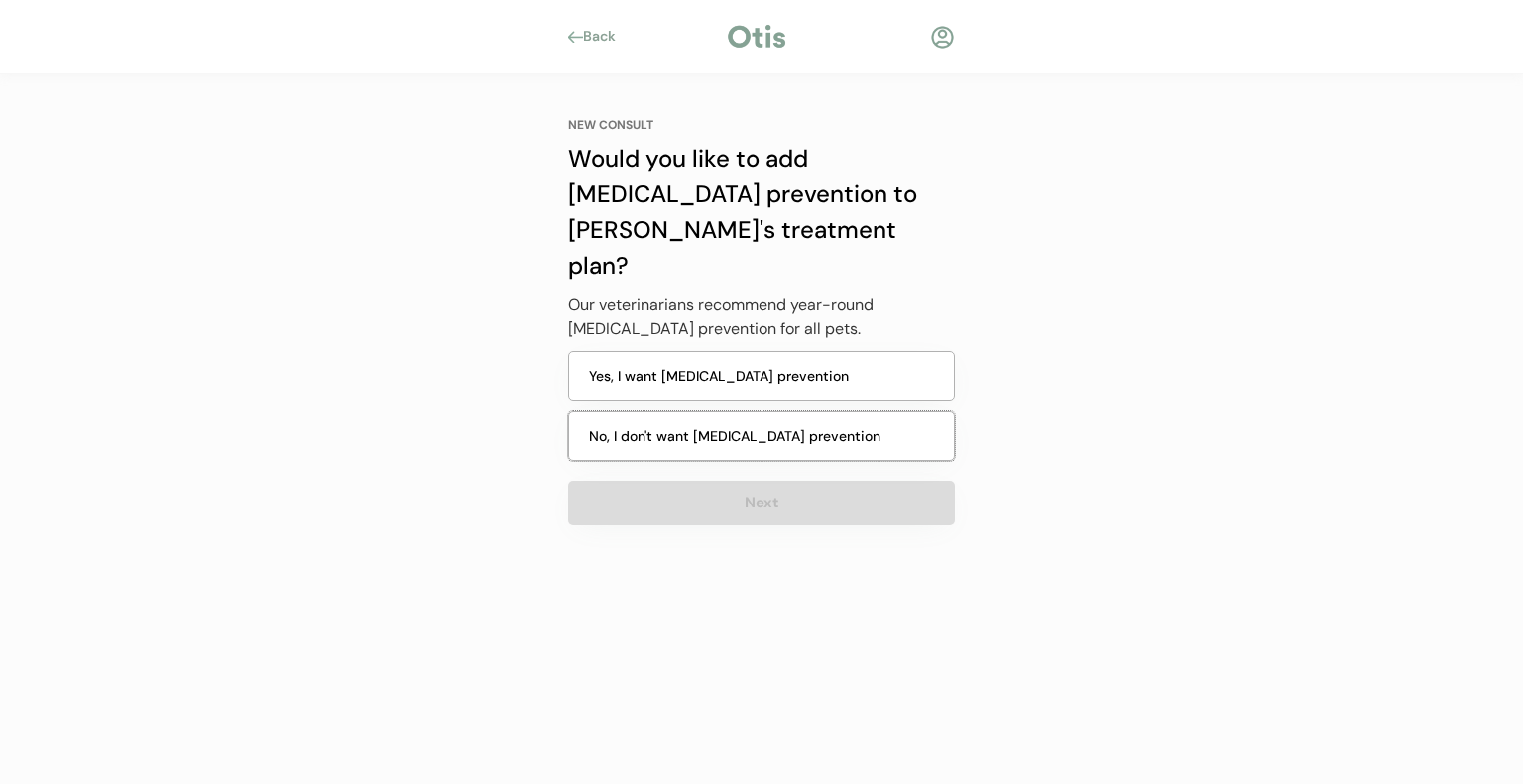 click on "No, I don't want [MEDICAL_DATA] prevention" at bounding box center (762, 436) 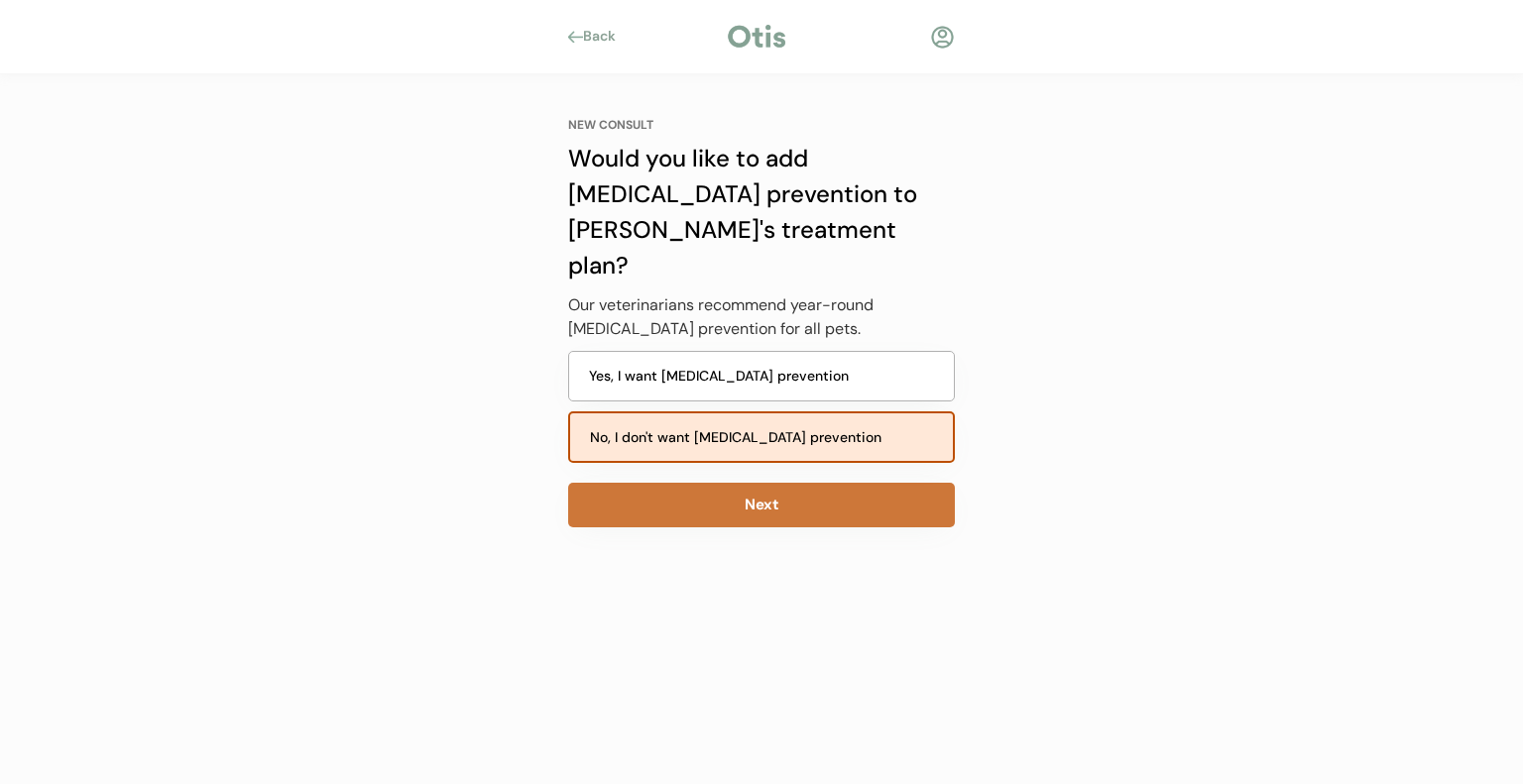 click on "Next" at bounding box center (762, 504) 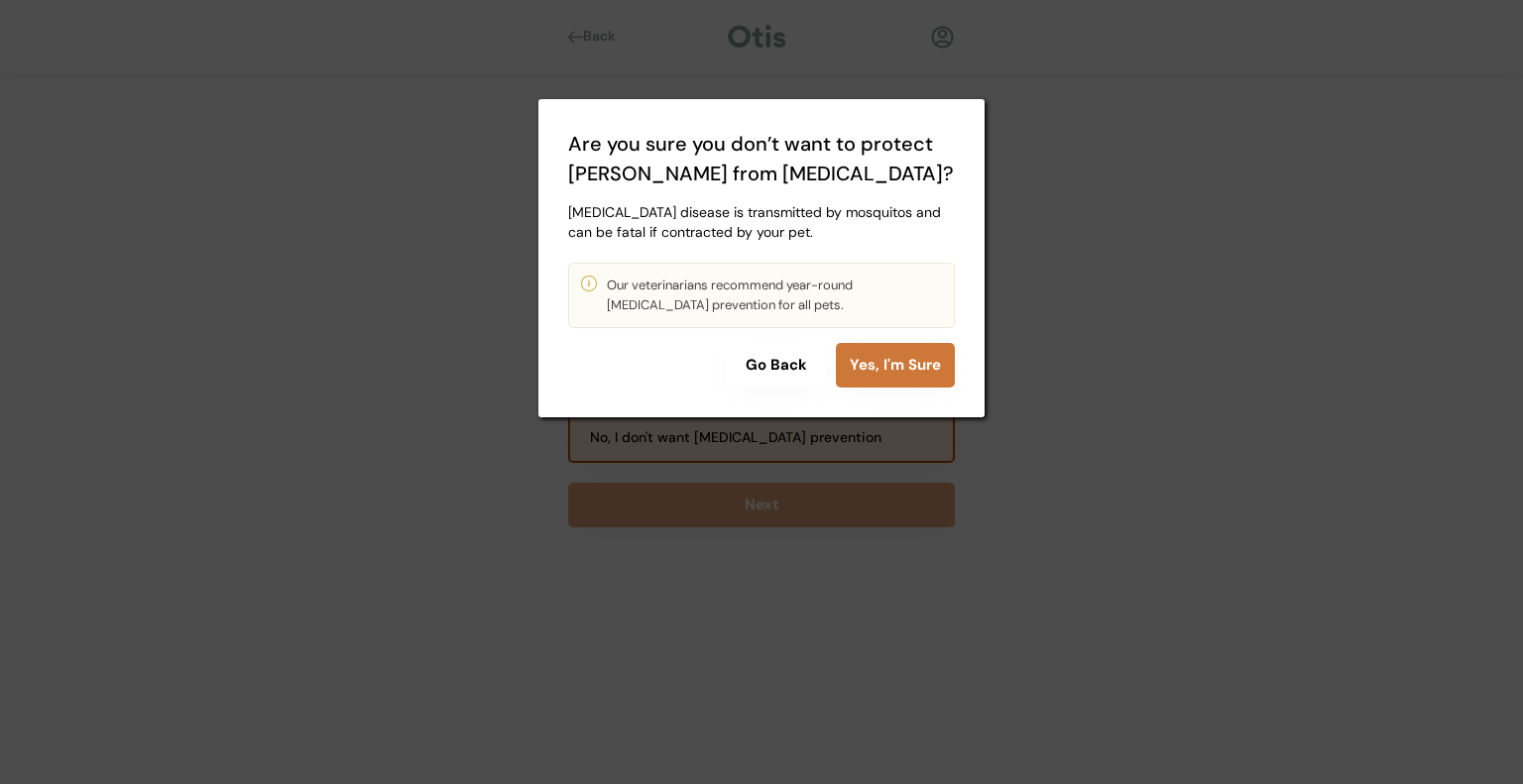 click on "Yes, I'm Sure" at bounding box center [895, 365] 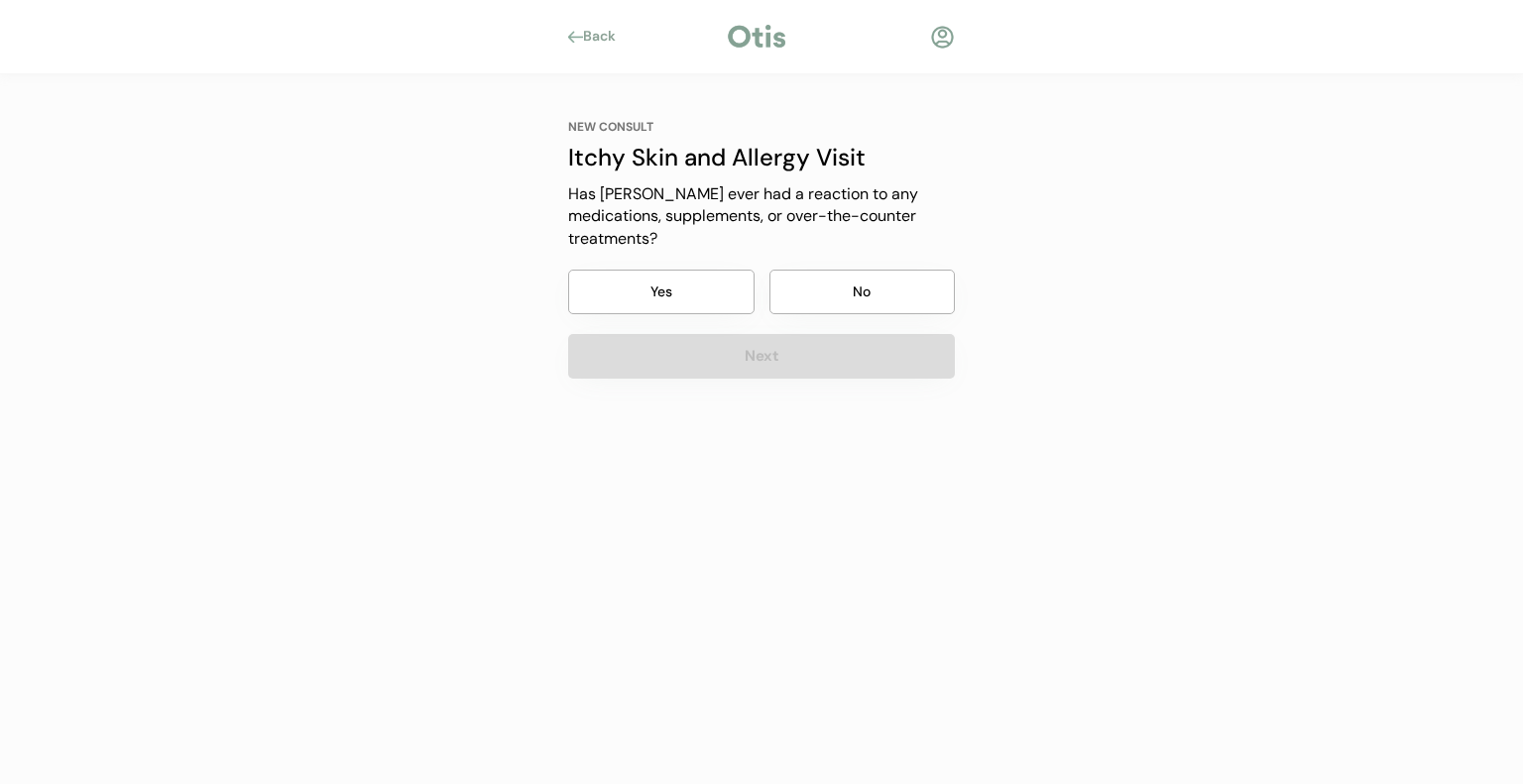 click on "Yes" at bounding box center [661, 291] 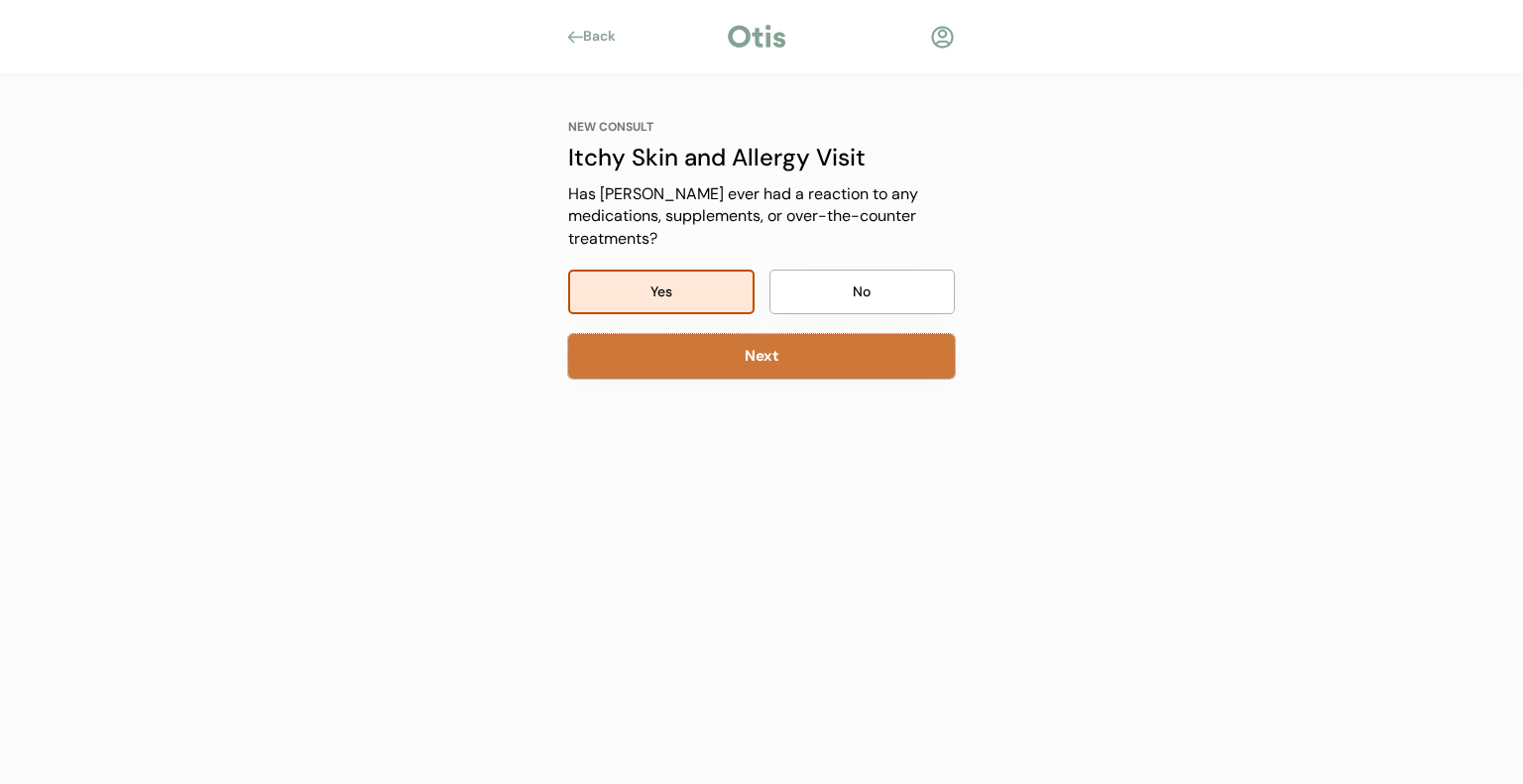 click on "Next" at bounding box center (762, 356) 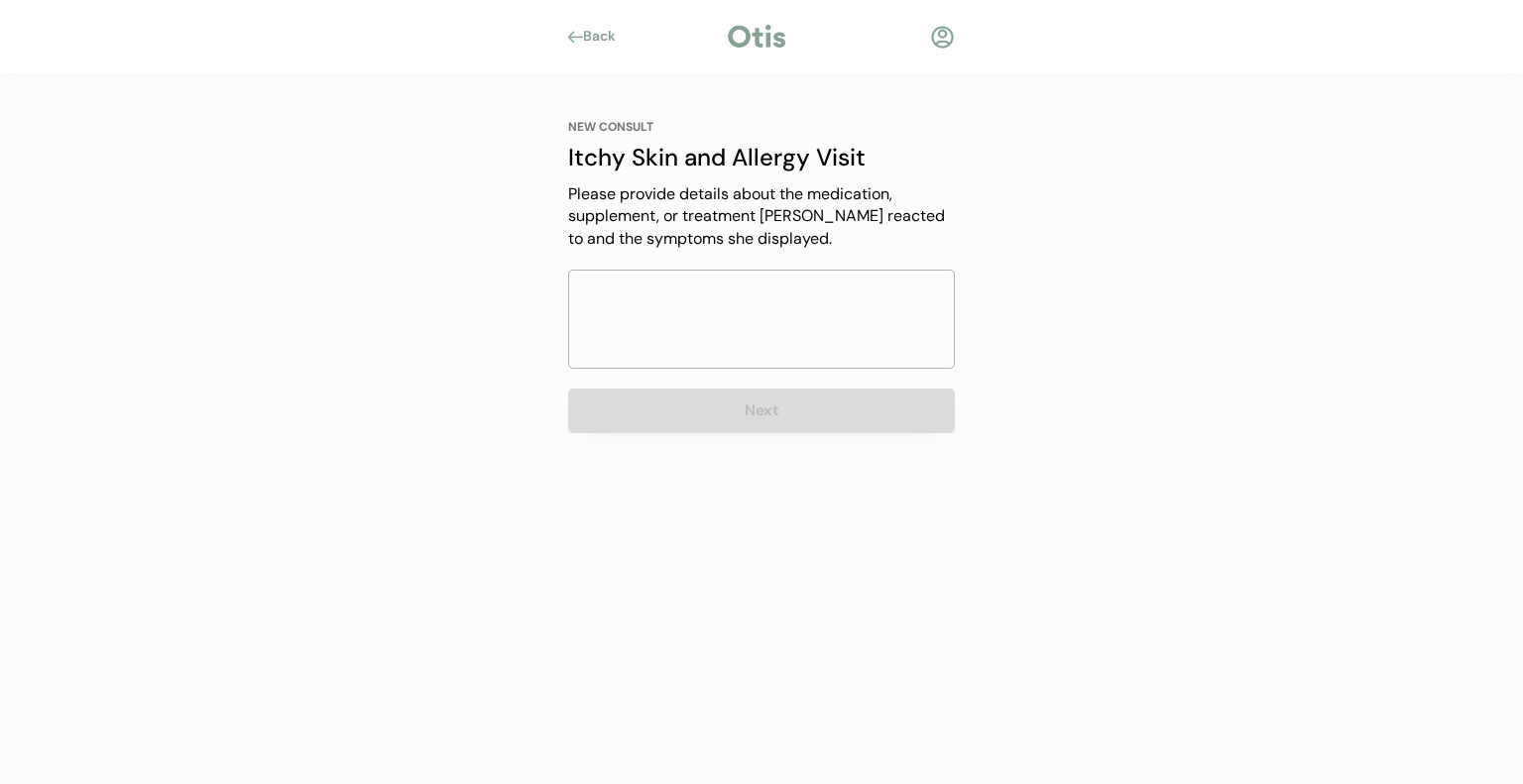 click on "Please provide details about the medication, supplement, or treatment [PERSON_NAME] reacted to and the symptoms she displayed." at bounding box center (762, 216) 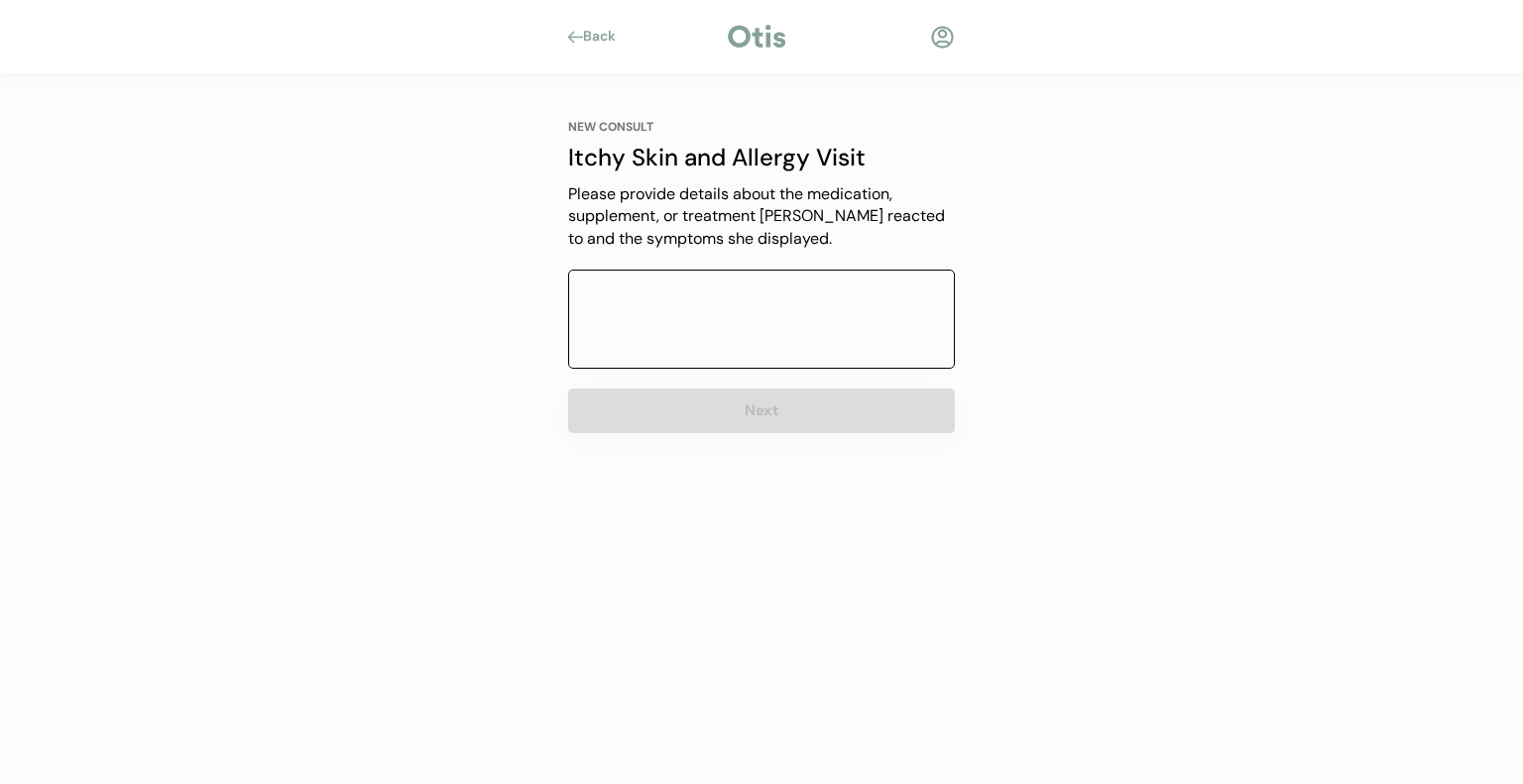 click at bounding box center [762, 319] 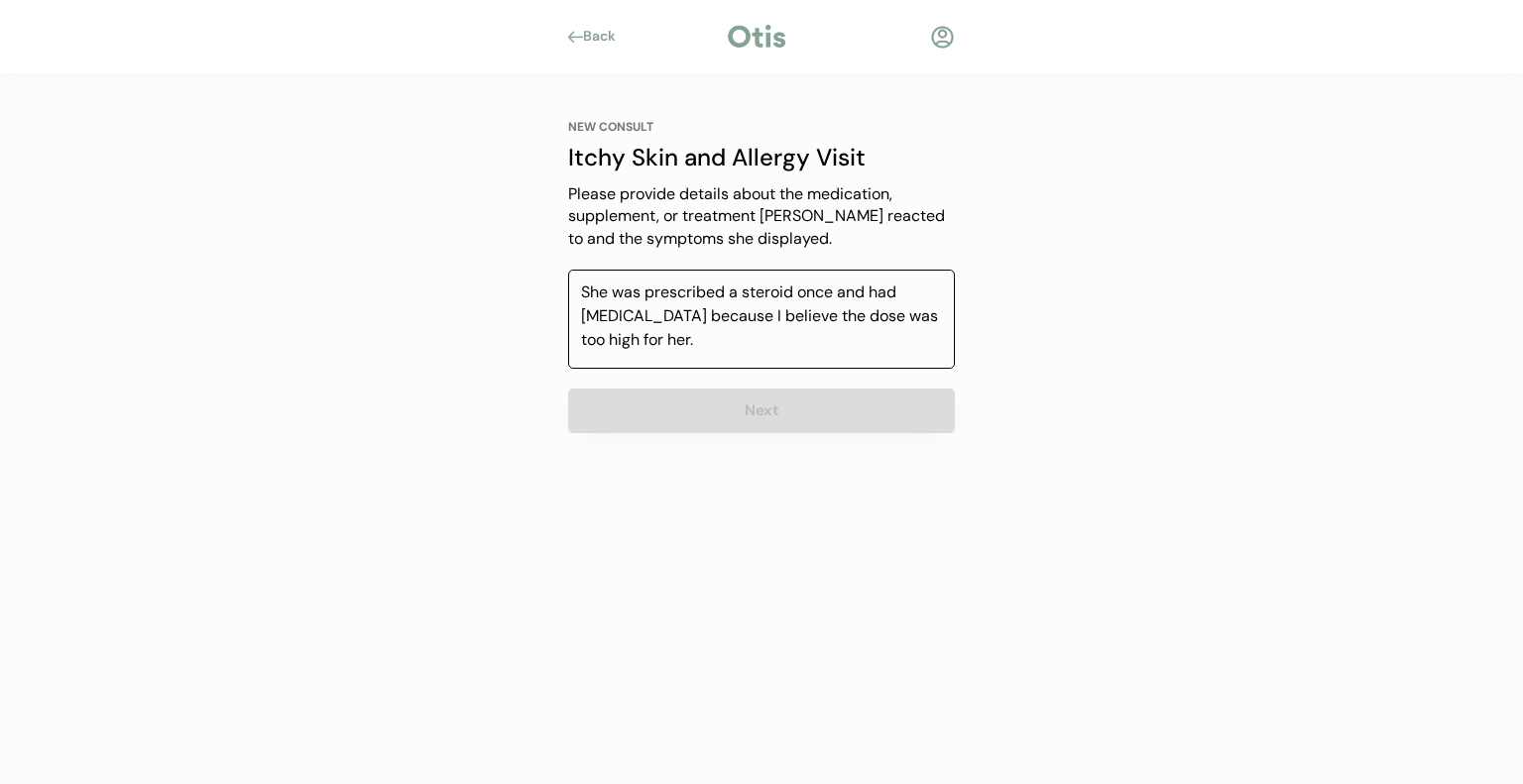 type on "She was prescribed a steroid once and had [MEDICAL_DATA] because I believe the dose was too high for her." 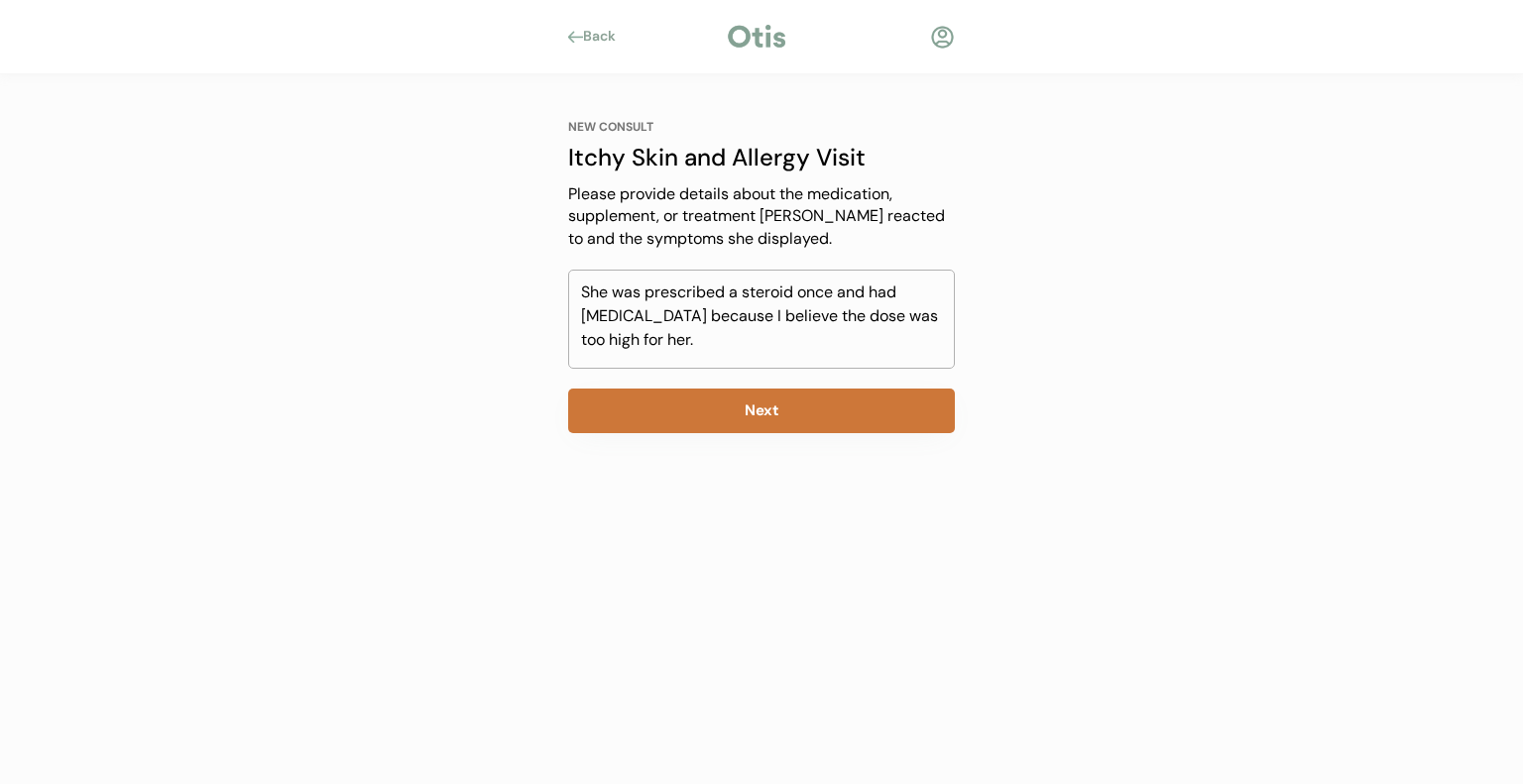 click on "Next" at bounding box center (762, 410) 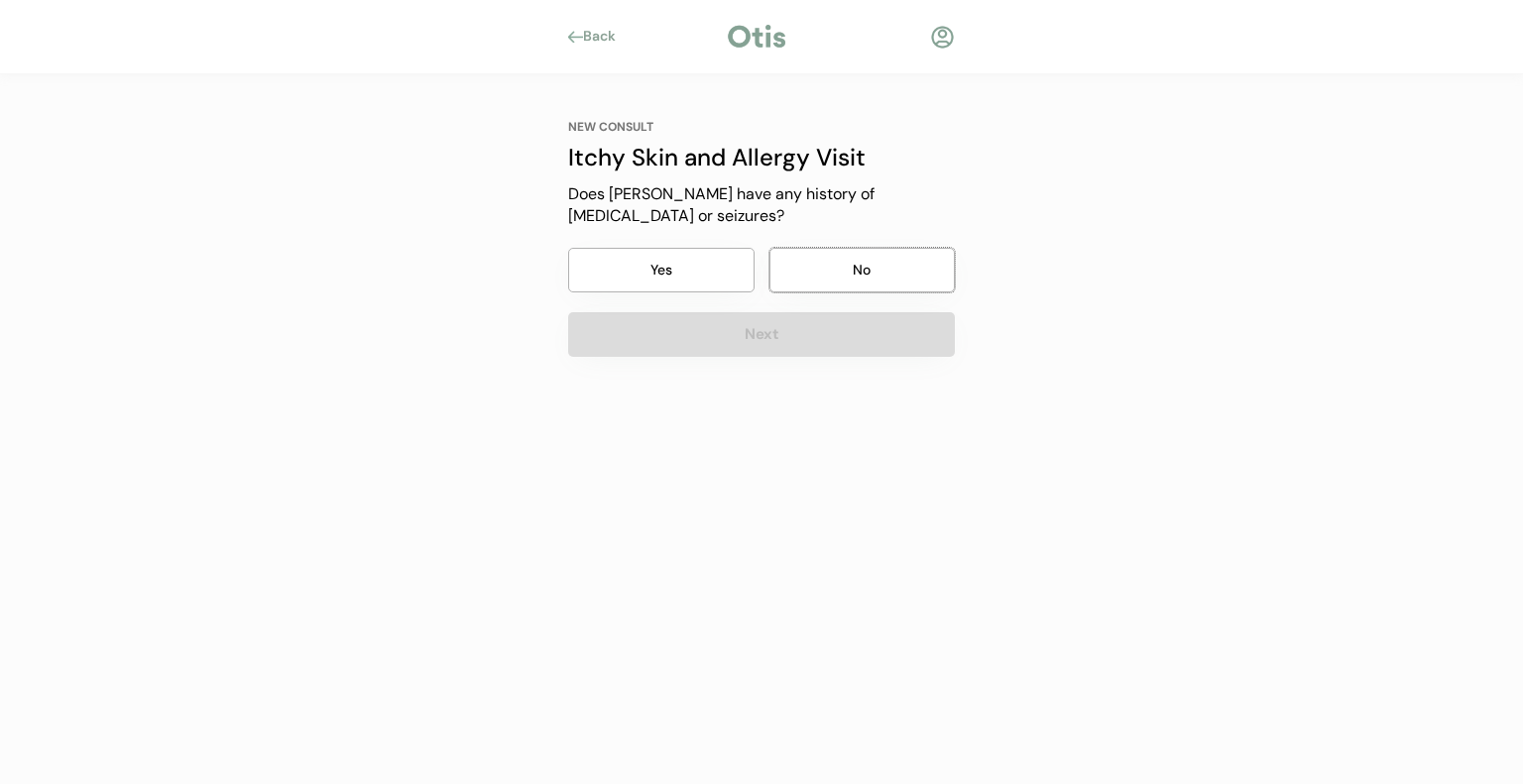 click on "No" at bounding box center [863, 270] 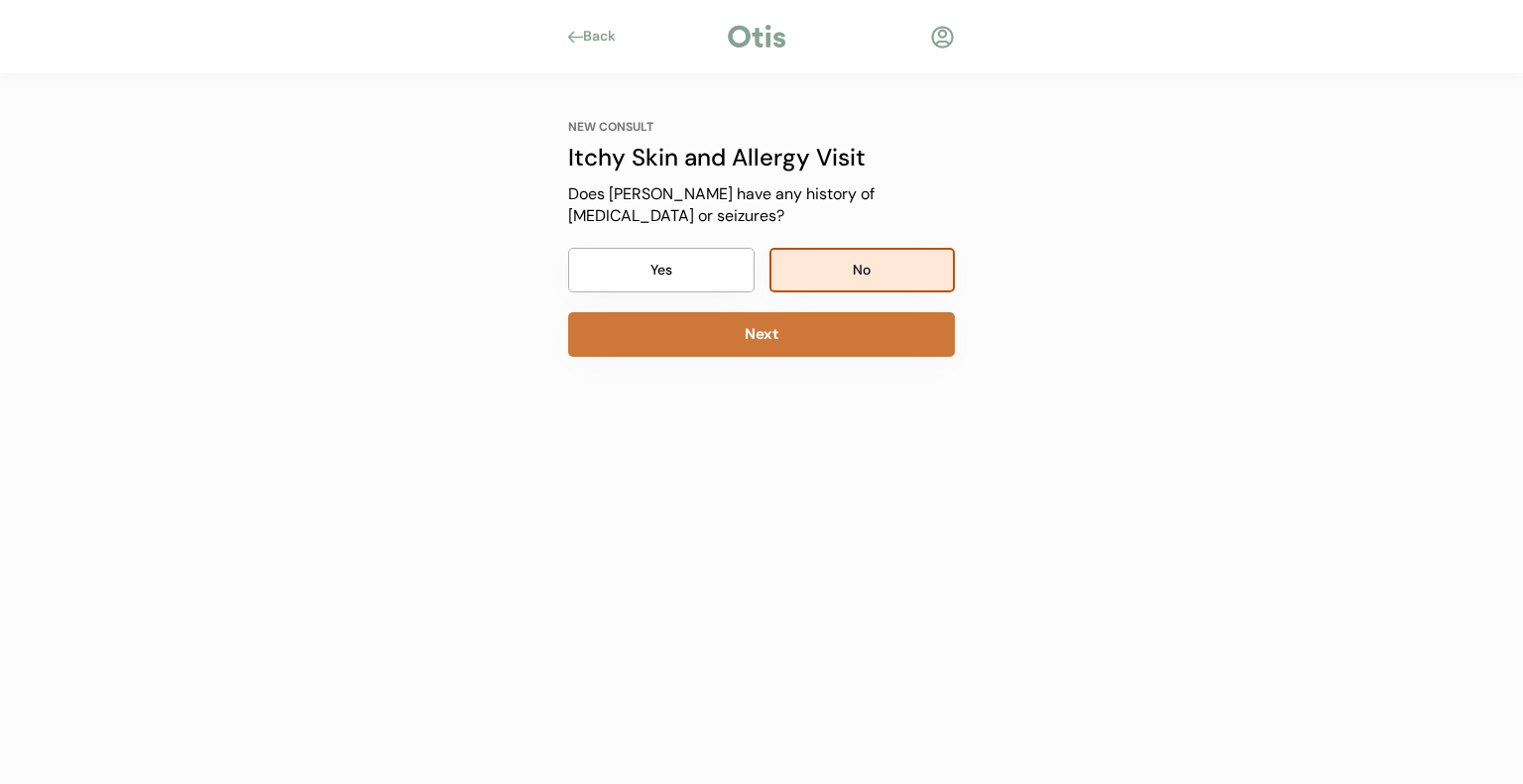 click on "Next" at bounding box center (762, 334) 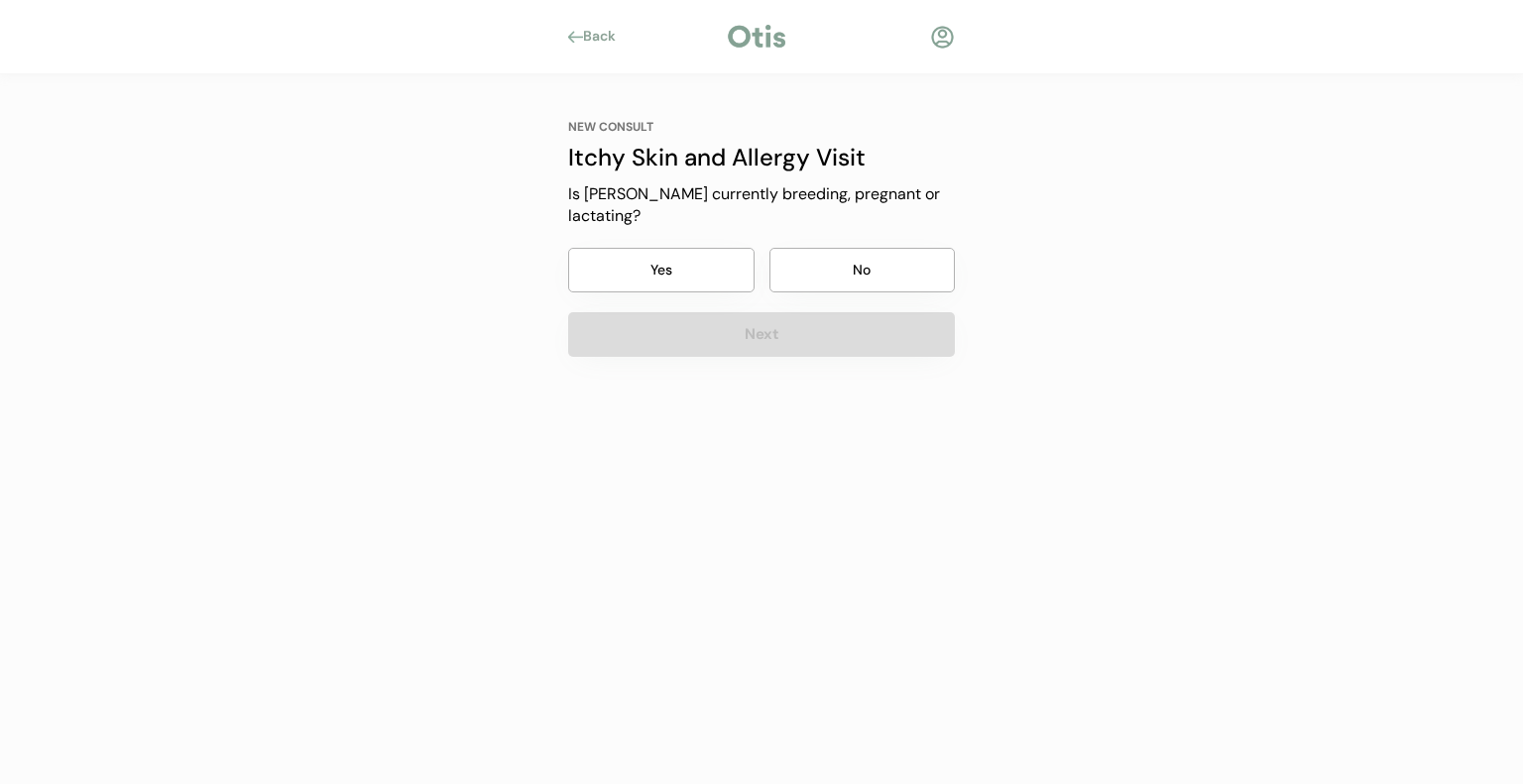 click on "No" at bounding box center (863, 270) 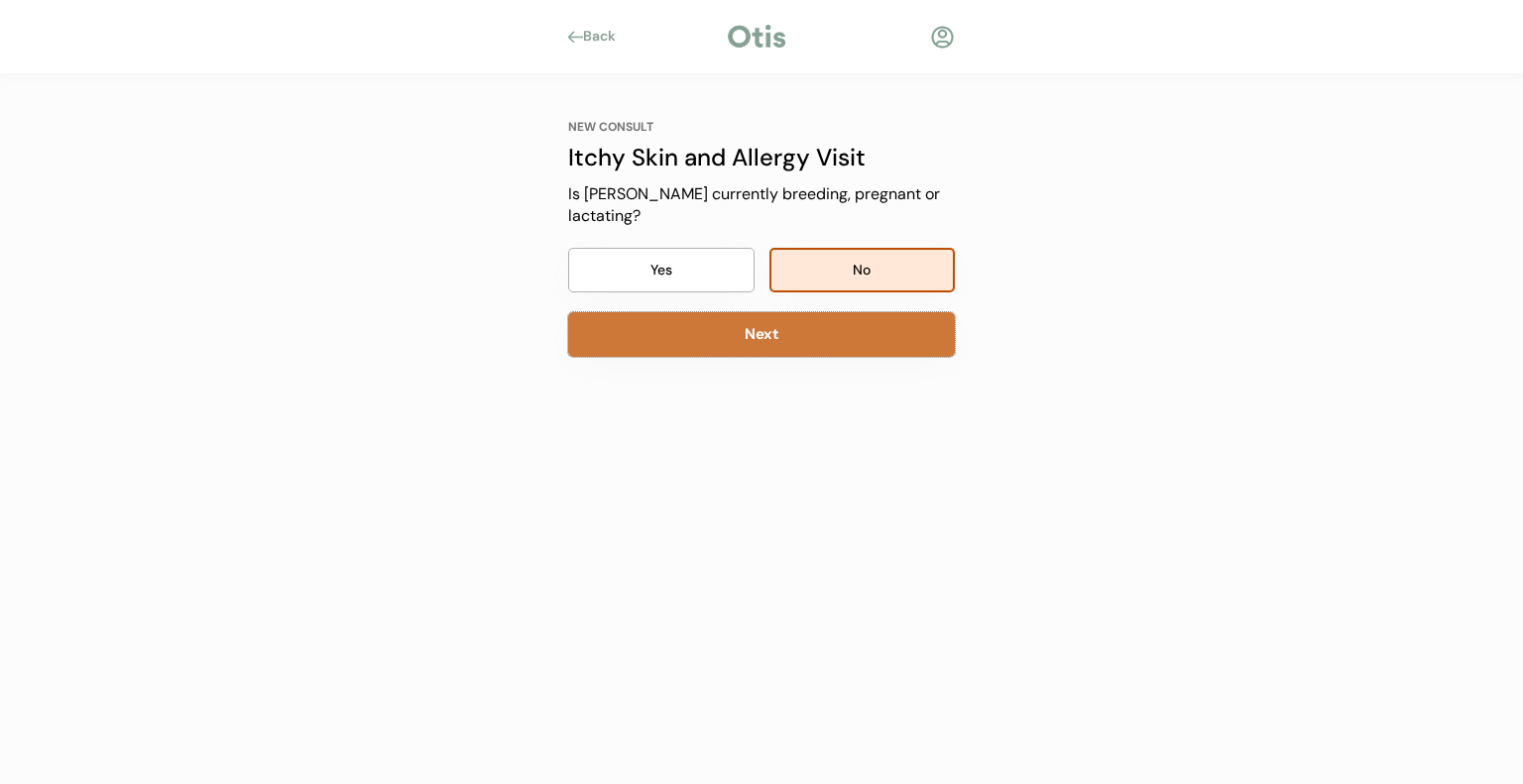 click on "Next" at bounding box center (762, 334) 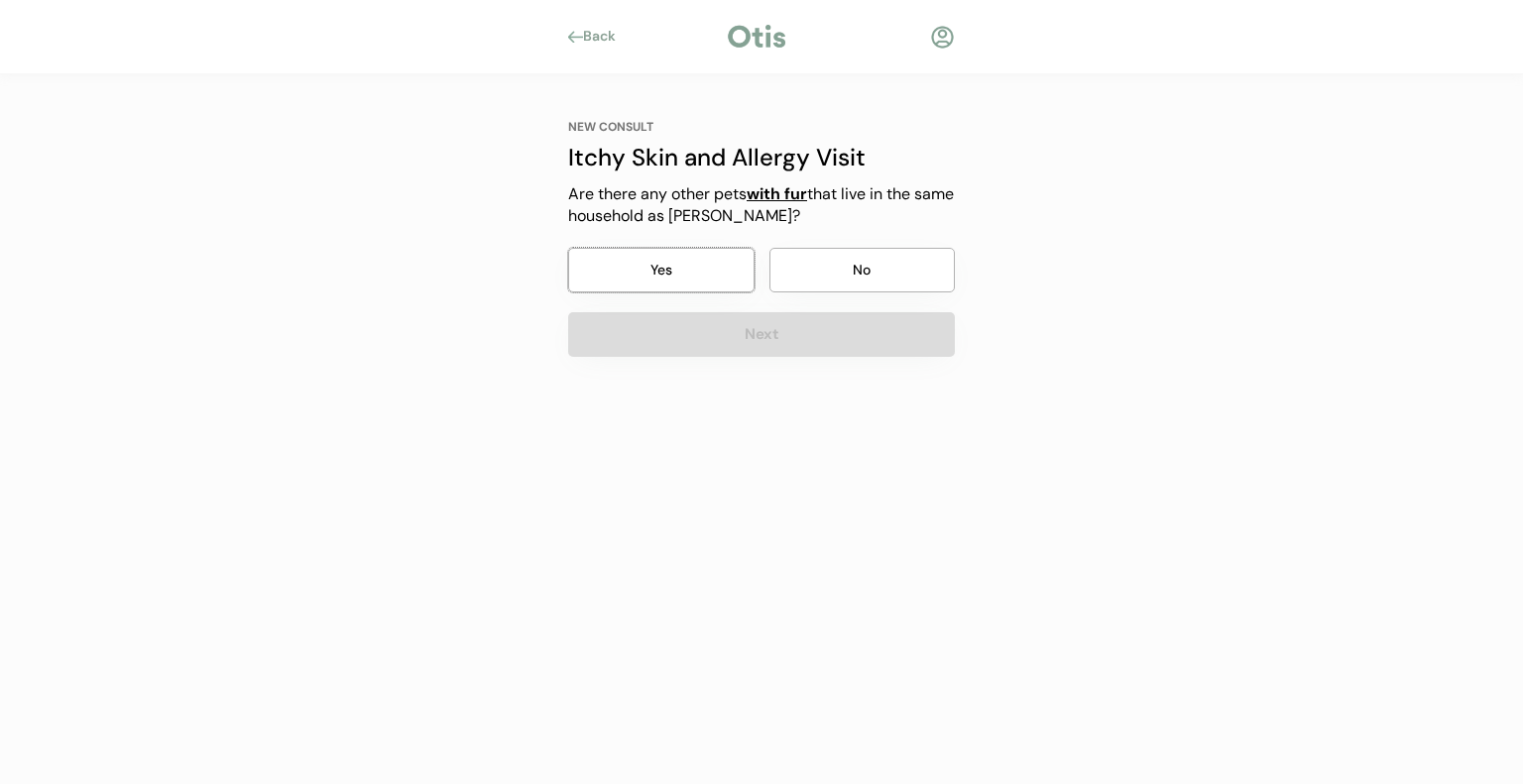 click on "Yes" at bounding box center [661, 270] 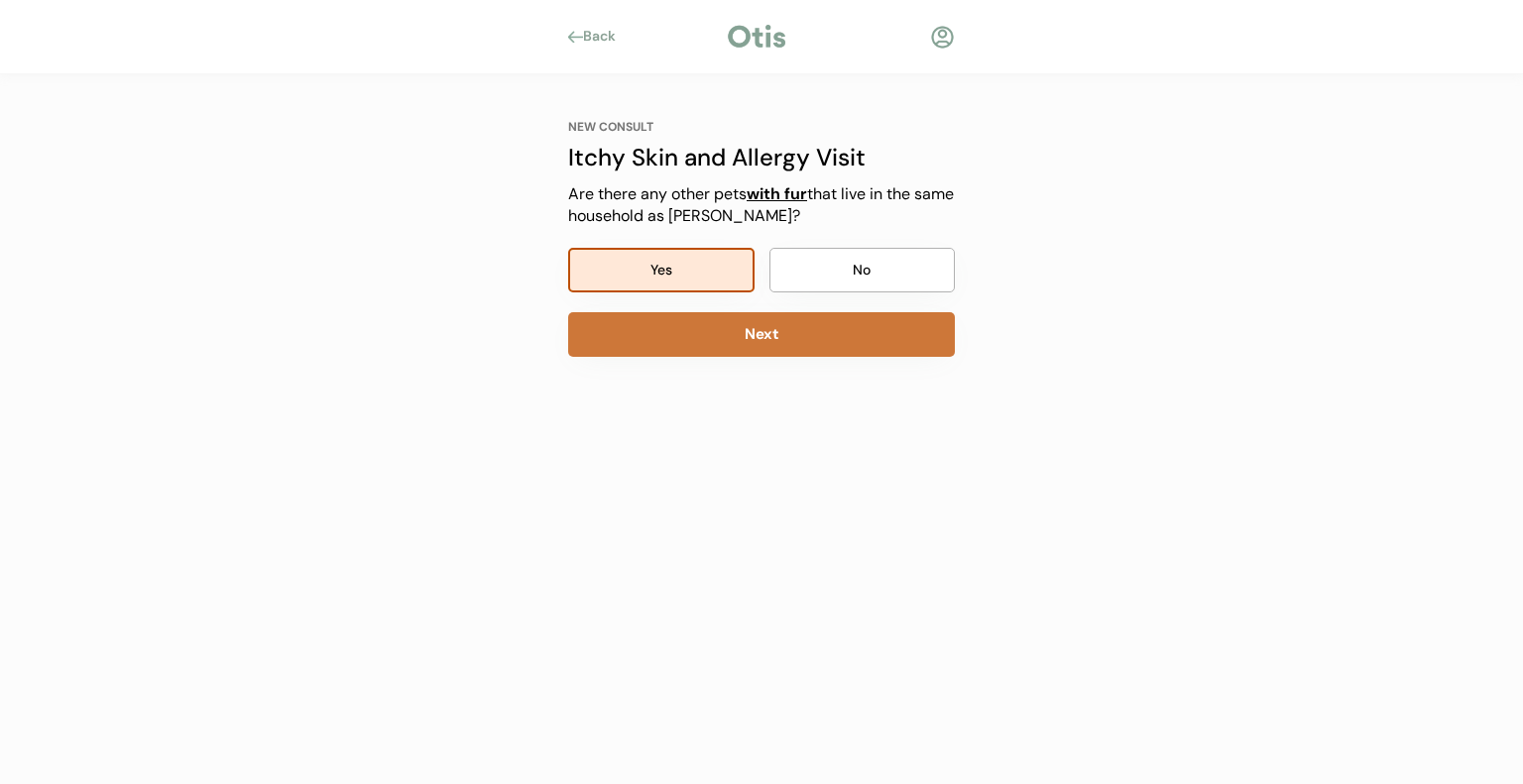 click on "Next" at bounding box center (762, 334) 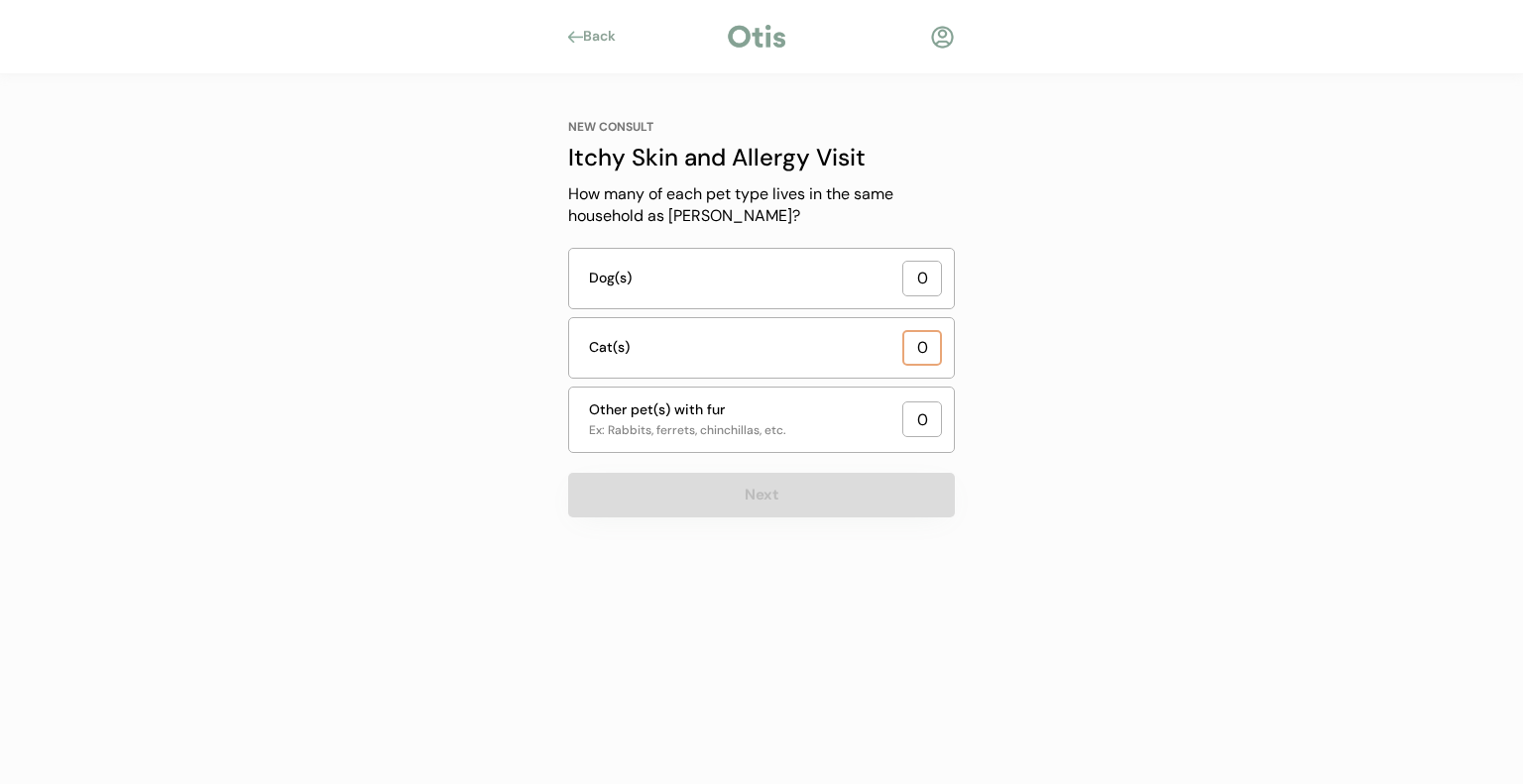 click at bounding box center (922, 348) 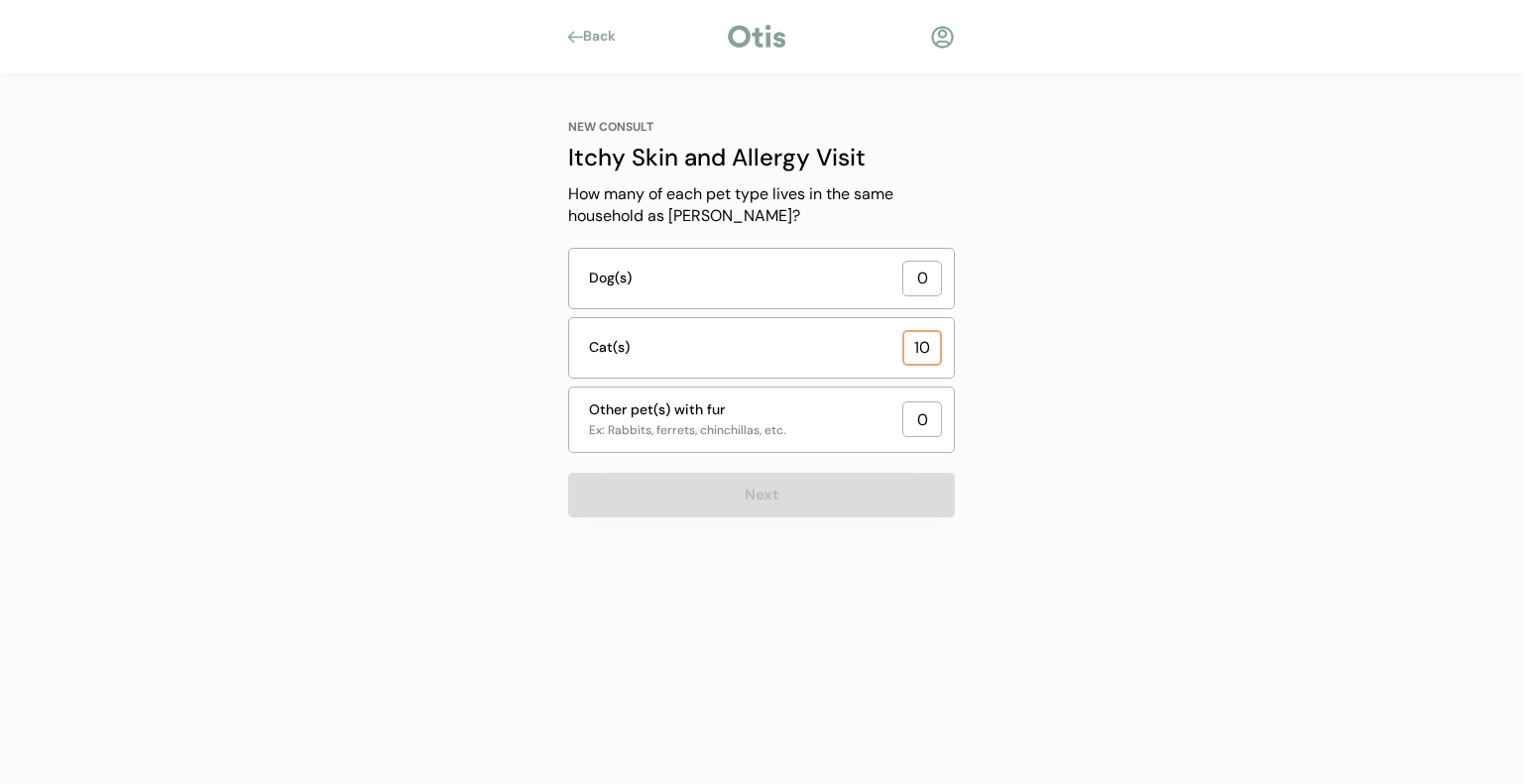 click at bounding box center (922, 348) 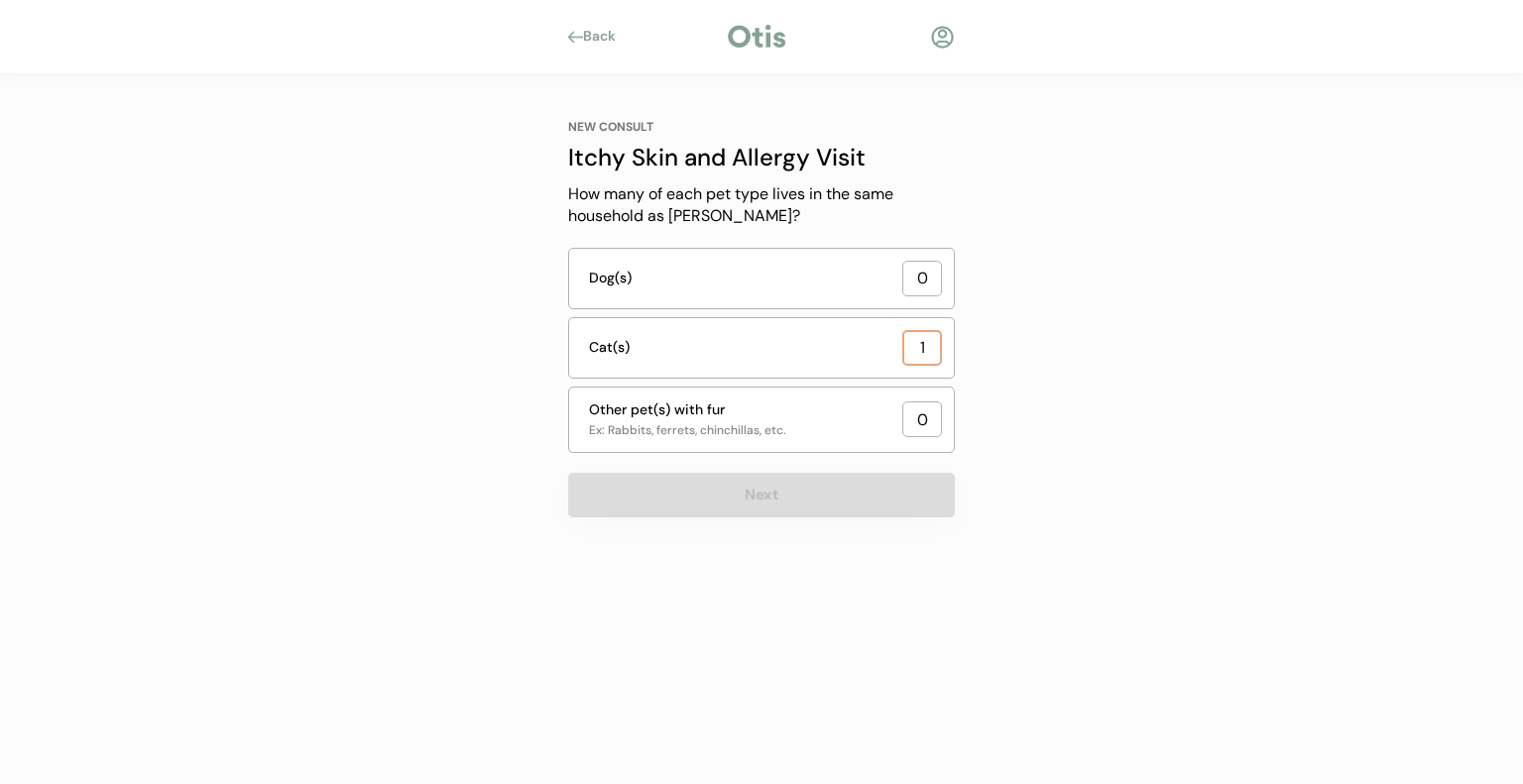type on "1" 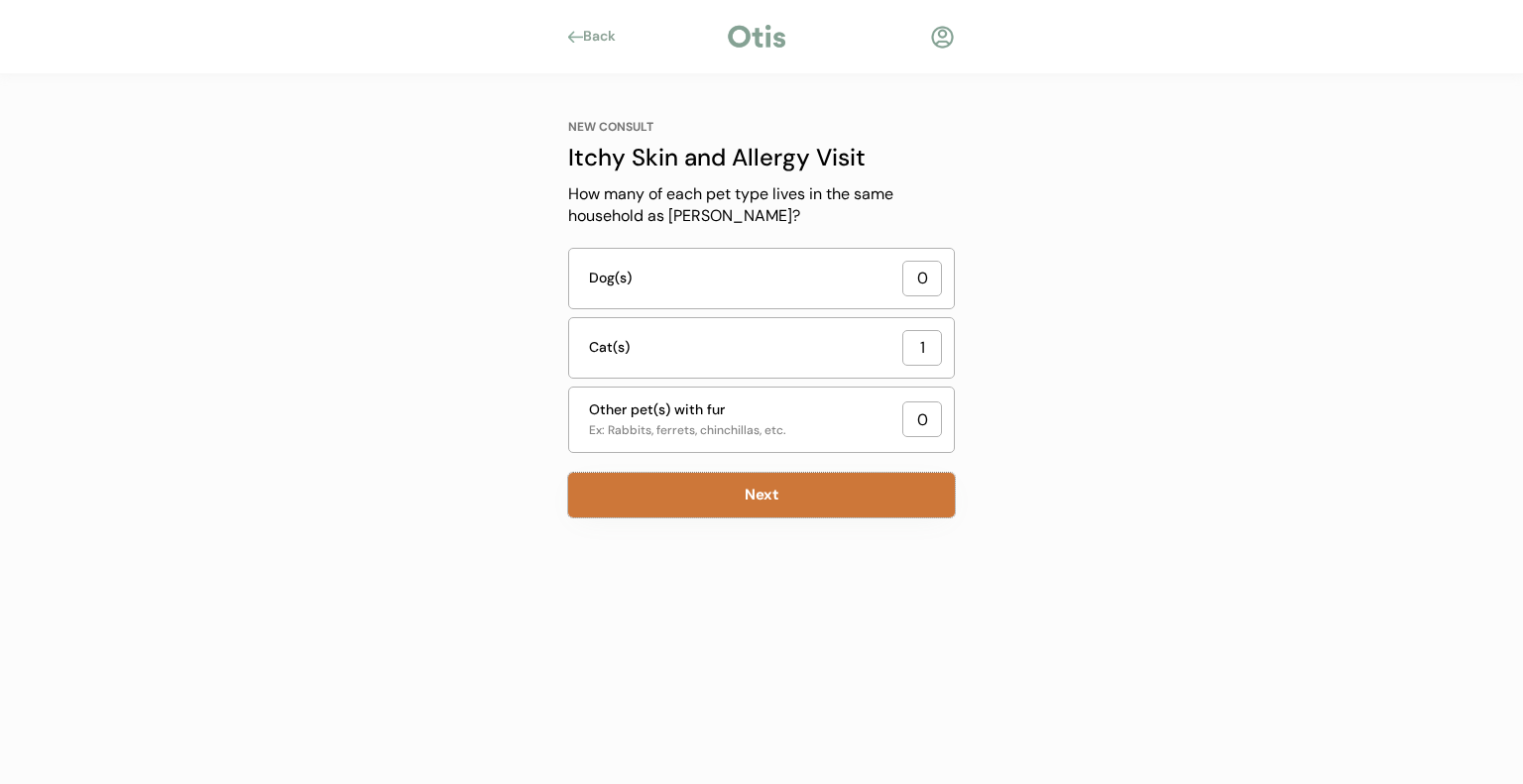 click on "Next" at bounding box center [762, 495] 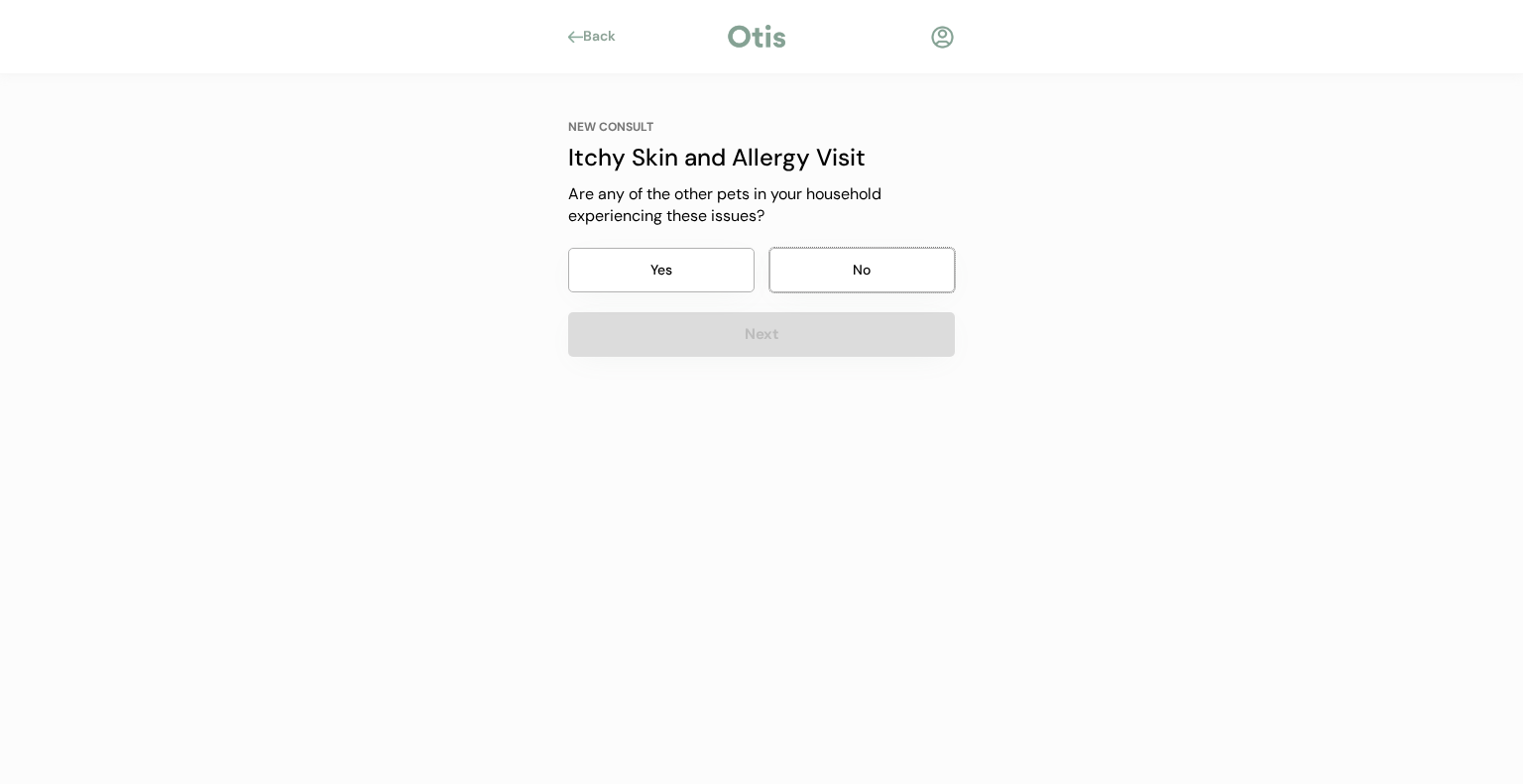 click on "No" at bounding box center [863, 270] 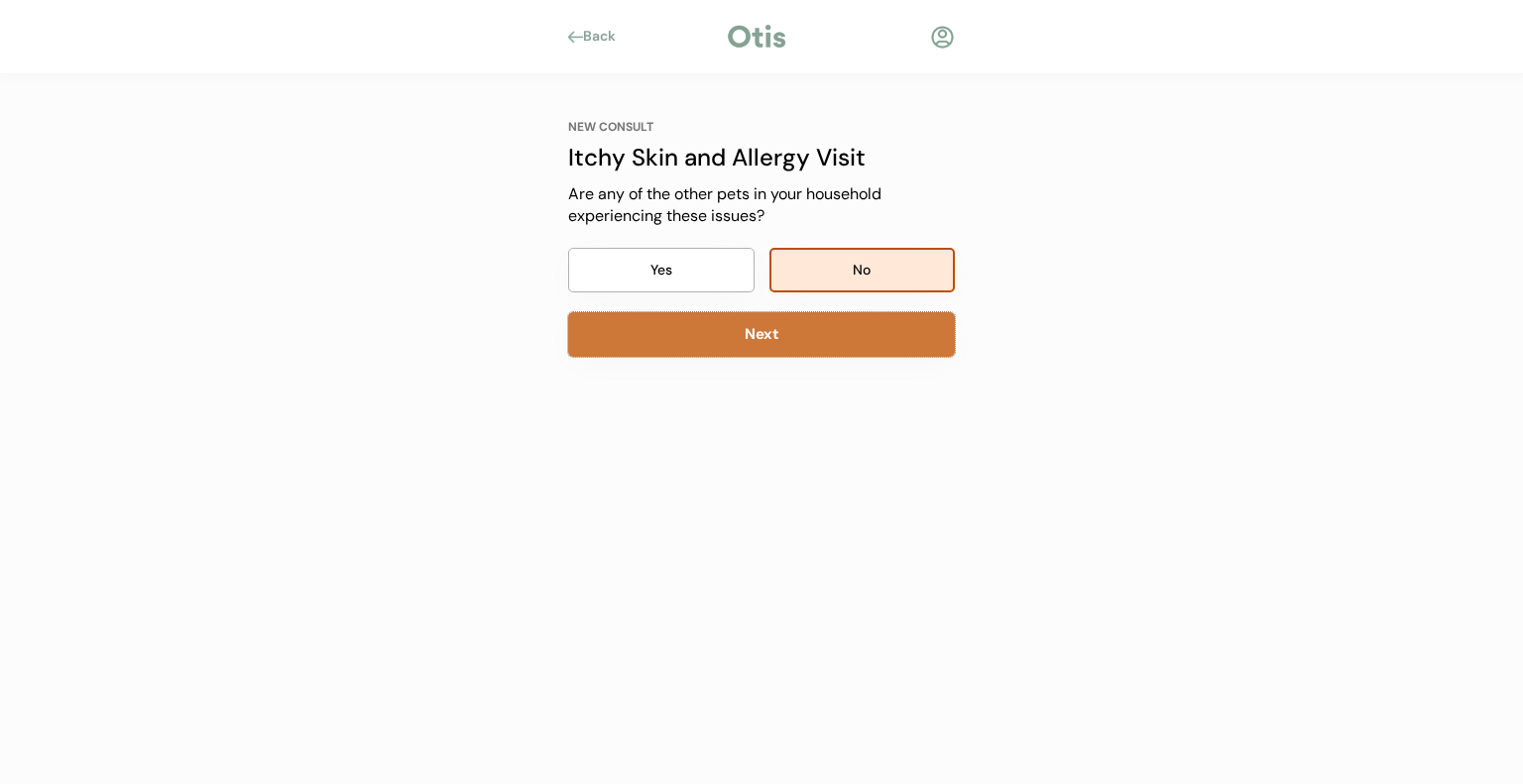 click on "Next" at bounding box center [762, 334] 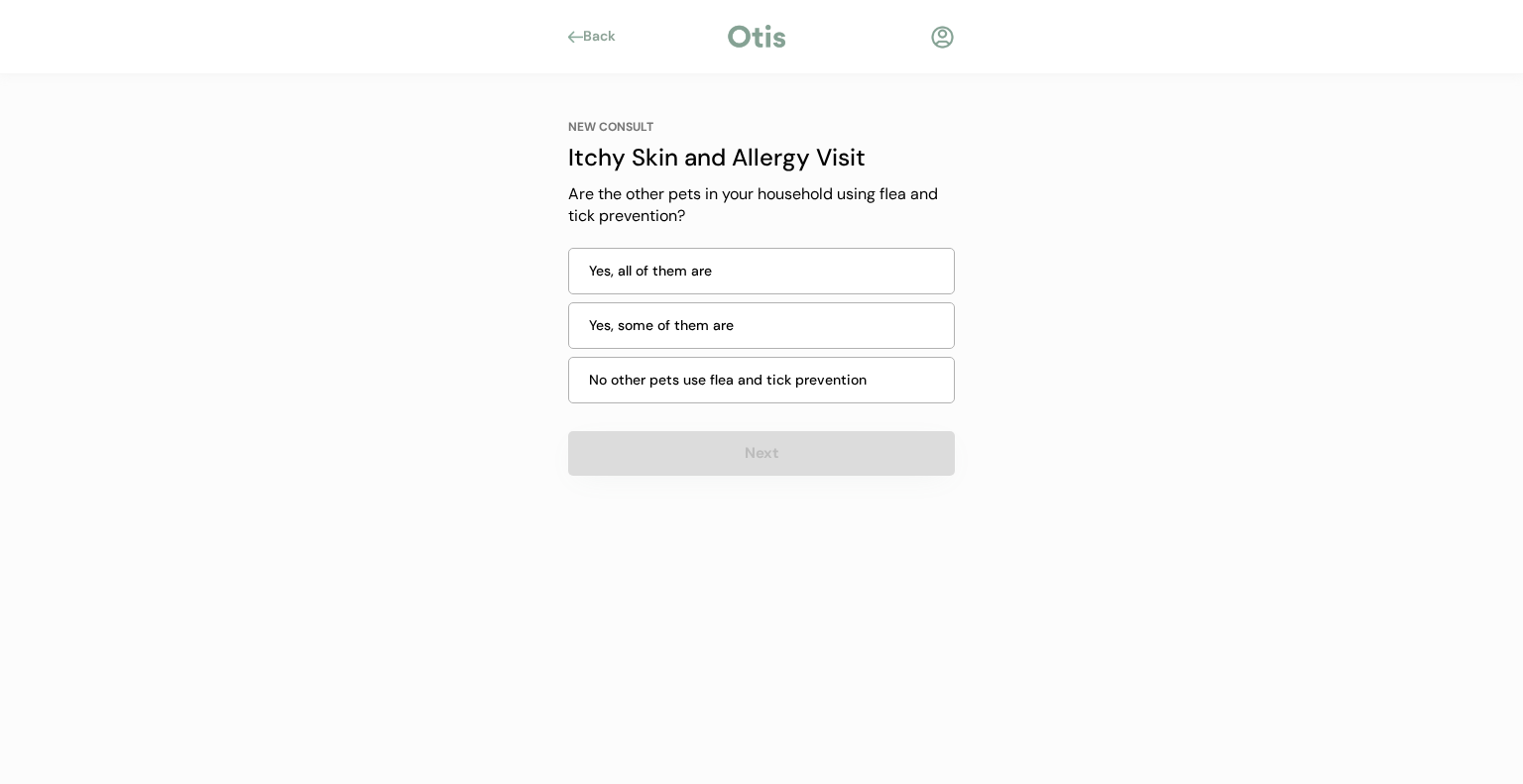 click on "Yes, all of them are" at bounding box center [765, 271] 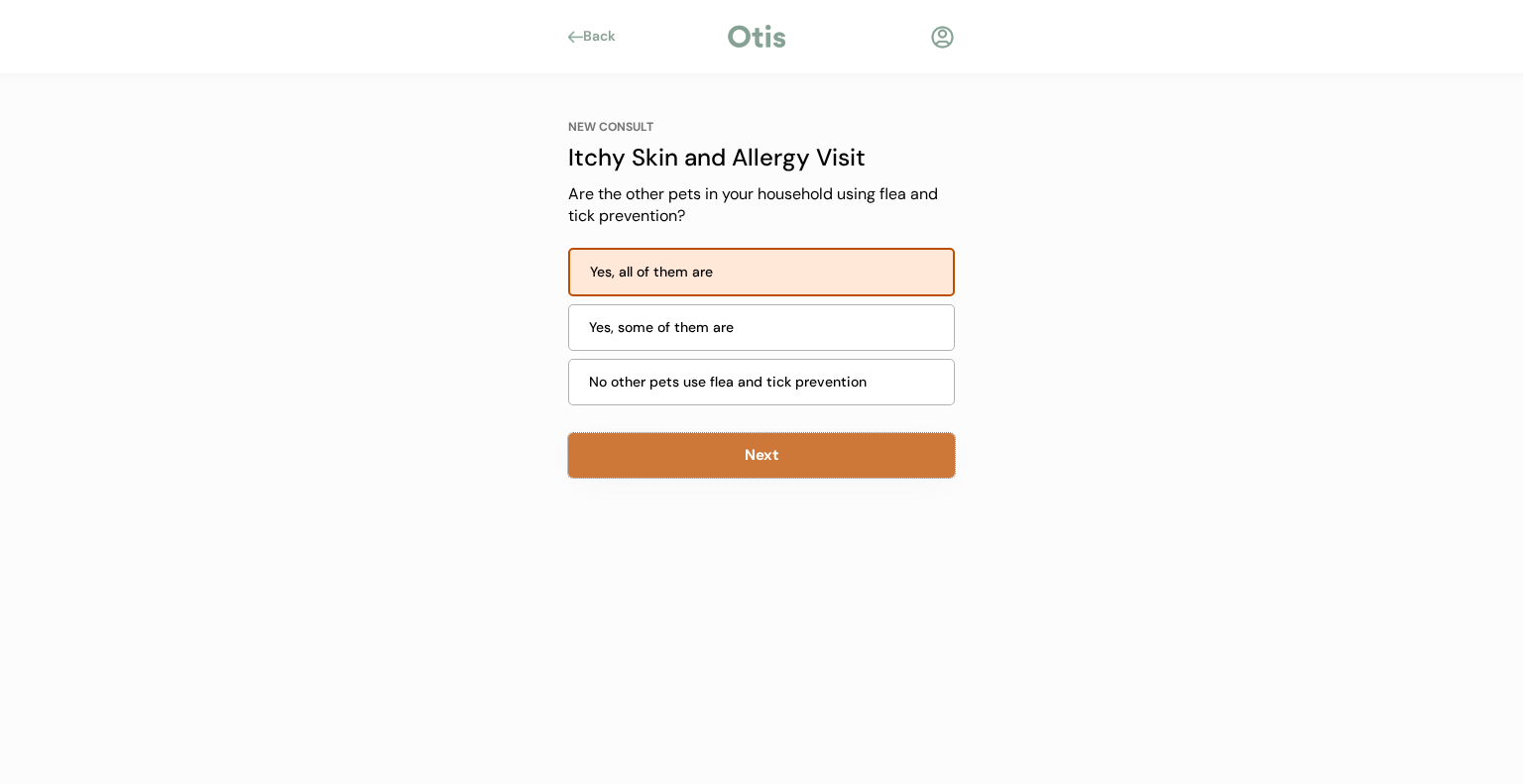 click on "Next" at bounding box center (762, 455) 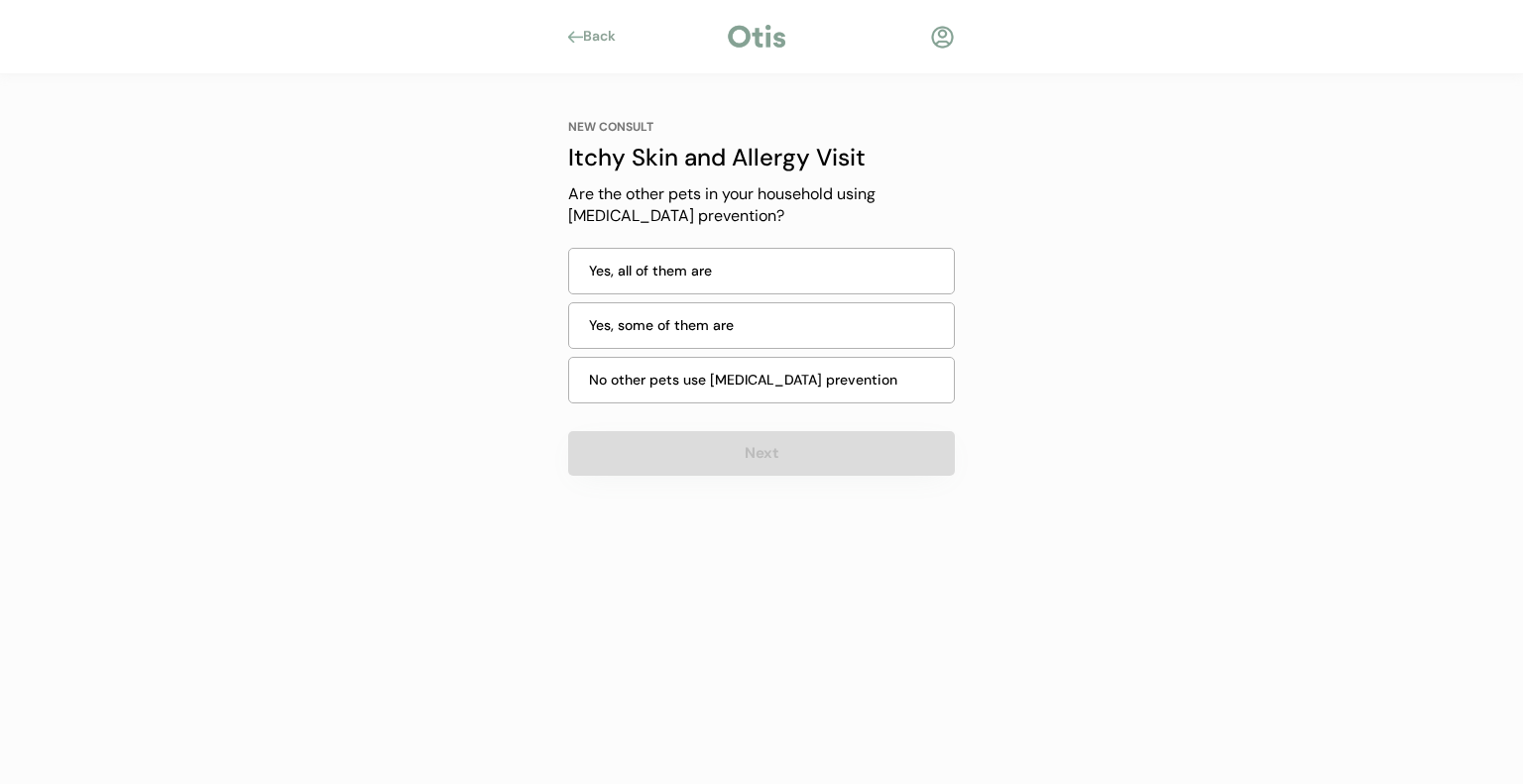 click on "Yes, all of them are" at bounding box center [765, 271] 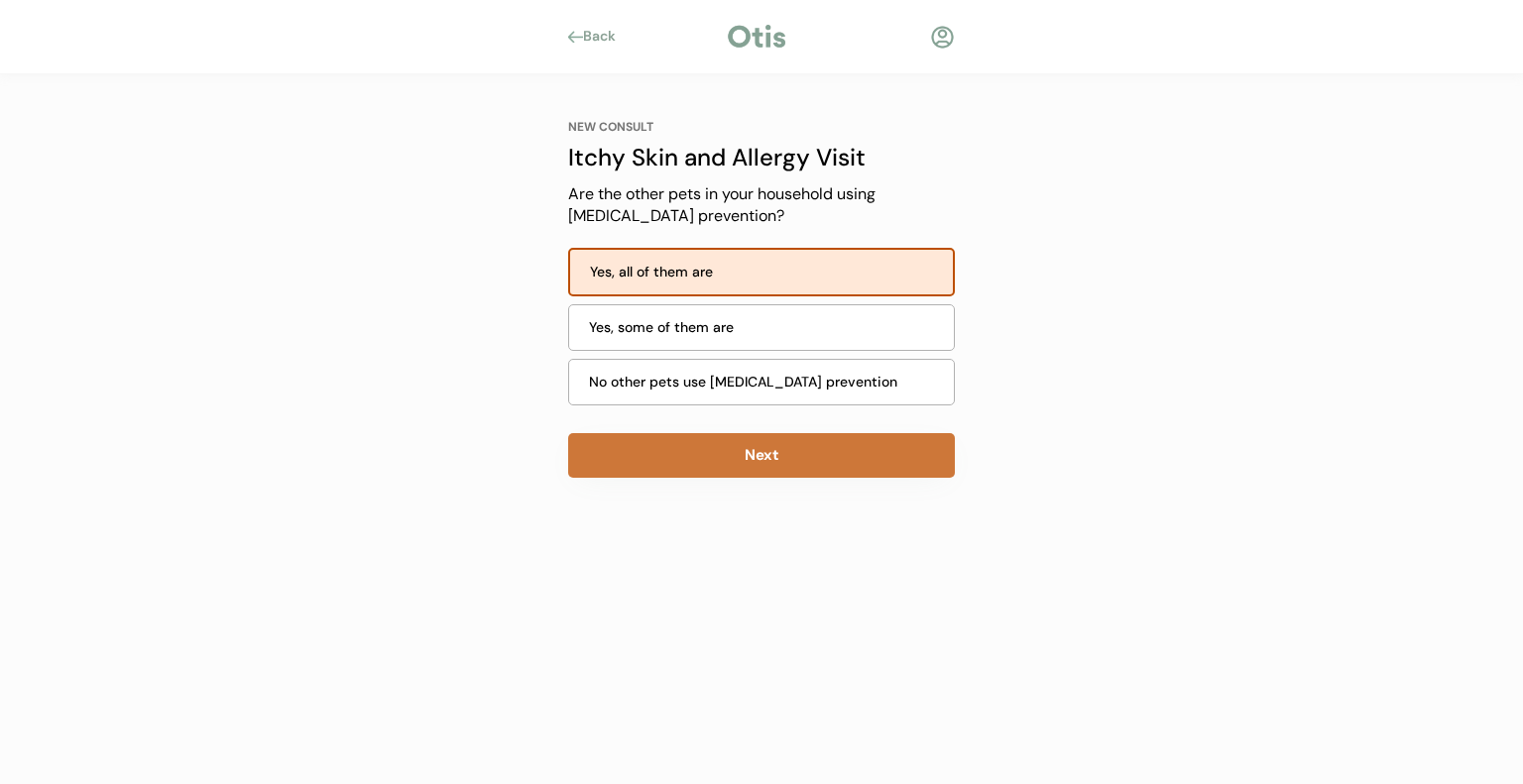 click on "Next" at bounding box center [762, 455] 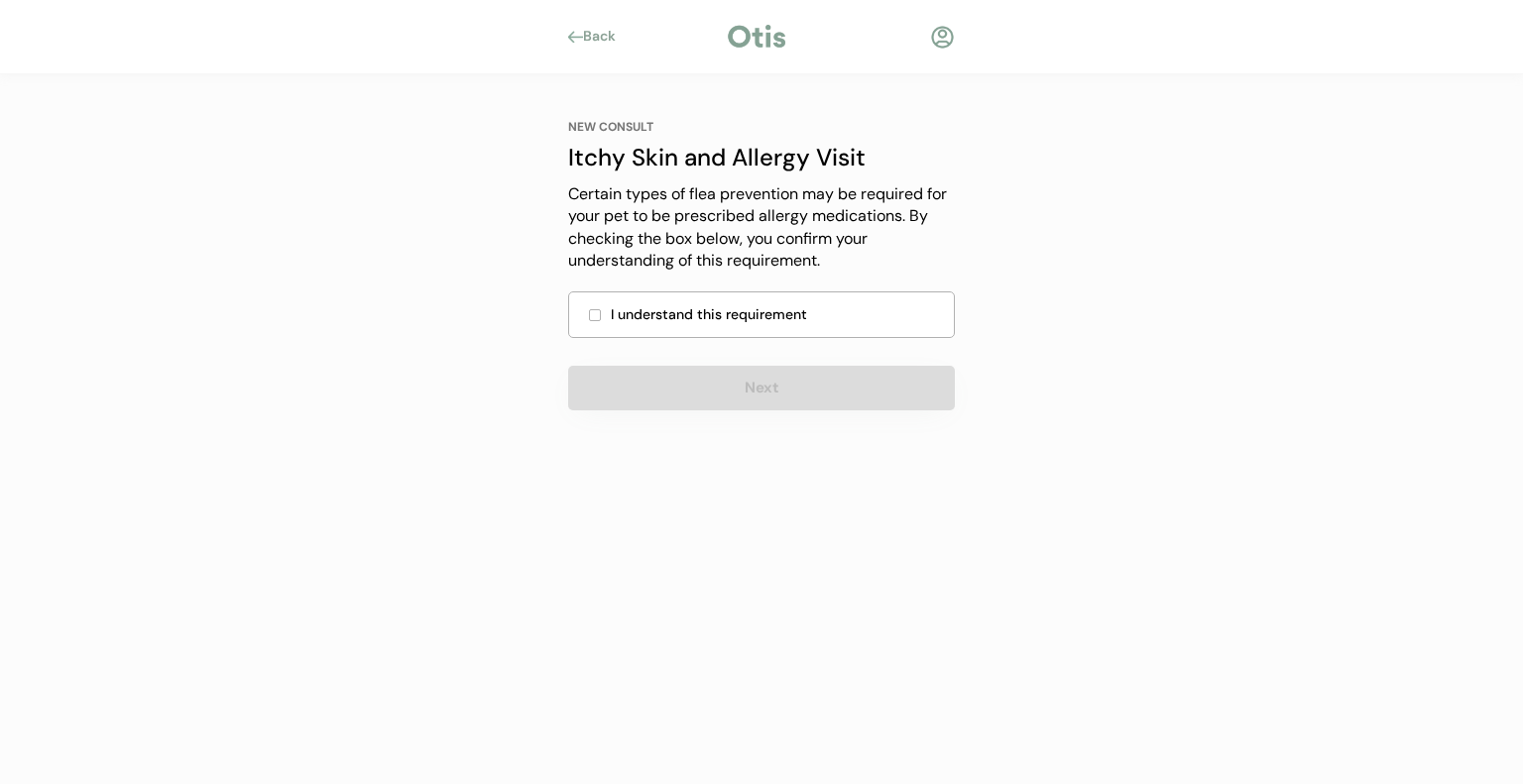 click at bounding box center [595, 315] 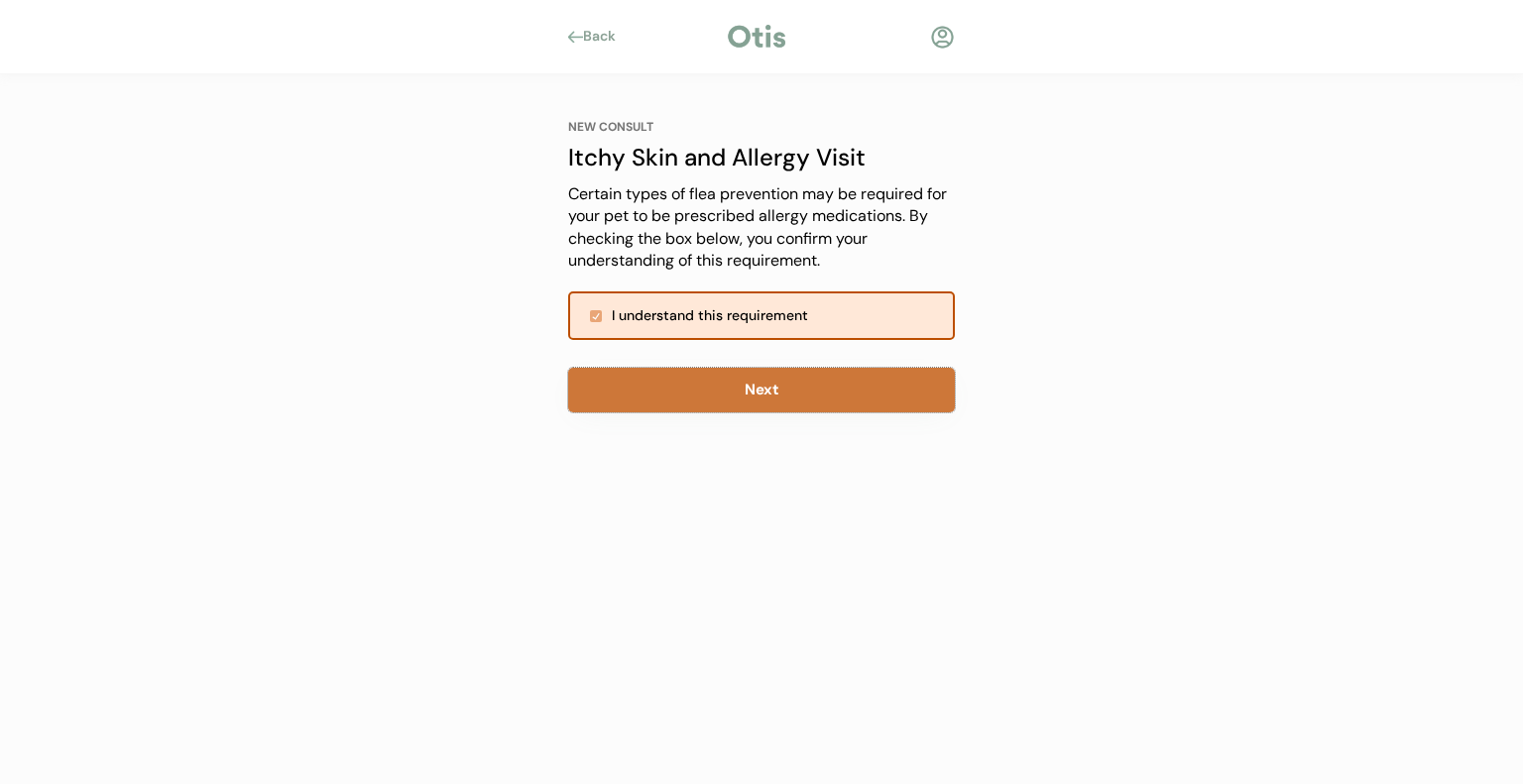 click on "Next" at bounding box center (762, 390) 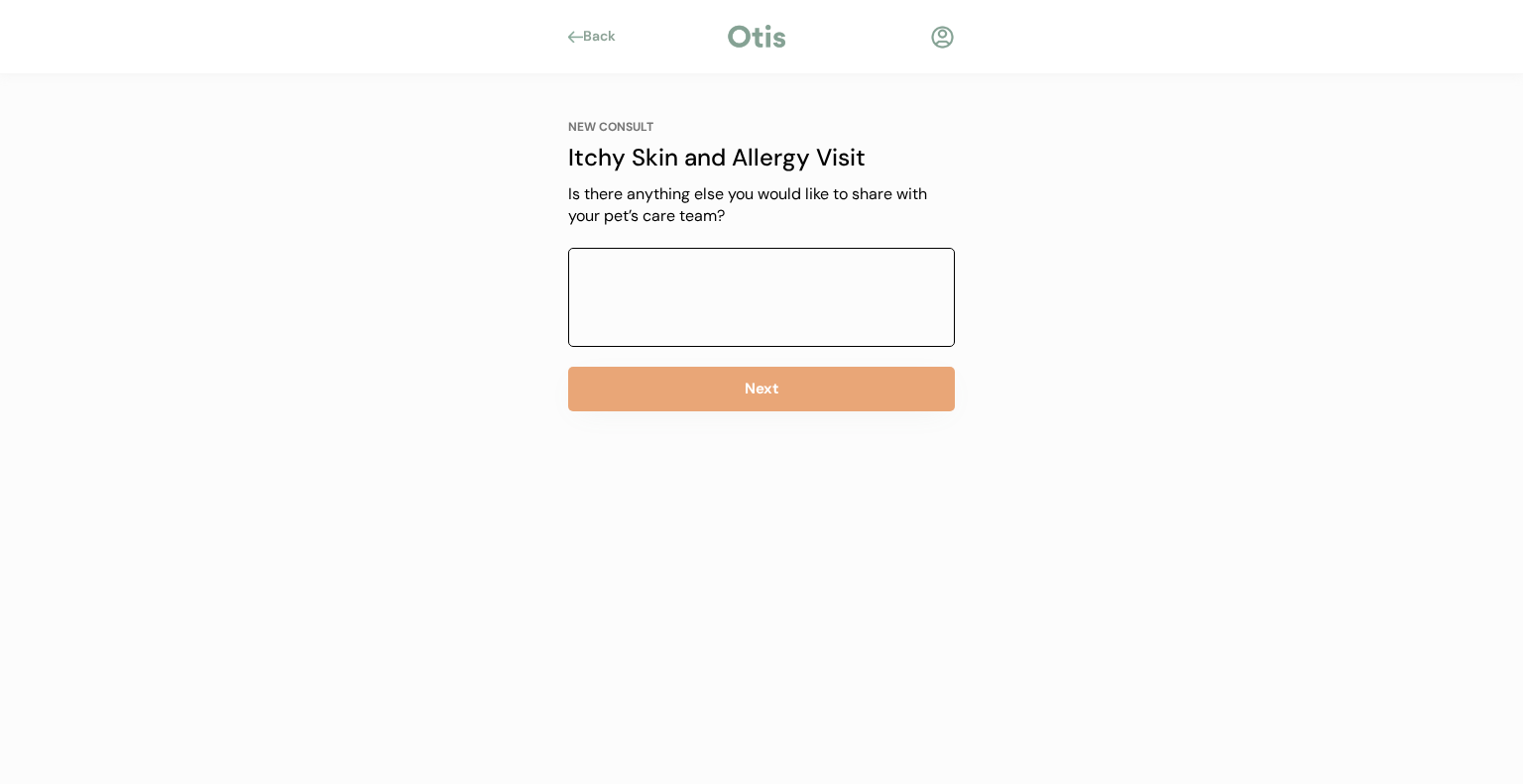 click at bounding box center [762, 297] 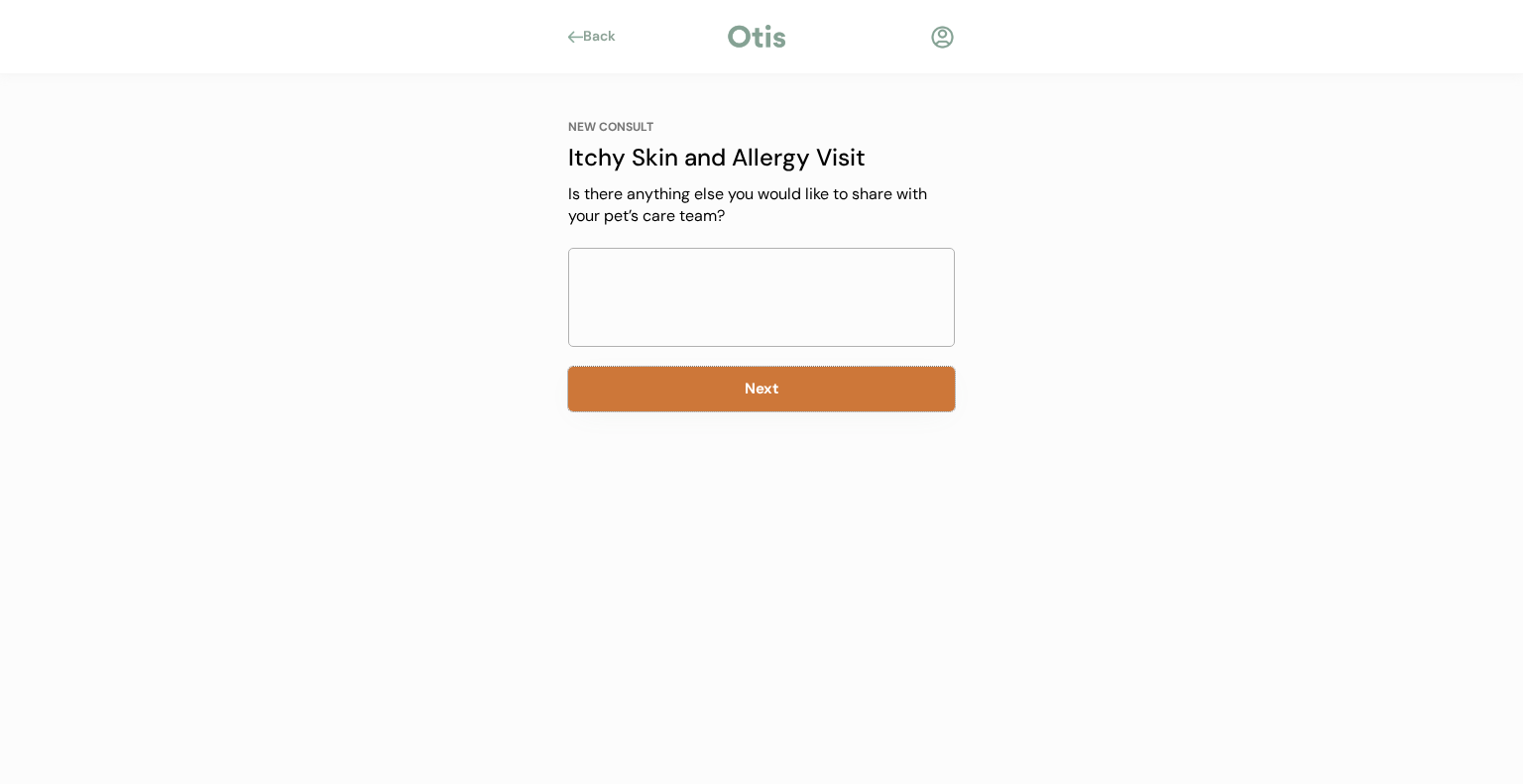 click on "Next" at bounding box center [762, 389] 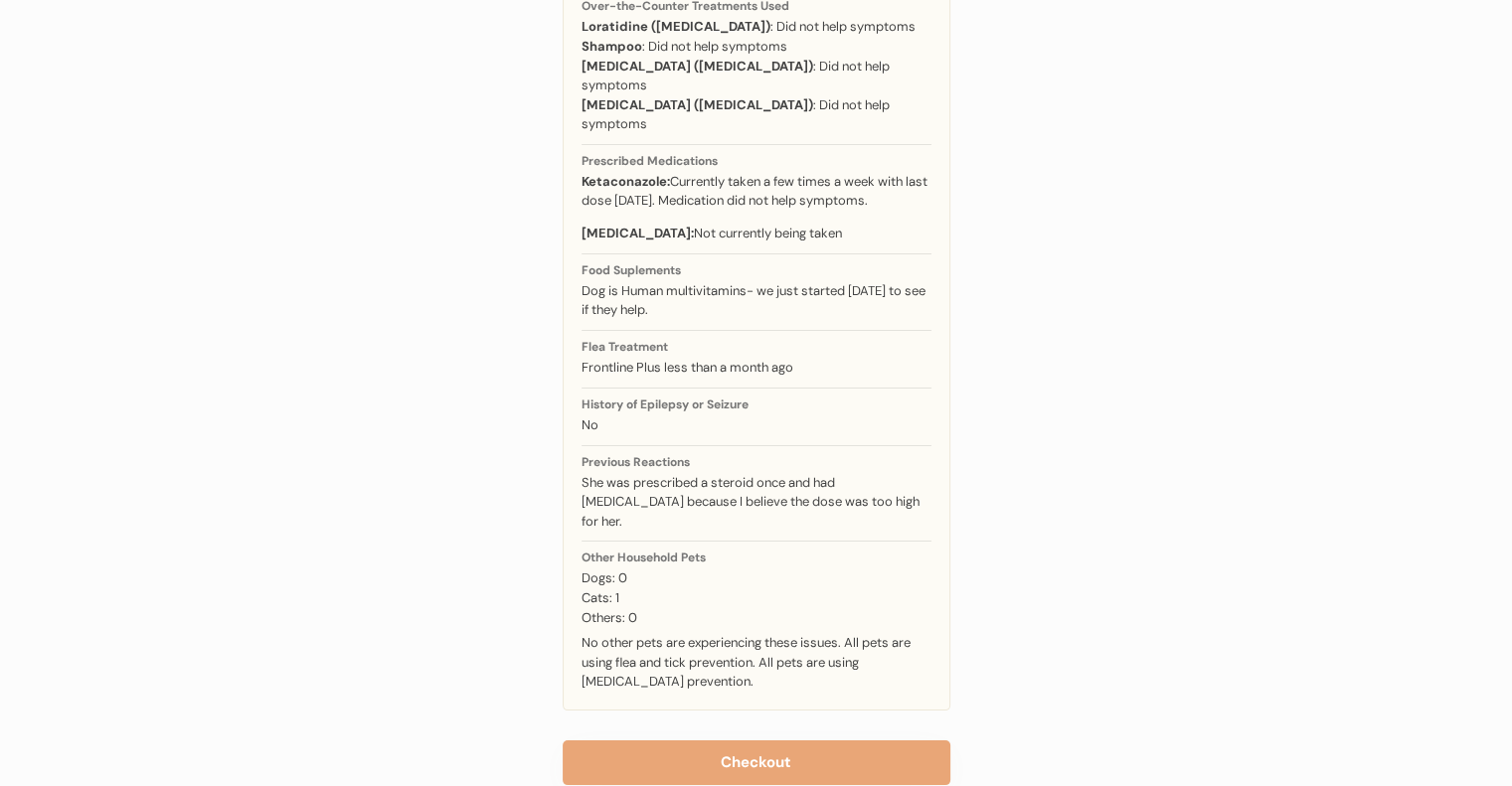 scroll, scrollTop: 537, scrollLeft: 0, axis: vertical 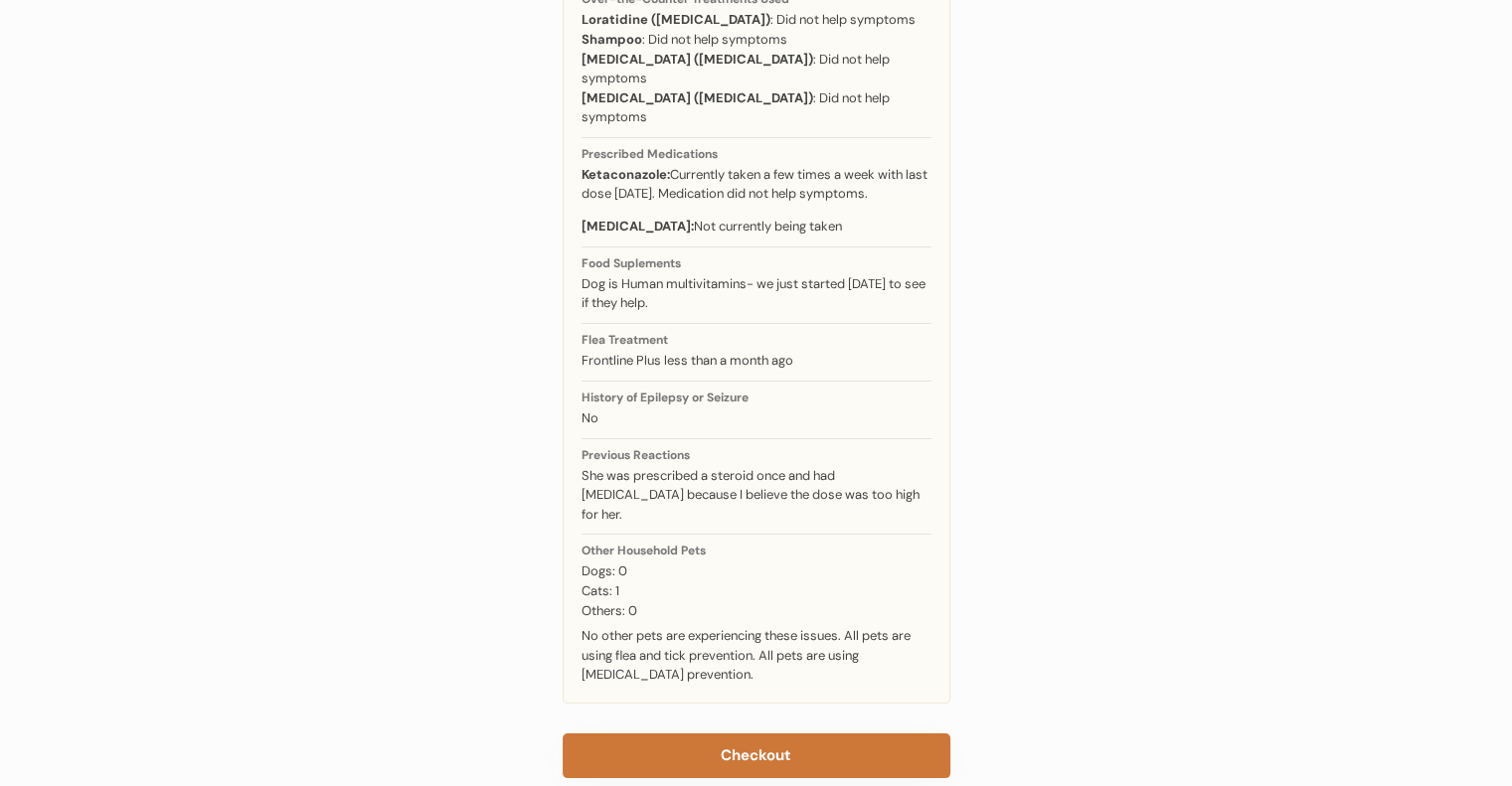 click on "Checkout" at bounding box center (756, 755) 